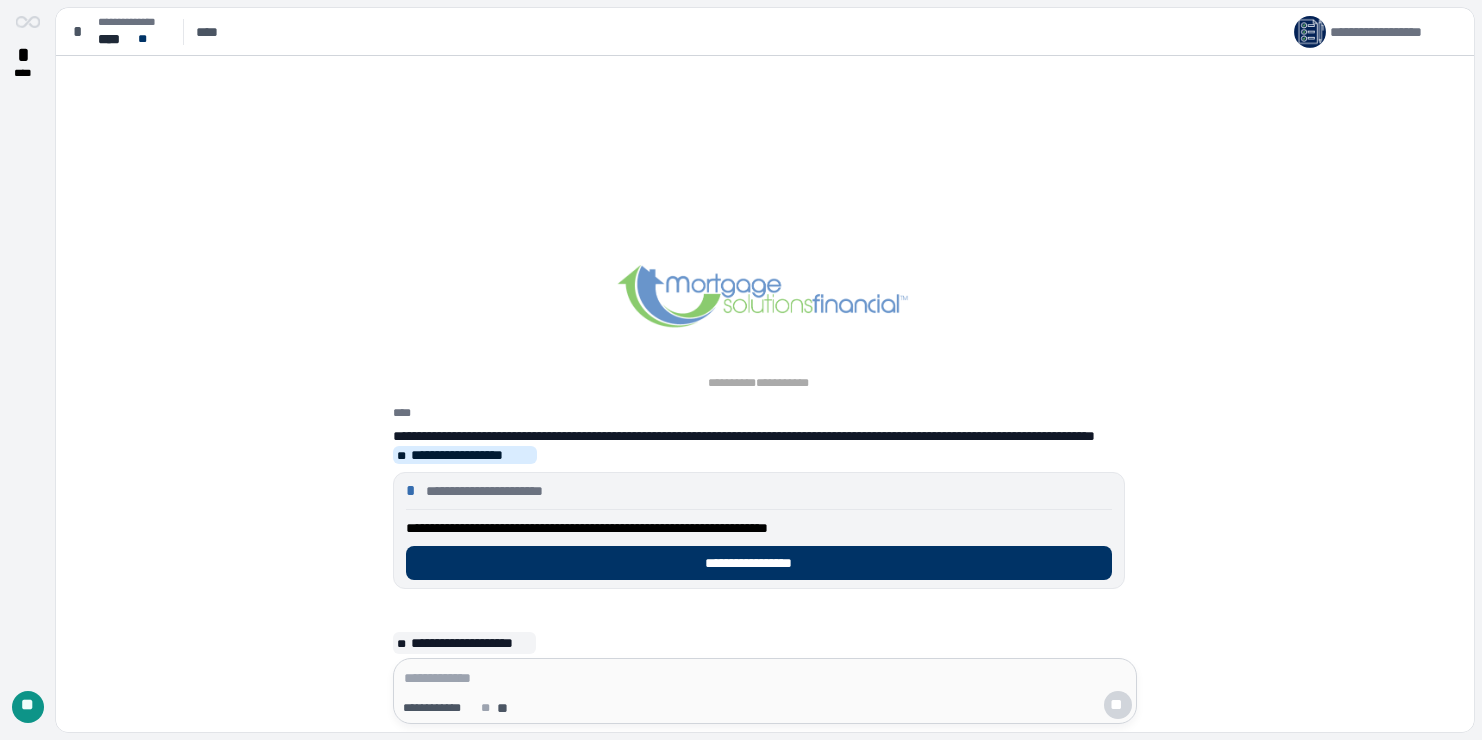 scroll, scrollTop: 0, scrollLeft: 0, axis: both 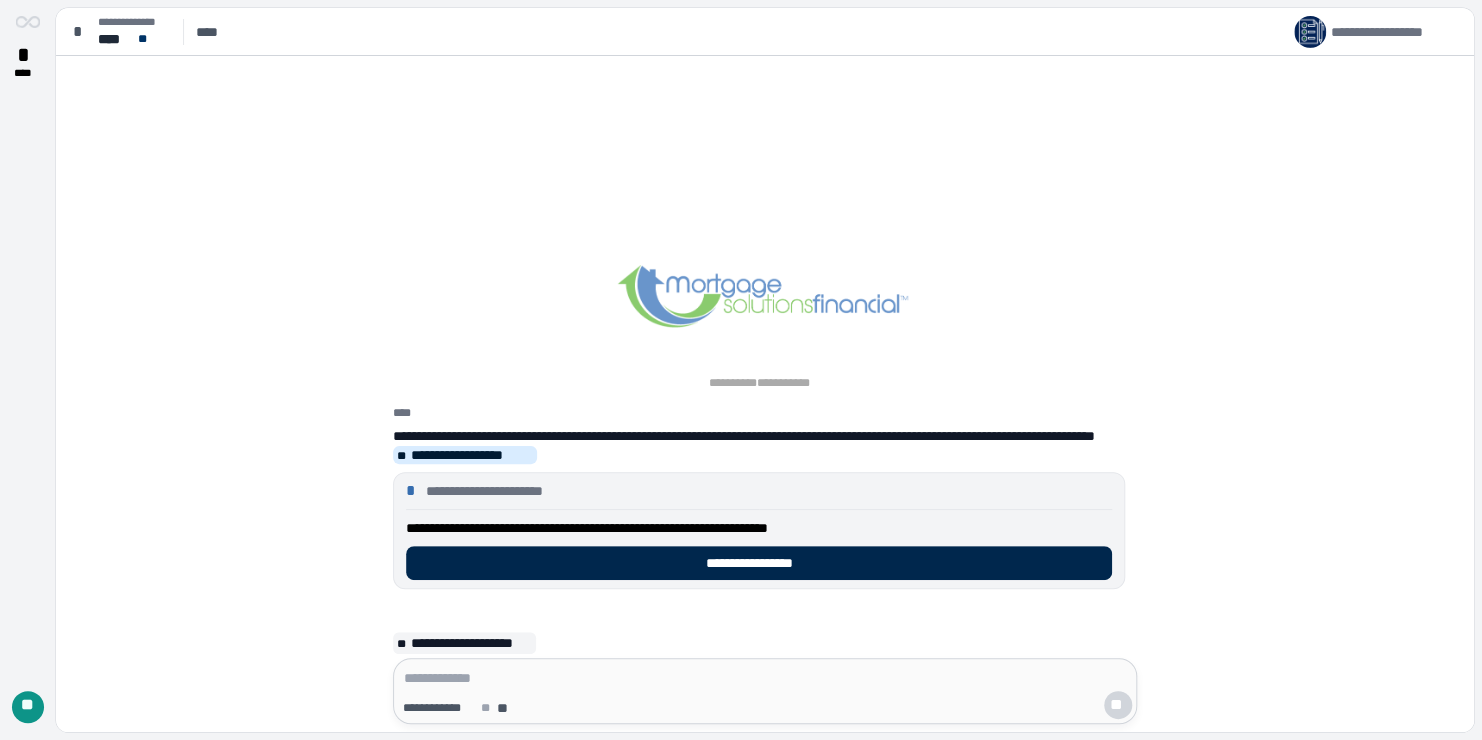 click on "**********" at bounding box center (758, 563) 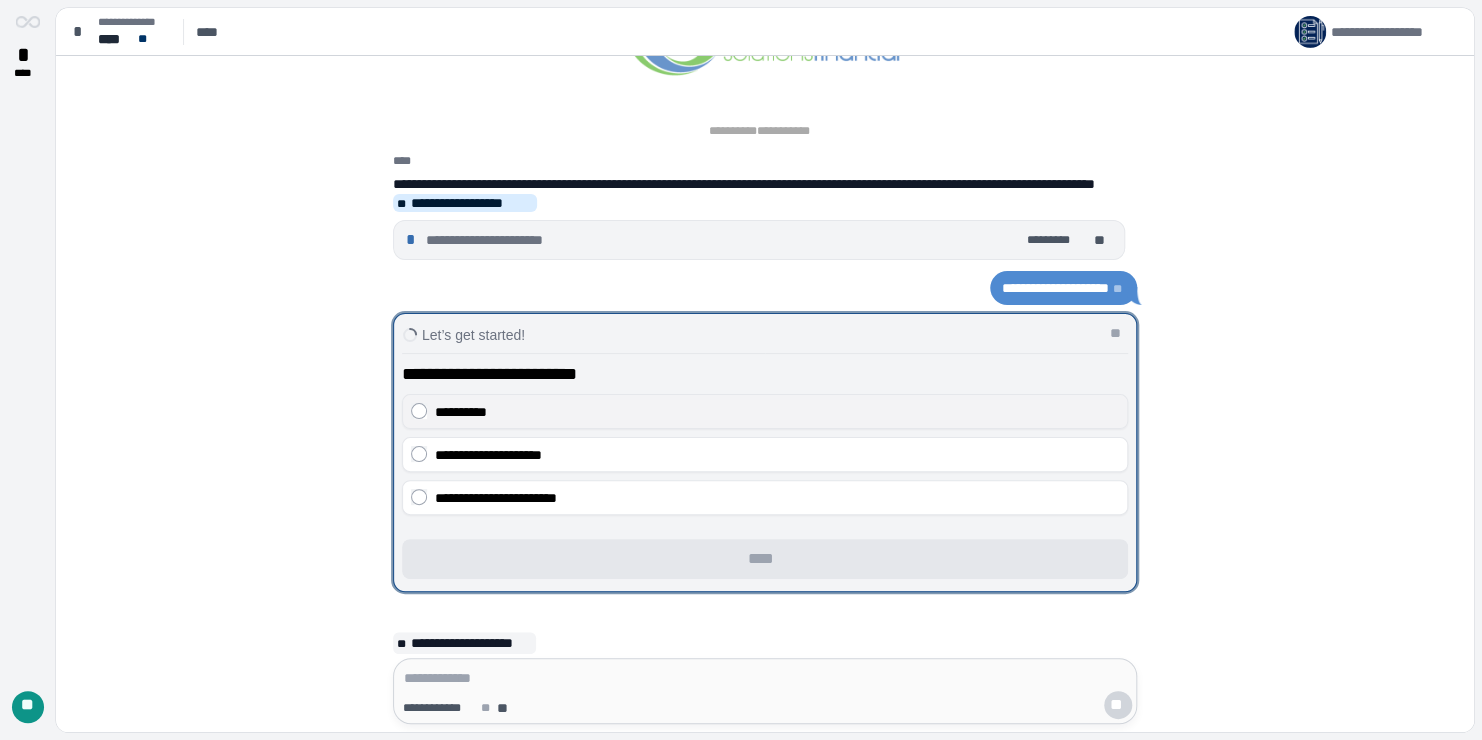 click on "**********" at bounding box center (765, 411) 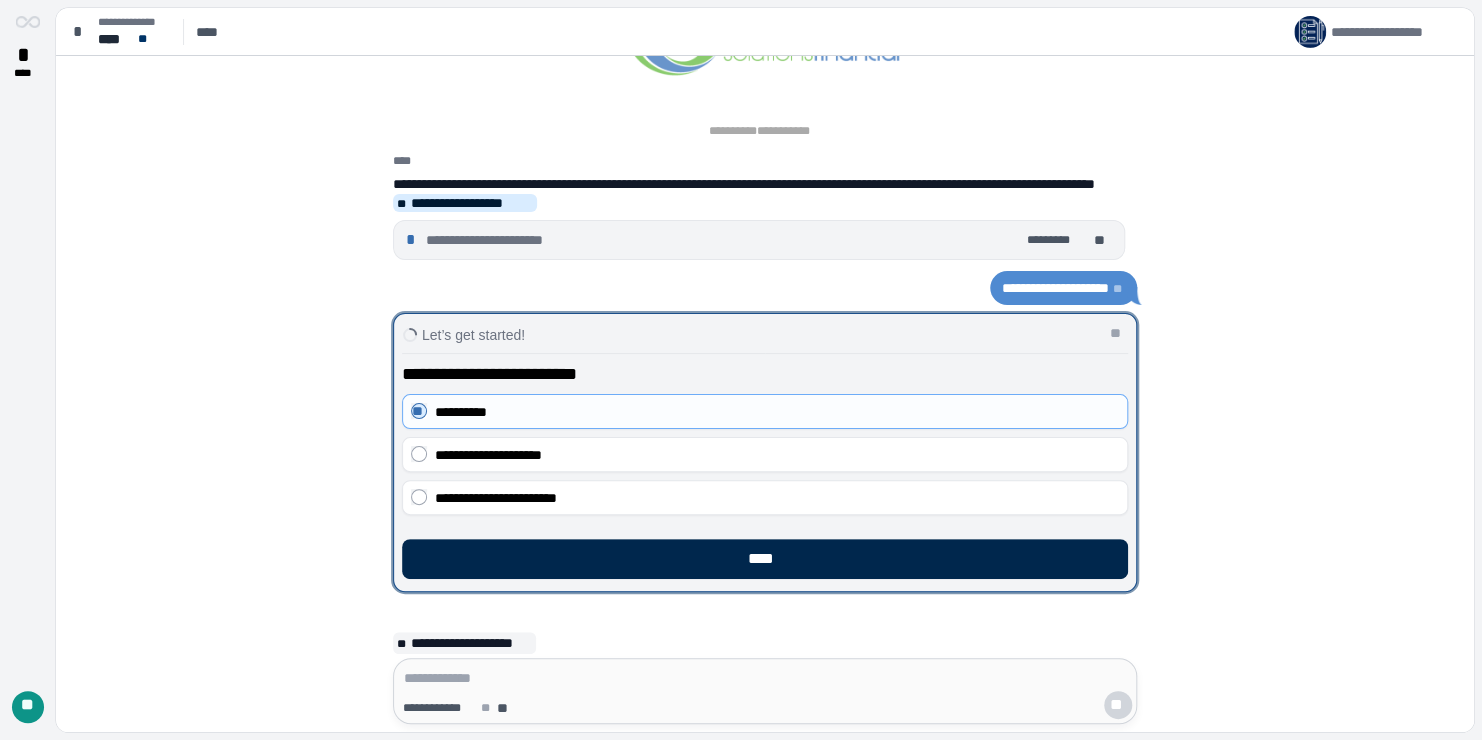 click on "****" at bounding box center (765, 559) 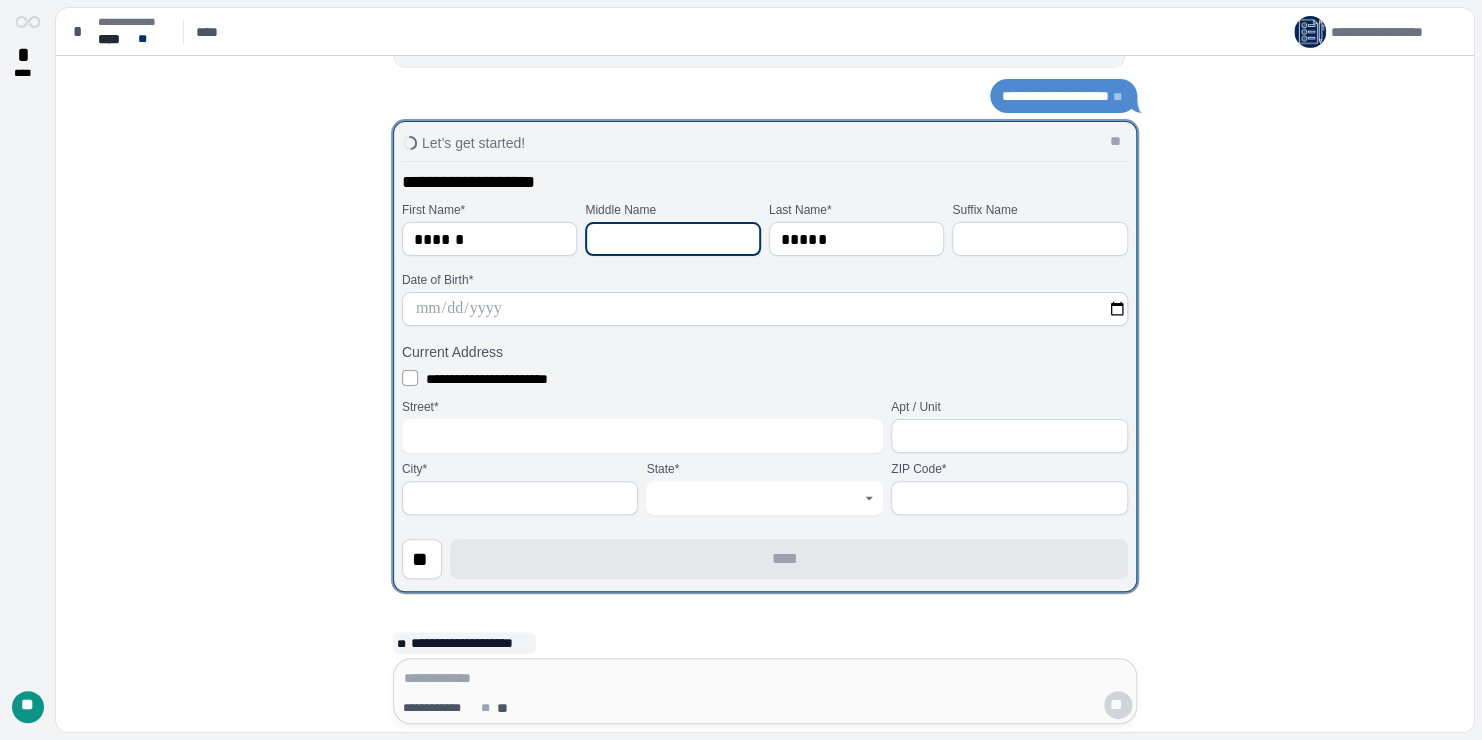 click at bounding box center [673, 239] 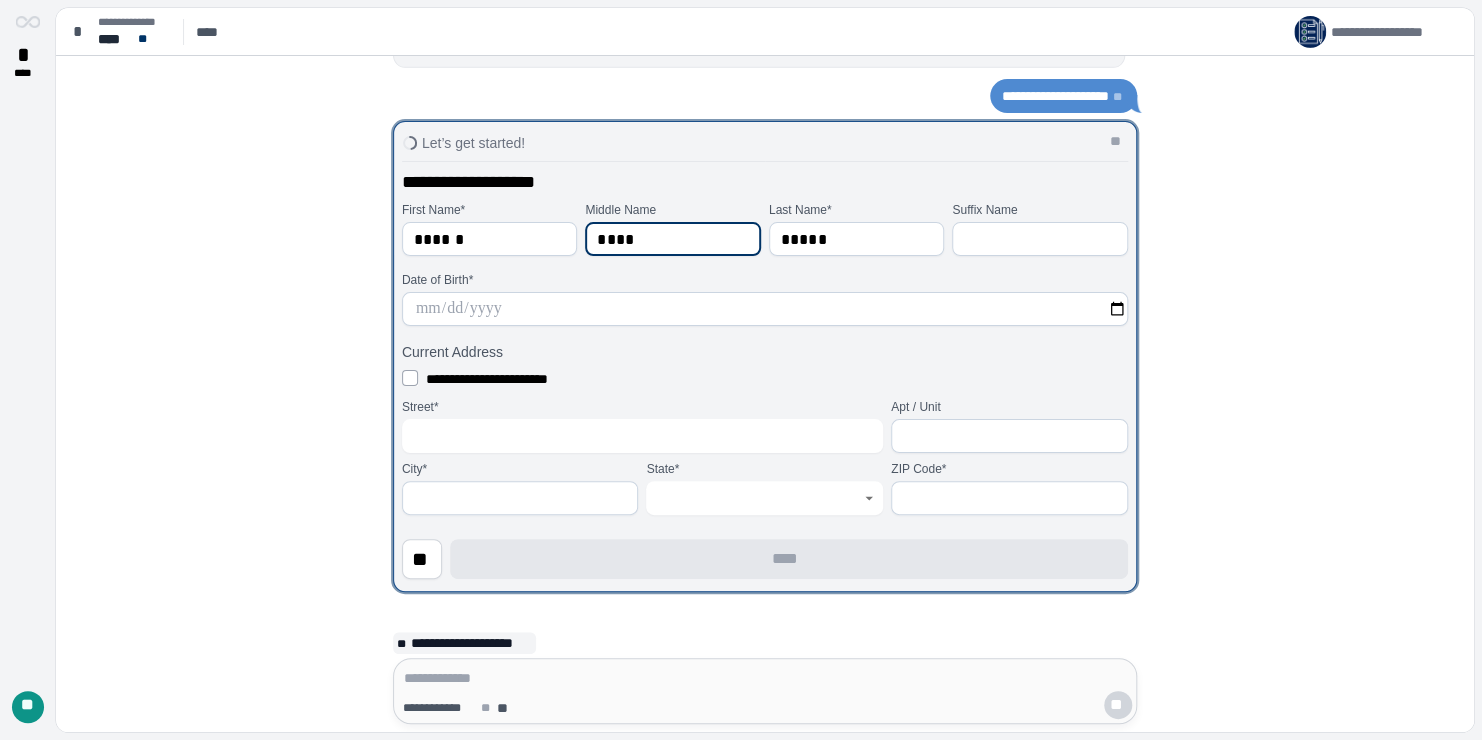 type on "****" 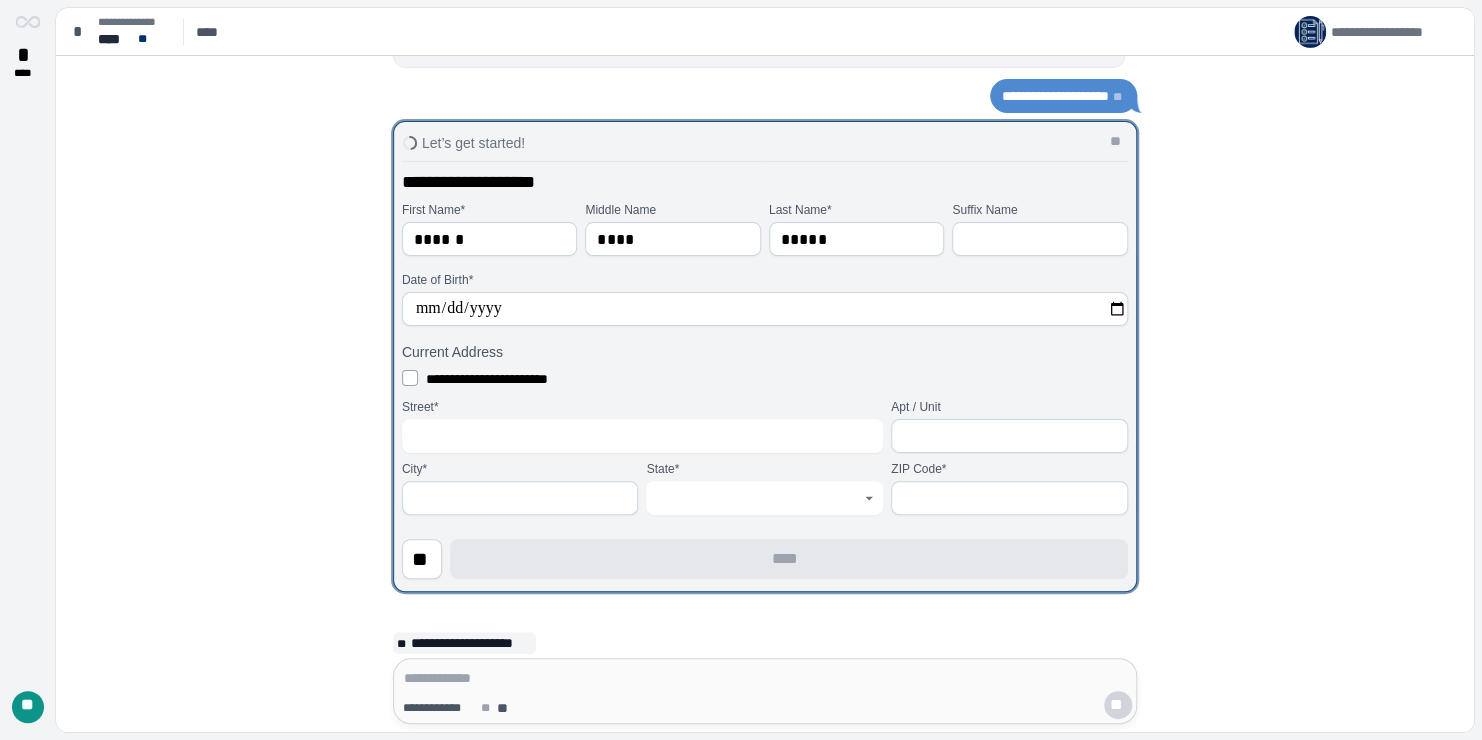 type on "**********" 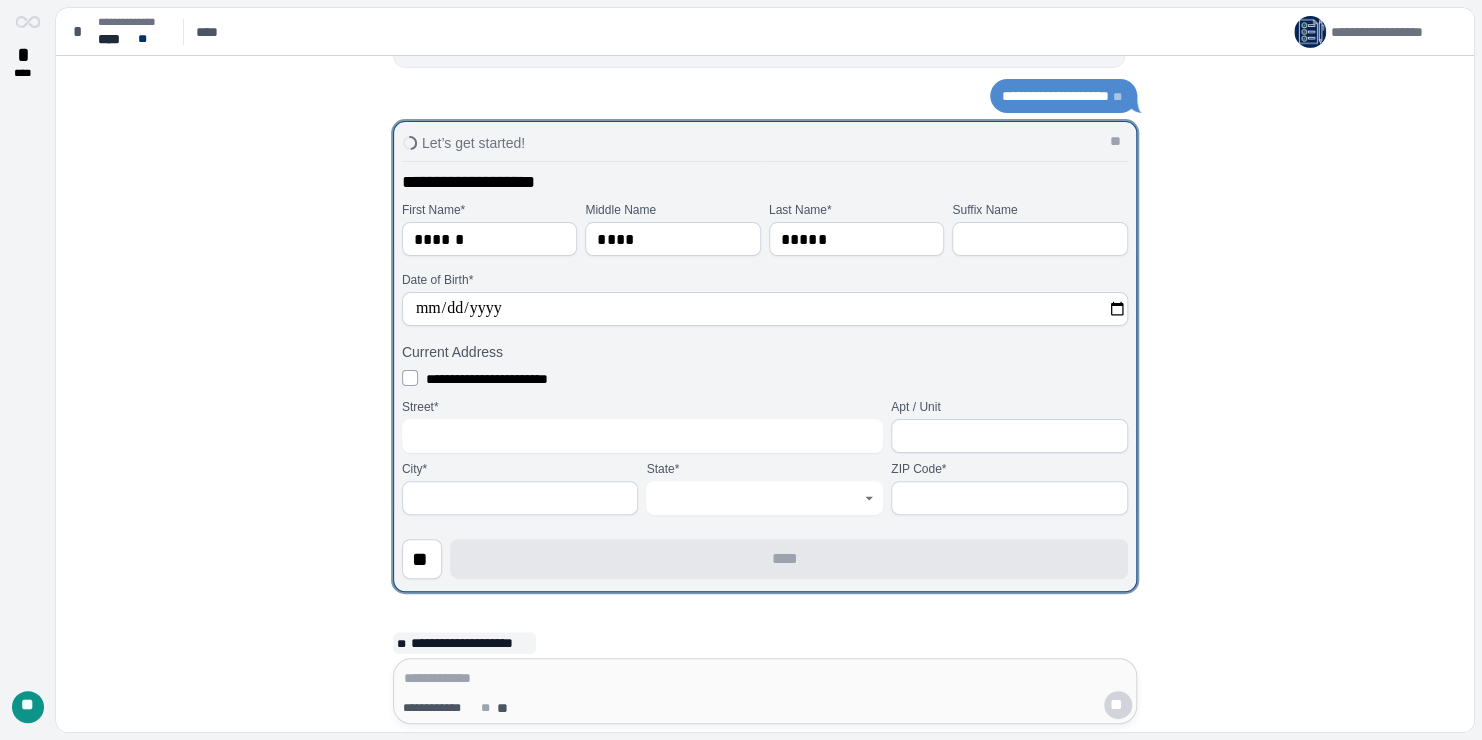 click at bounding box center [642, 436] 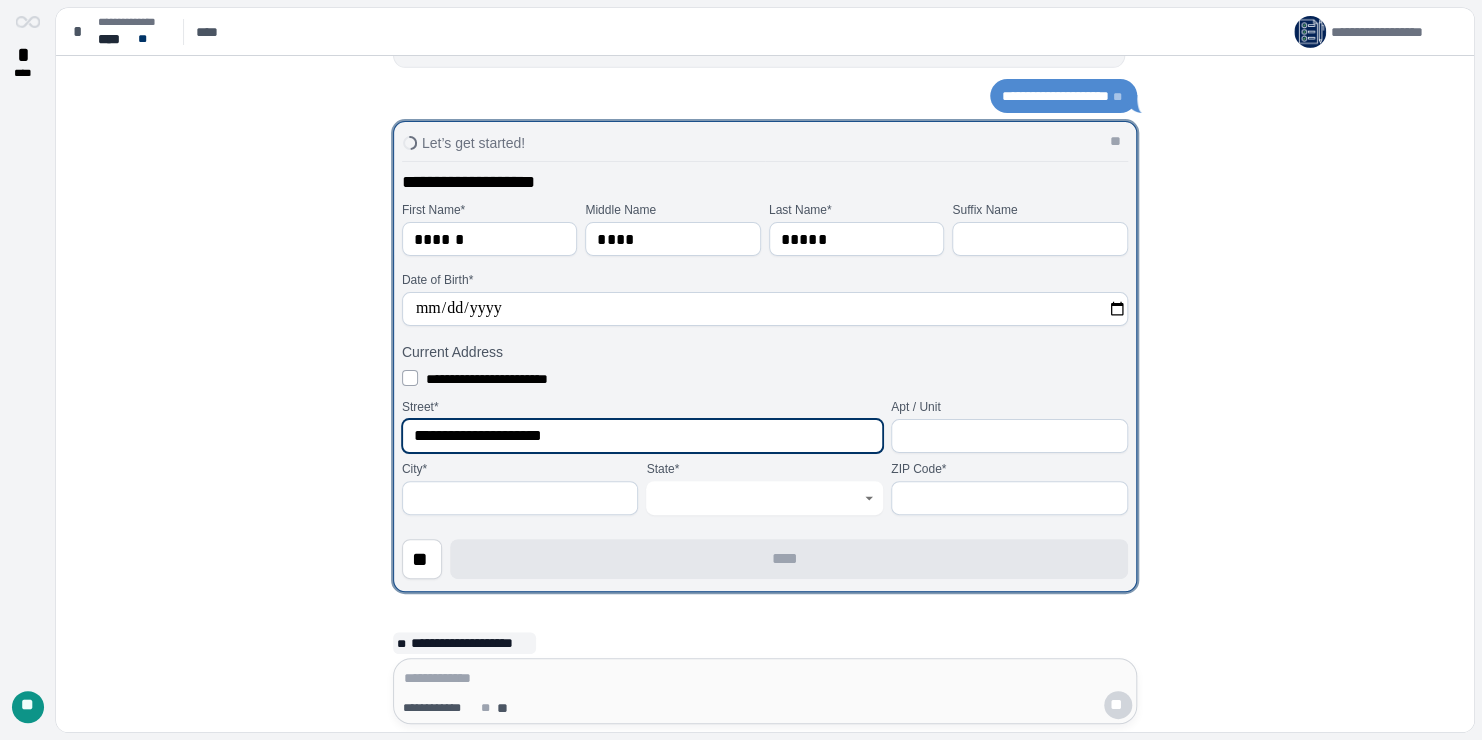 click on "**********" at bounding box center [642, 436] 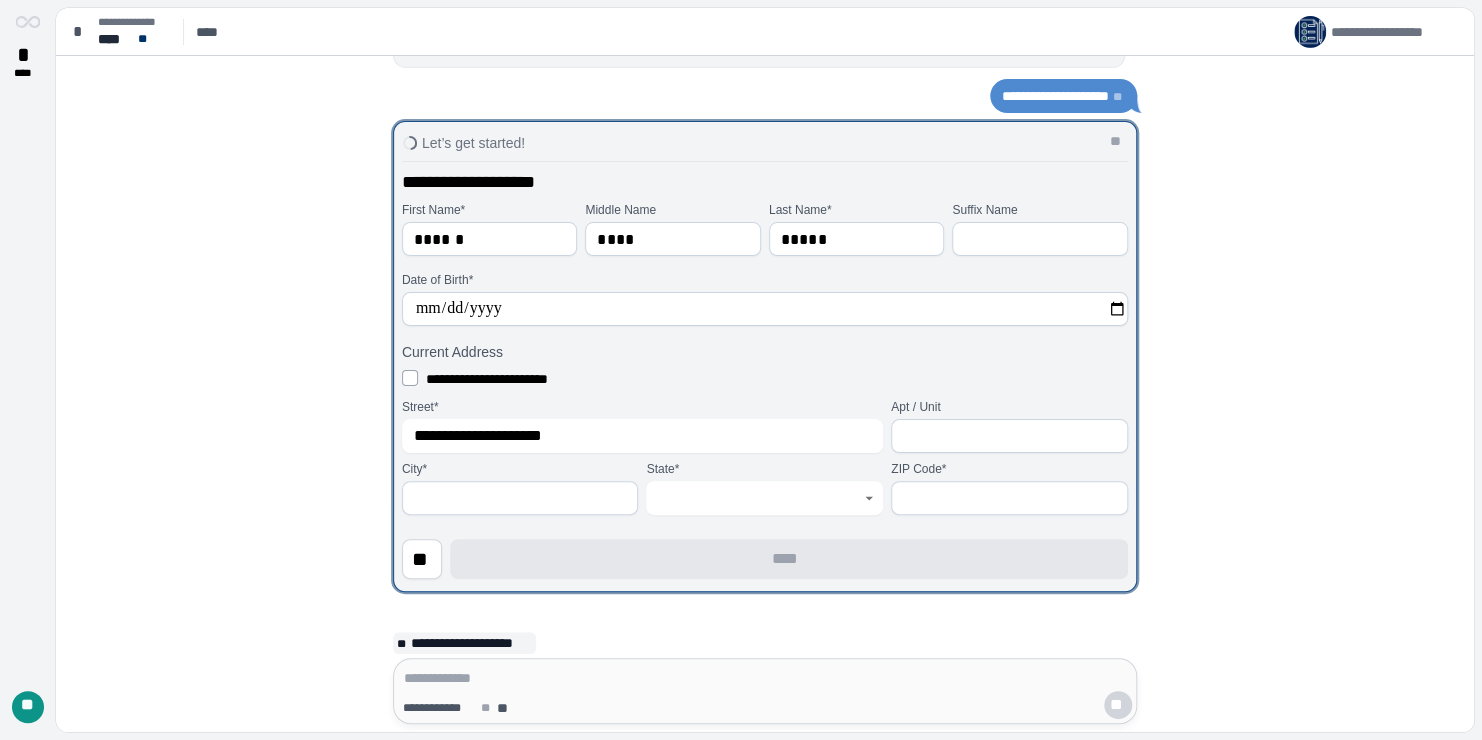 click at bounding box center (520, 498) 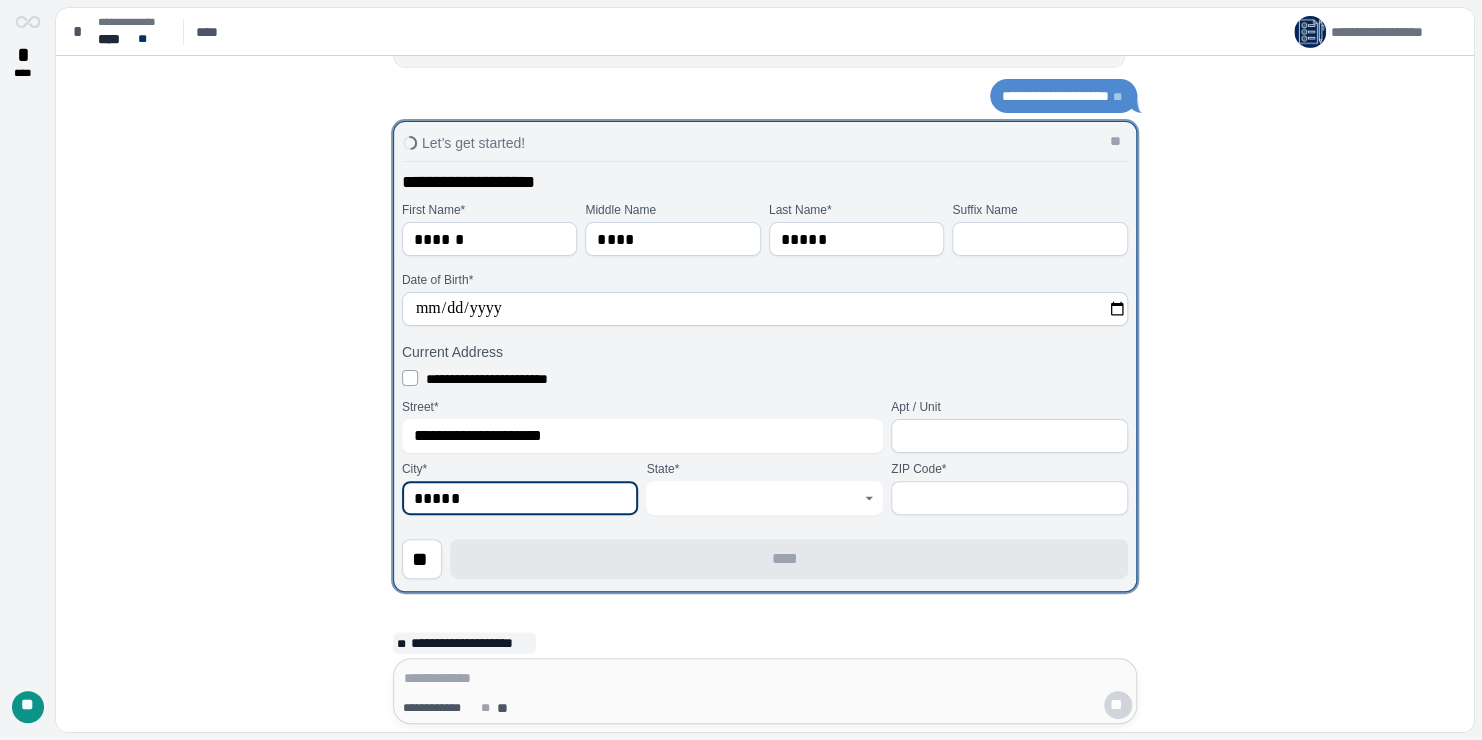 type on "*****" 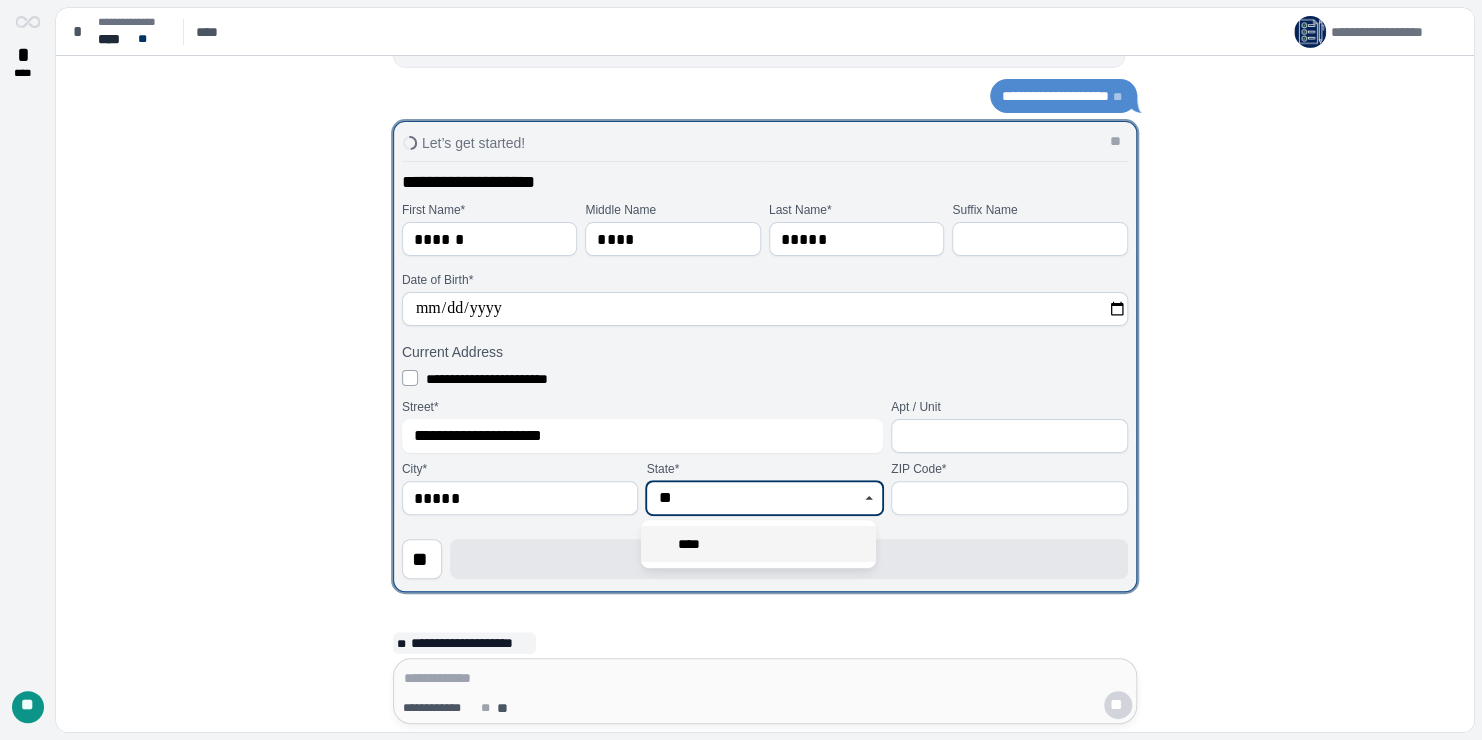 click on "****" at bounding box center [758, 544] 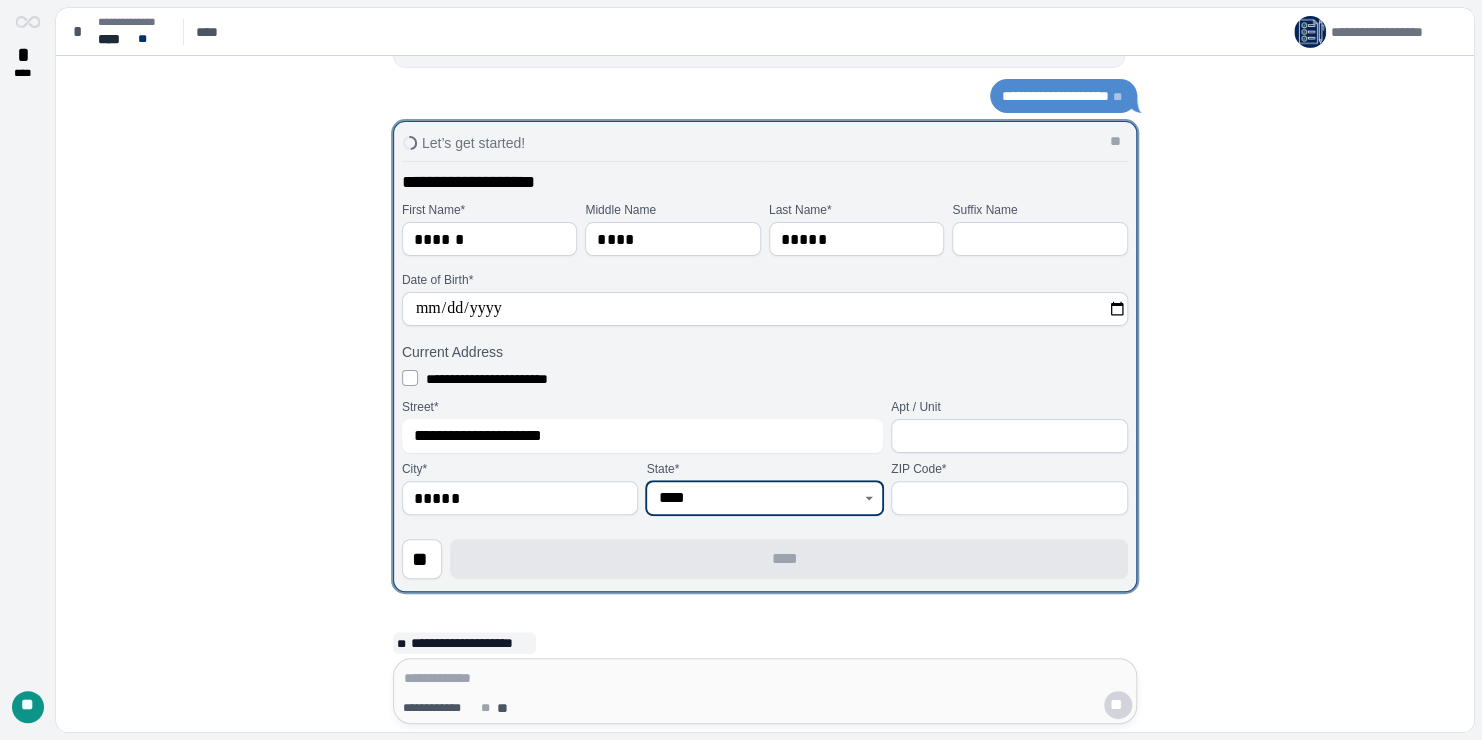 type on "****" 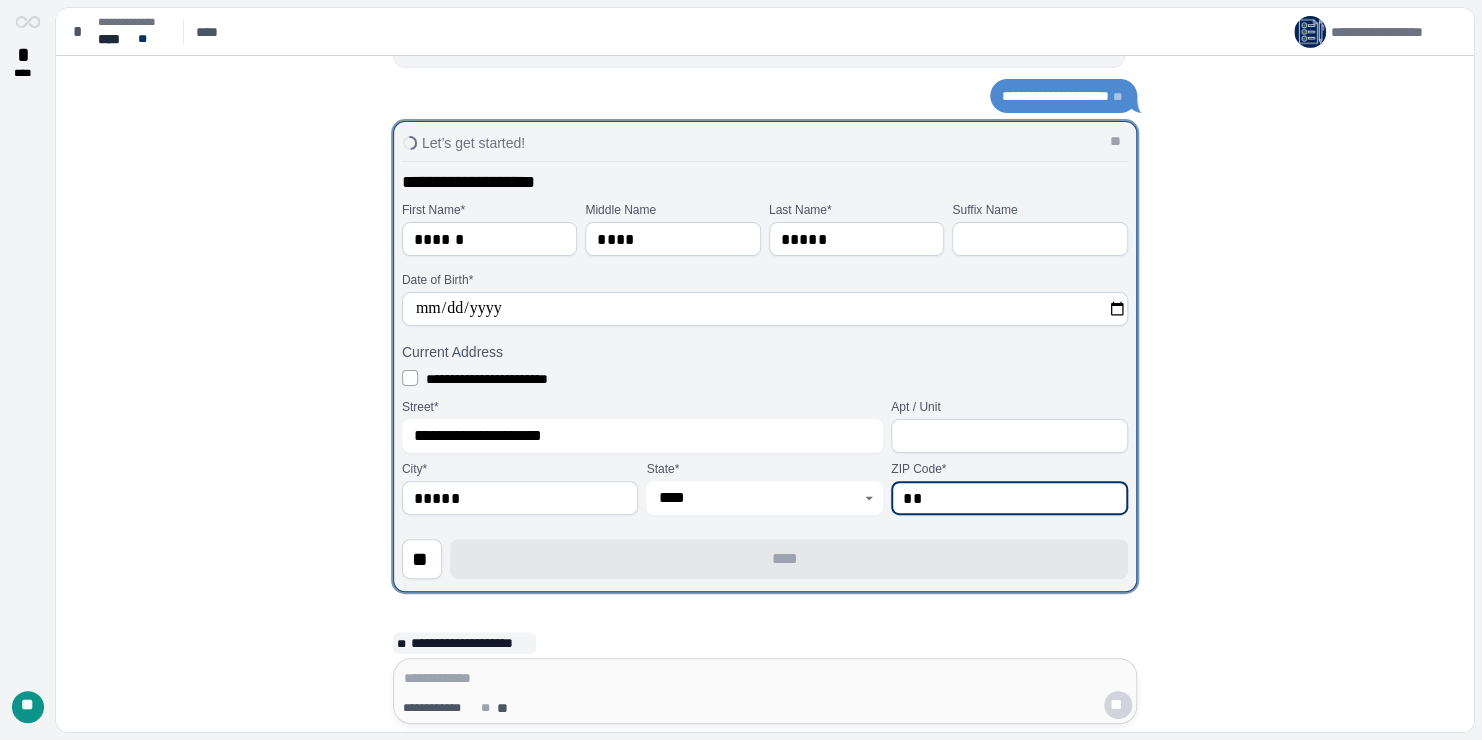 type on "*" 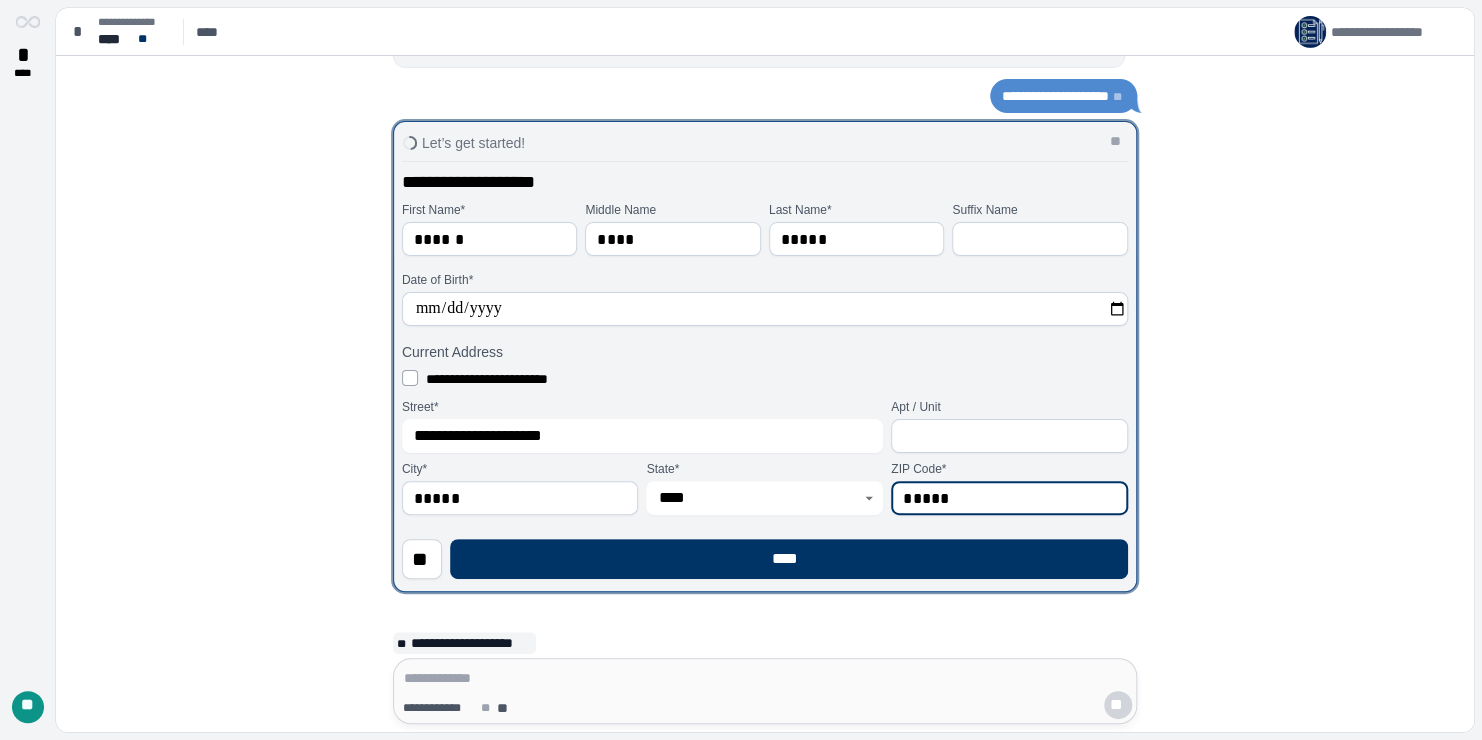 type on "*****" 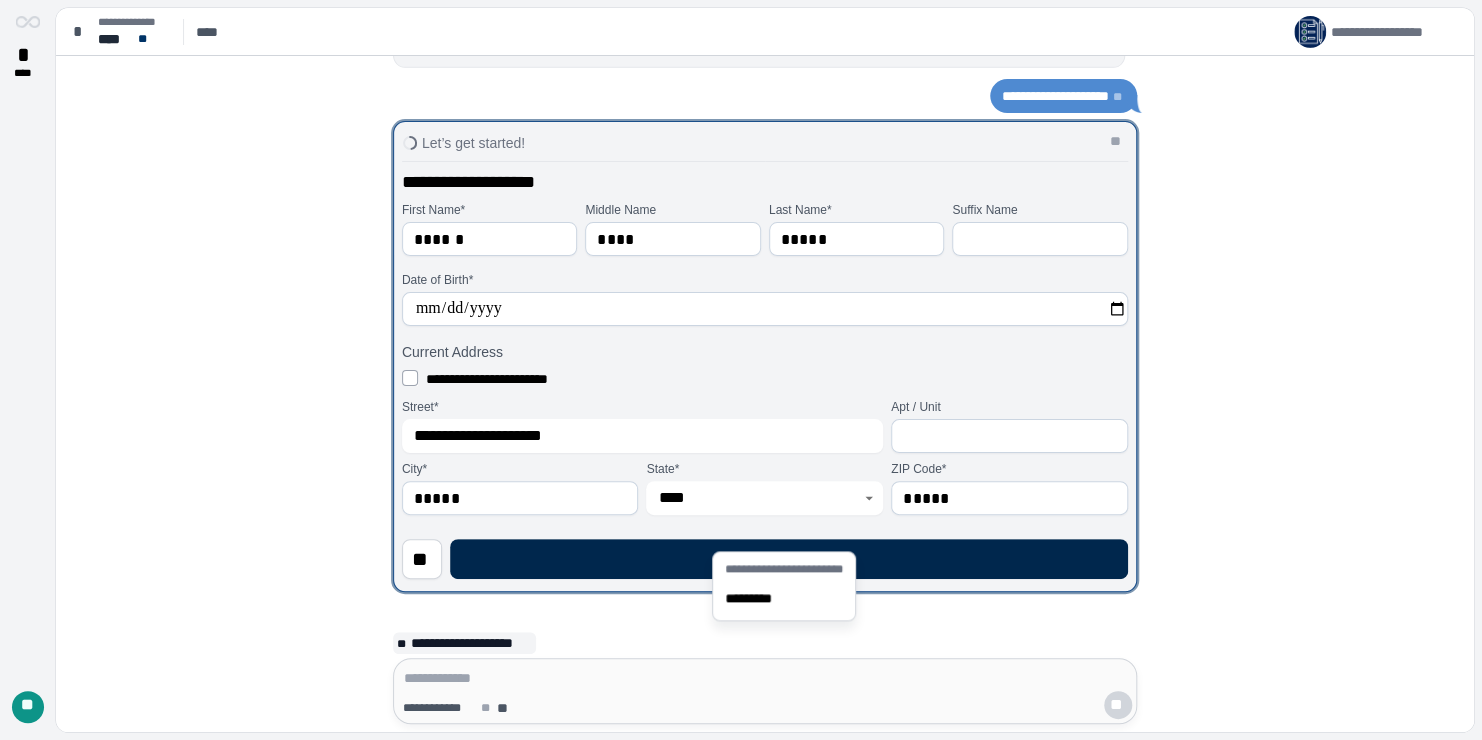 click on "****" at bounding box center (789, 559) 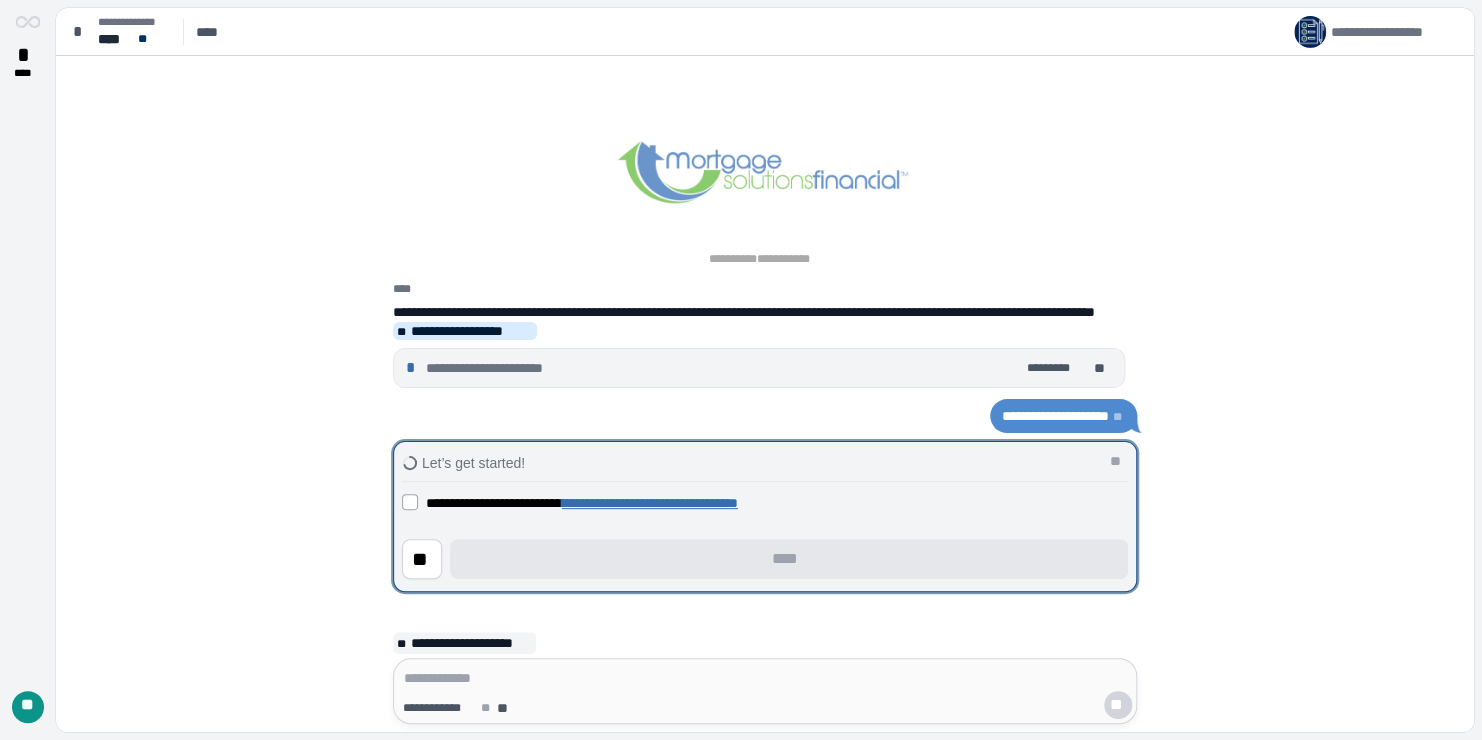 click on "**********" at bounding box center [765, 502] 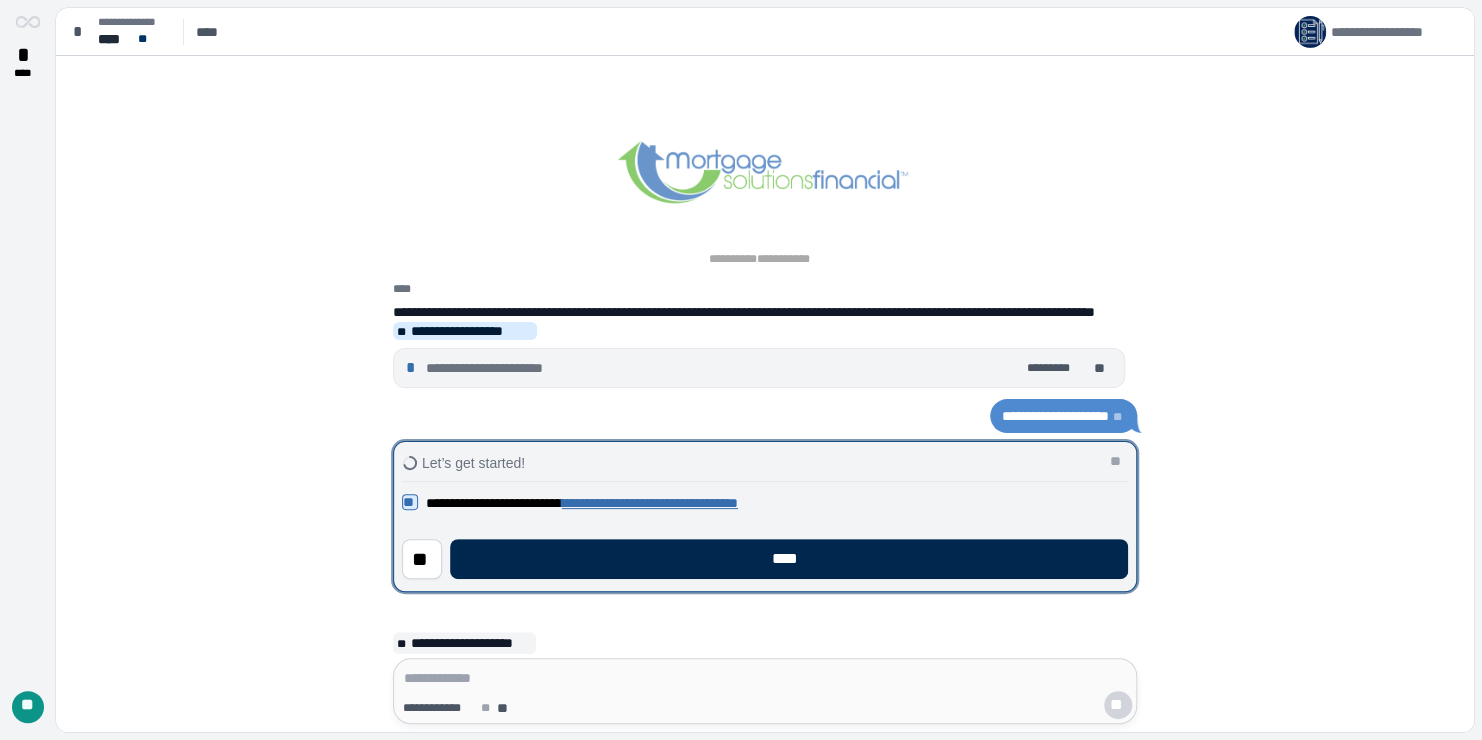click on "****" at bounding box center (789, 559) 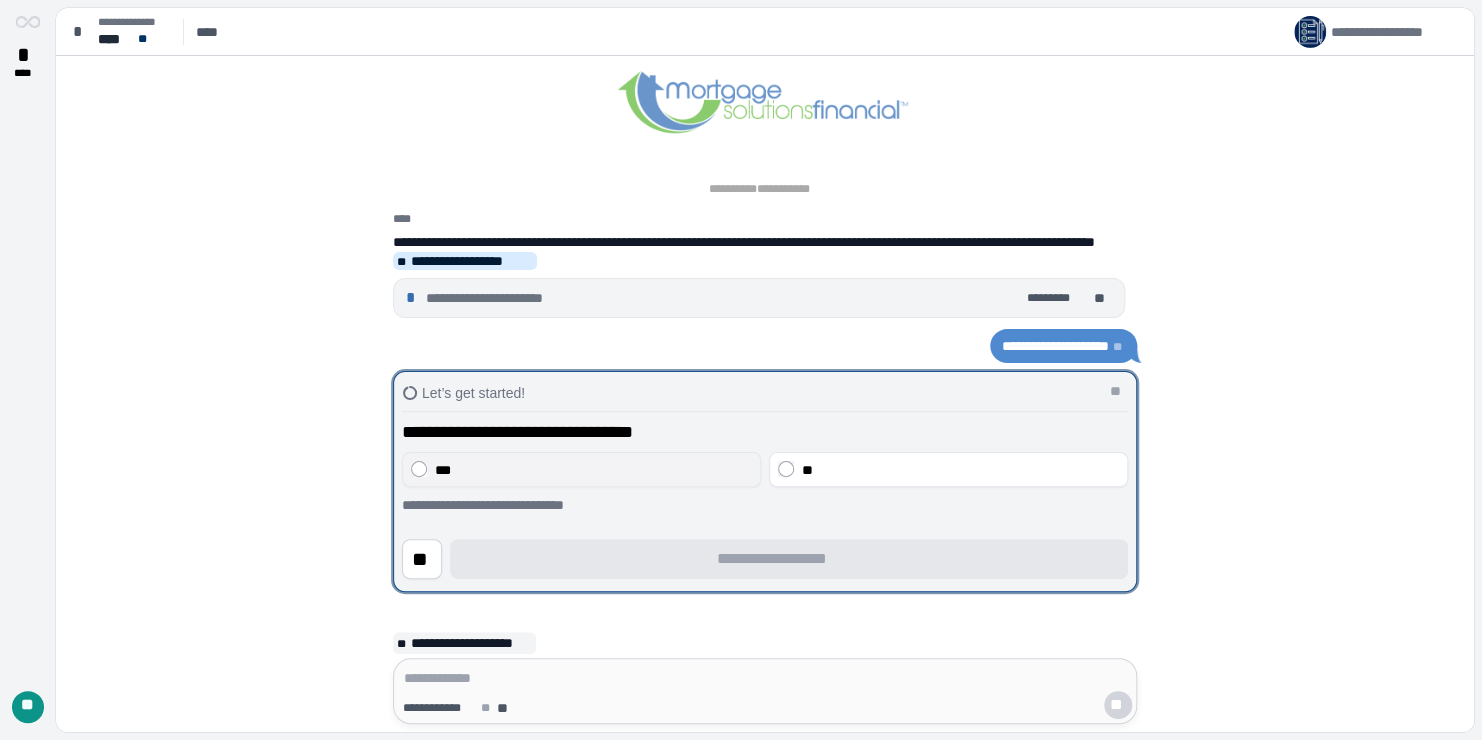 click on "***" at bounding box center (593, 470) 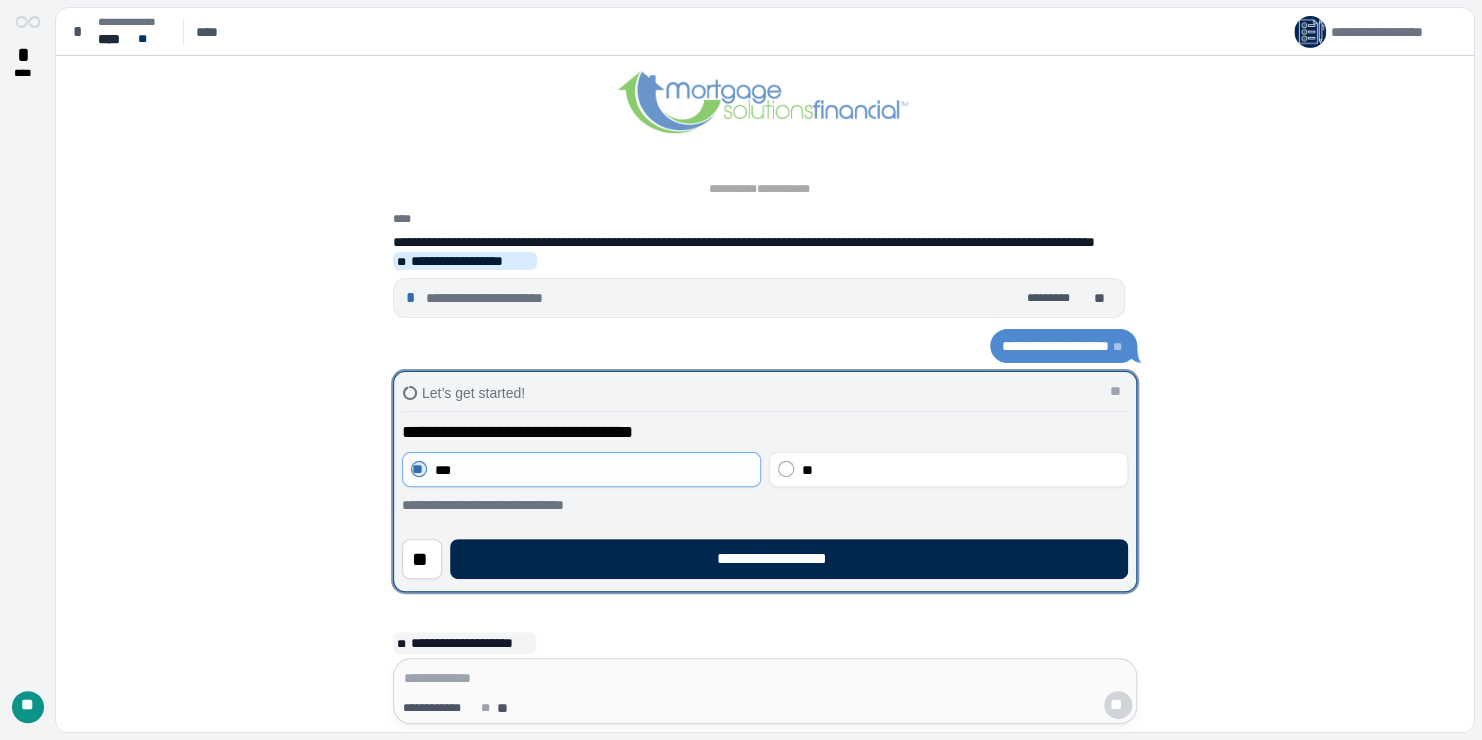click on "**********" at bounding box center [788, 559] 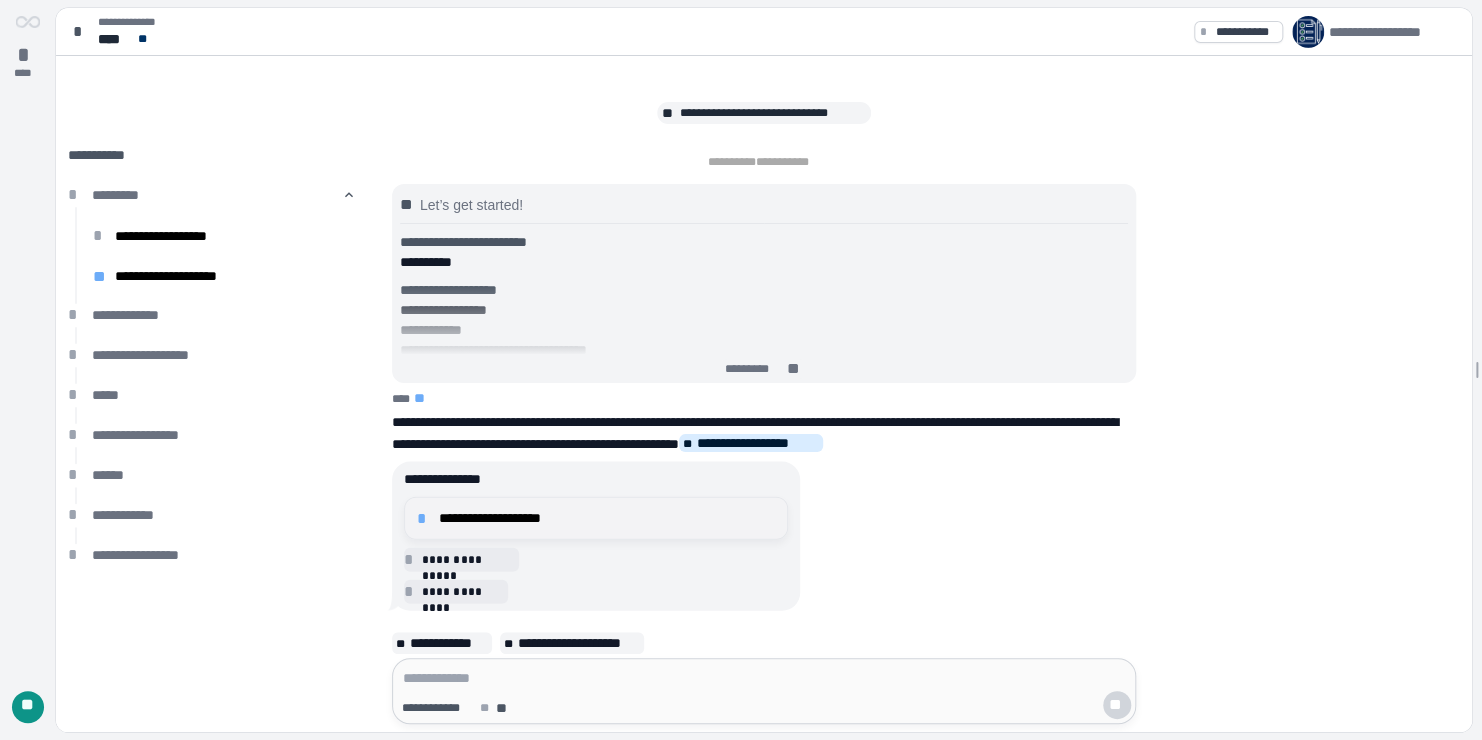 scroll, scrollTop: 0, scrollLeft: 0, axis: both 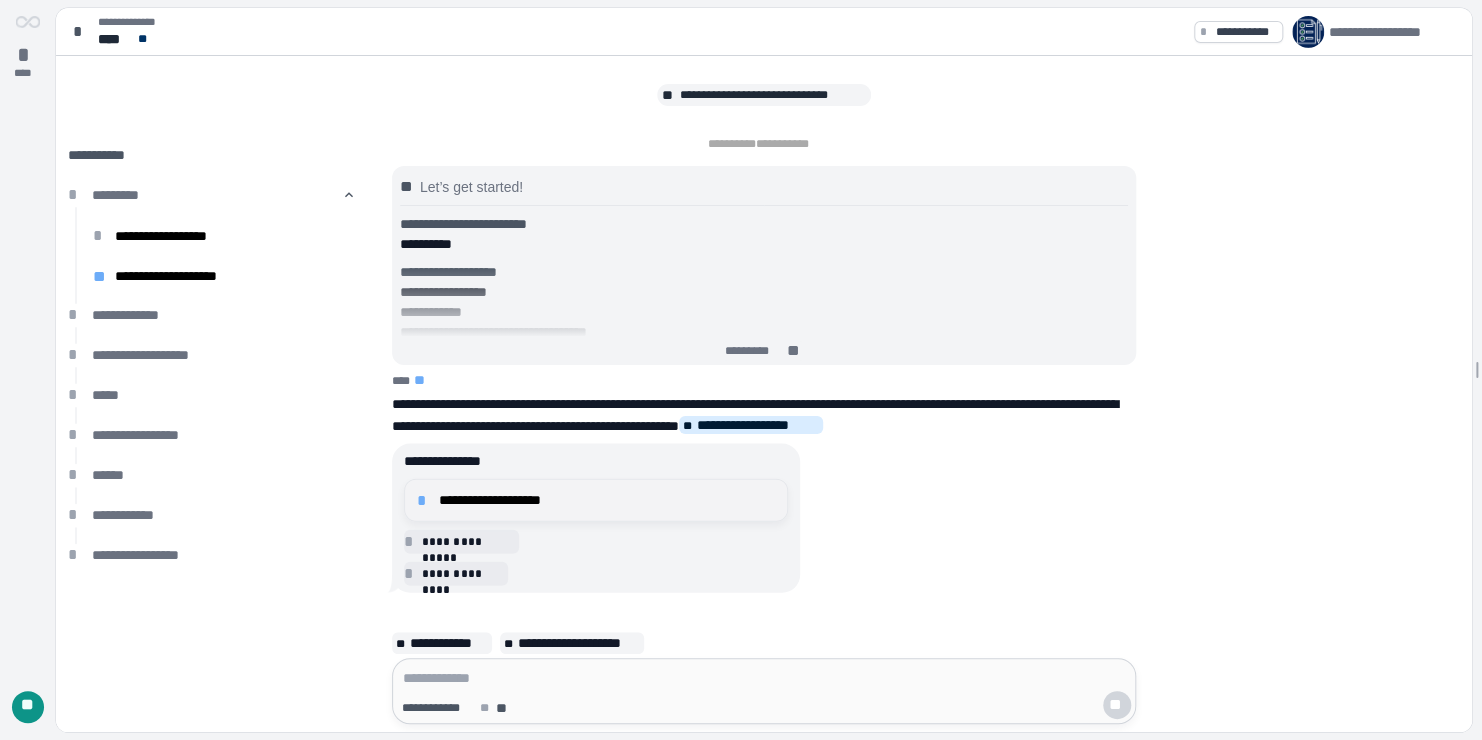 click on "**********" at bounding box center (607, 500) 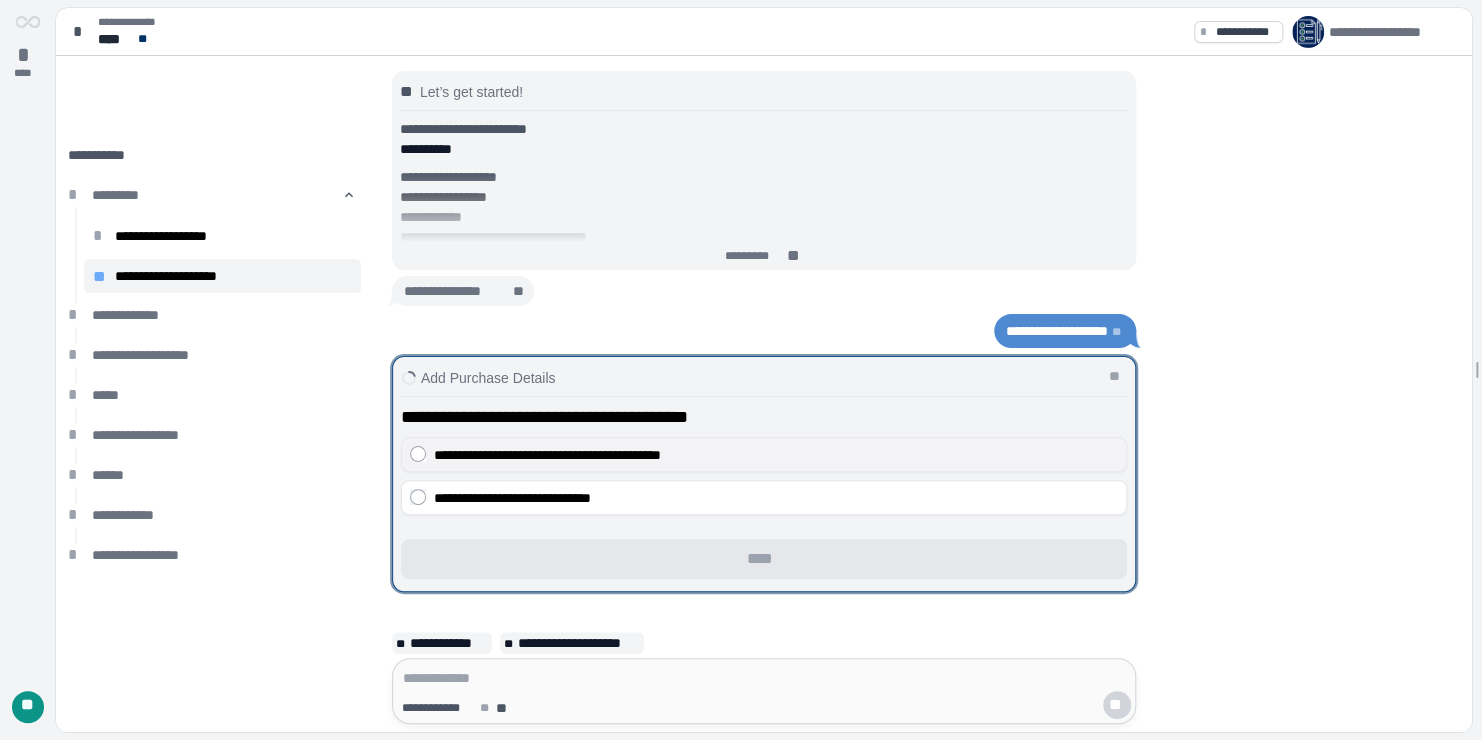 click on "**********" at bounding box center [547, 455] 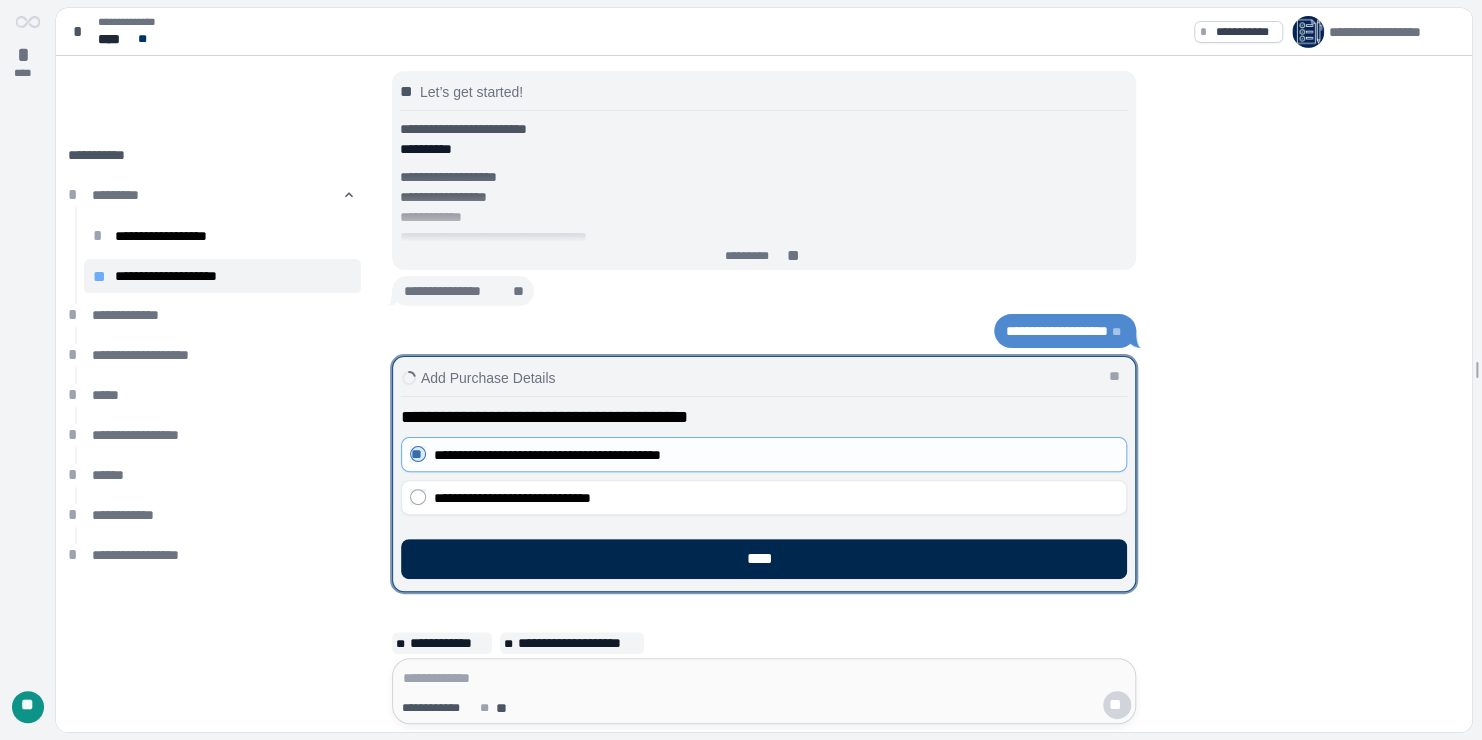click on "****" at bounding box center (764, 559) 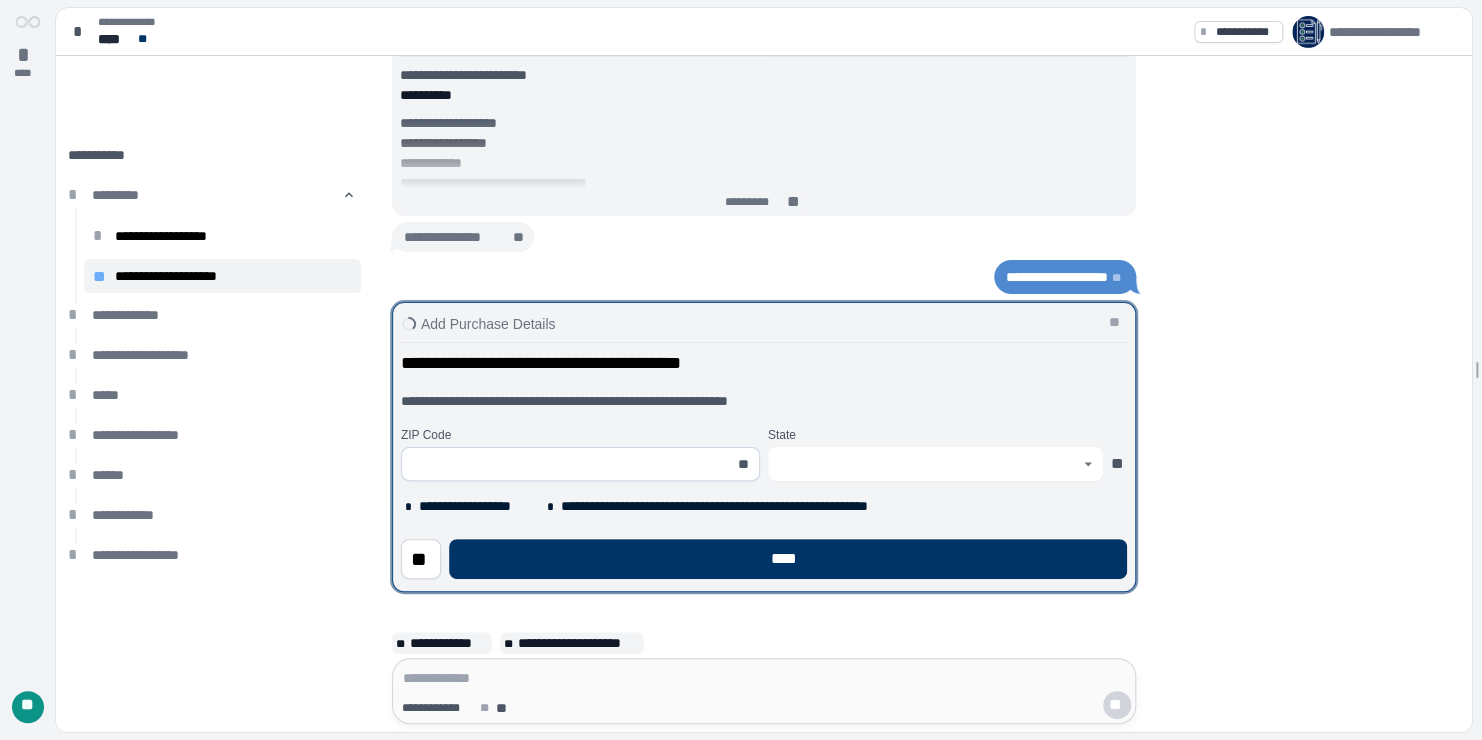 click at bounding box center (569, 464) 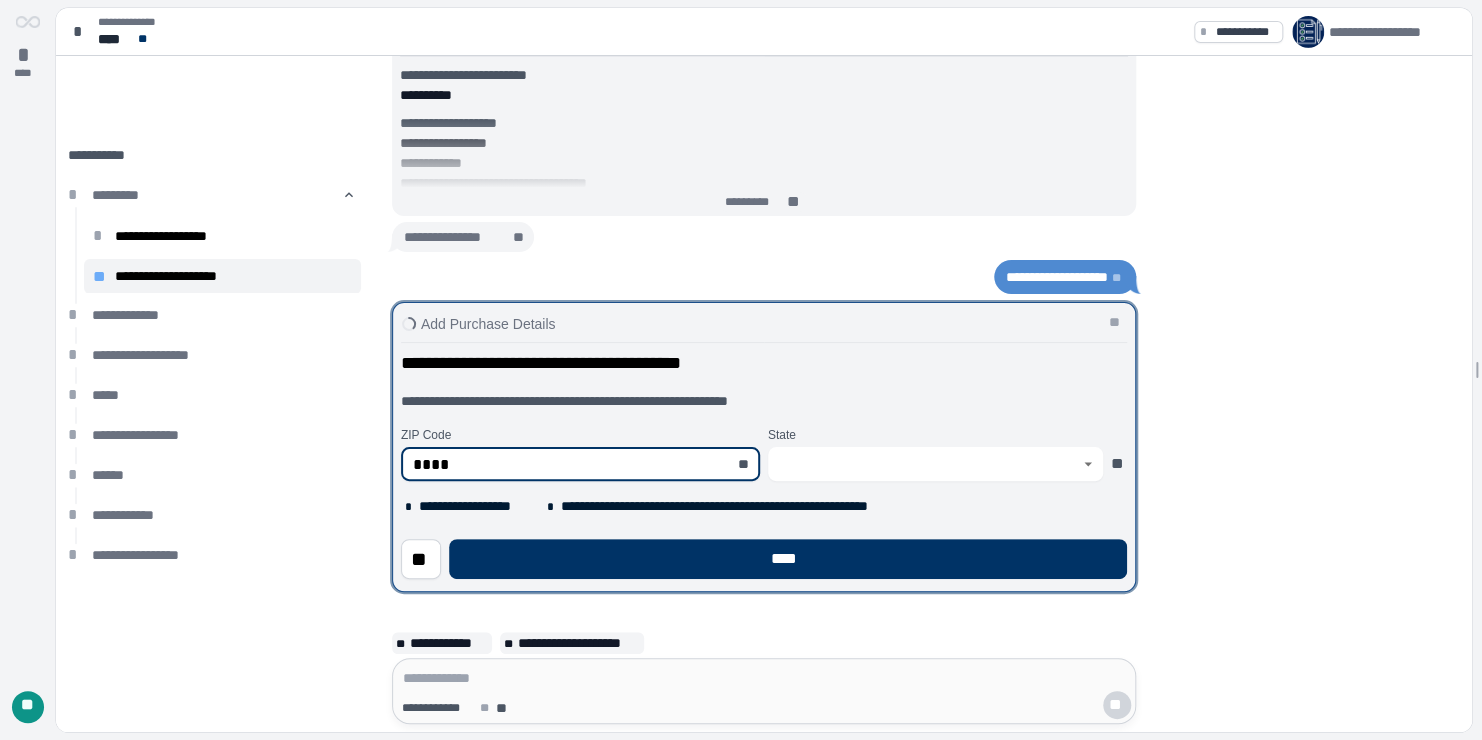 type on "*****" 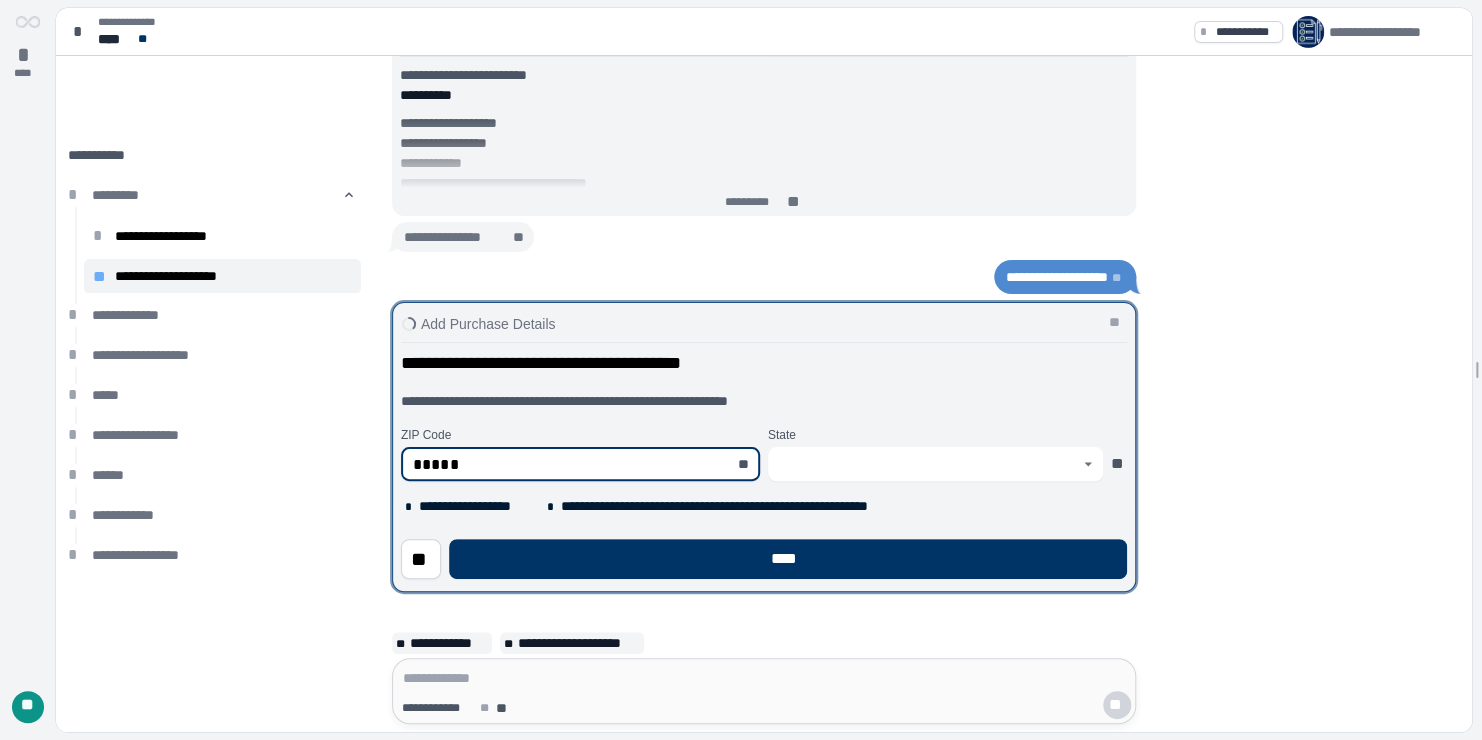 type on "****" 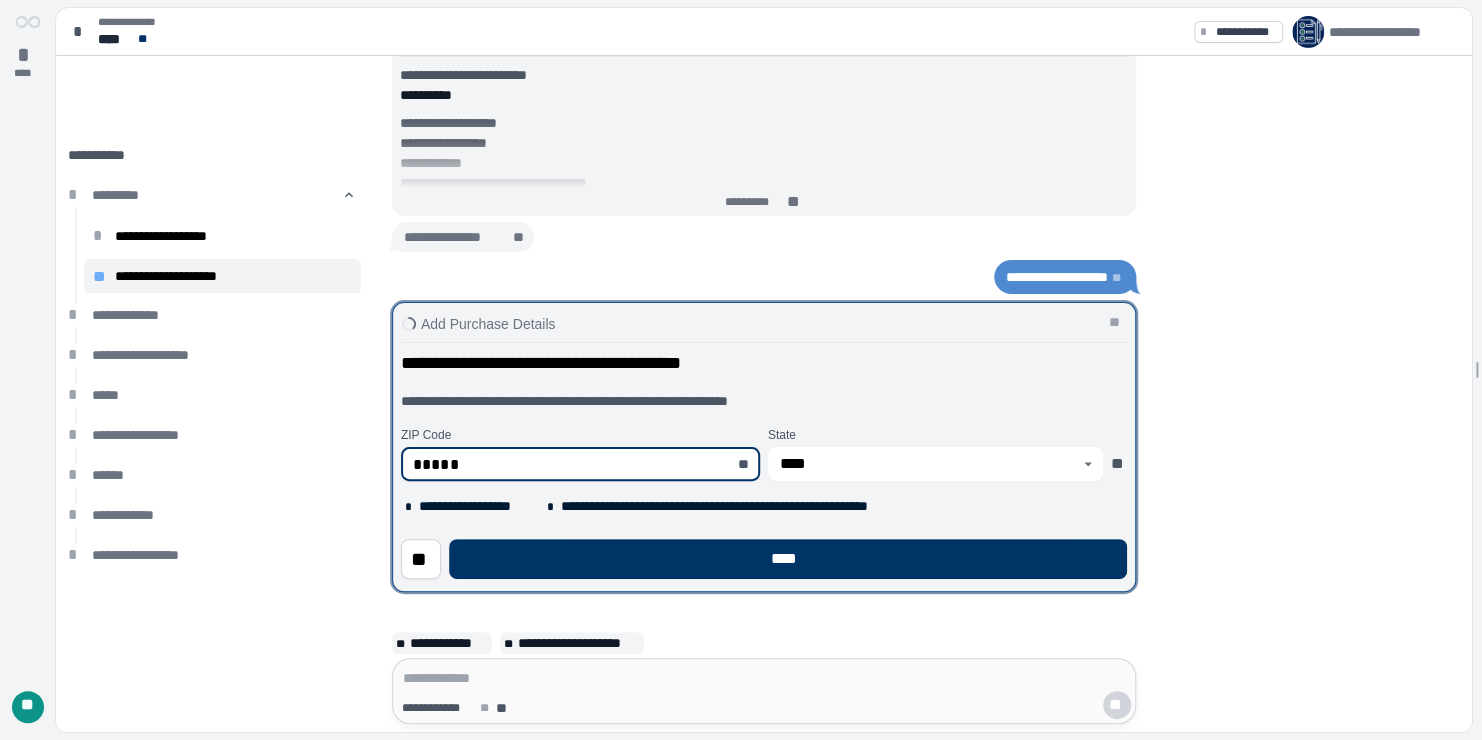 type on "*****" 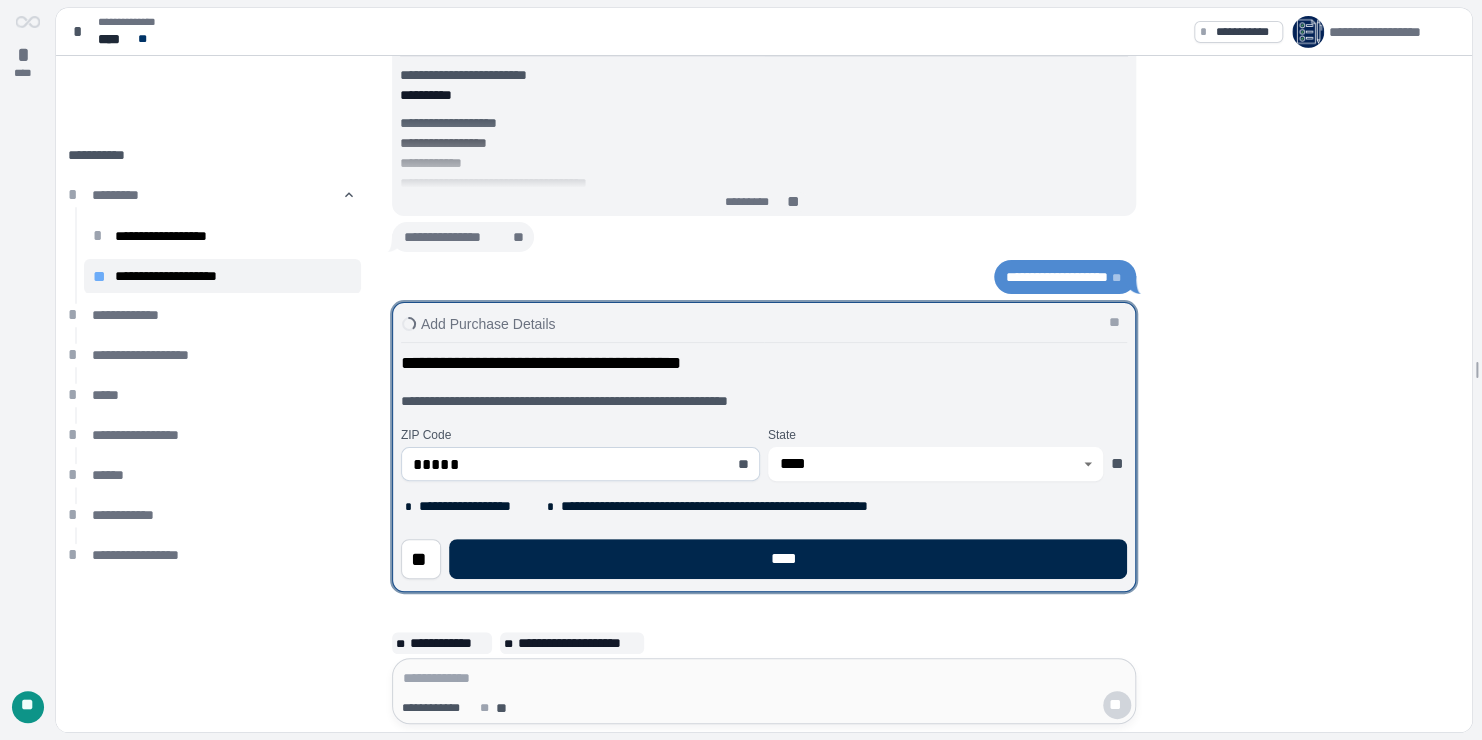 click on "****" at bounding box center (788, 559) 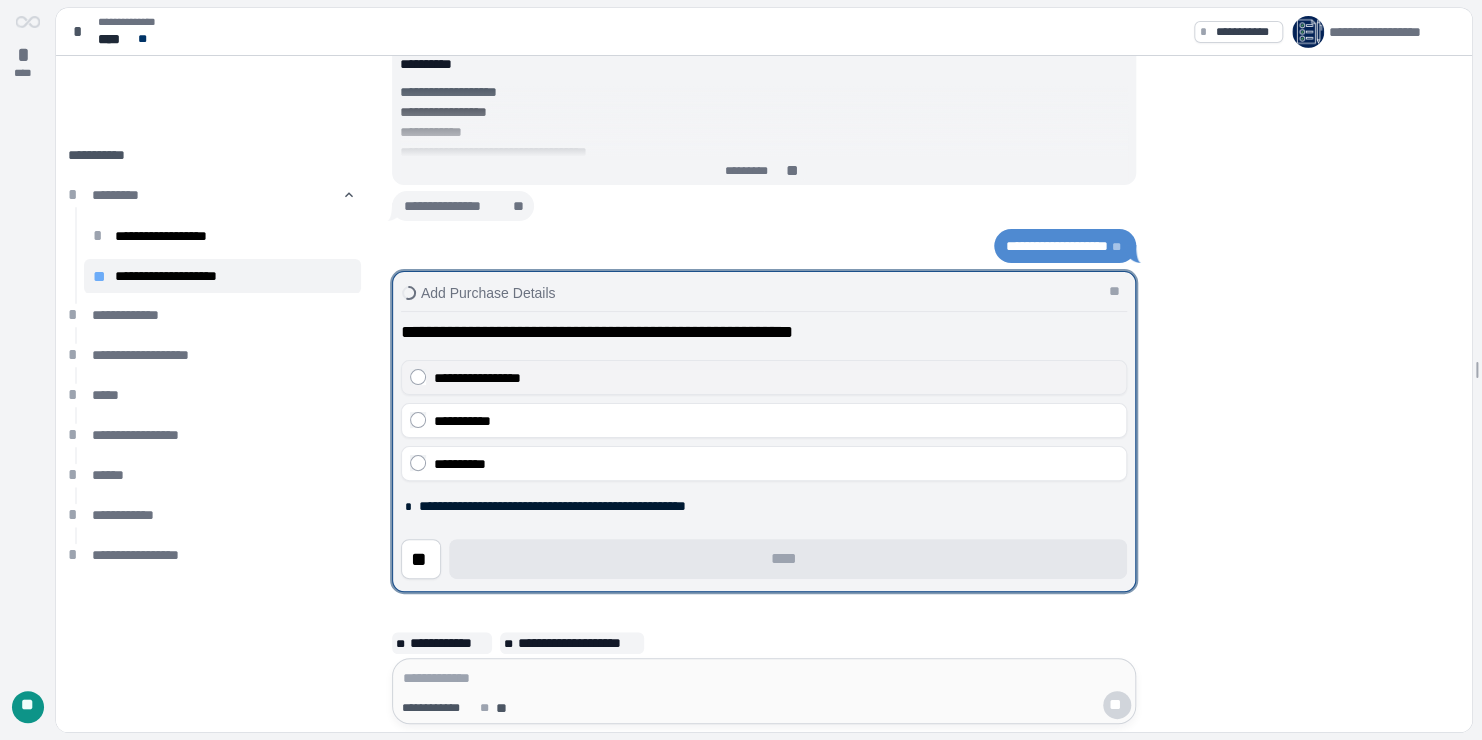 click on "**********" at bounding box center (776, 378) 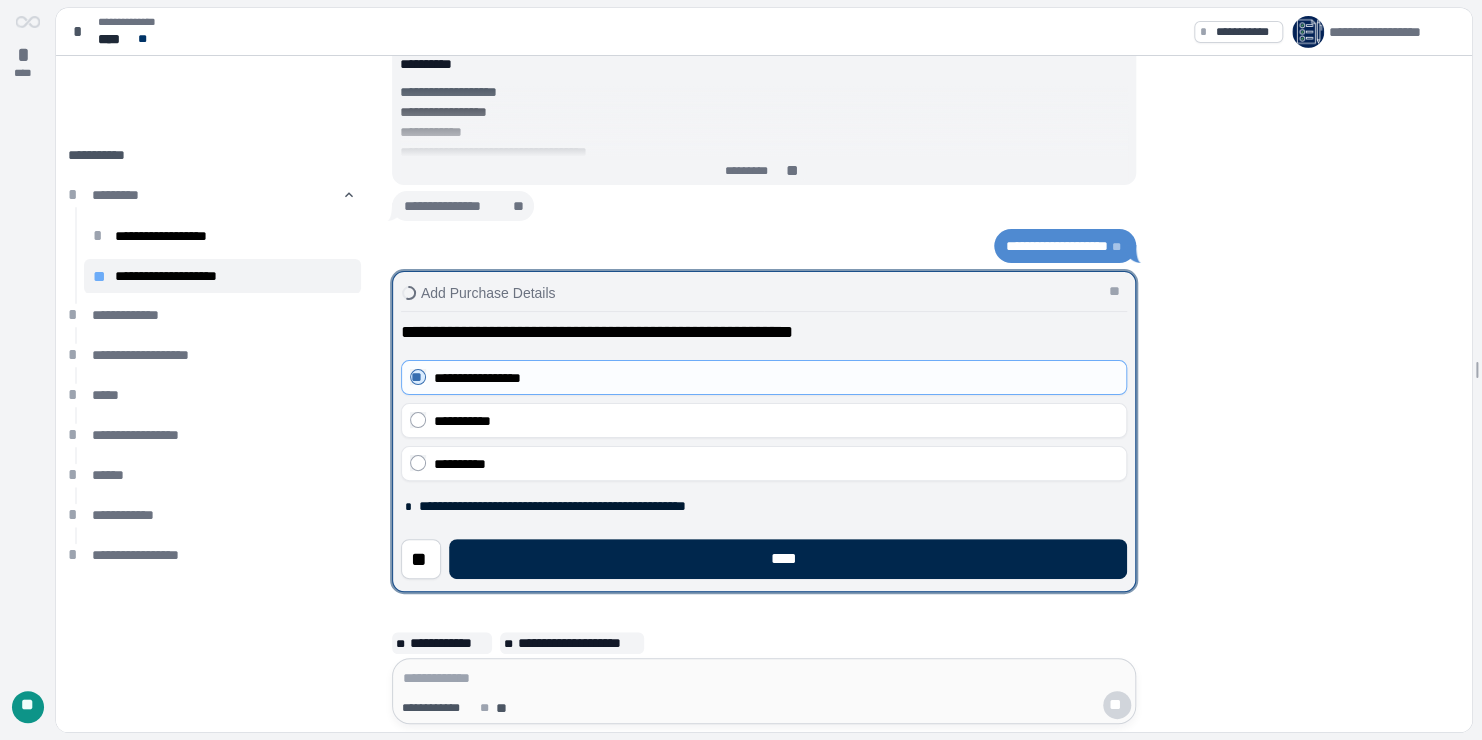 click on "****" at bounding box center [788, 559] 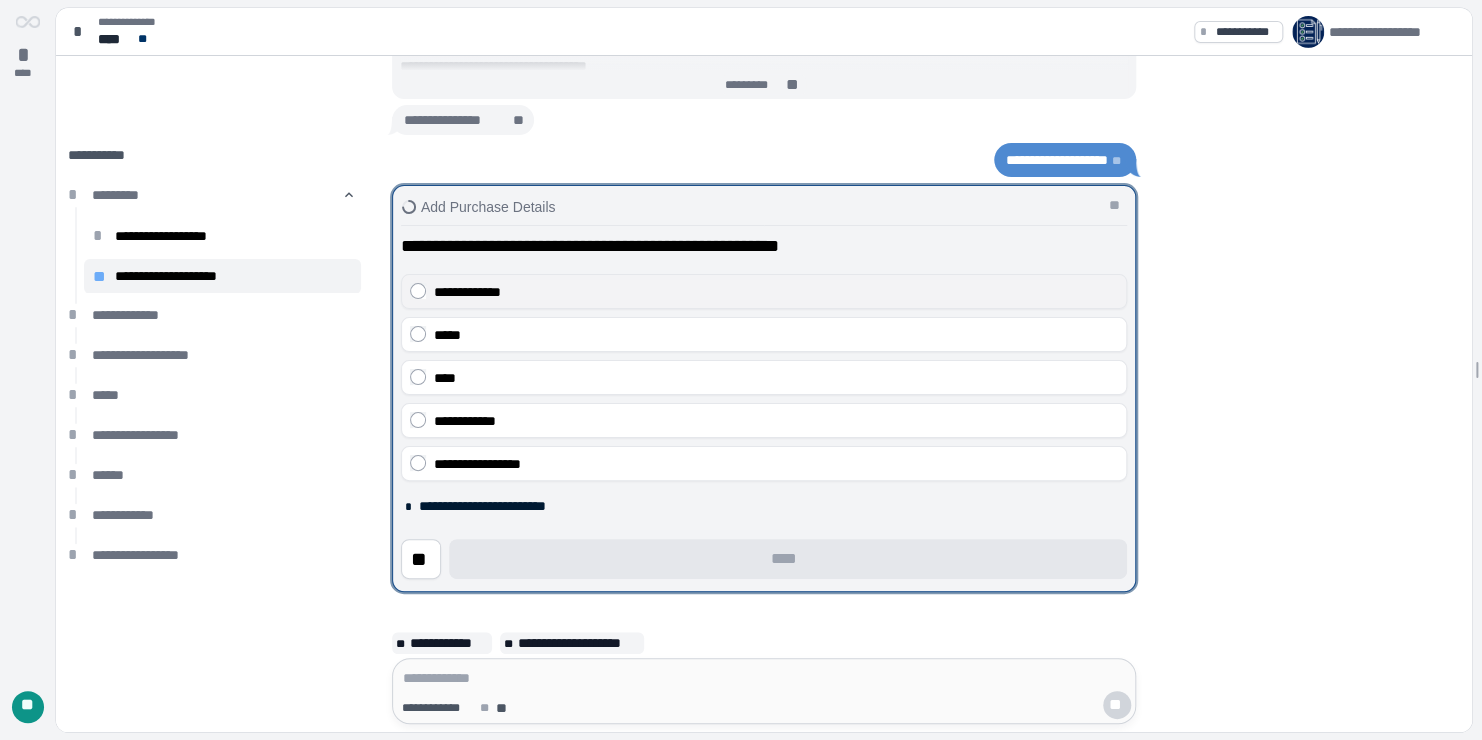 click on "**********" at bounding box center [776, 292] 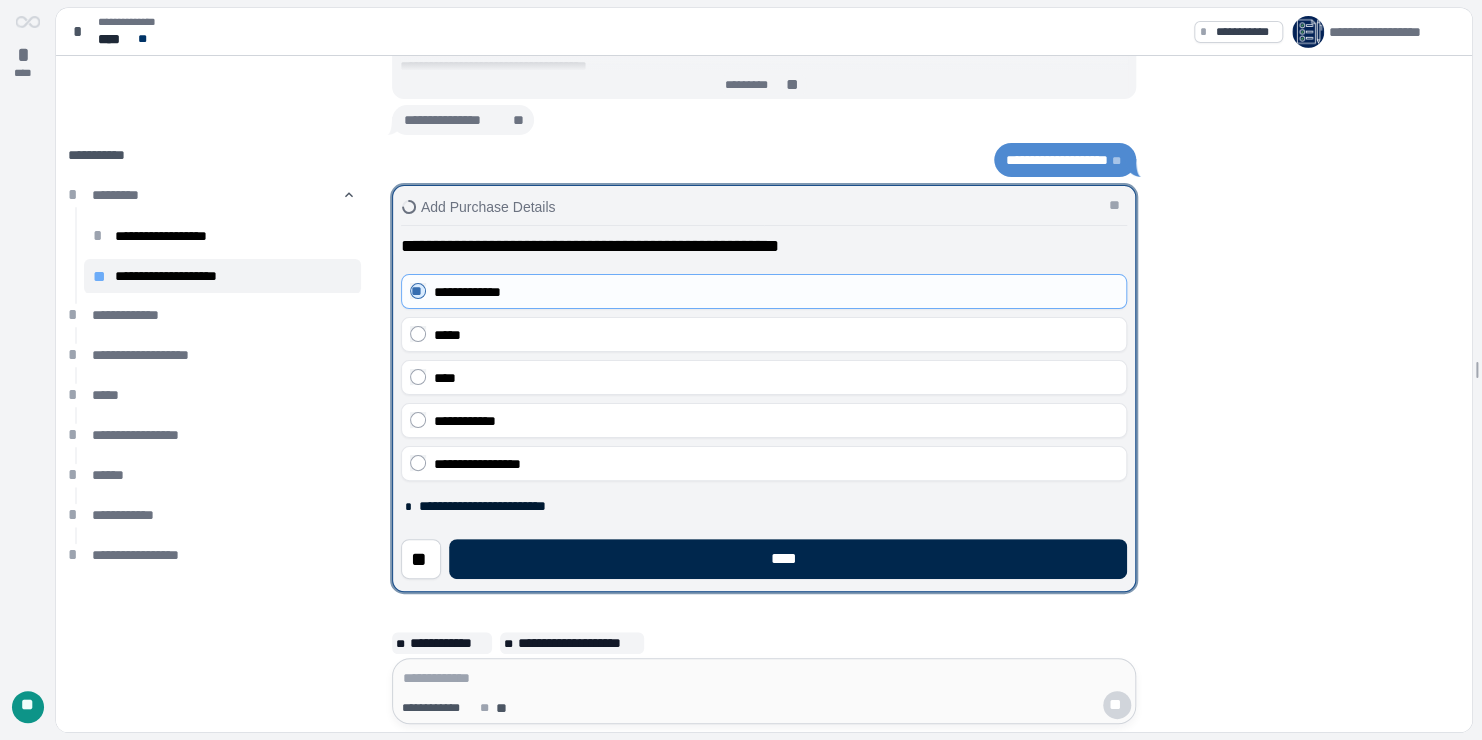 click on "****" at bounding box center [788, 559] 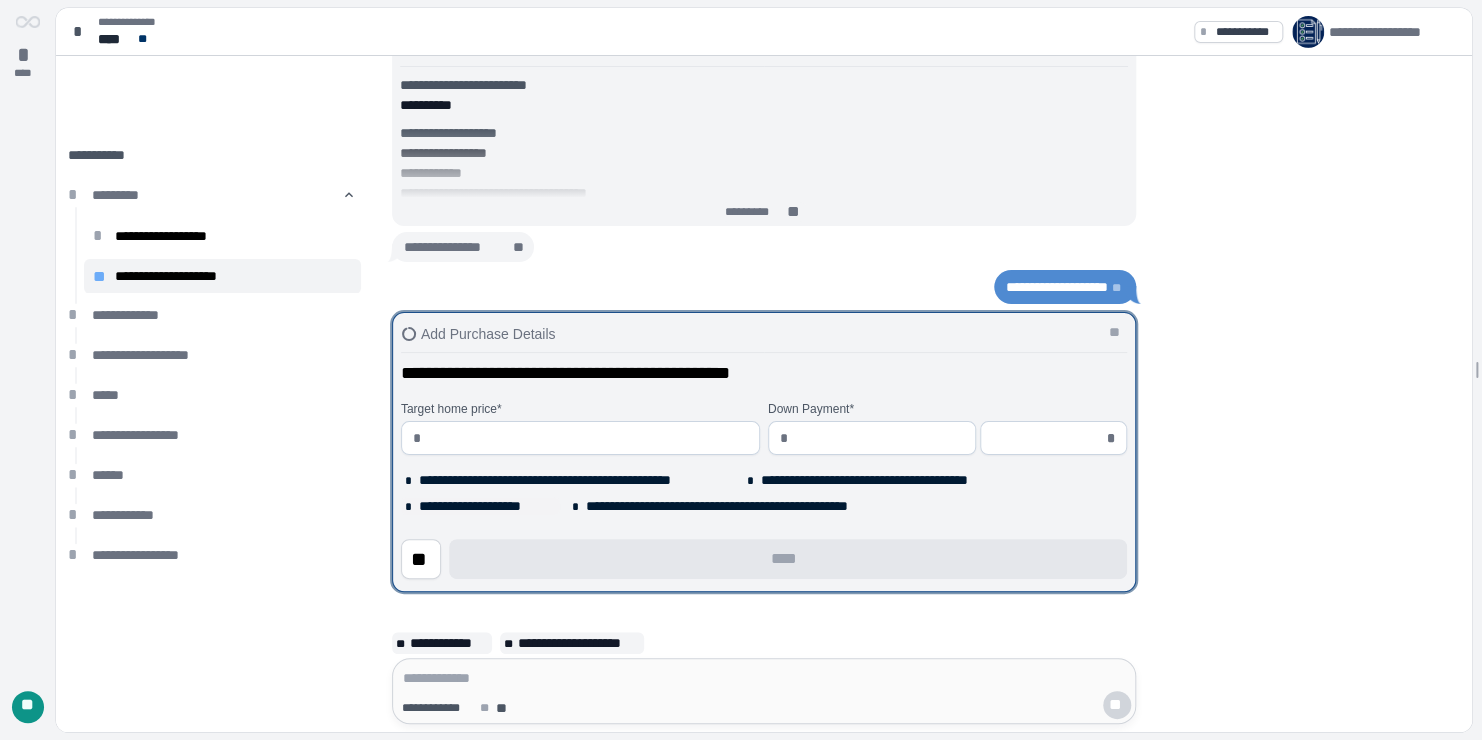 click on "**********" at bounding box center [487, 506] 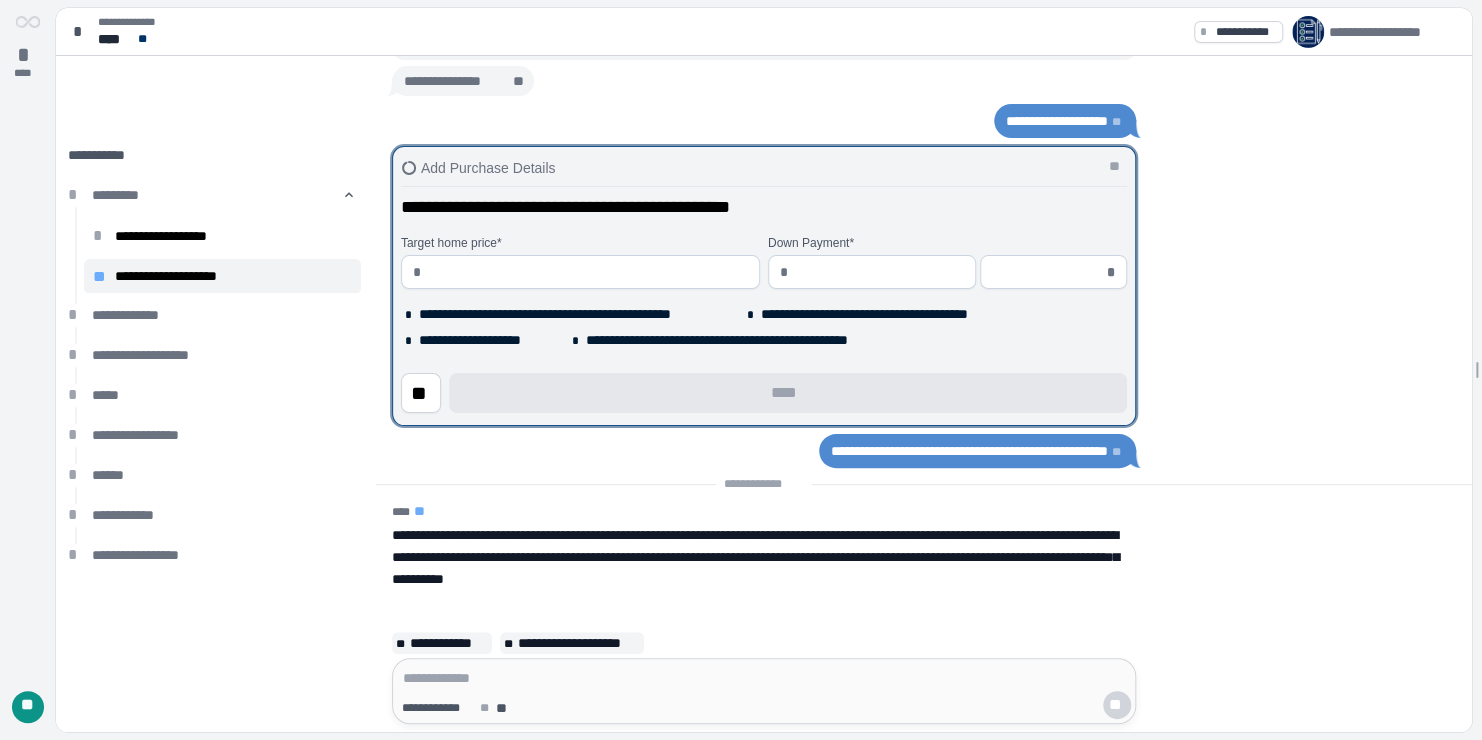 click at bounding box center [587, 272] 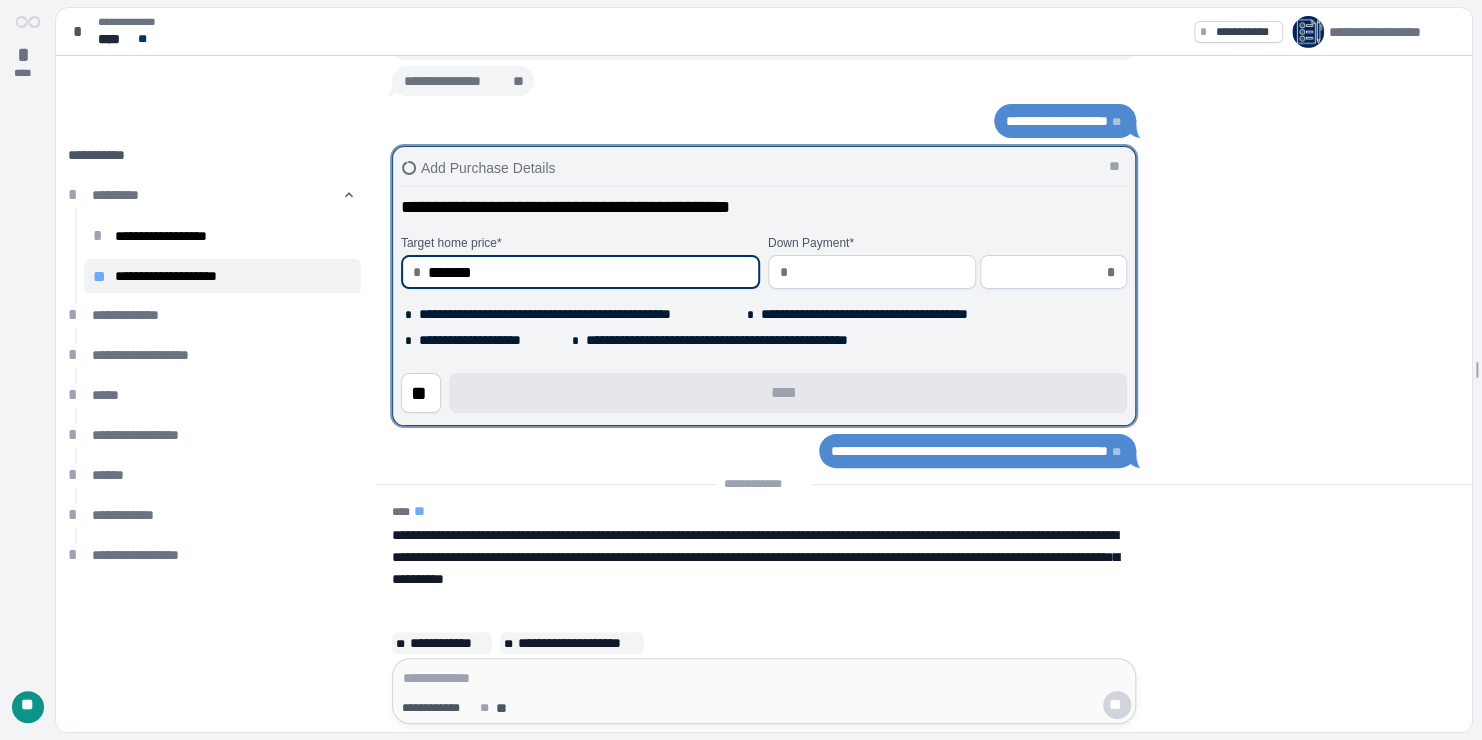 type on "**********" 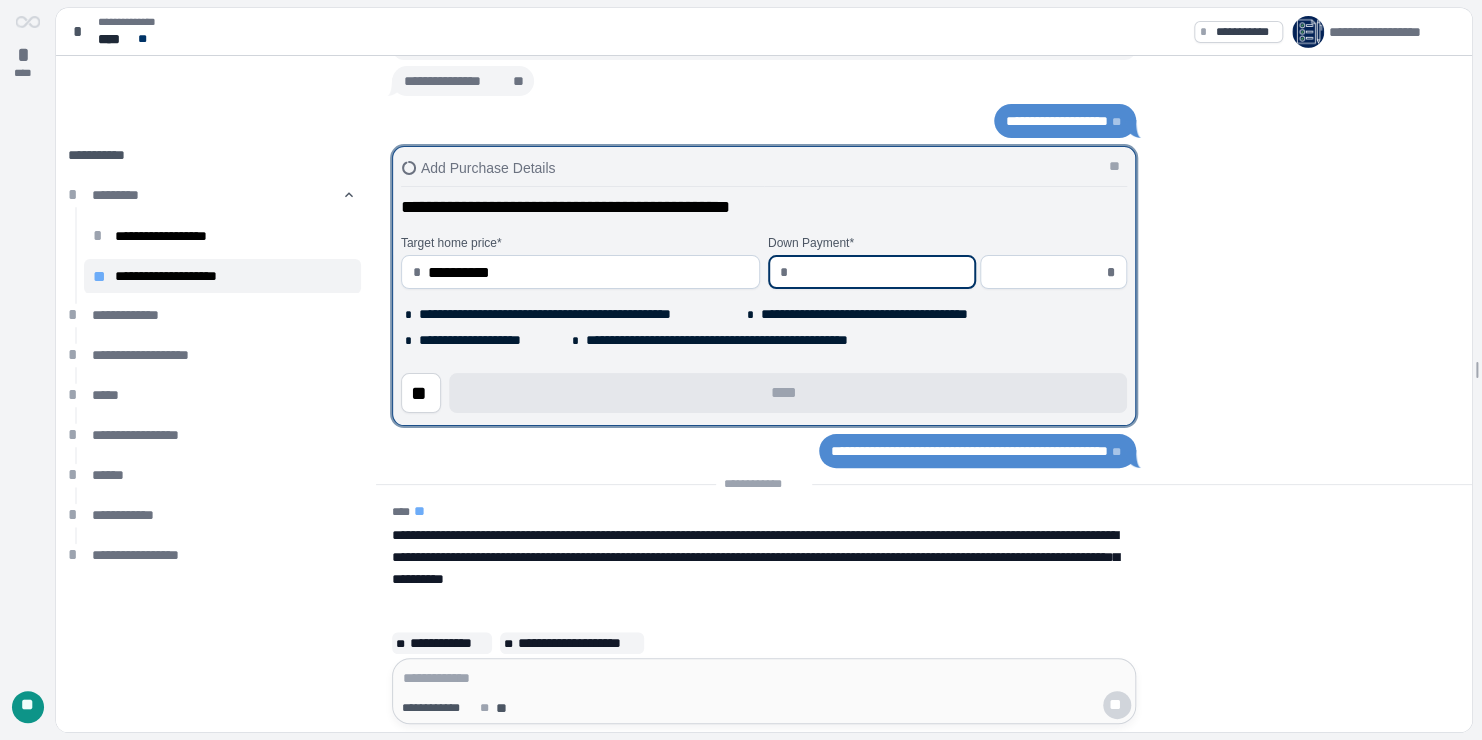 click at bounding box center [879, 272] 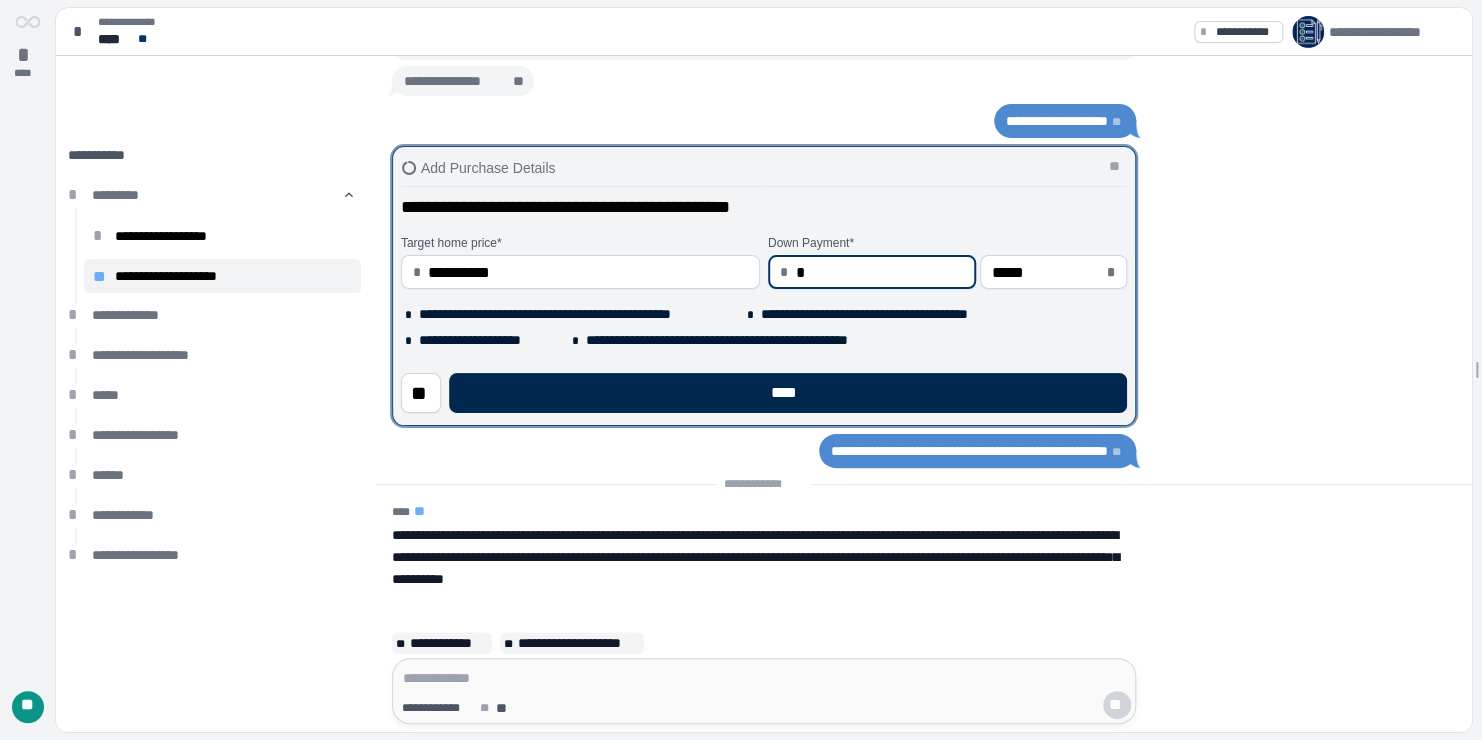 type on "****" 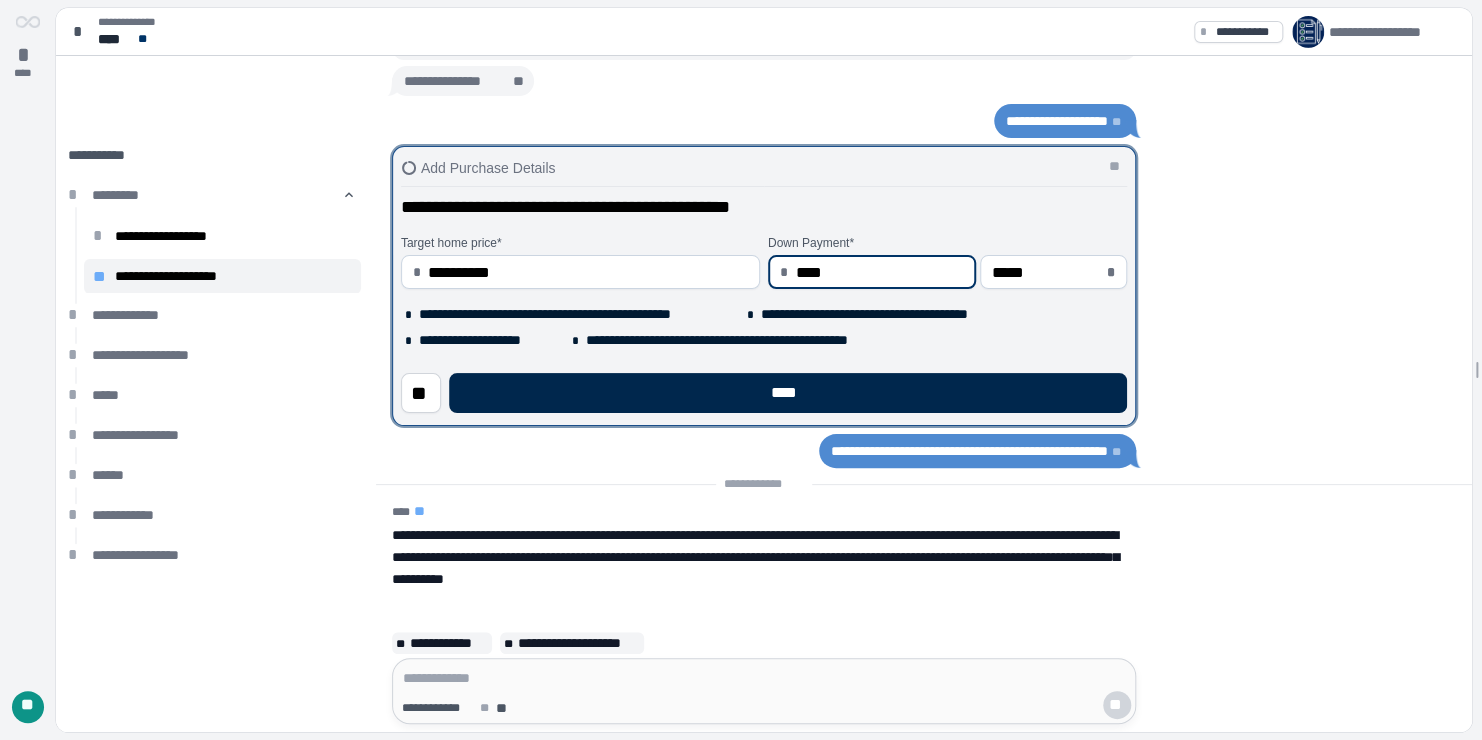 click on "****" at bounding box center (788, 393) 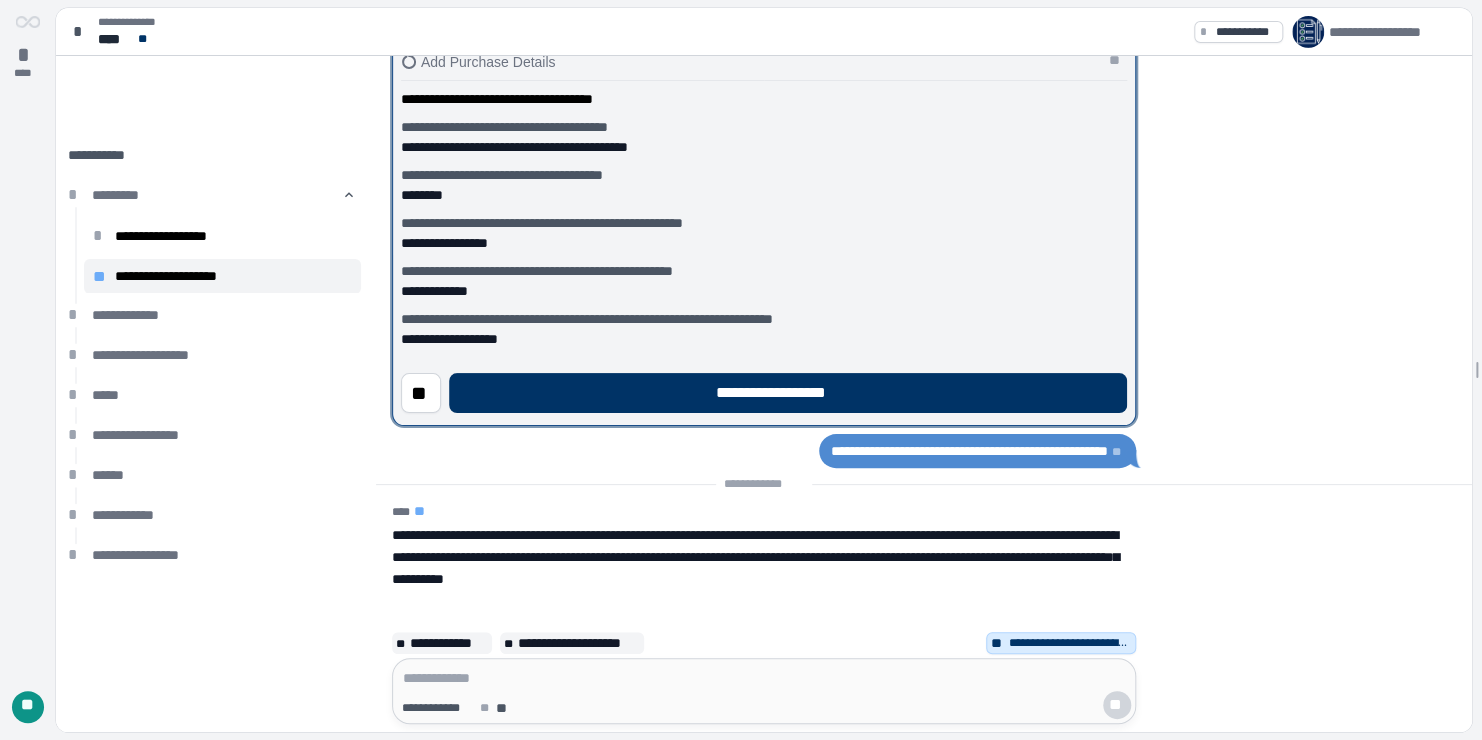 click on "**********" at bounding box center [788, 393] 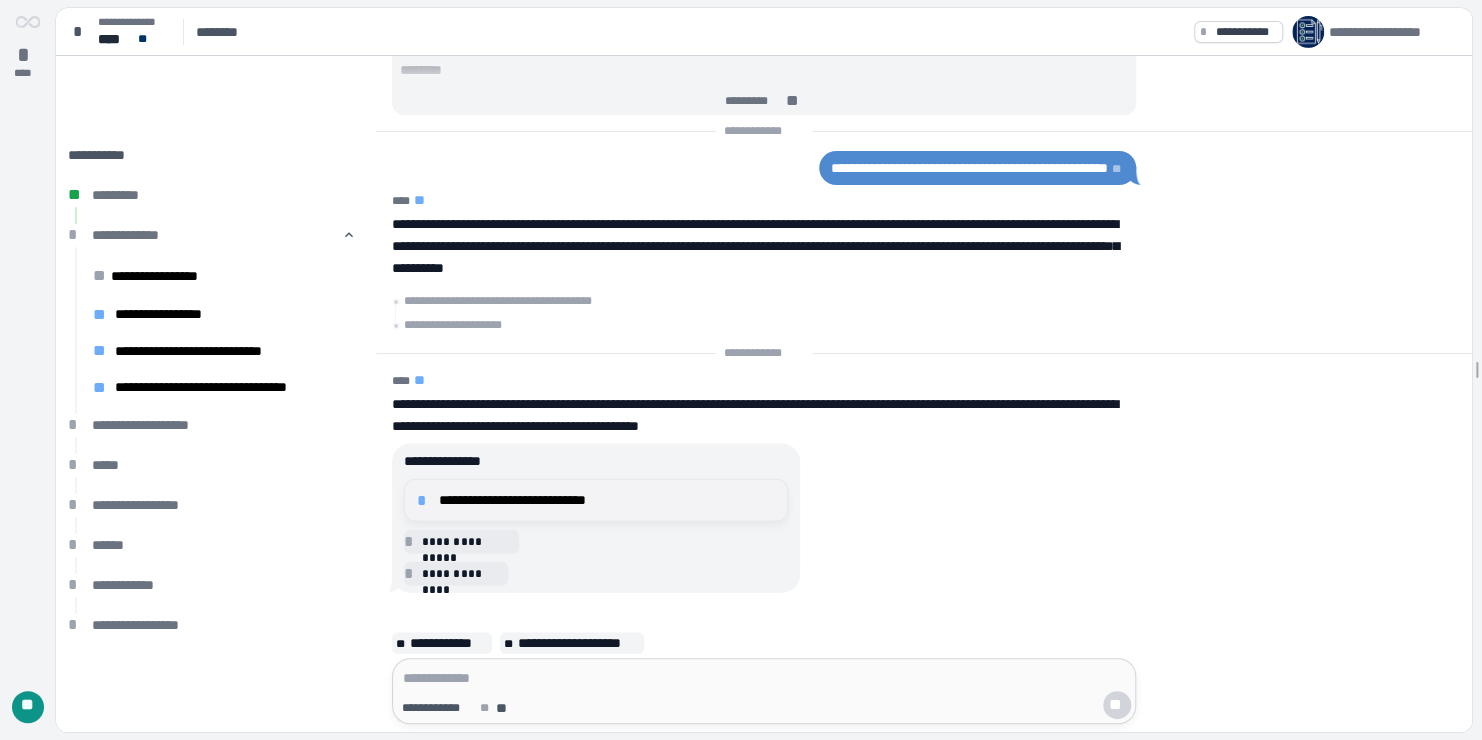 click on "**********" at bounding box center [596, 500] 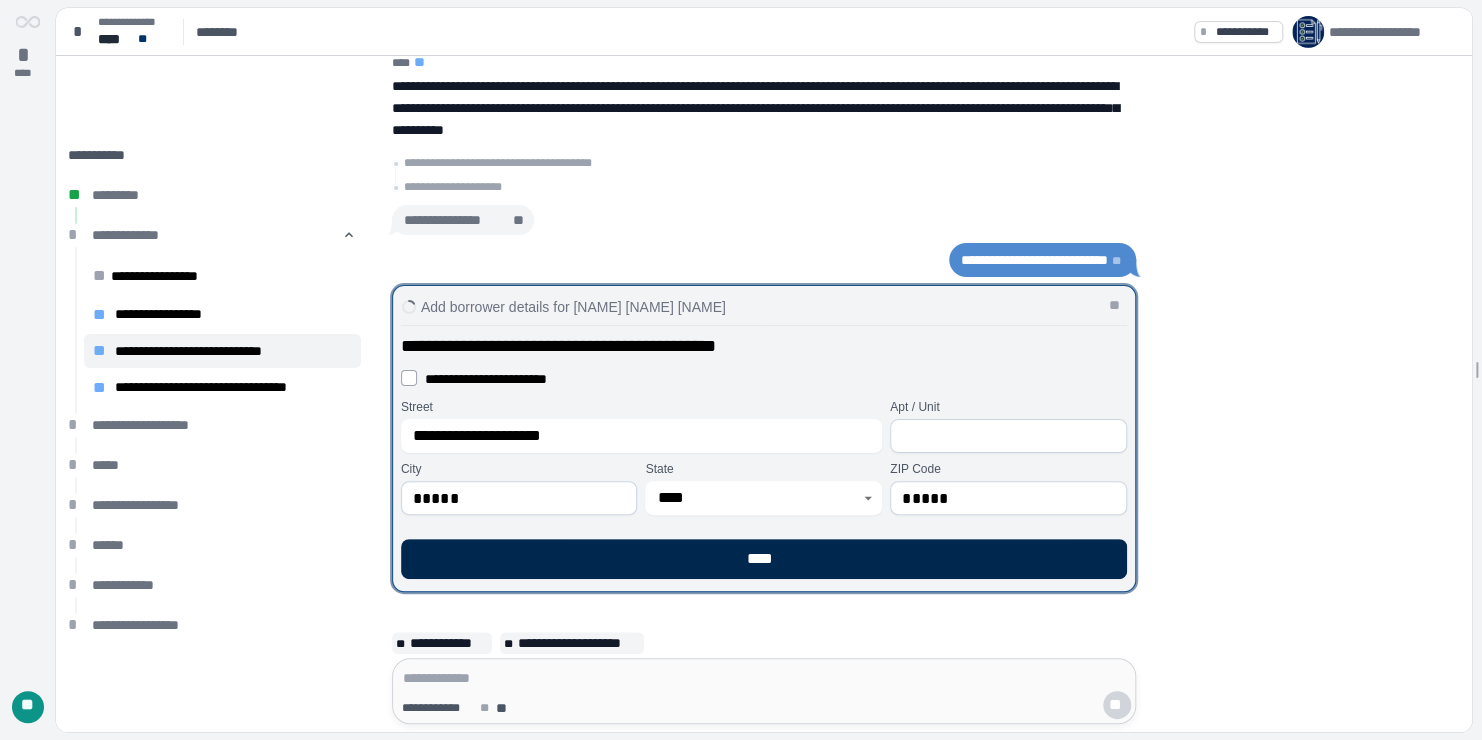 click on "****" at bounding box center [764, 559] 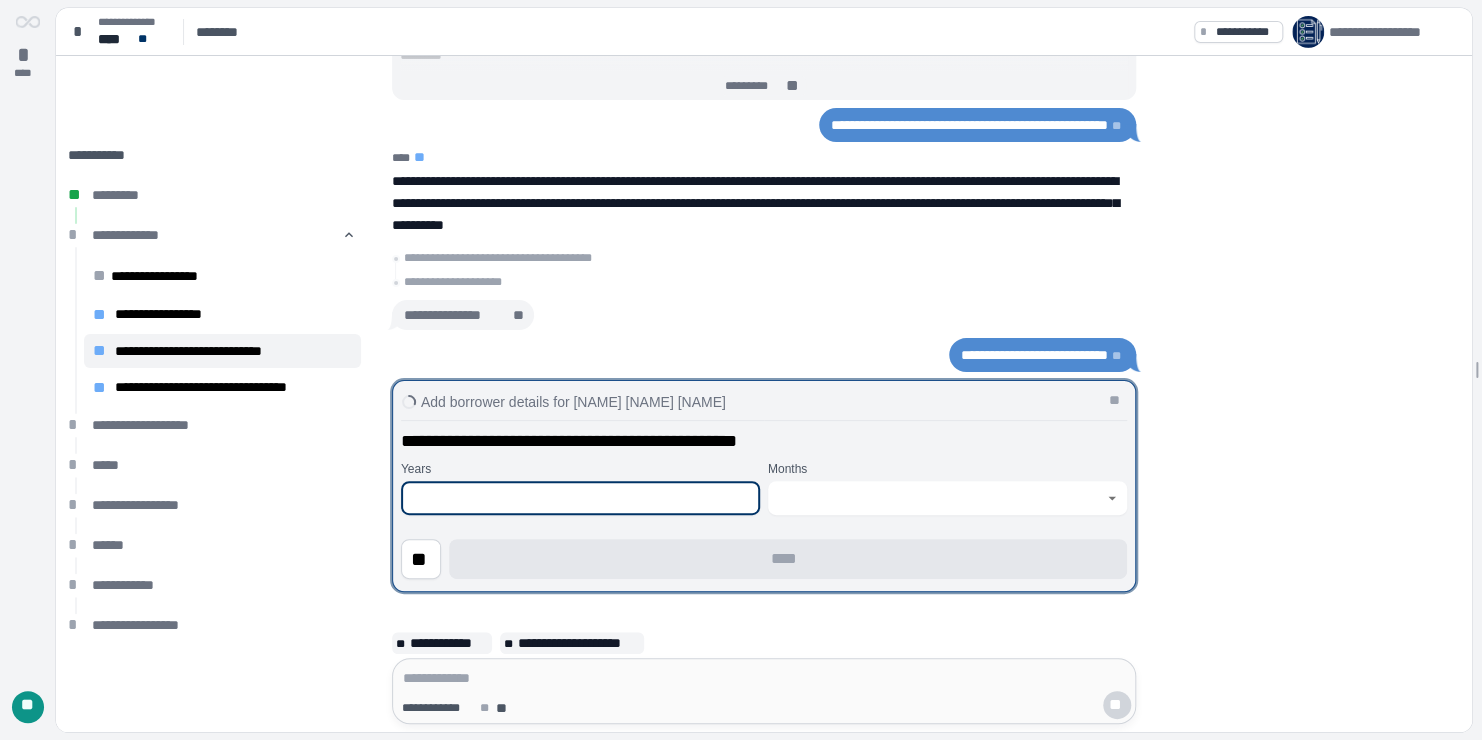 type on "*" 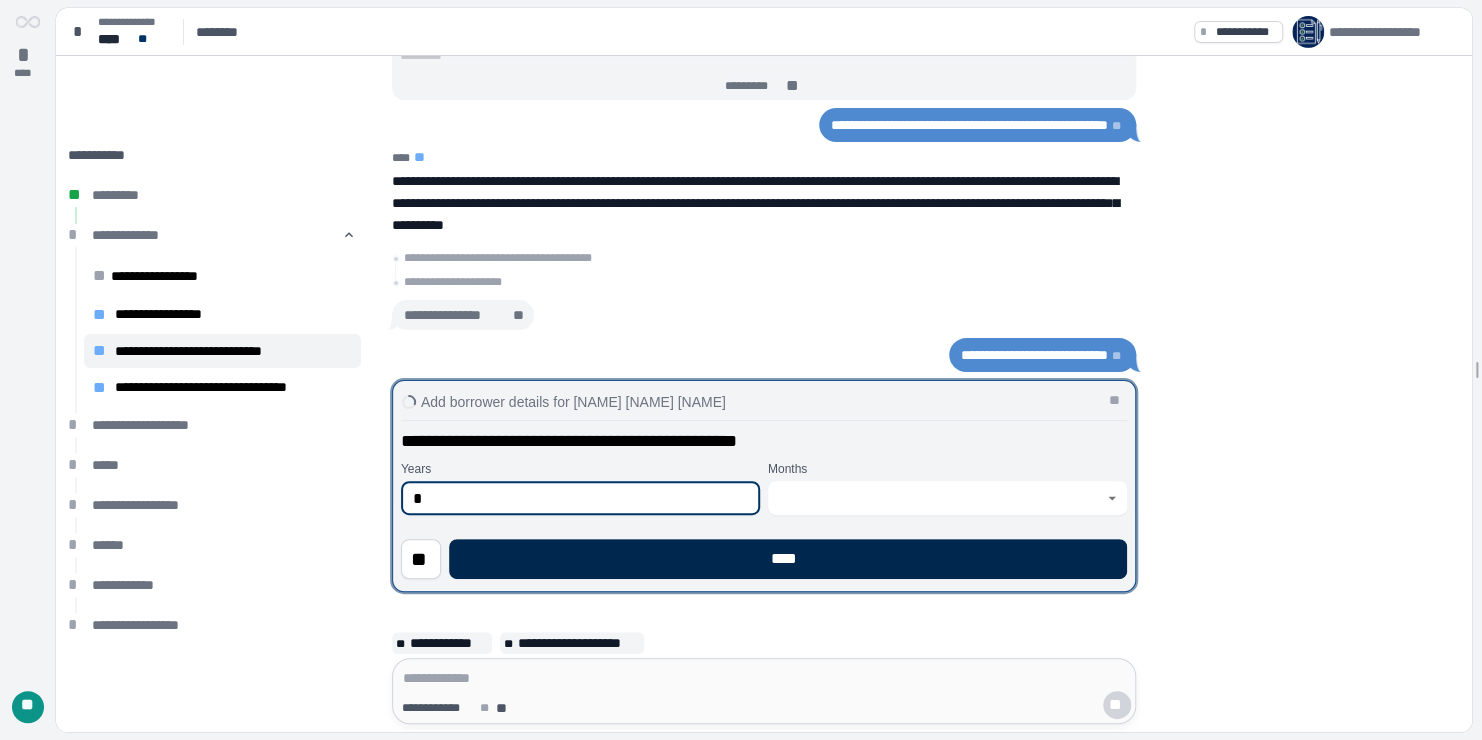 type 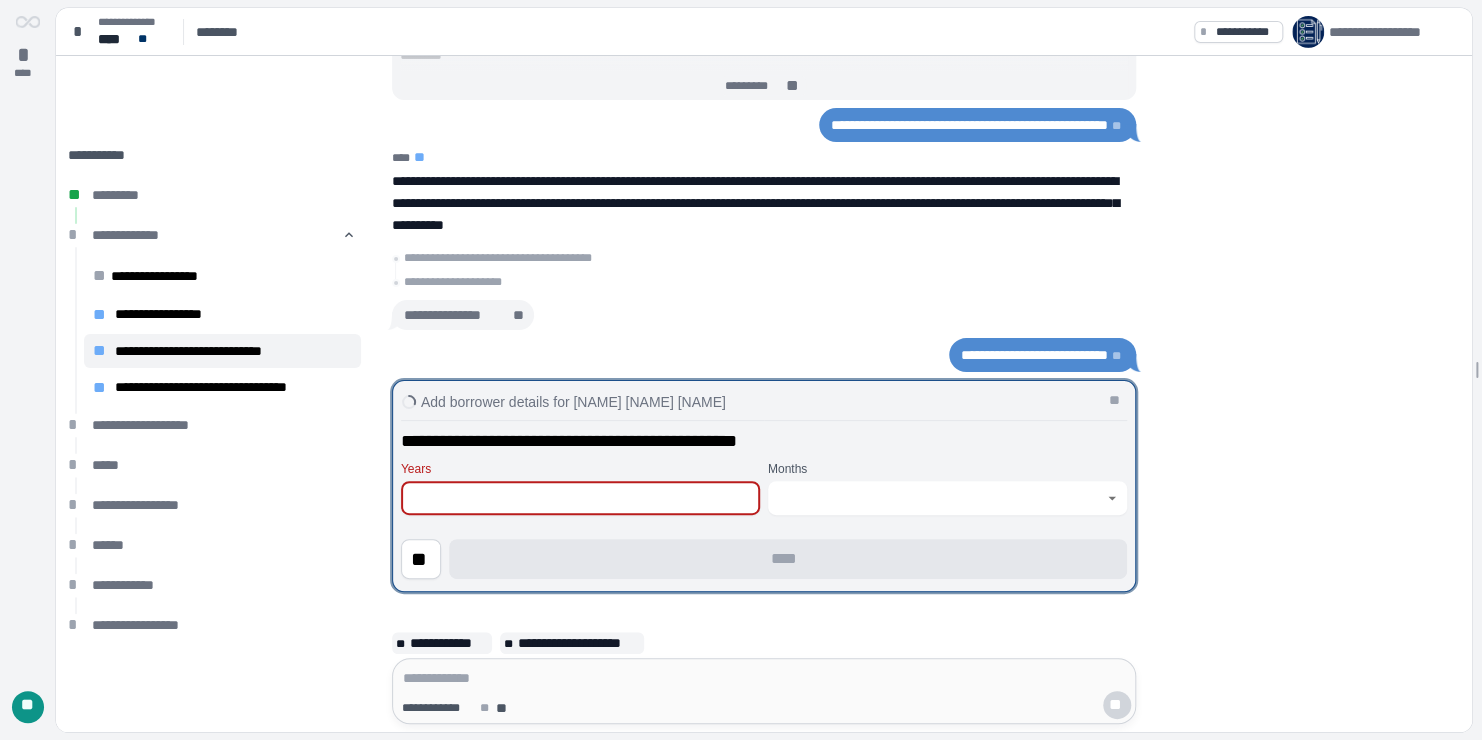 click at bounding box center [947, 498] 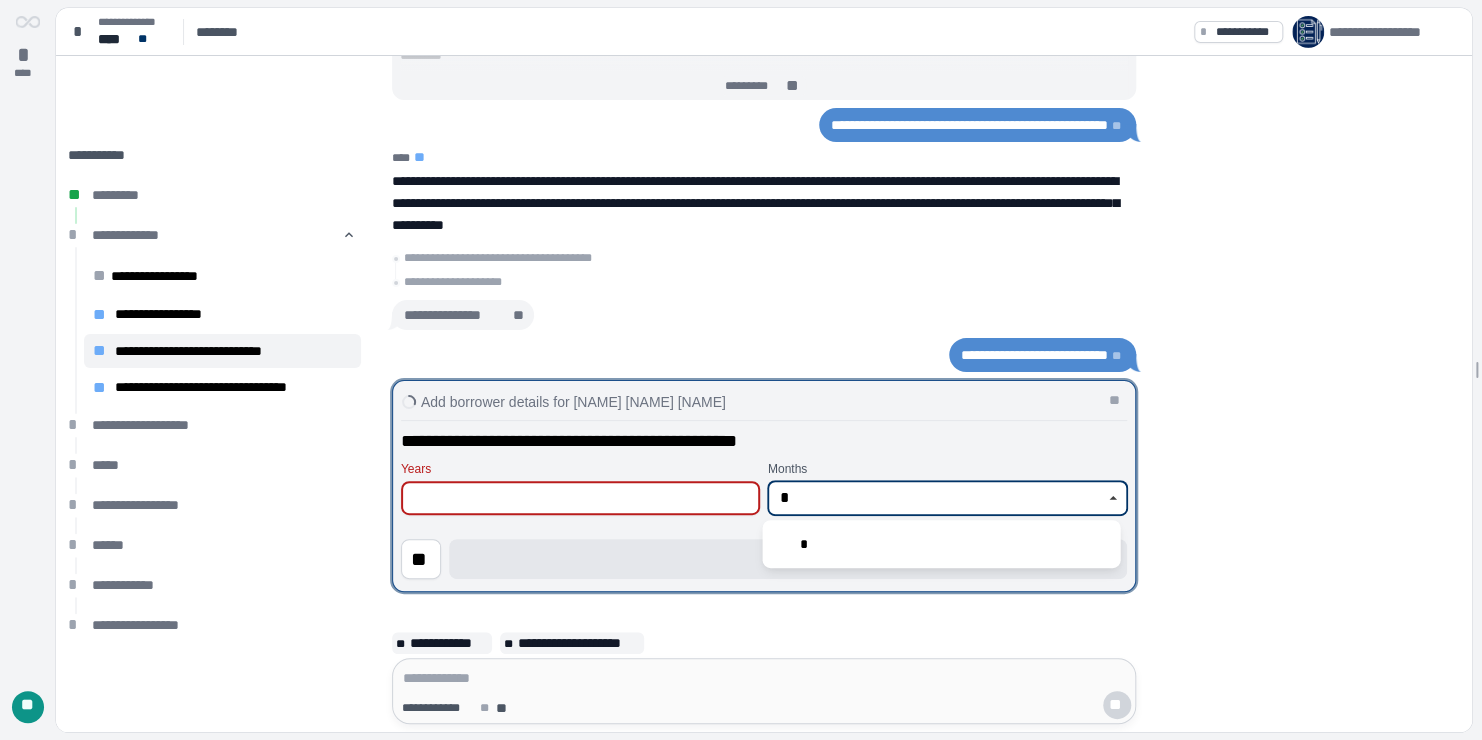 type on "*" 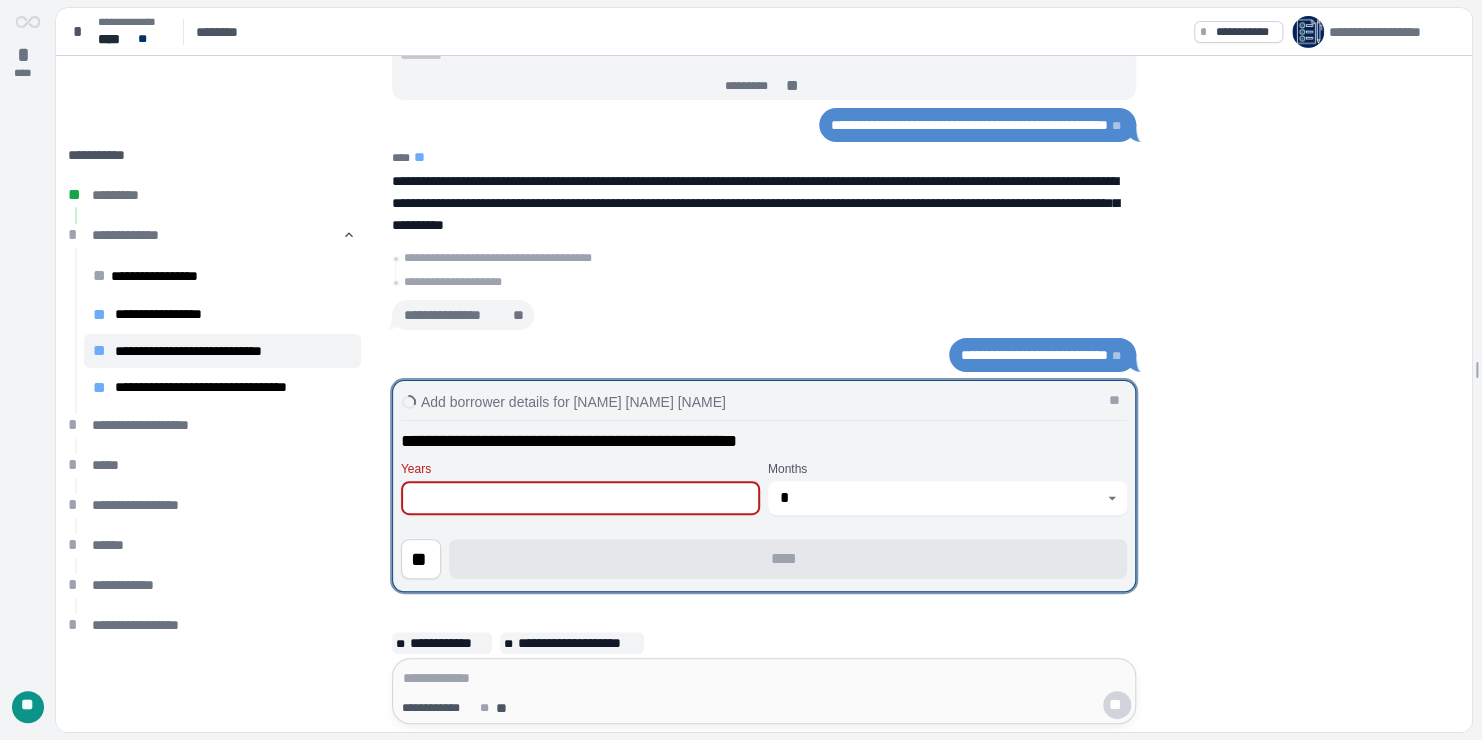 click on "**********" at bounding box center [764, 497] 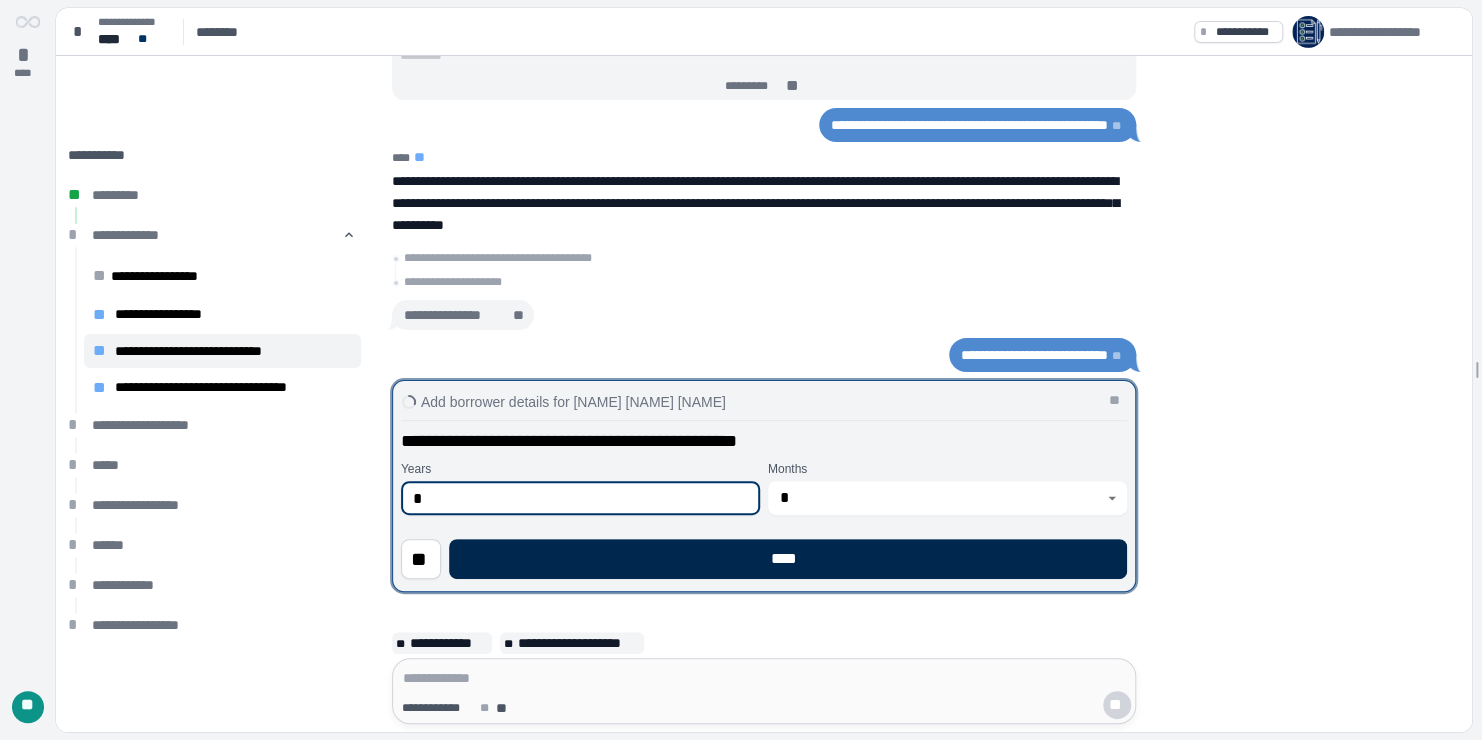 type on "*" 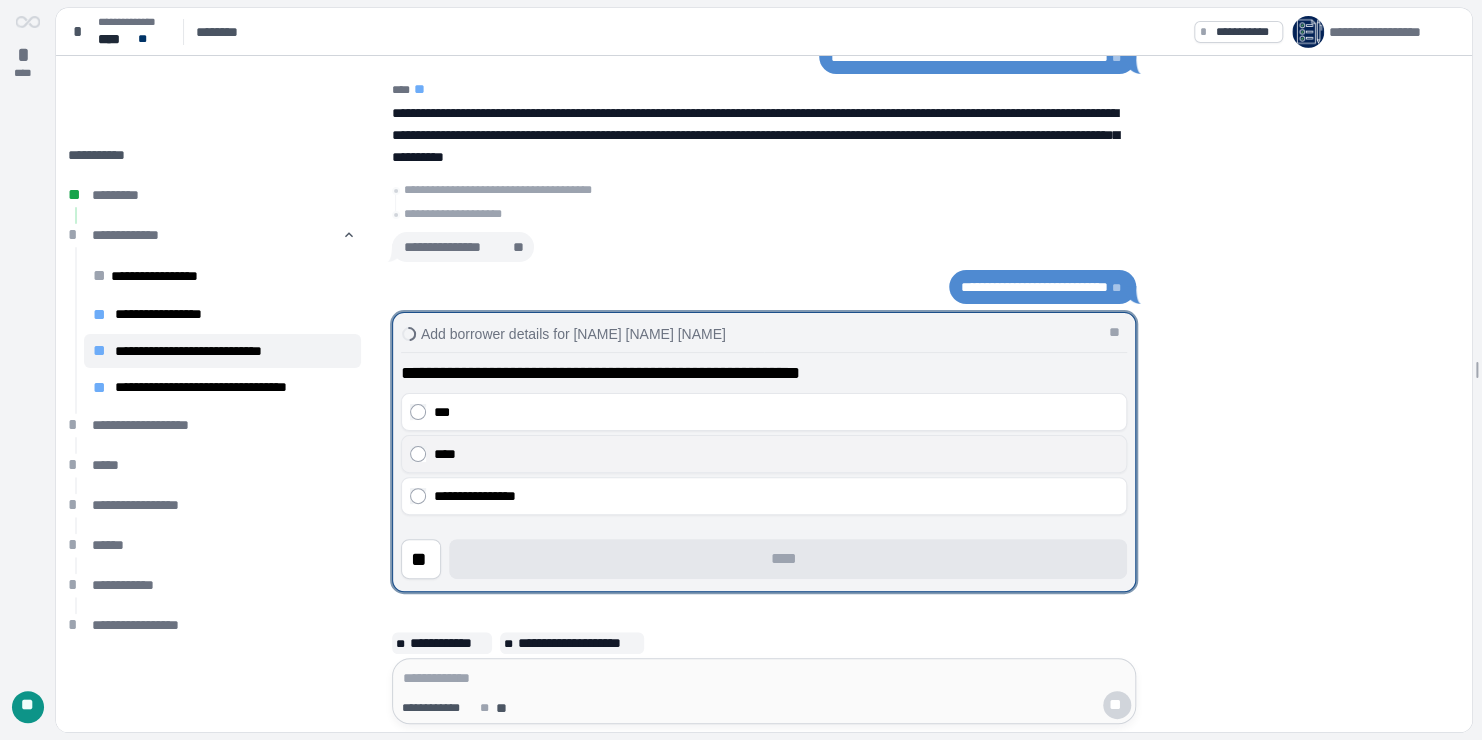 click on "****" at bounding box center (776, 454) 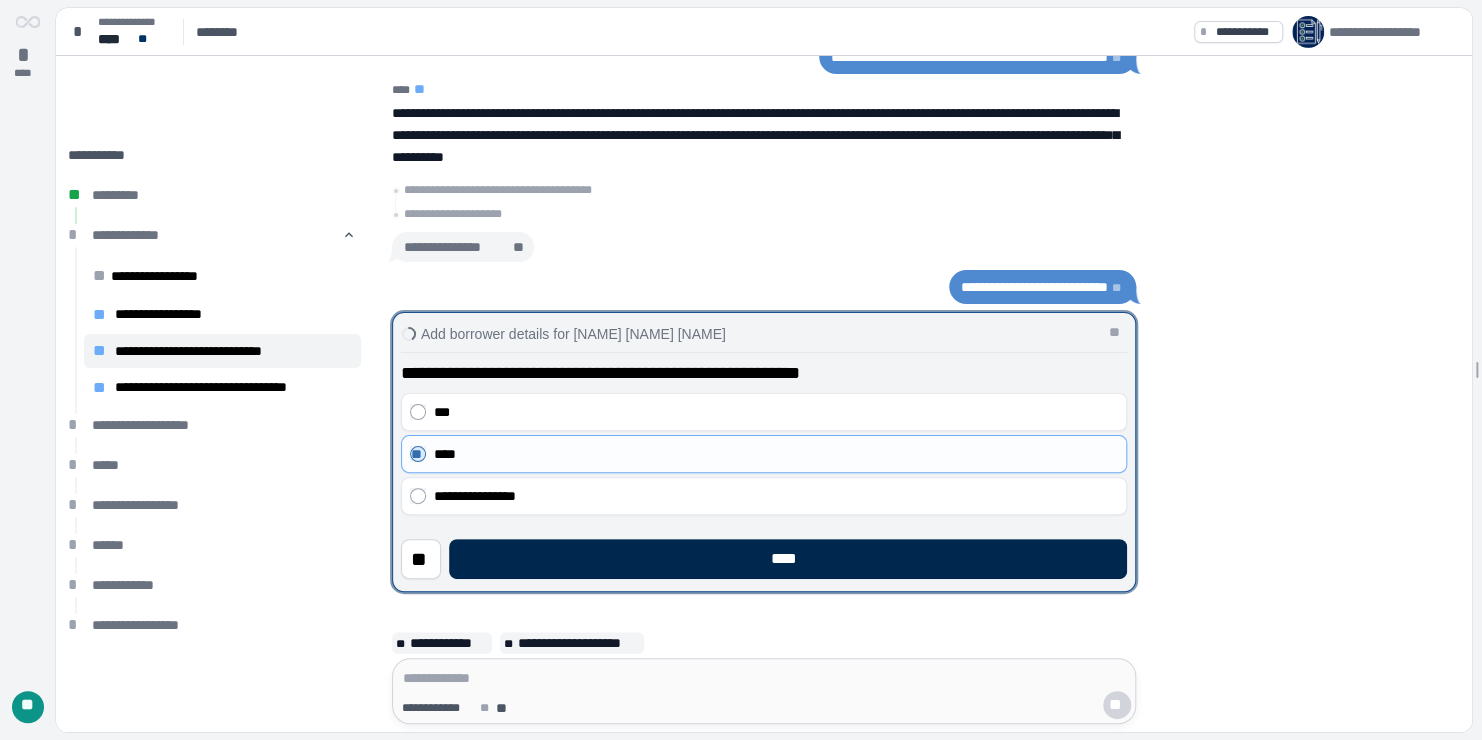 click on "****" at bounding box center [788, 559] 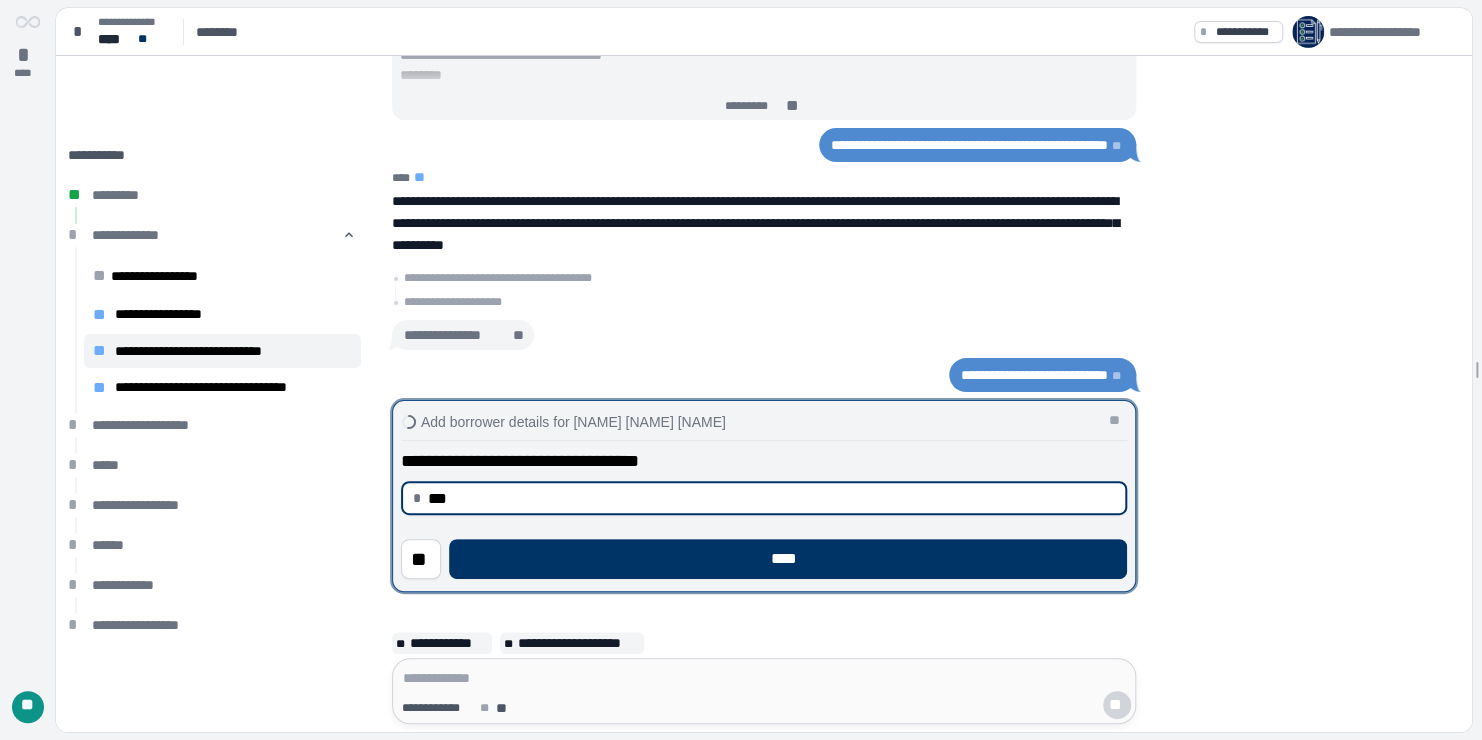 type on "******" 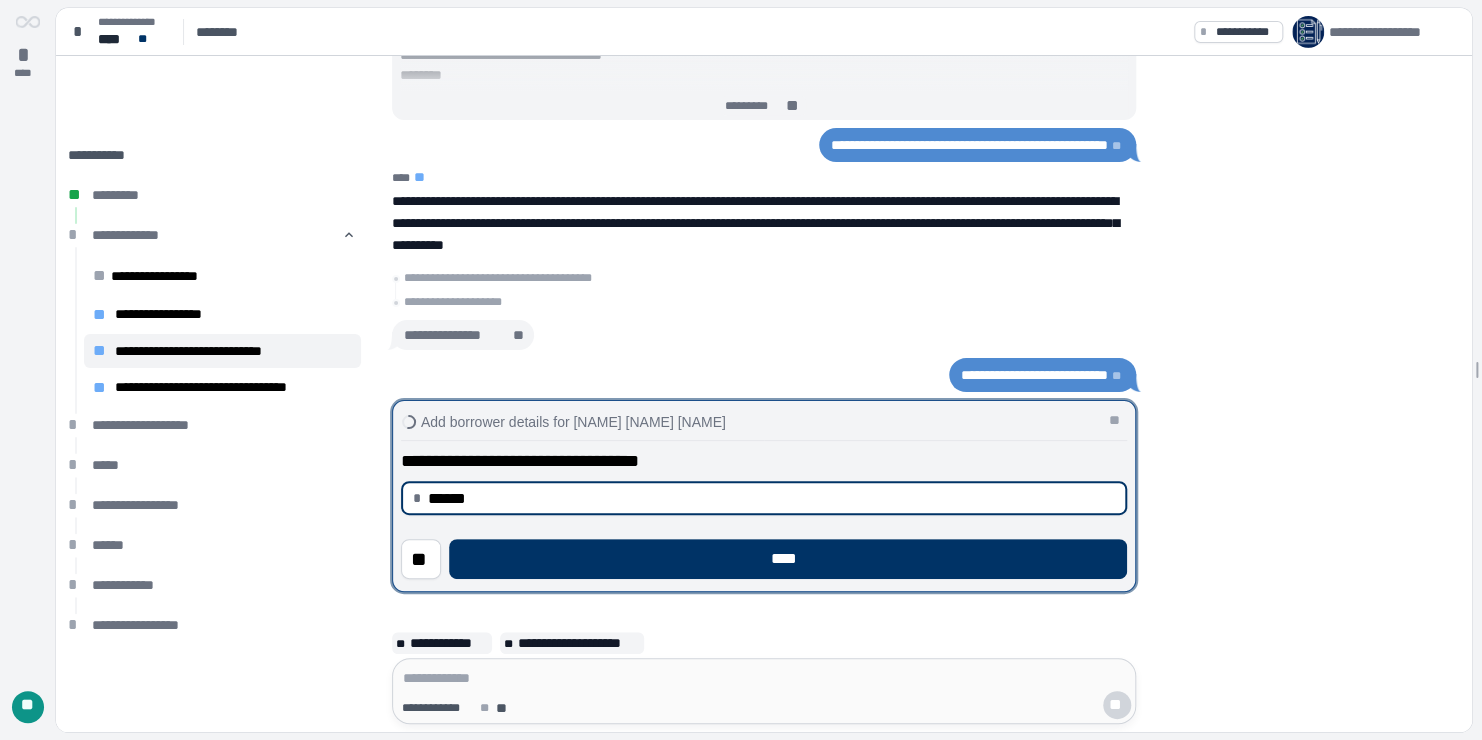 click on "****" at bounding box center [788, 559] 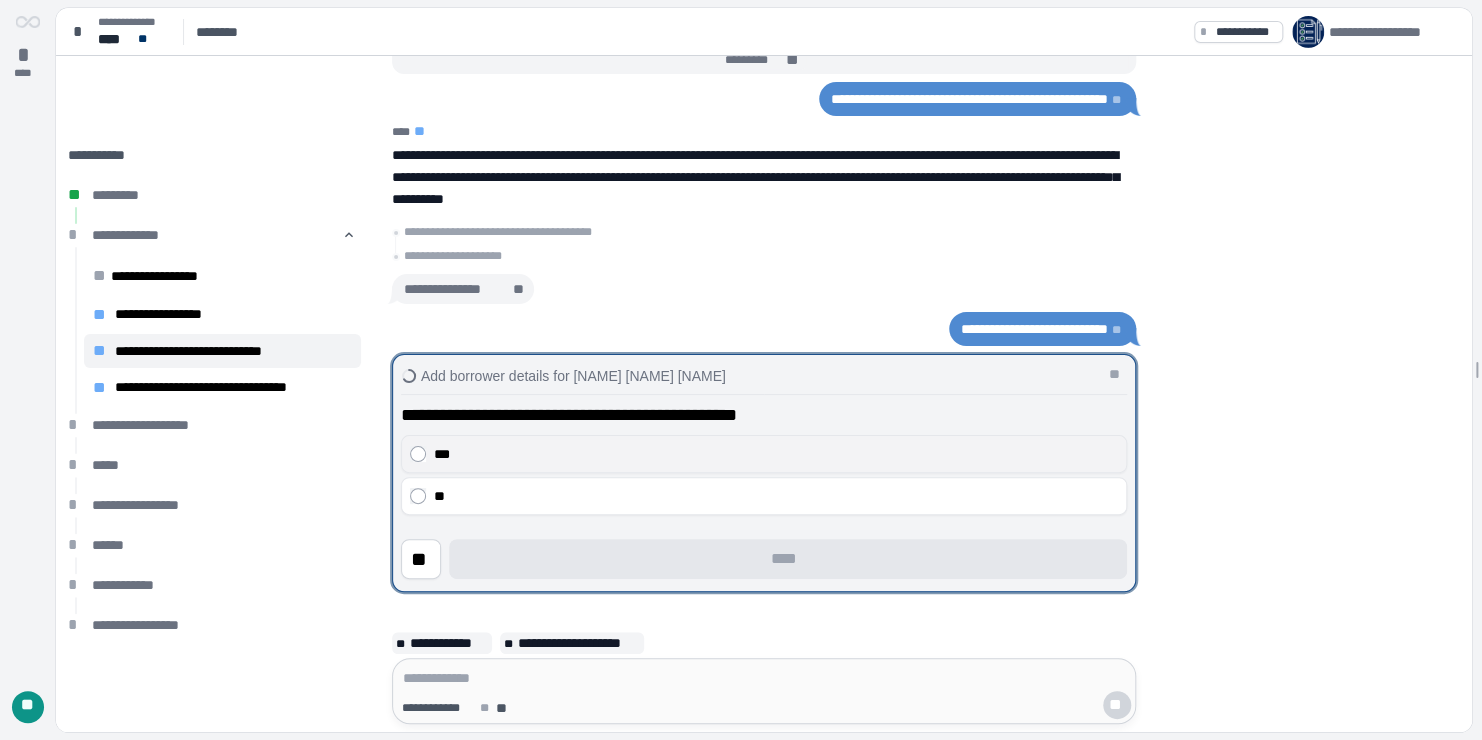 click on "***" at bounding box center (776, 454) 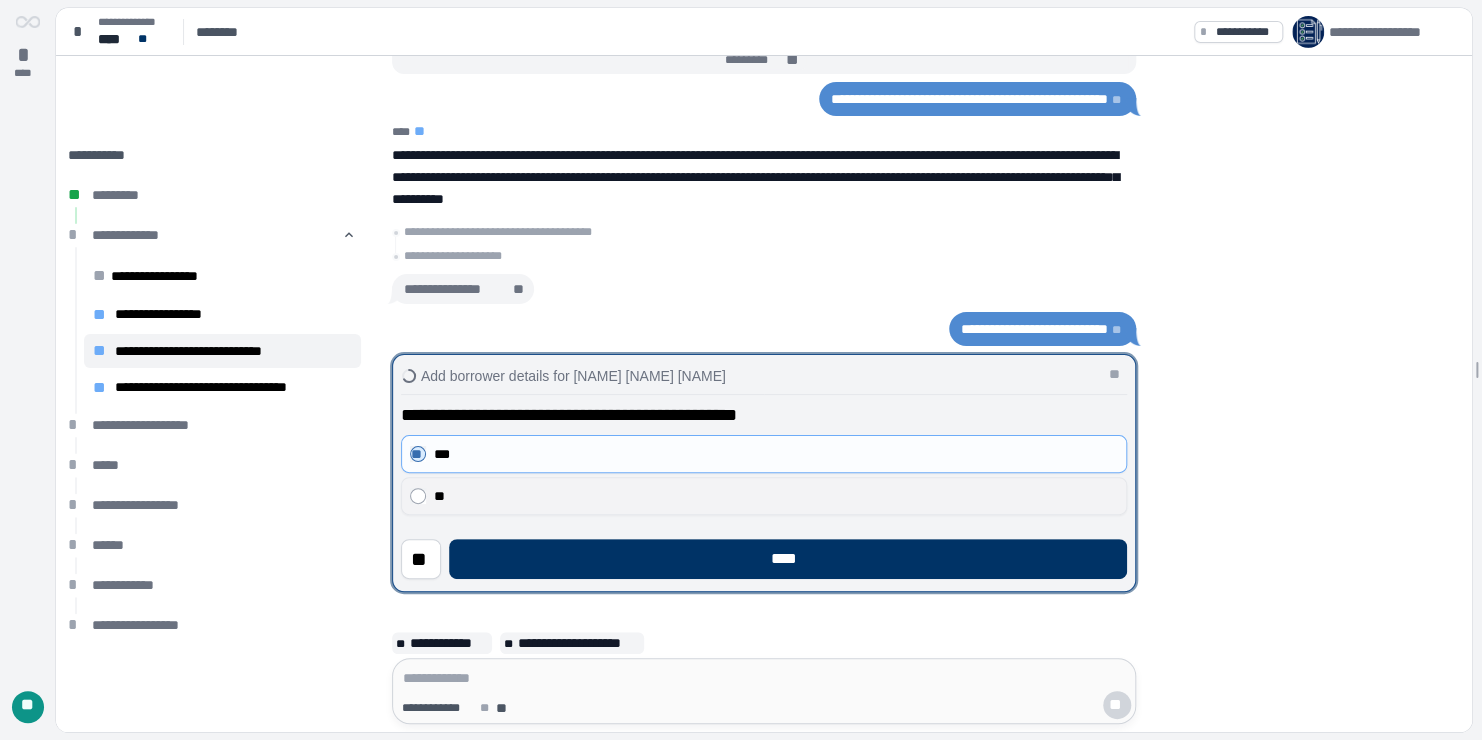click on "**" at bounding box center [764, 496] 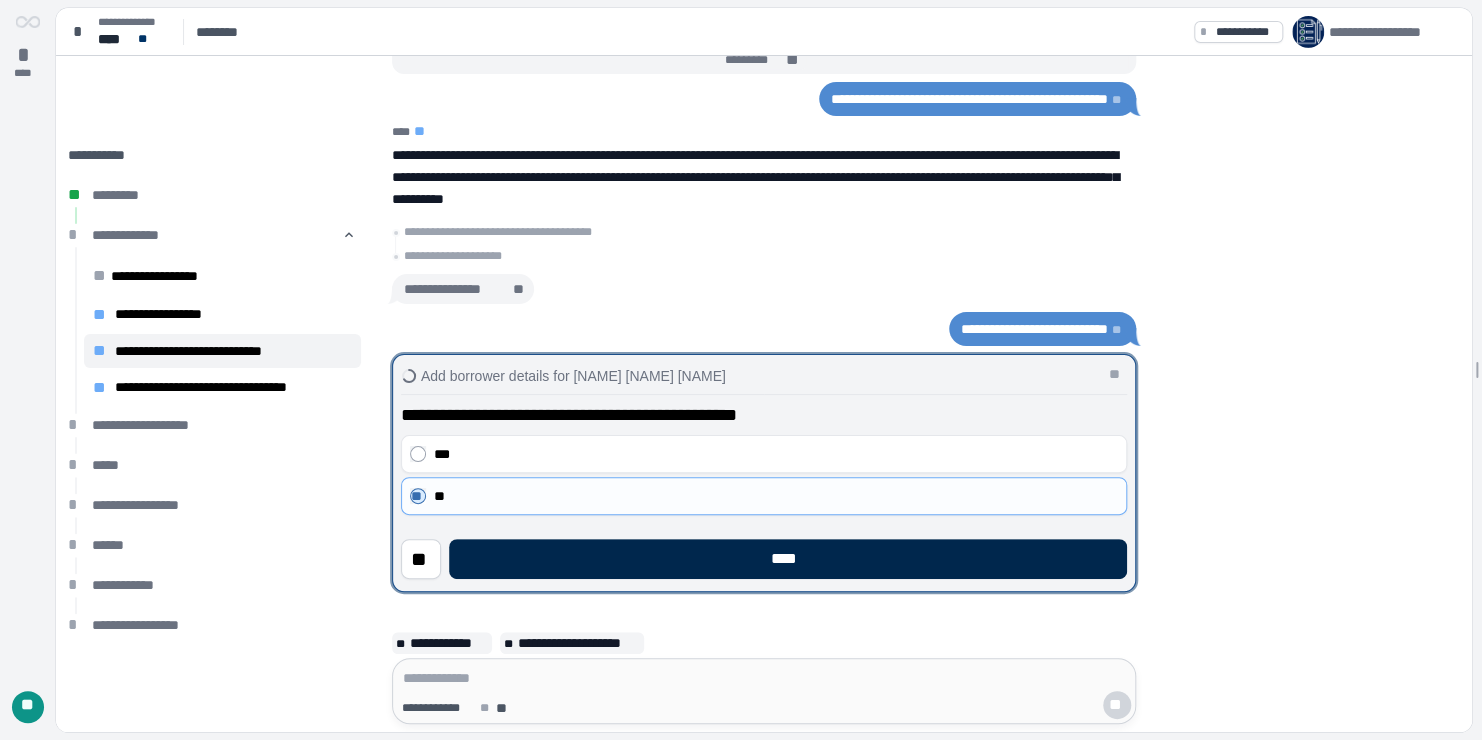 click on "****" at bounding box center (788, 559) 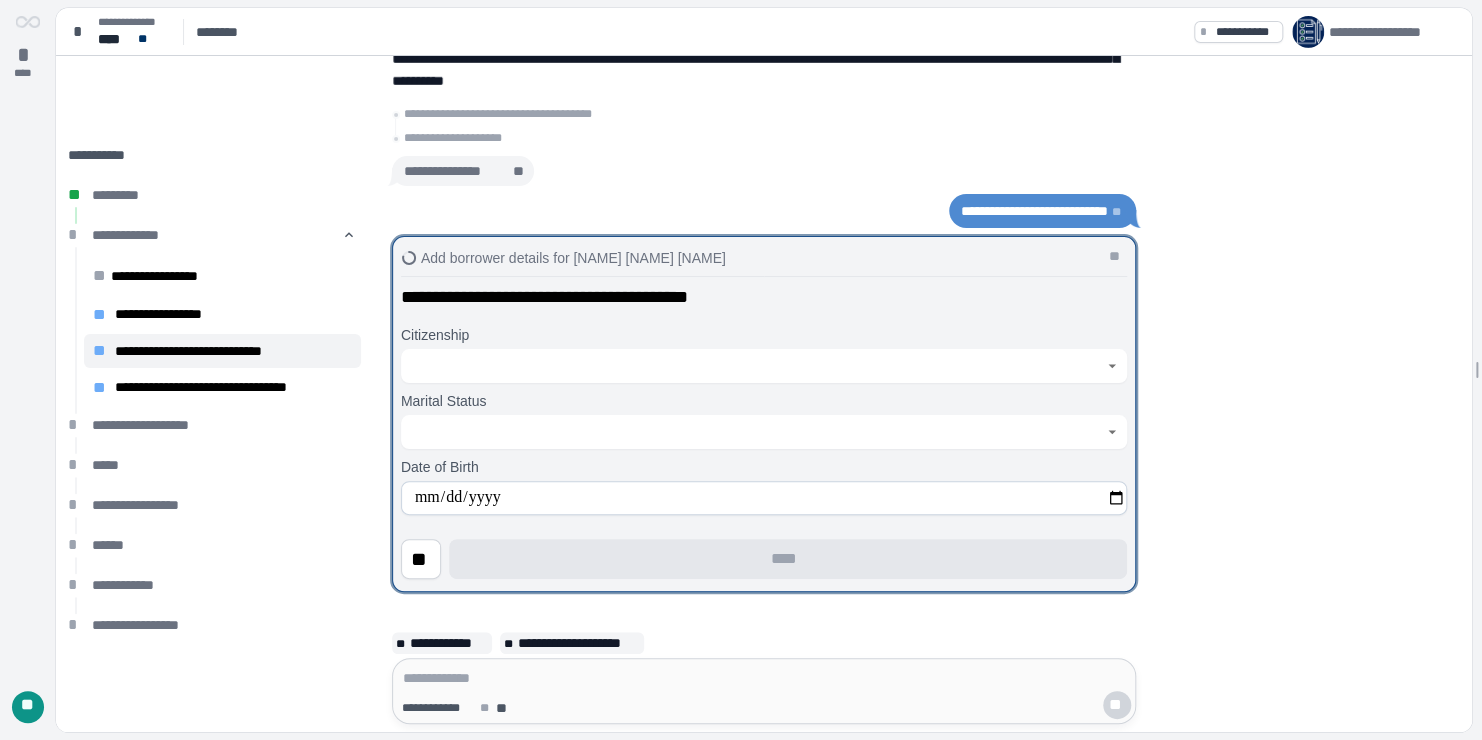 click at bounding box center (753, 366) 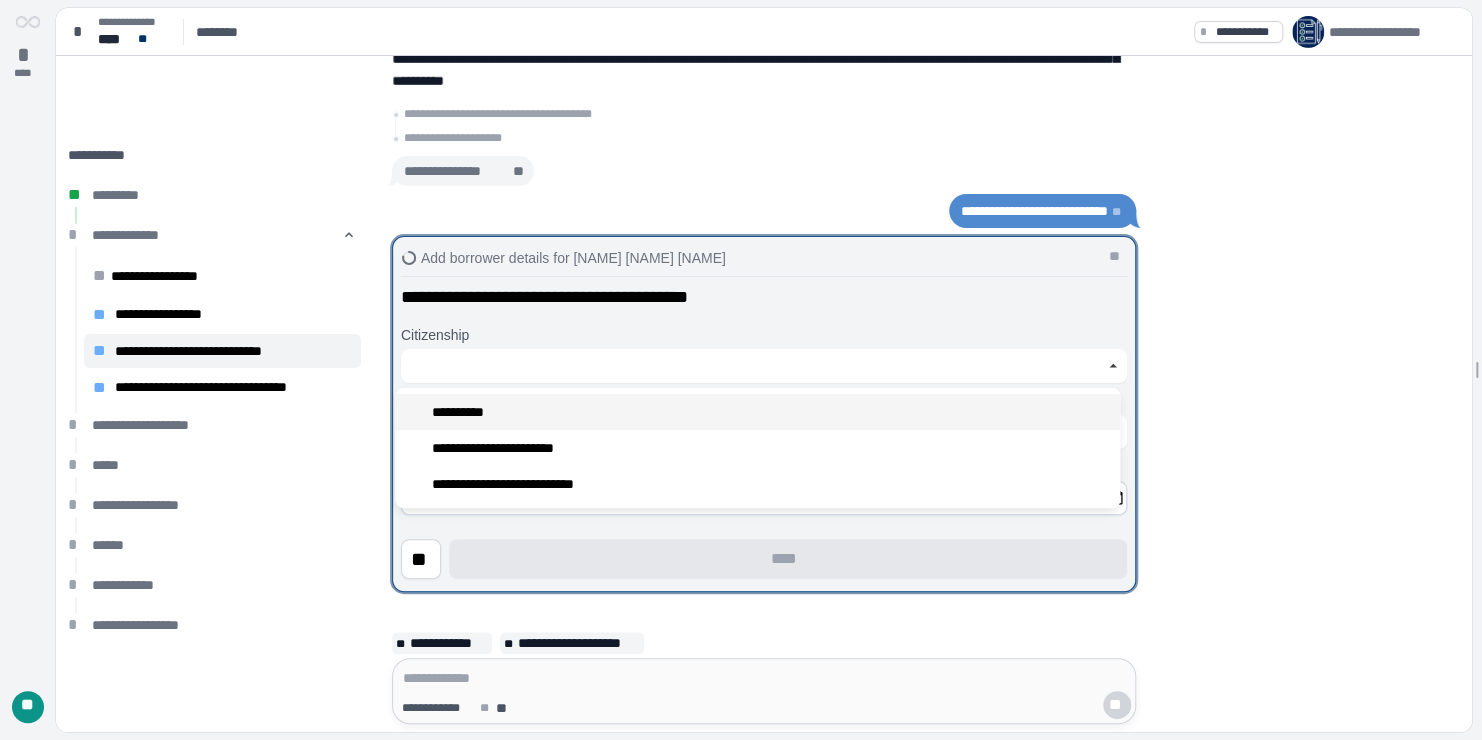 click on "**********" at bounding box center (757, 412) 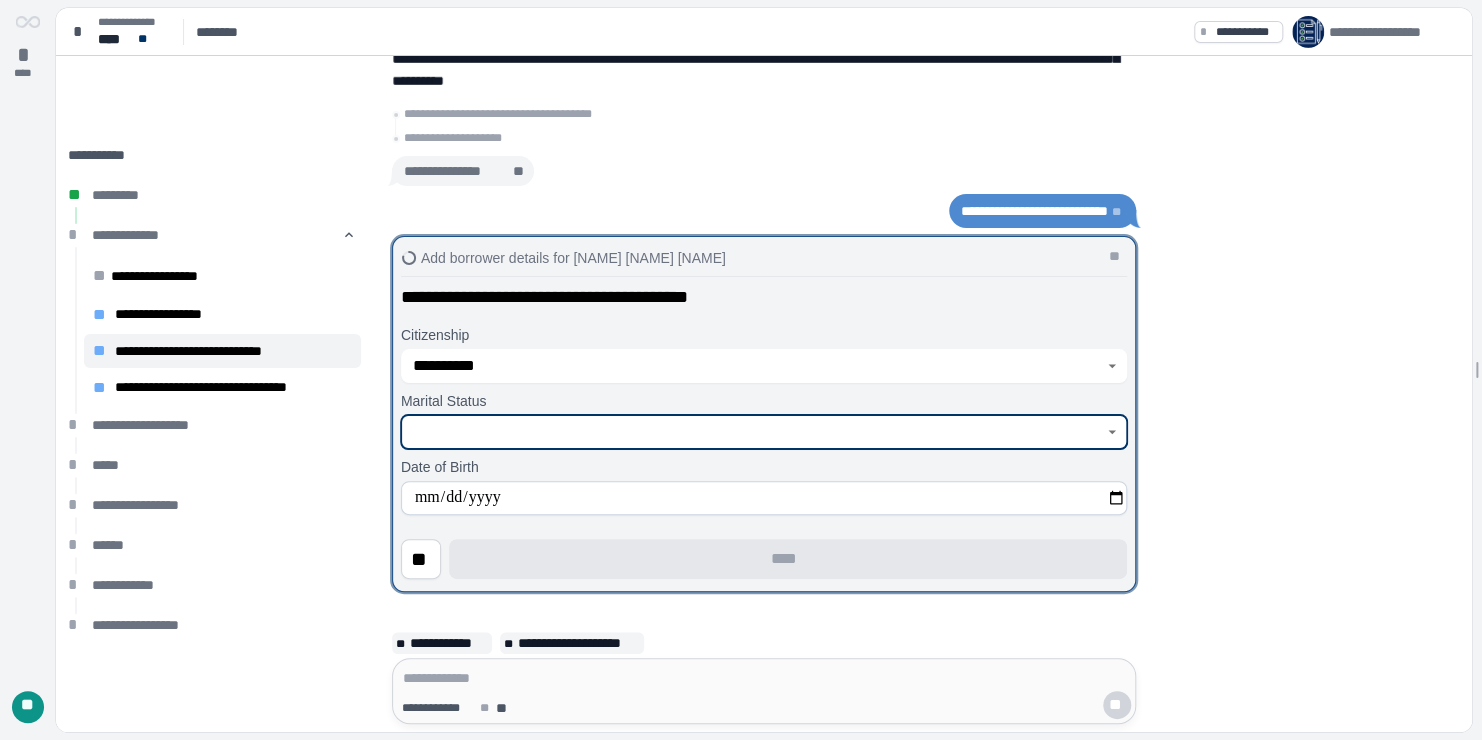 click at bounding box center (753, 432) 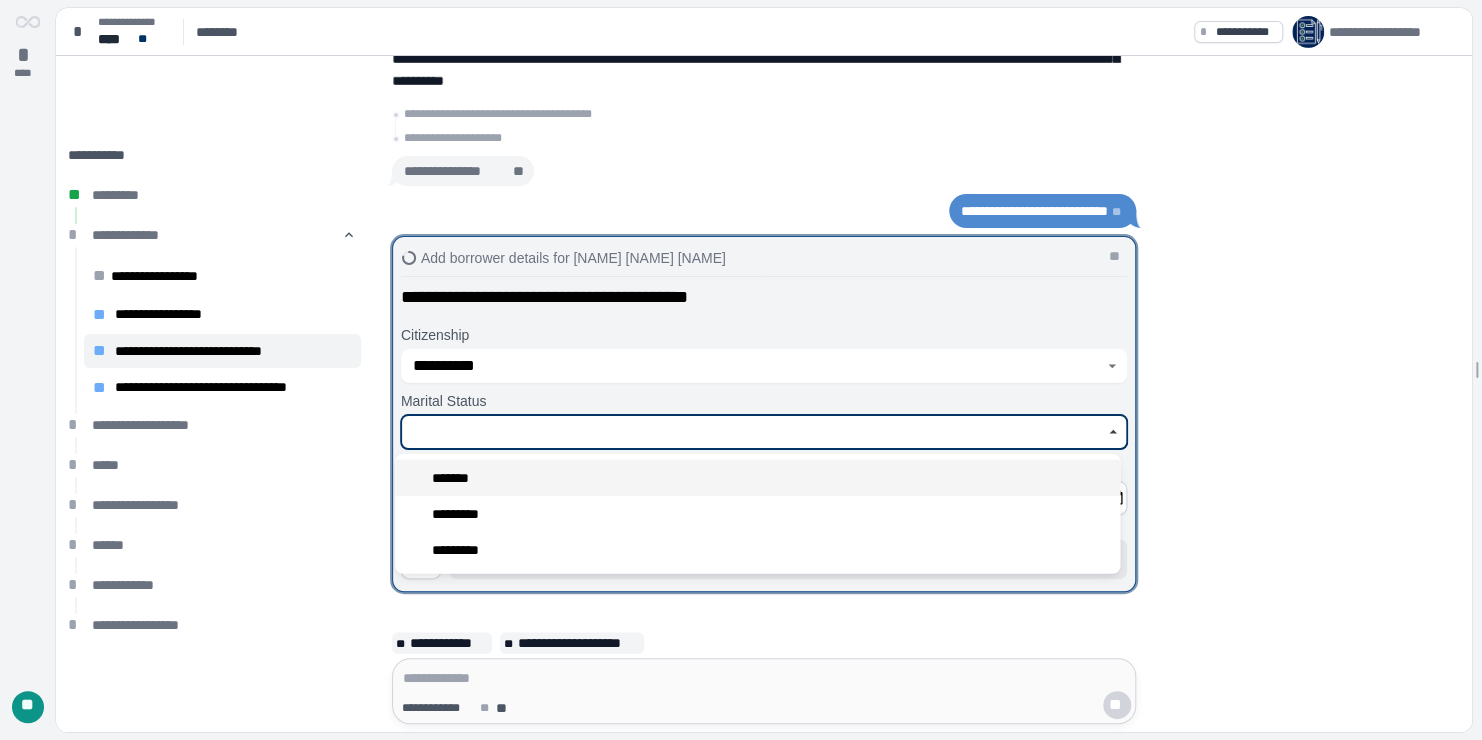 click on "*******" at bounding box center [757, 478] 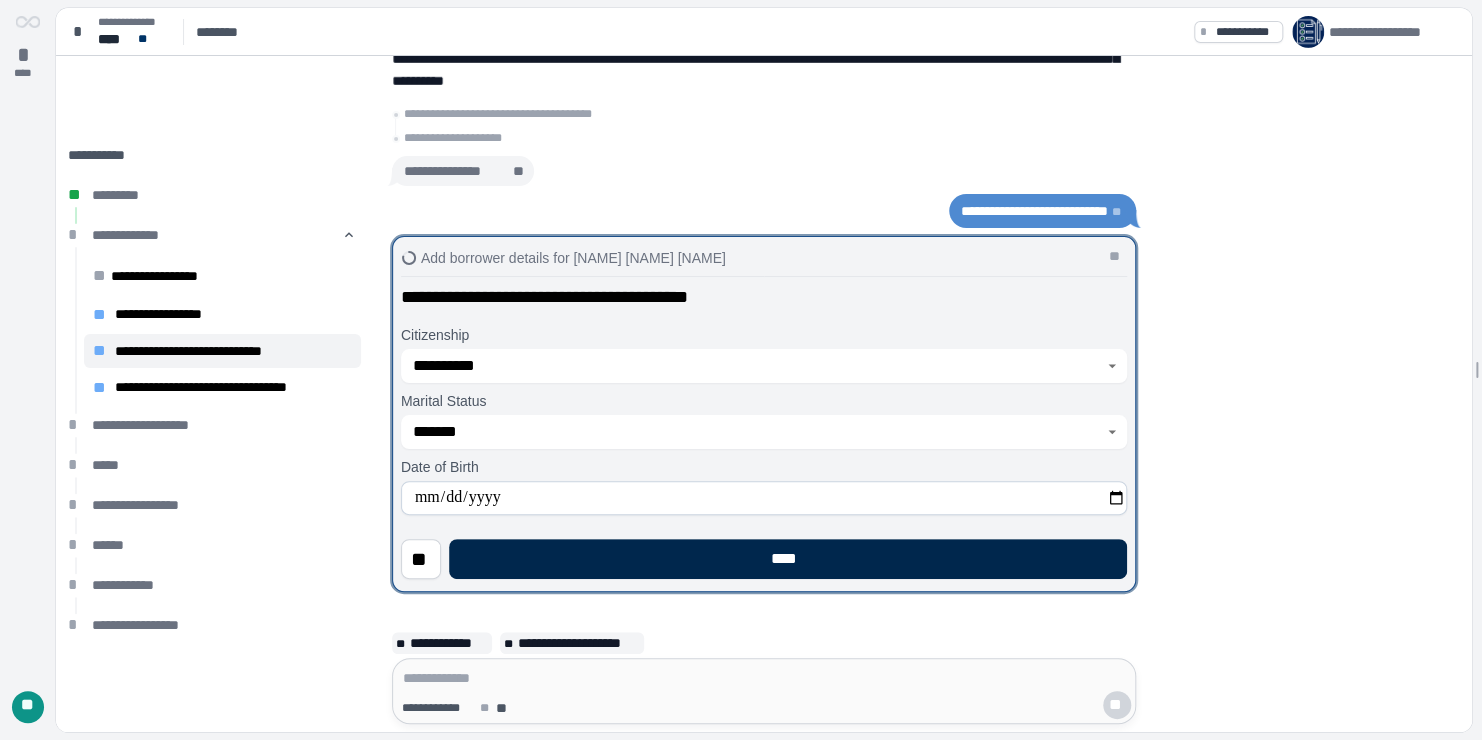 click on "****" at bounding box center (788, 559) 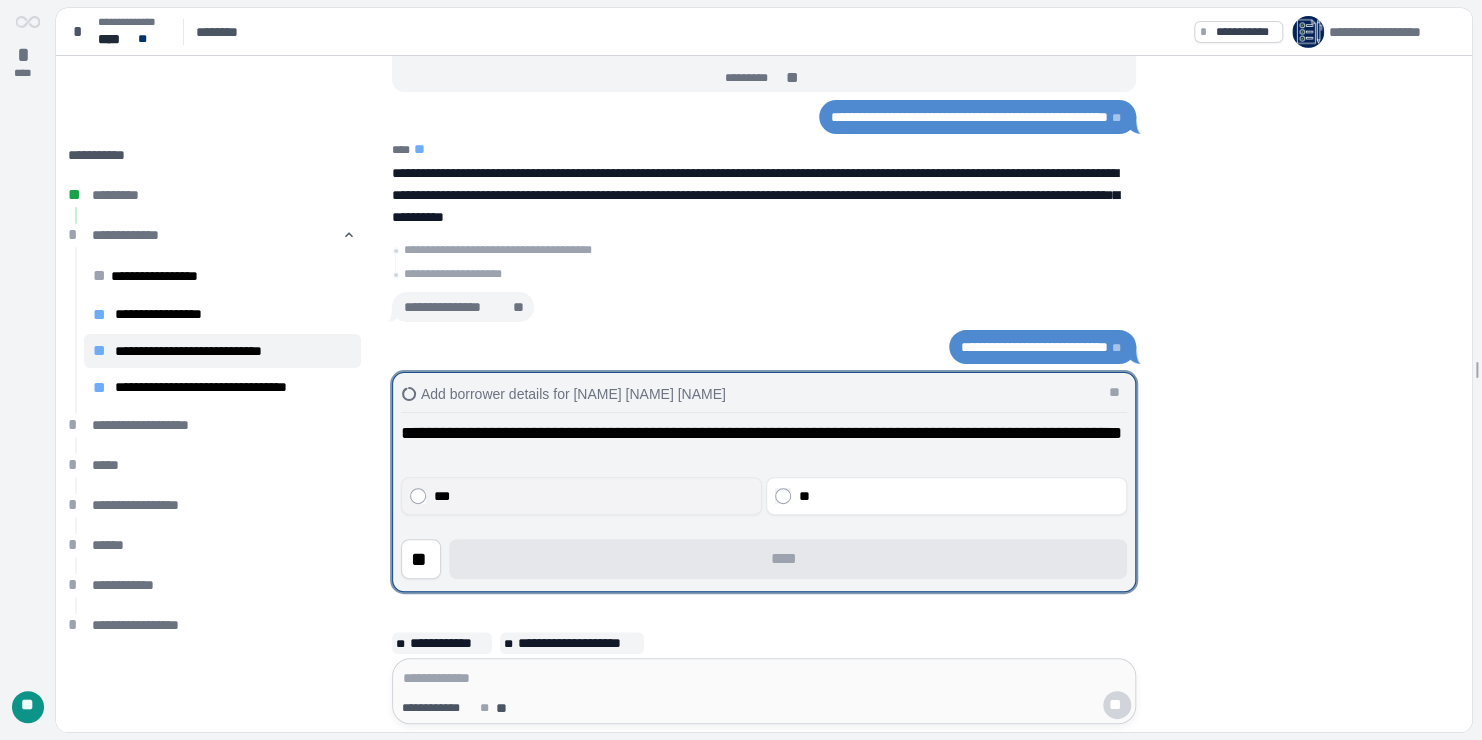 click on "***" at bounding box center [594, 496] 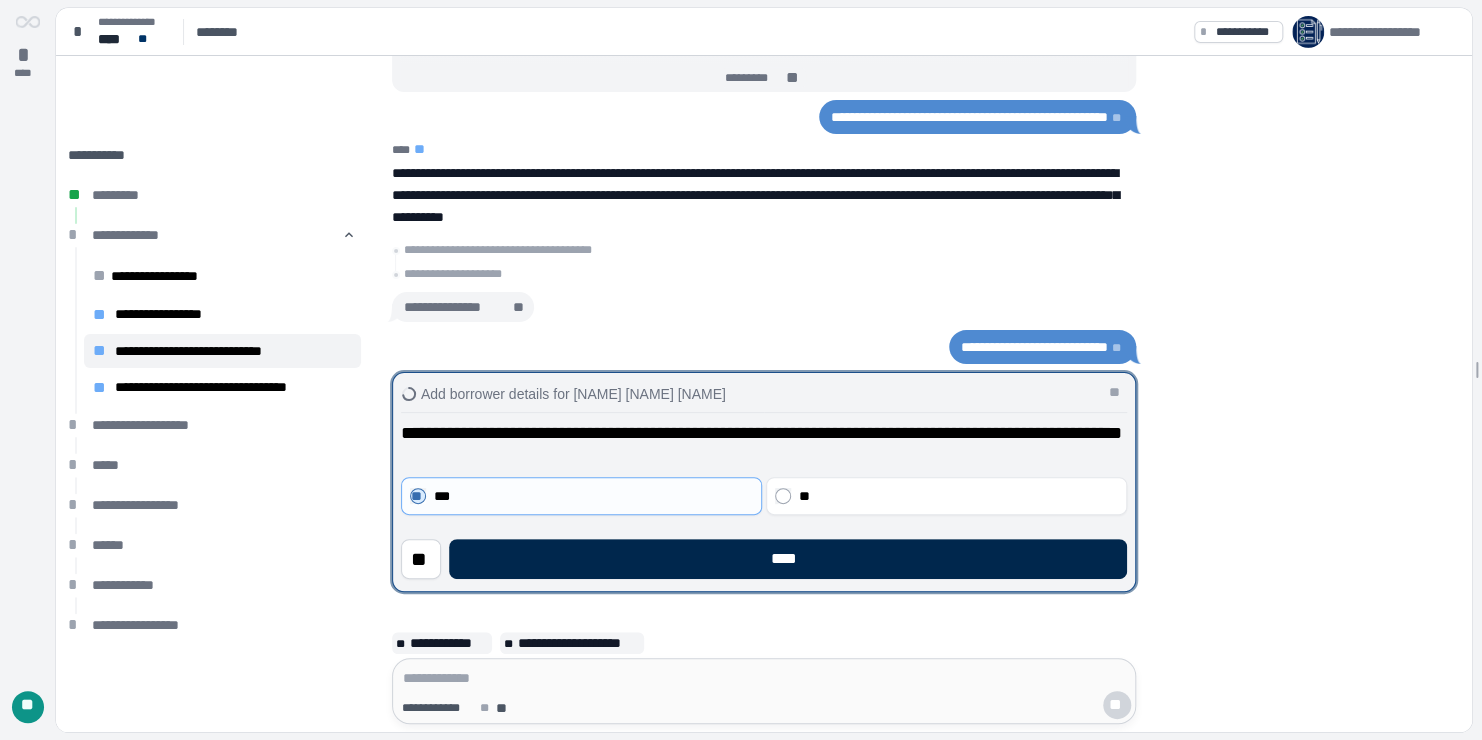 click on "****" at bounding box center [788, 559] 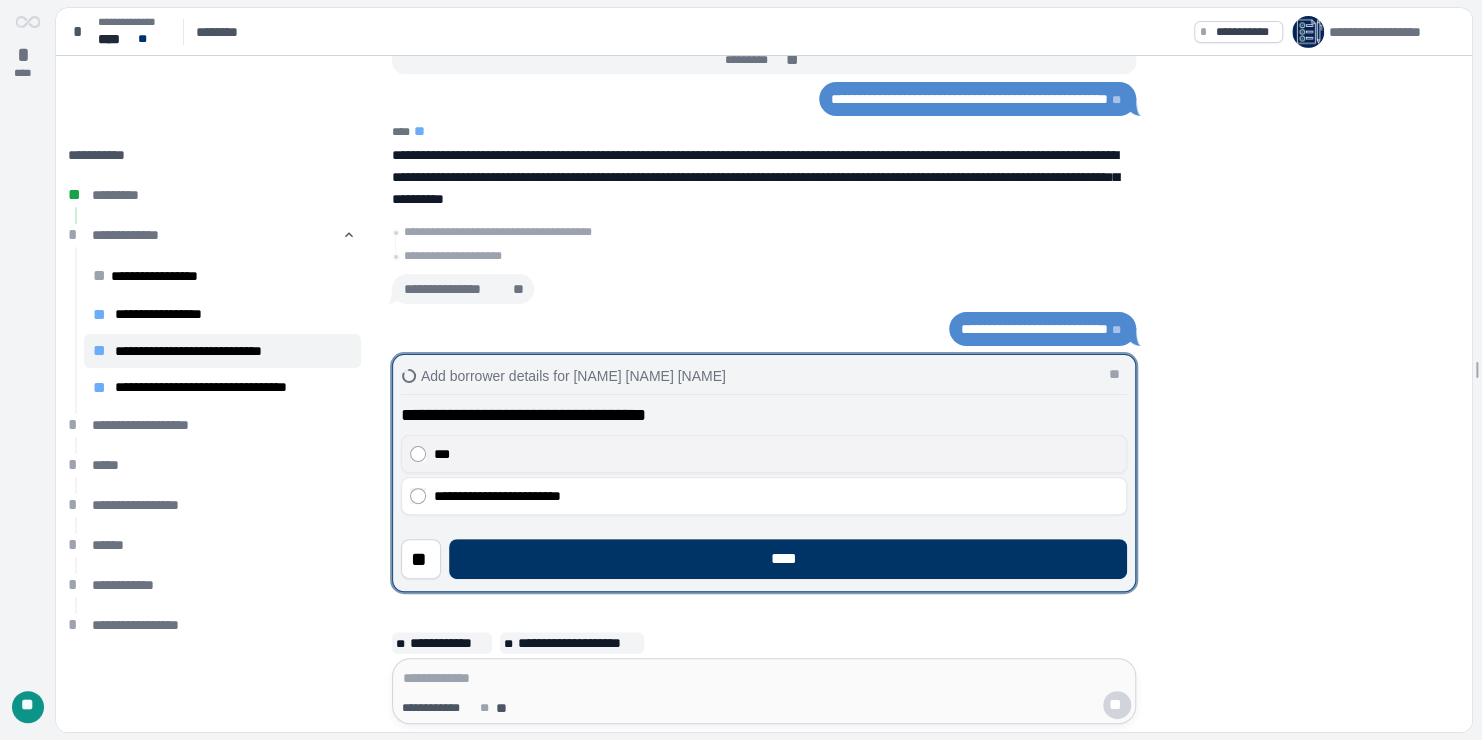 click on "***" at bounding box center [776, 454] 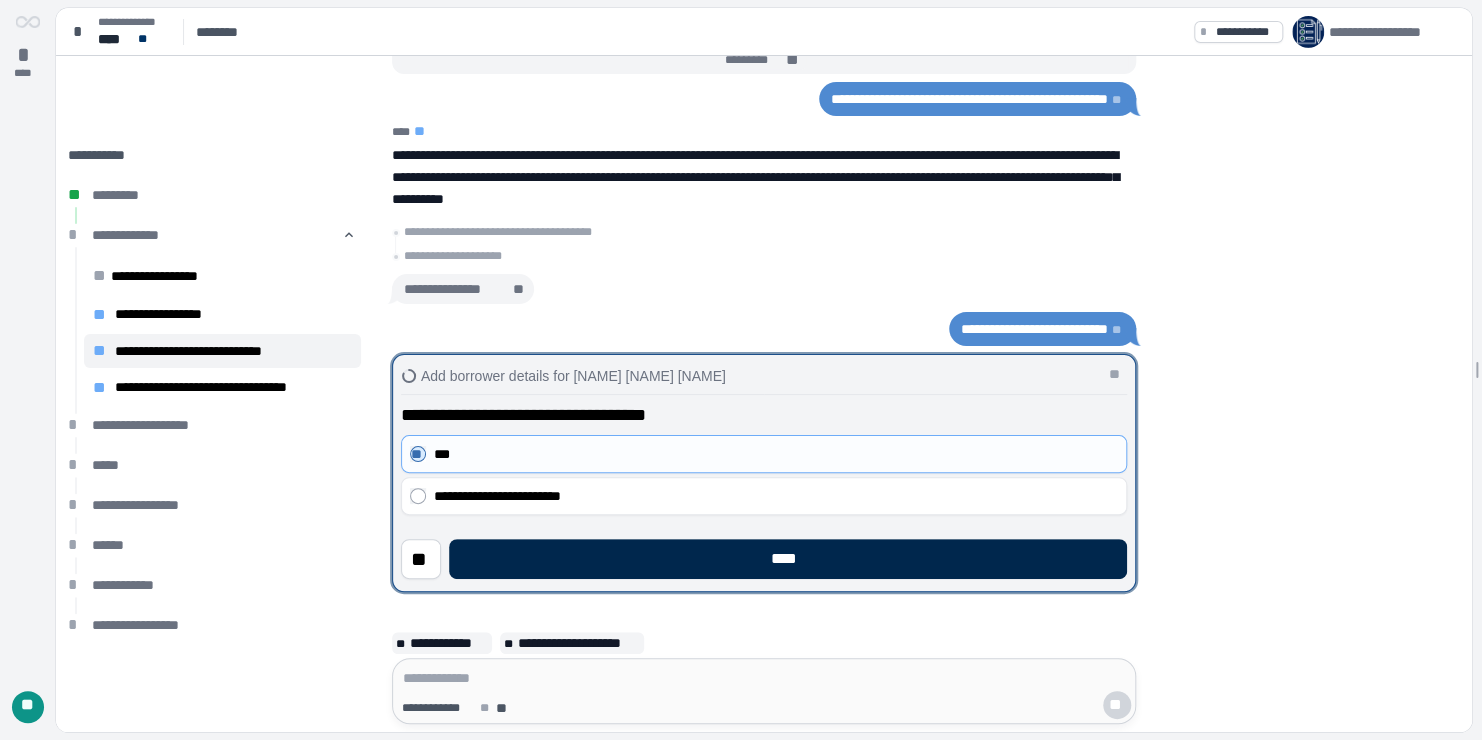 click on "****" at bounding box center (788, 559) 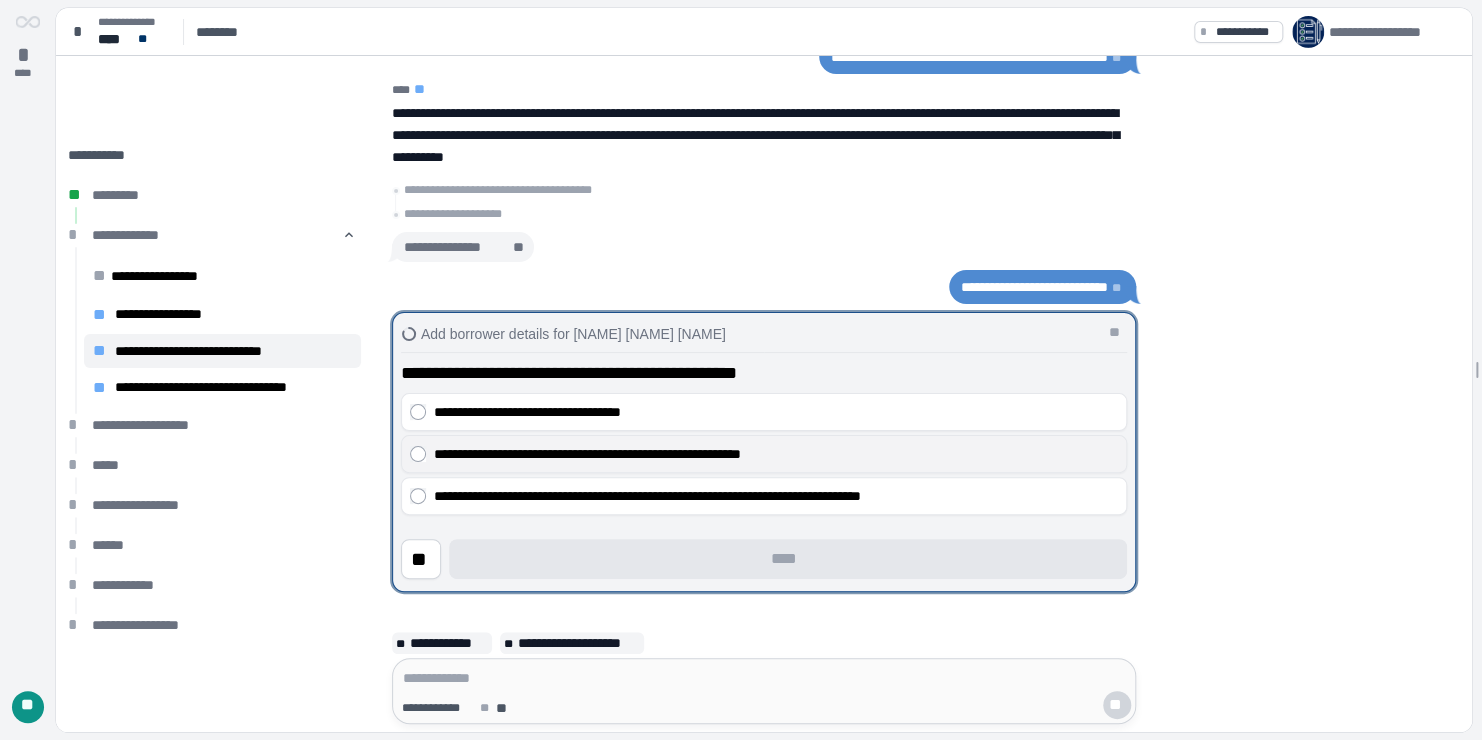 click on "**********" at bounding box center (776, 454) 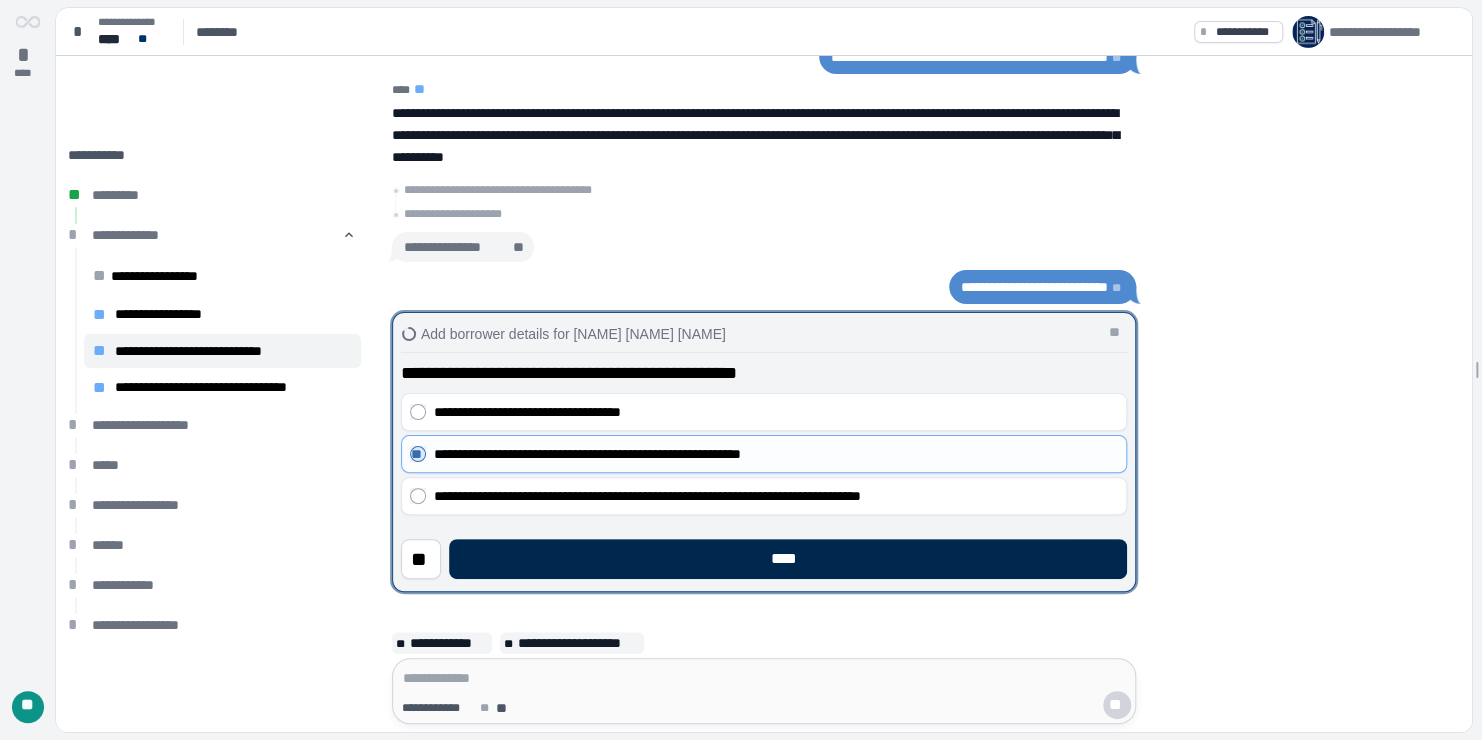 click on "****" at bounding box center (788, 559) 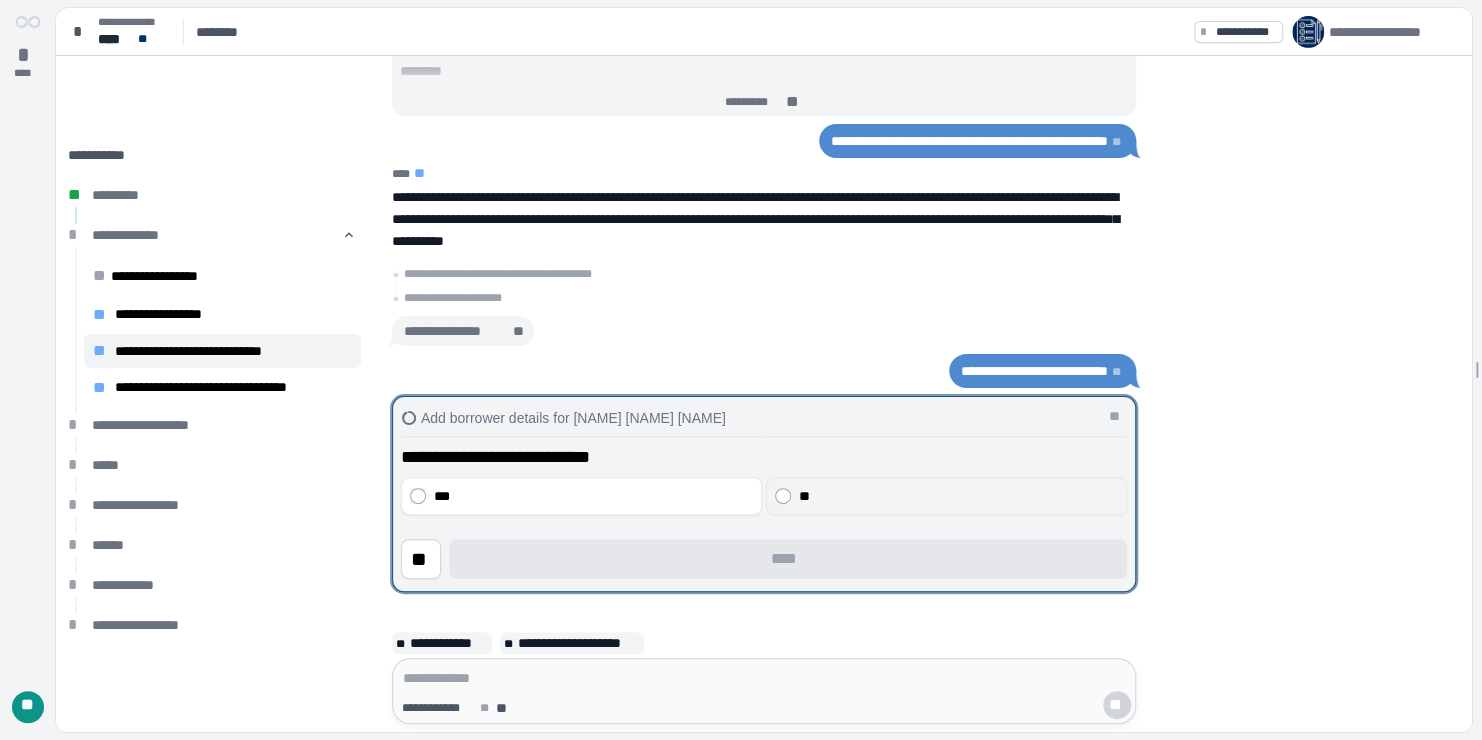 click on "**" at bounding box center [959, 496] 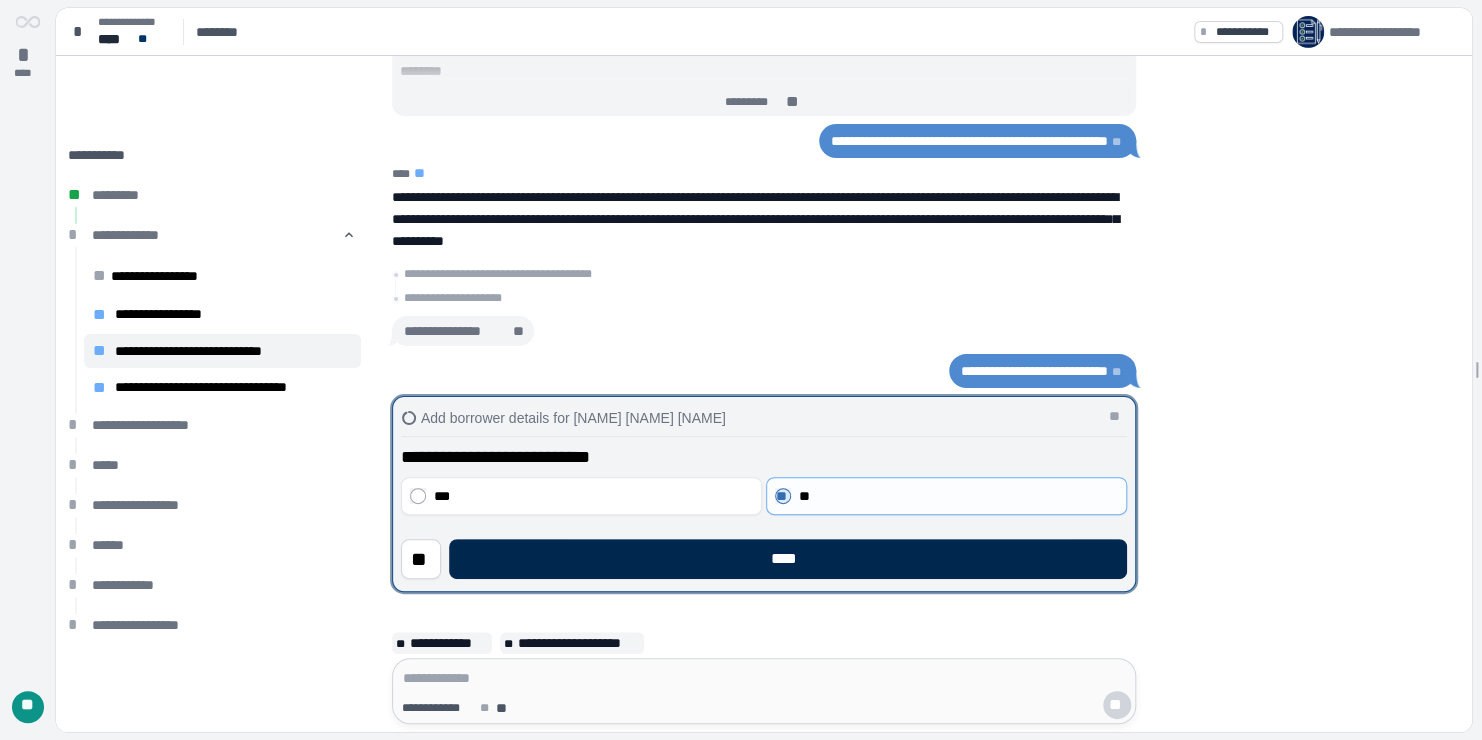 click on "****" at bounding box center (788, 559) 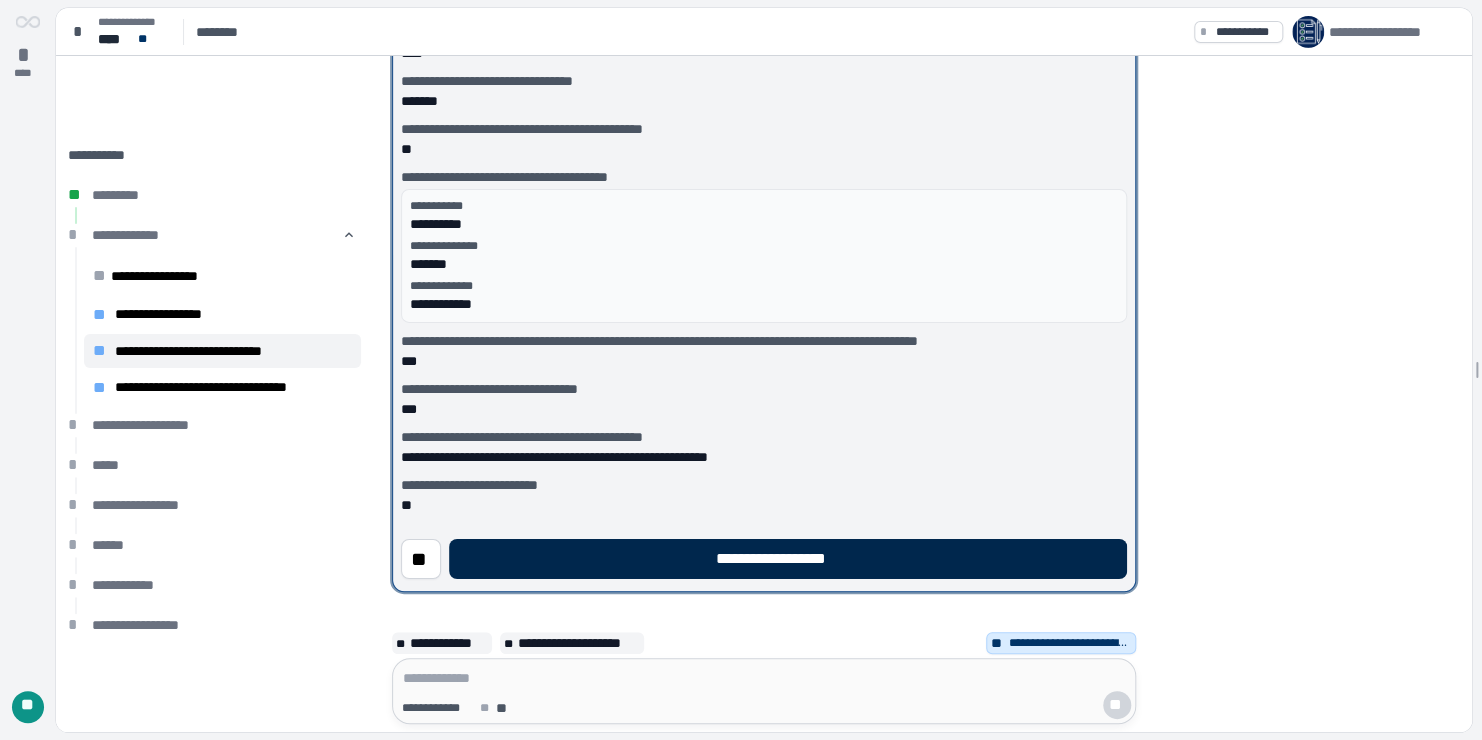 click on "**********" at bounding box center (788, 559) 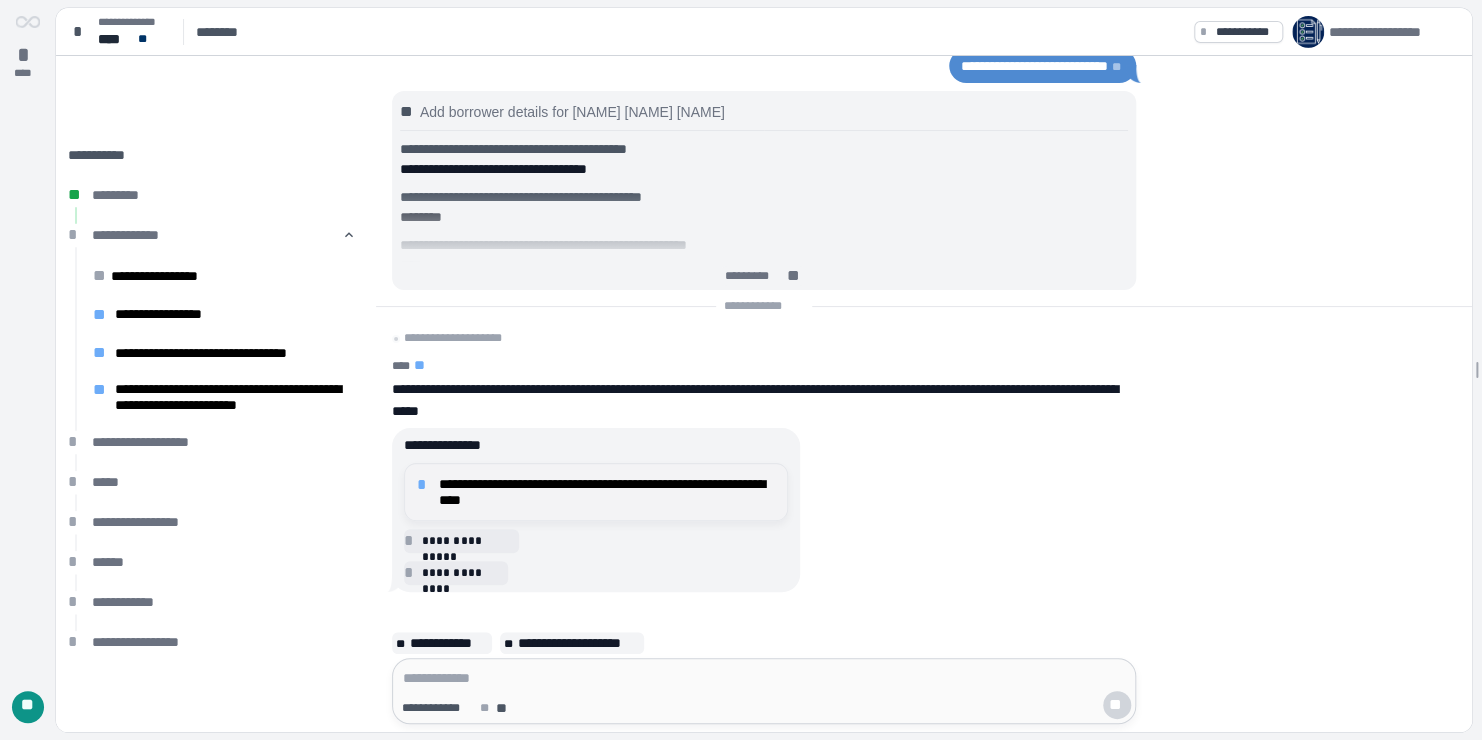 click on "**********" at bounding box center (607, 492) 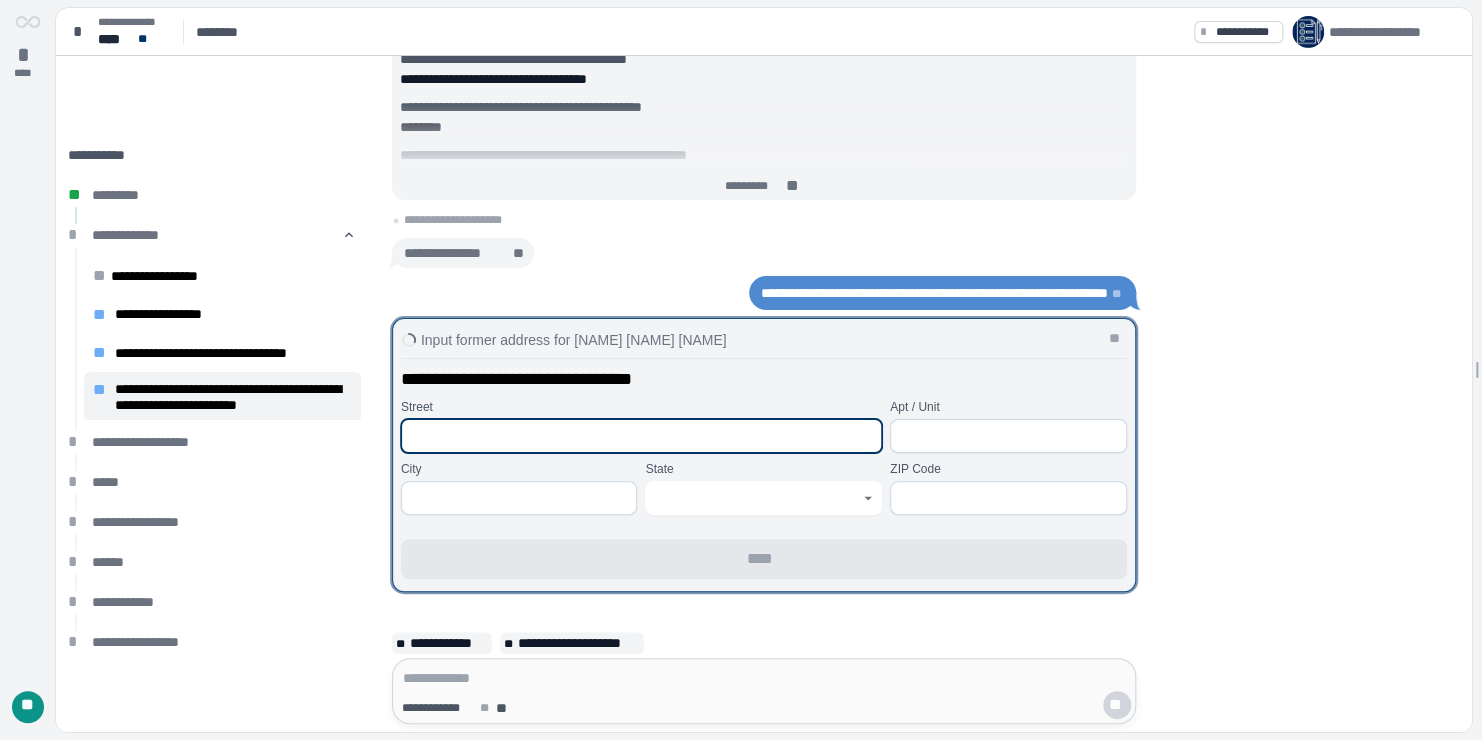 click at bounding box center [641, 436] 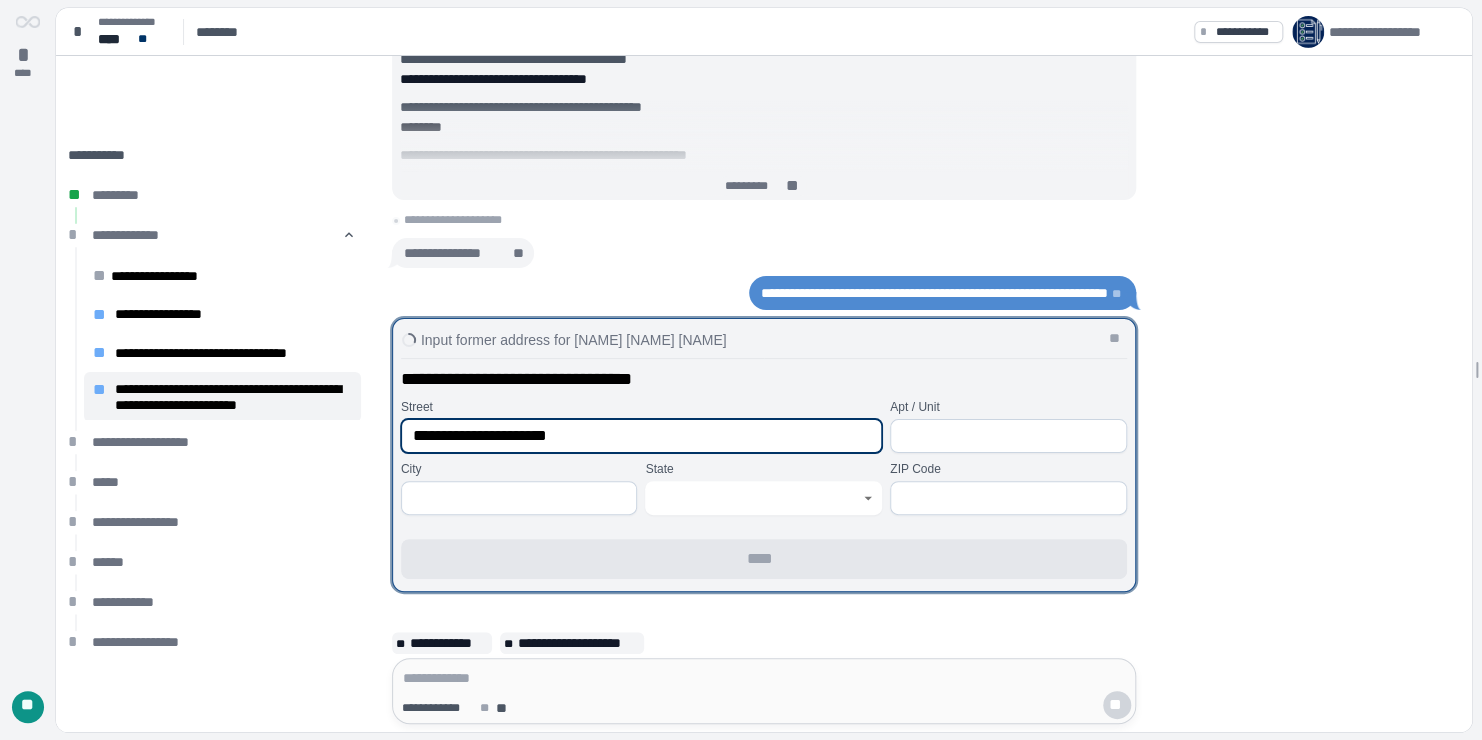 type on "**********" 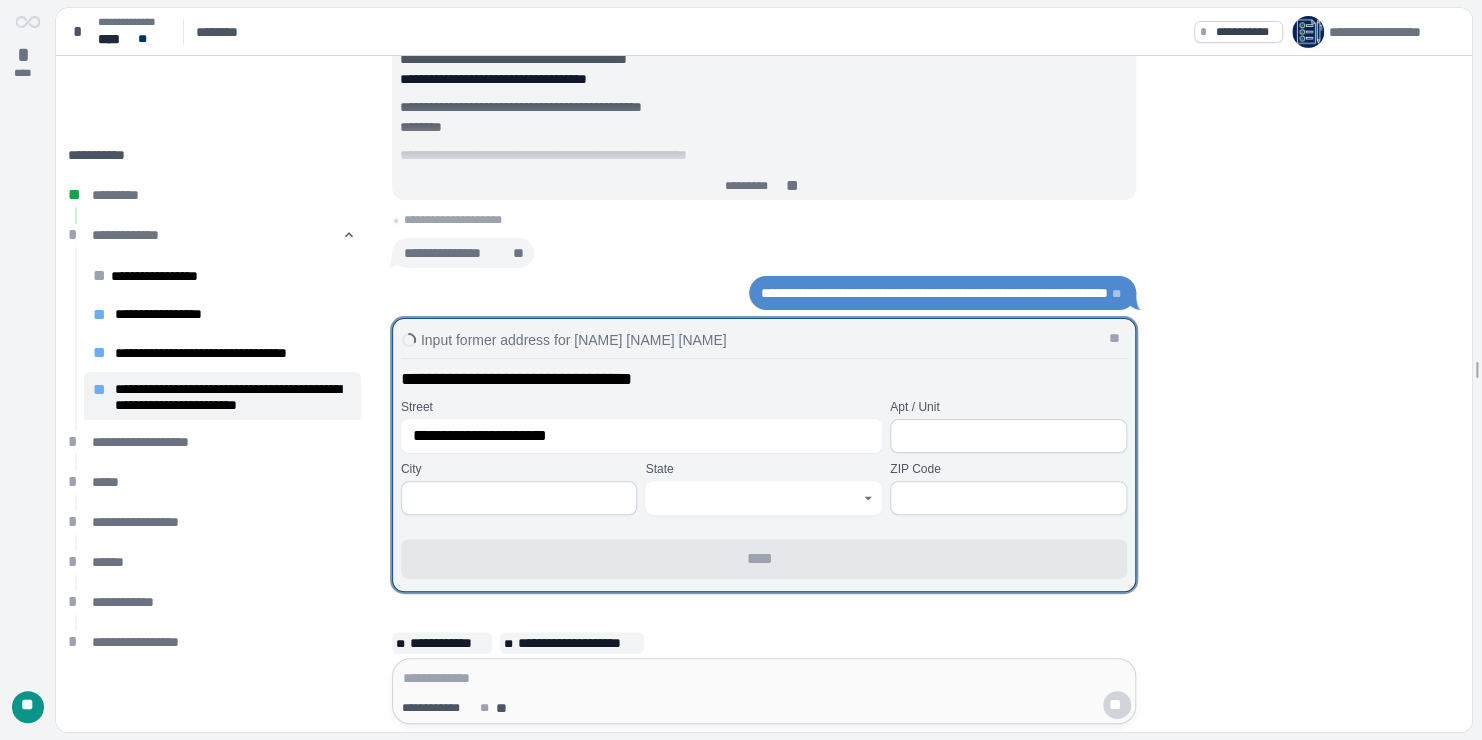 click at bounding box center [519, 498] 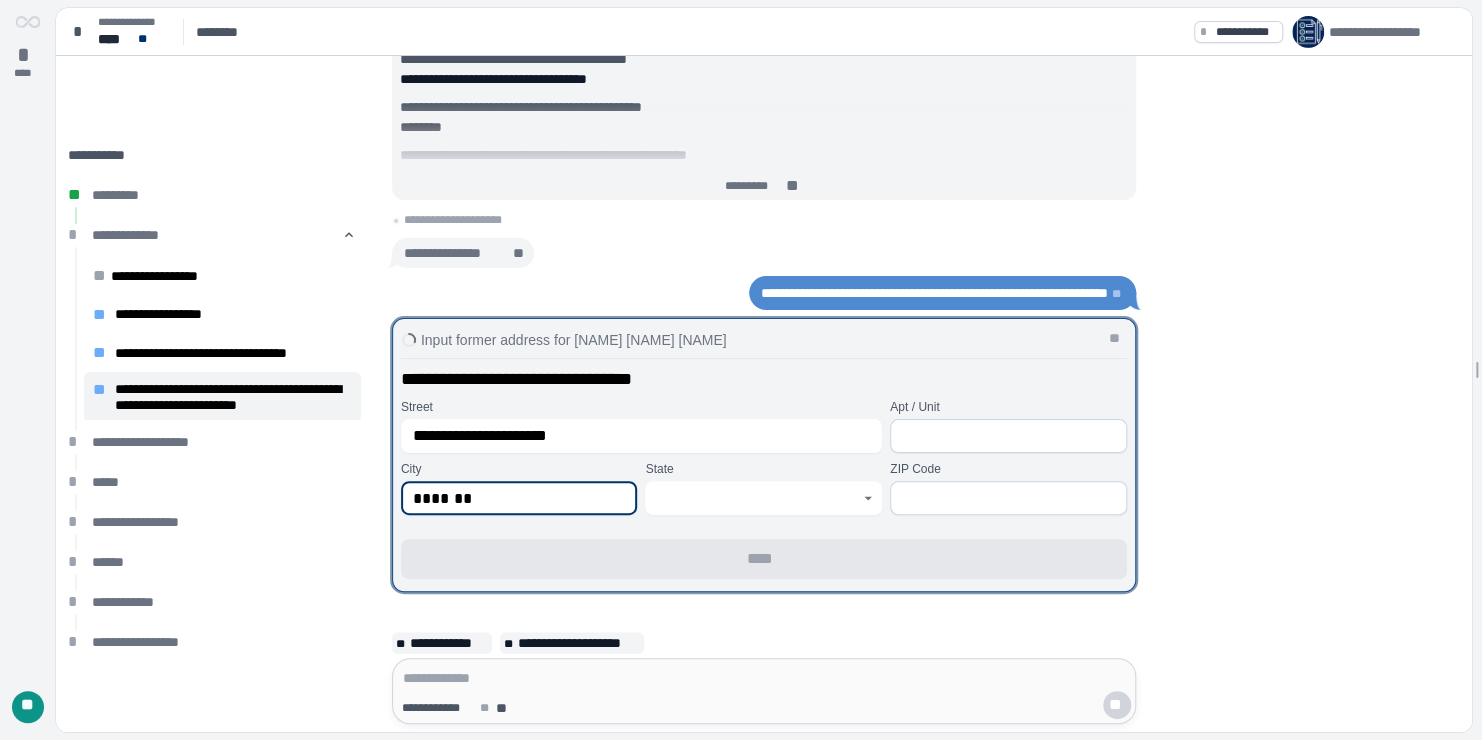 type on "*******" 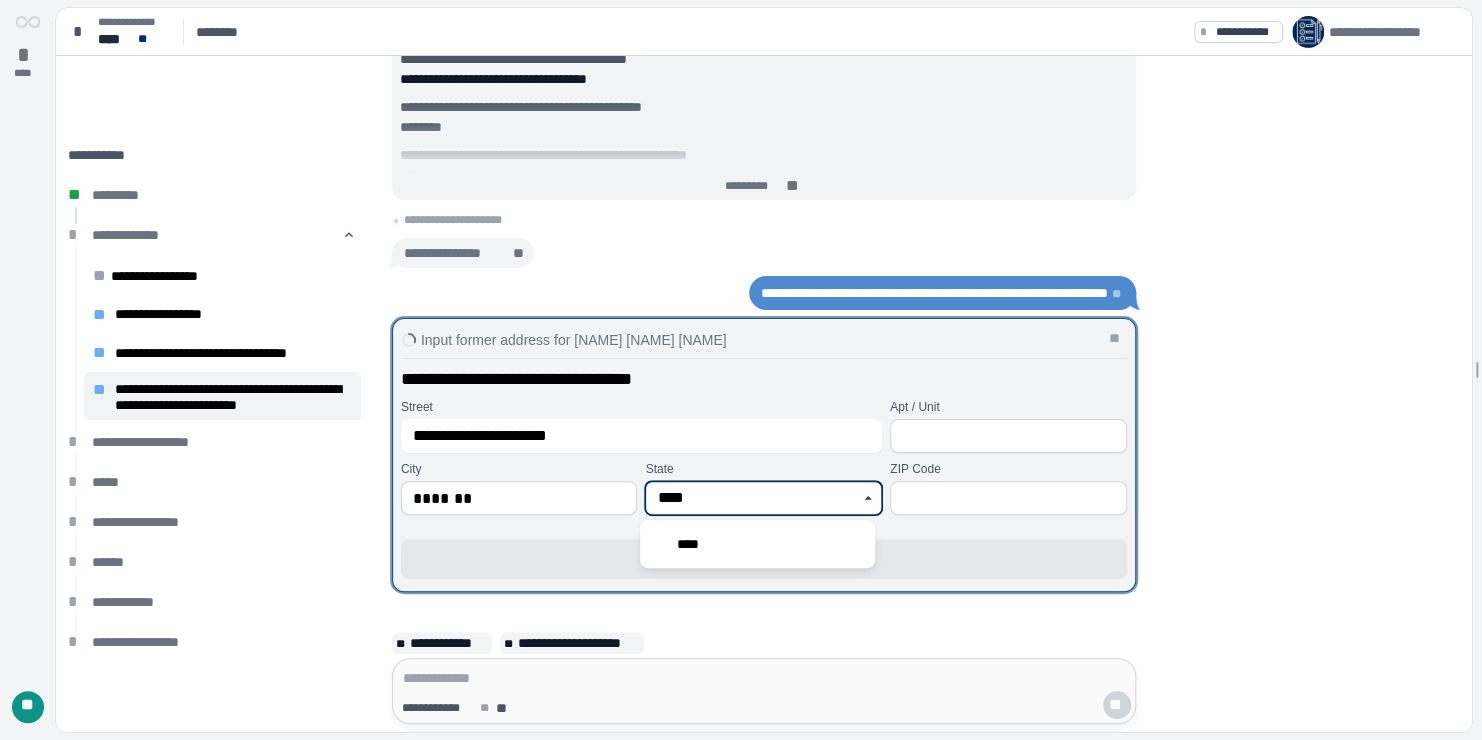 type on "****" 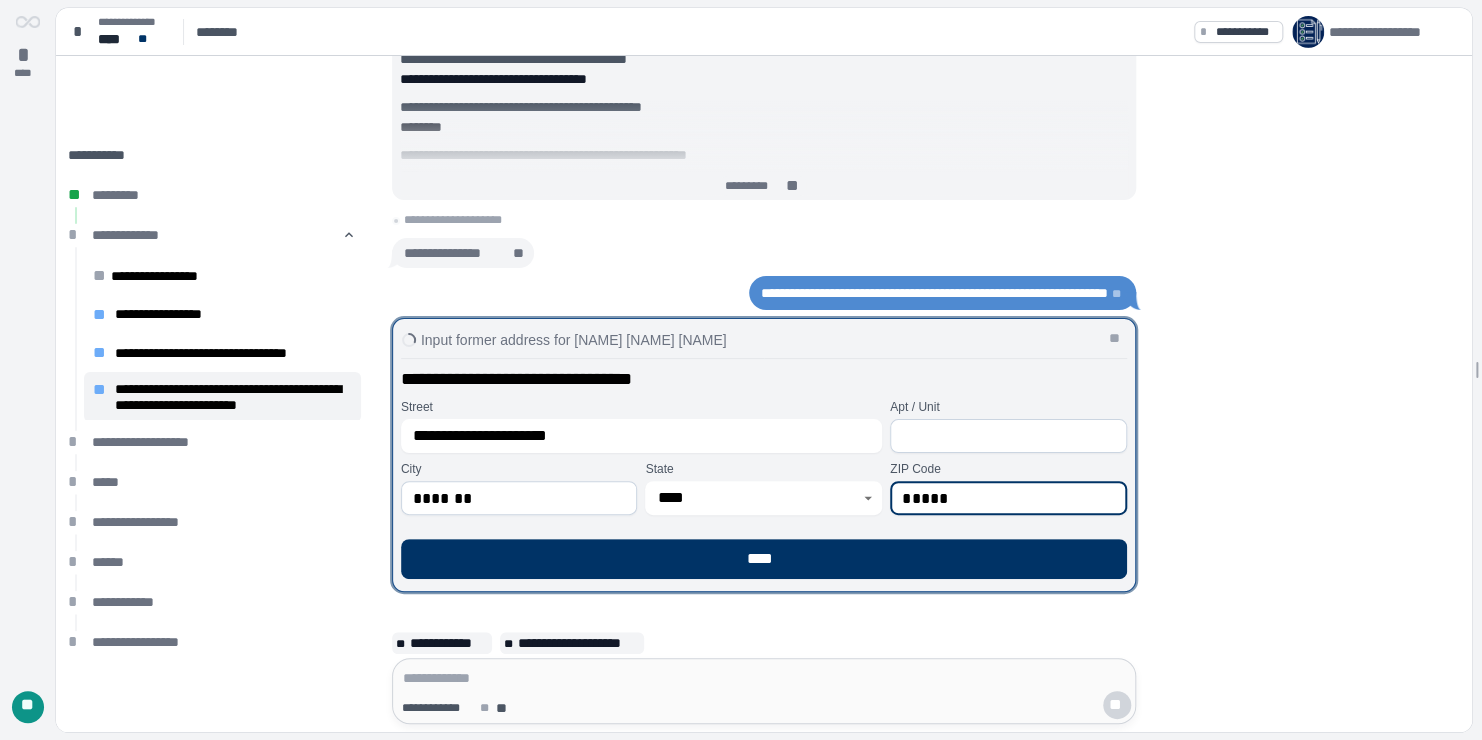 type on "*****" 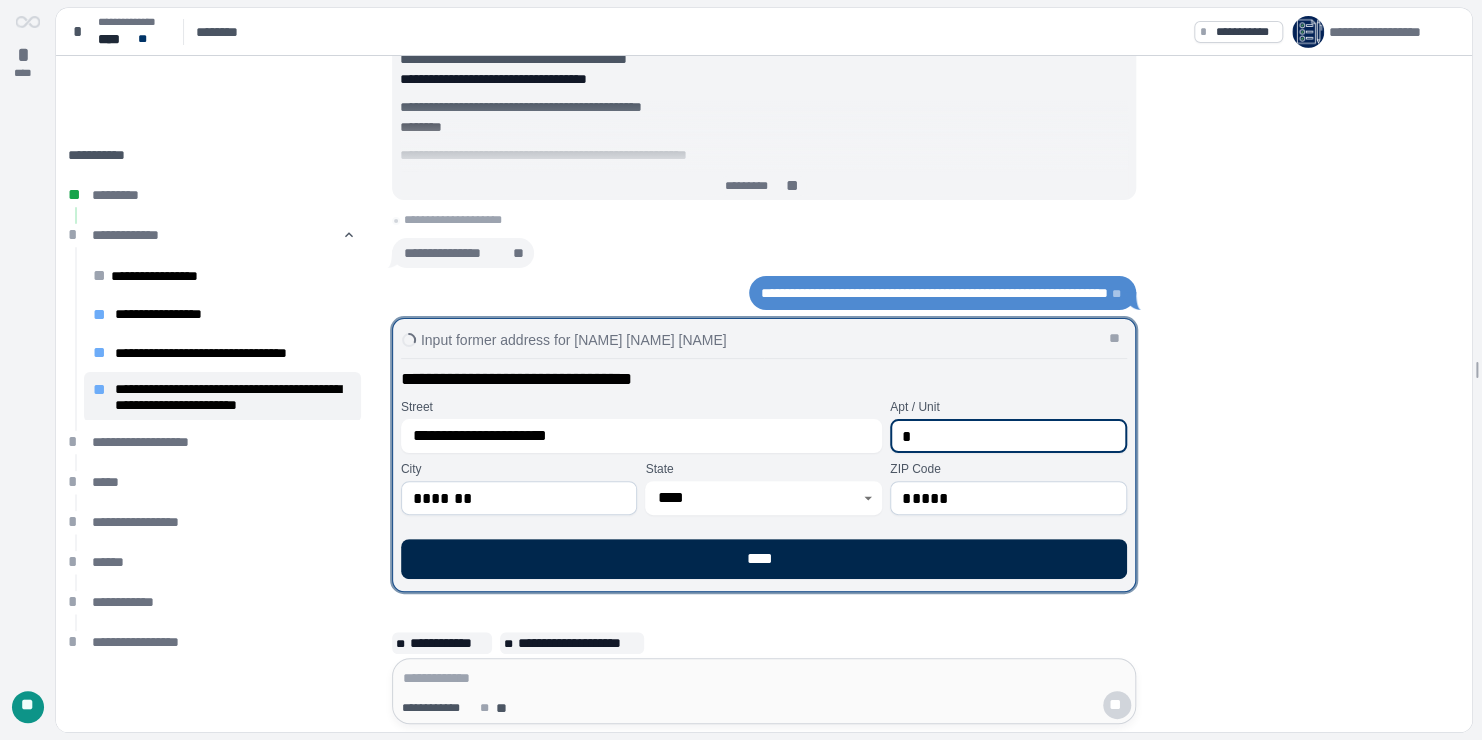 type on "*" 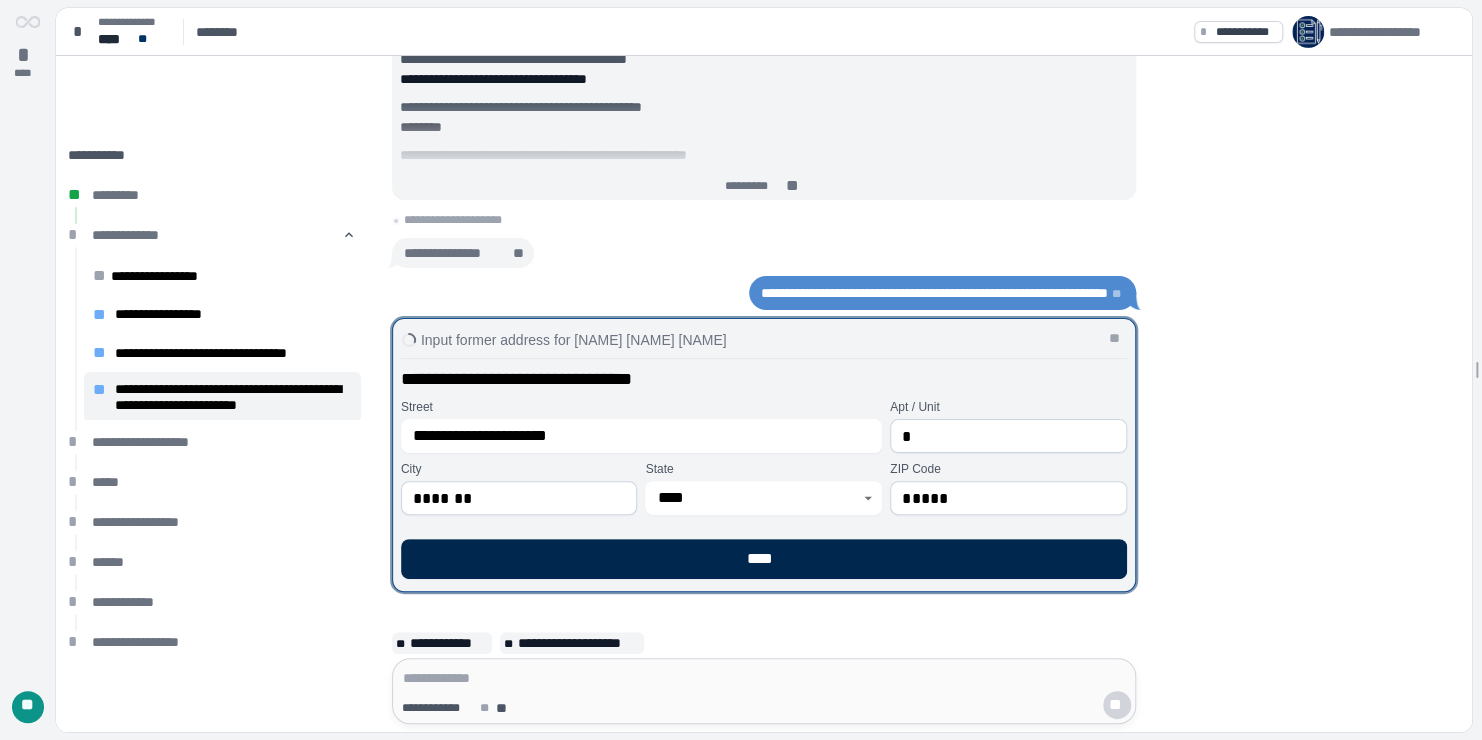 click on "****" at bounding box center [764, 559] 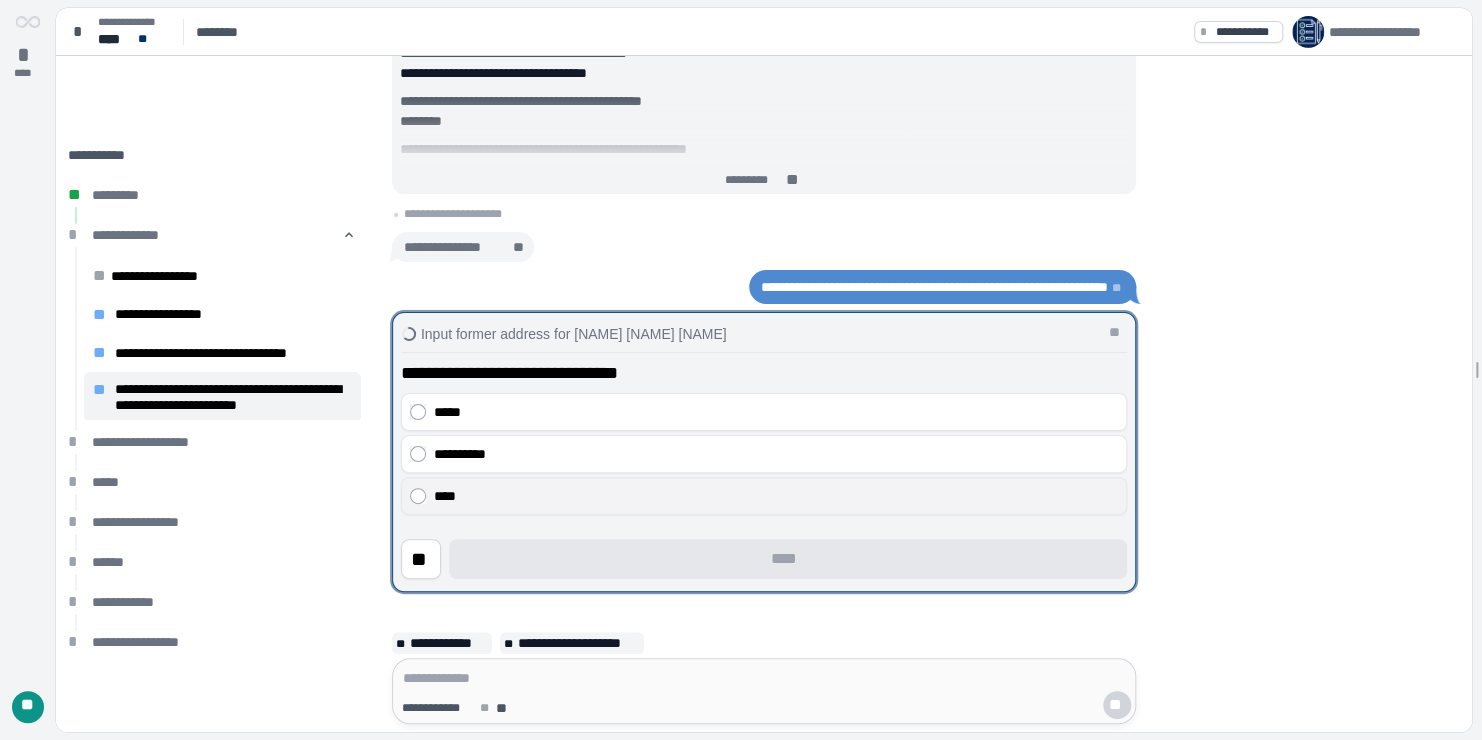 click on "****" at bounding box center [776, 496] 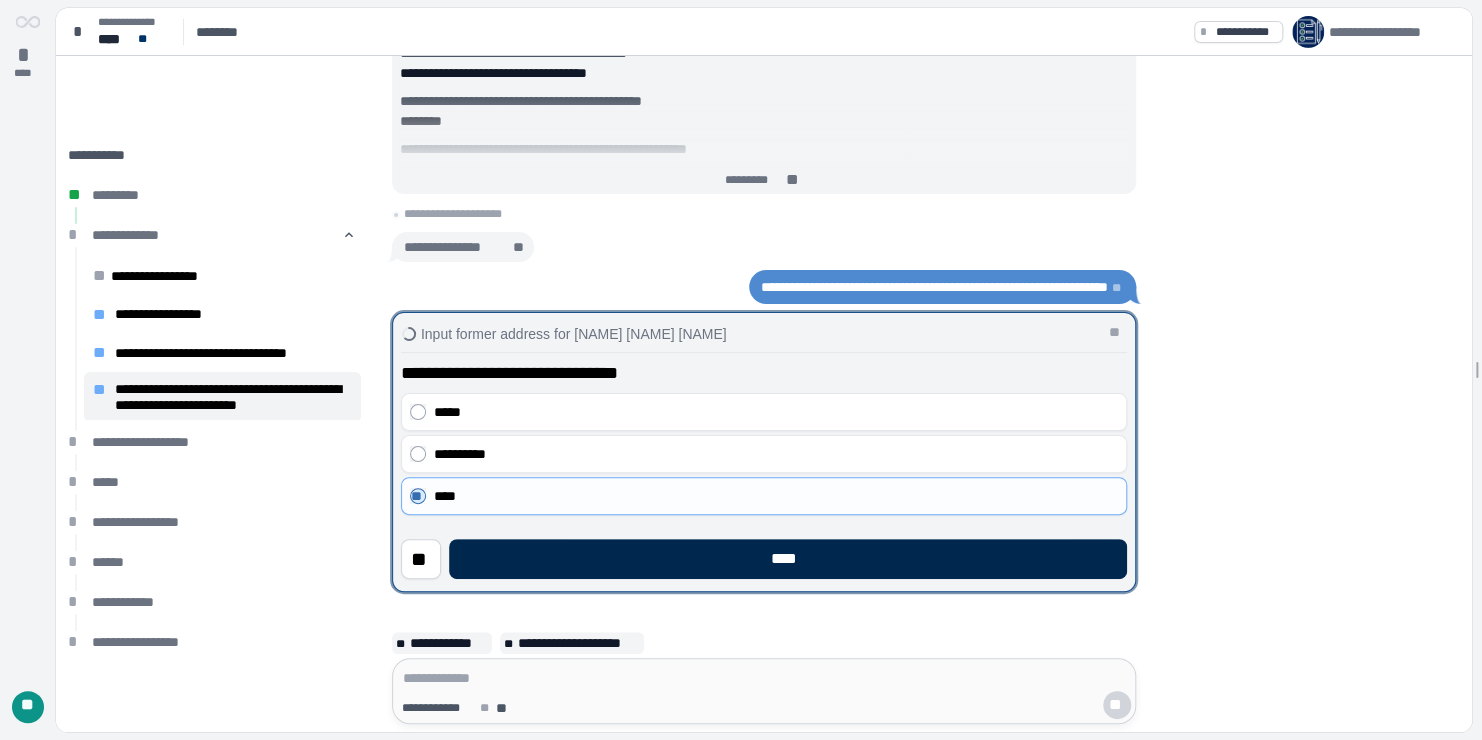 click on "****" at bounding box center [788, 559] 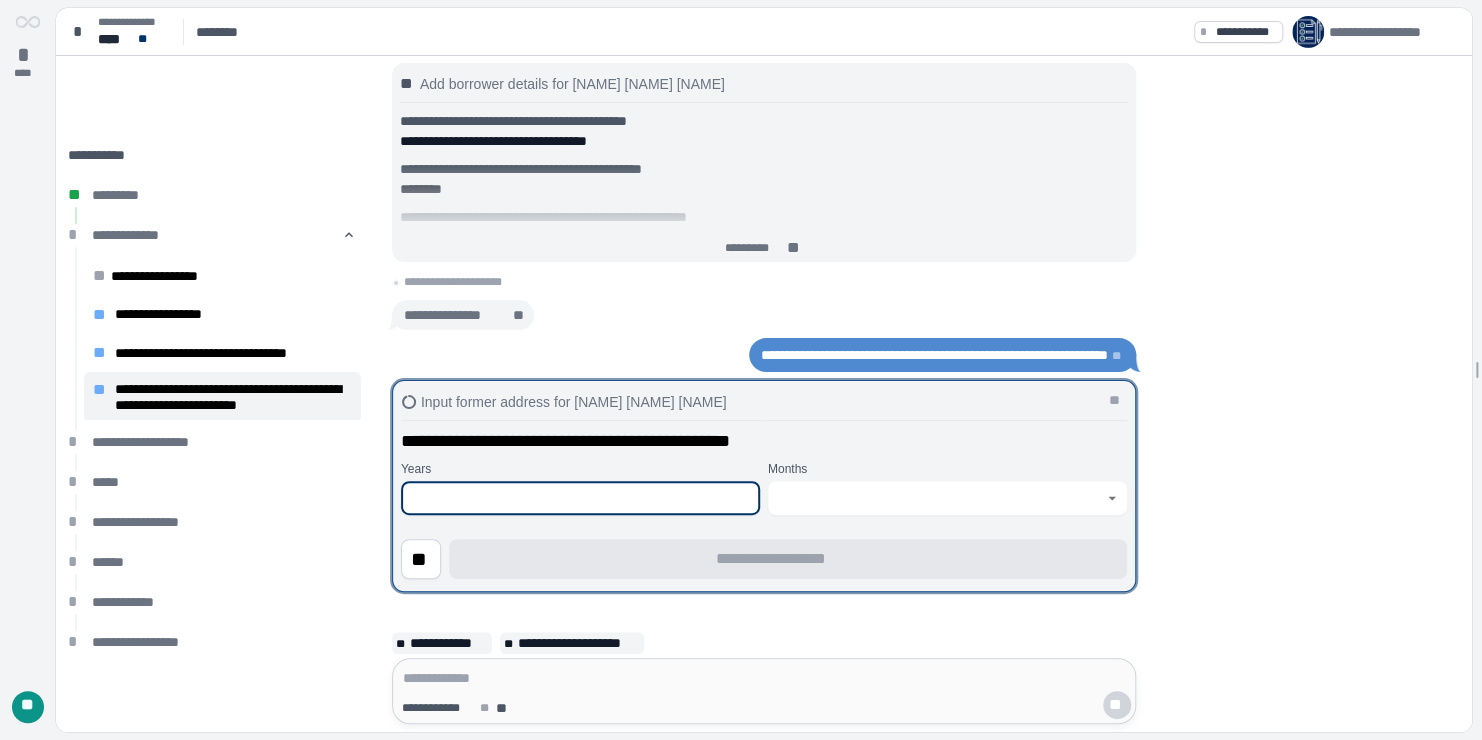 type on "*" 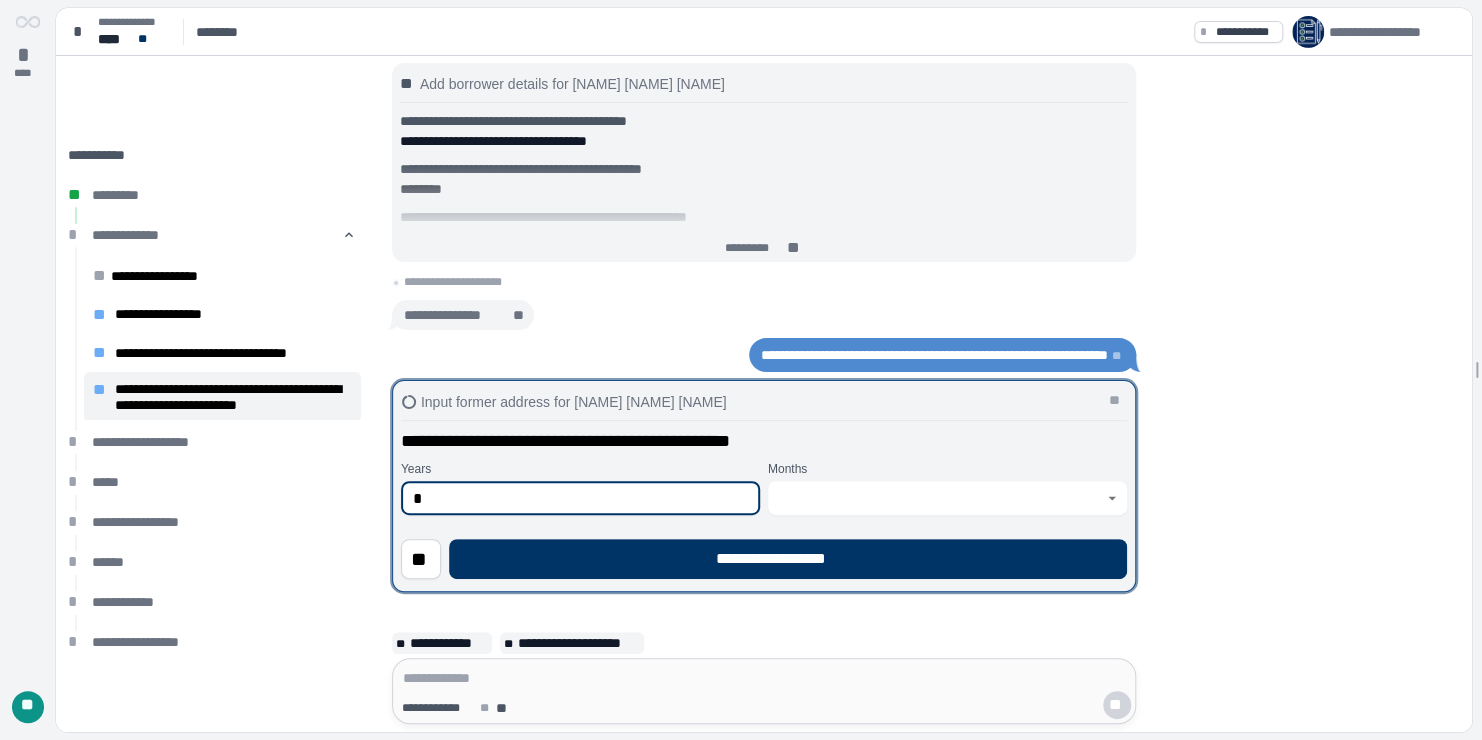 type on "*" 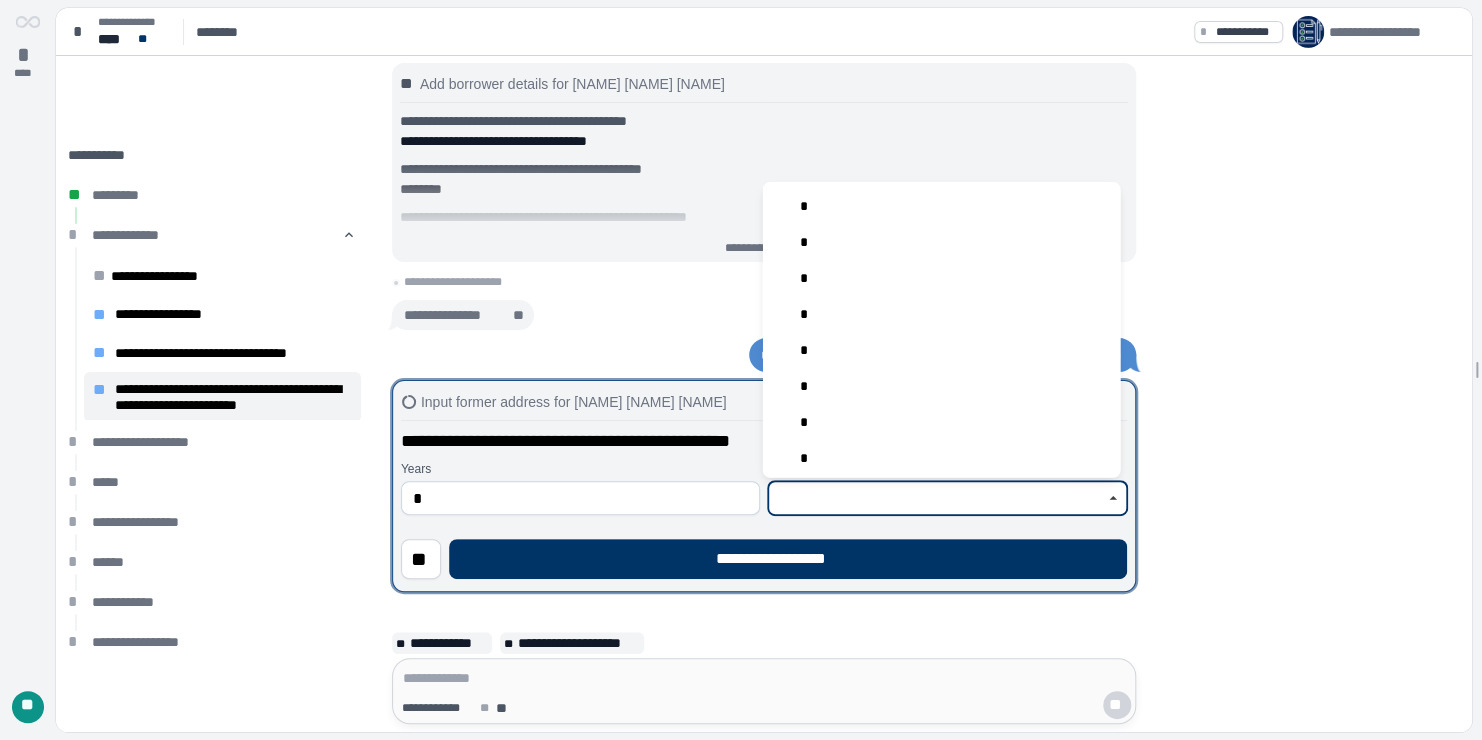 click at bounding box center (936, 498) 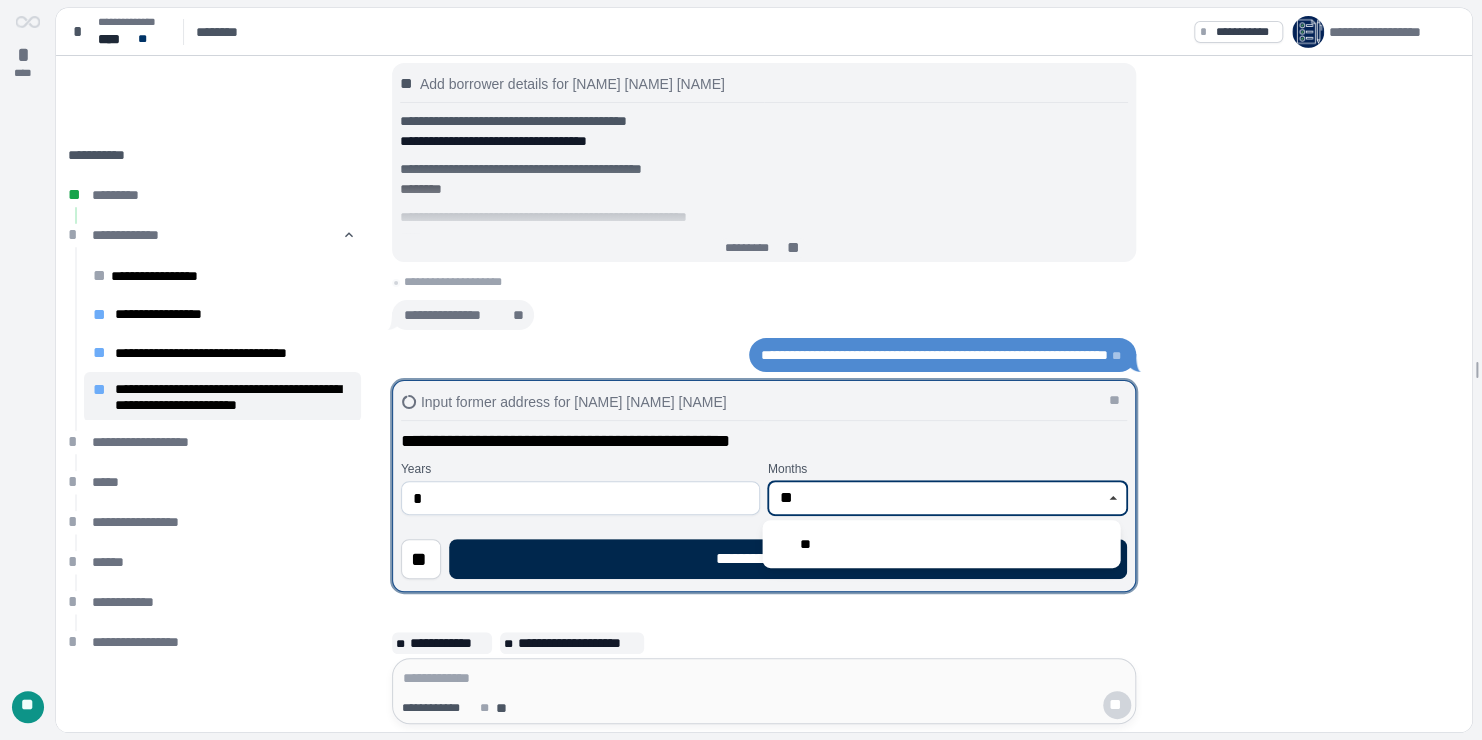 type on "**" 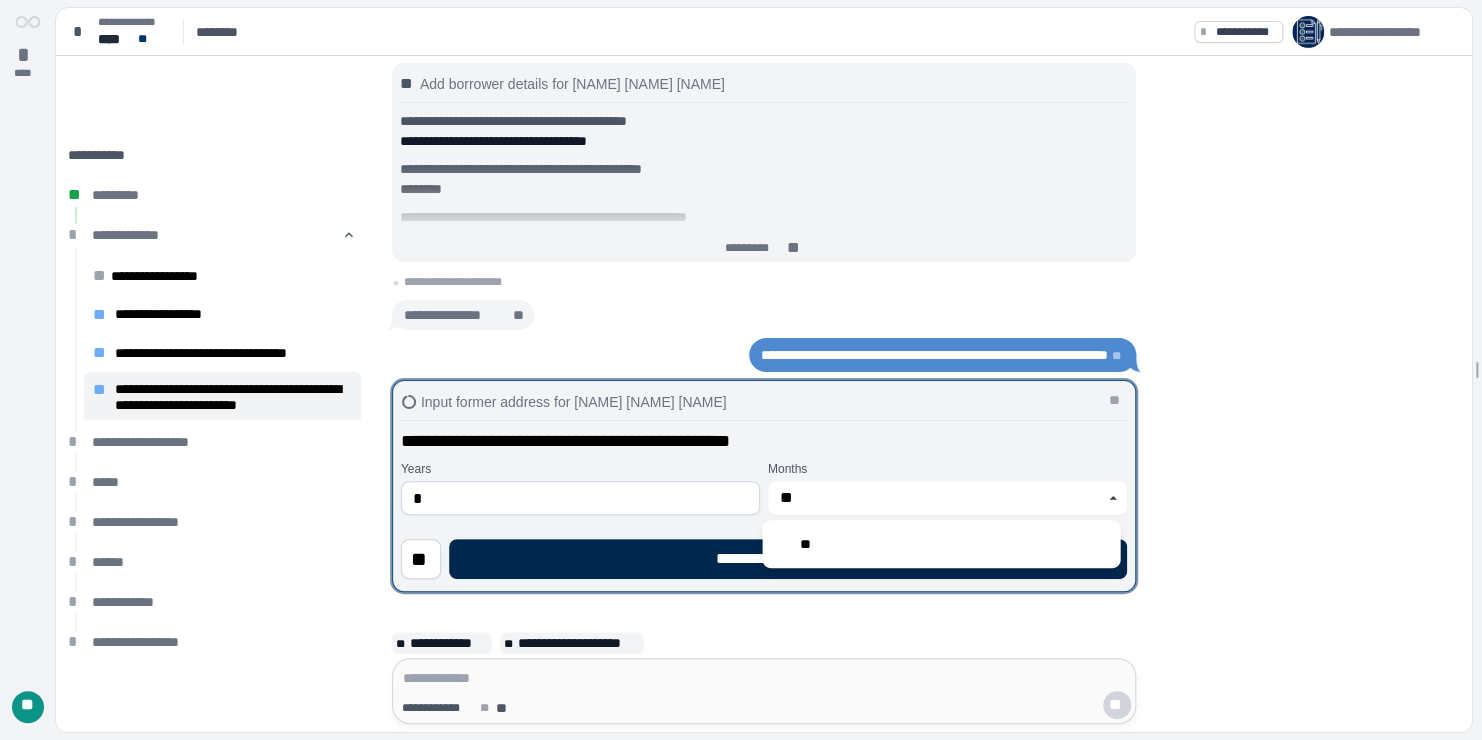 click on "**********" at bounding box center (787, 559) 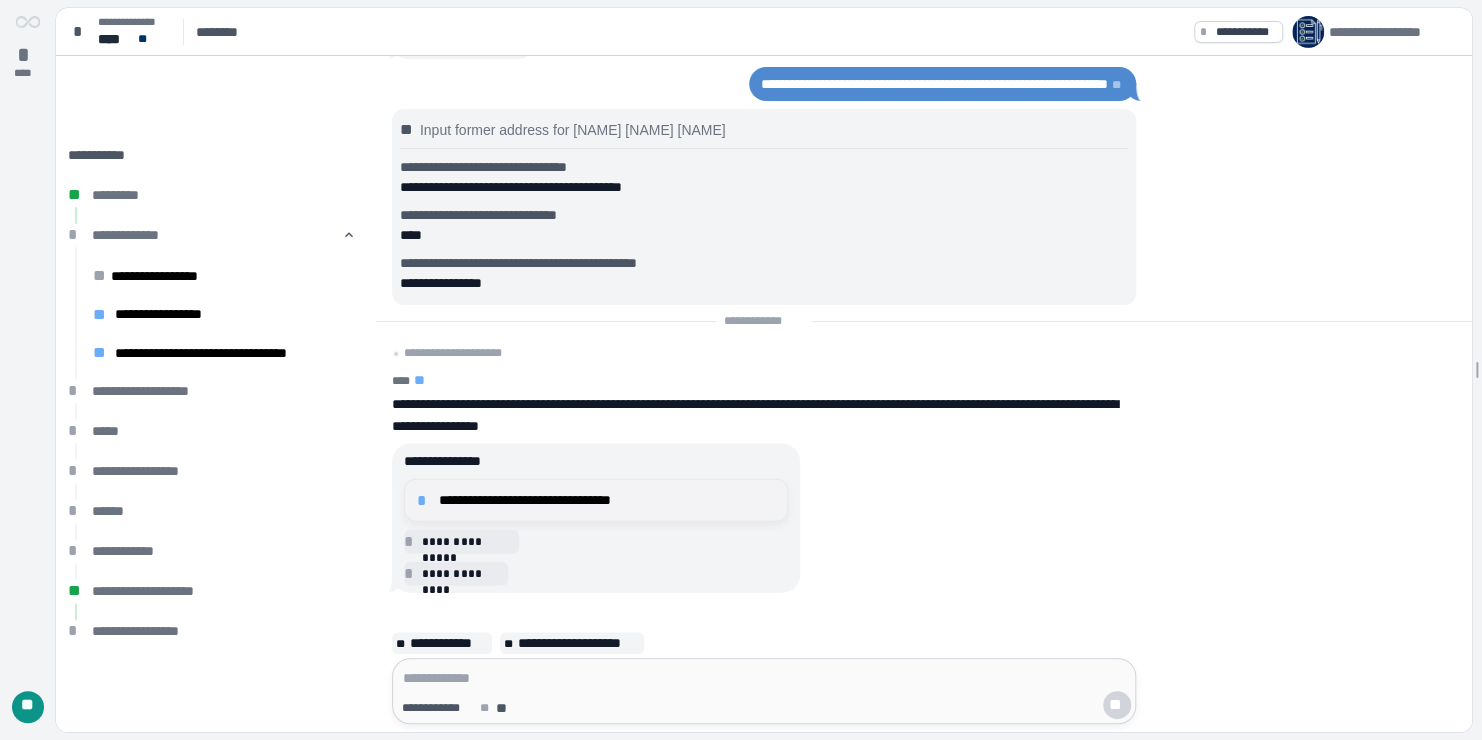 click on "**********" at bounding box center [607, 500] 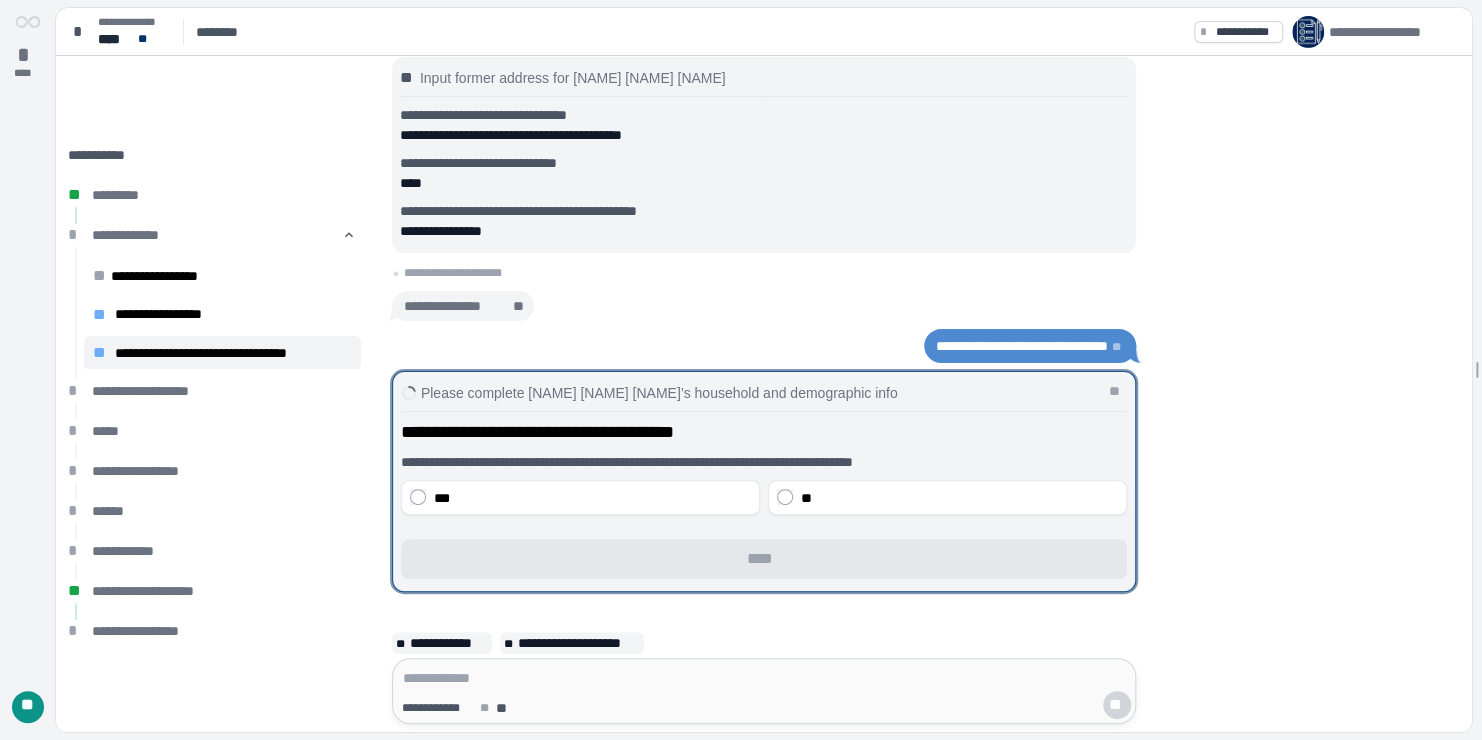 click on "***" at bounding box center [592, 498] 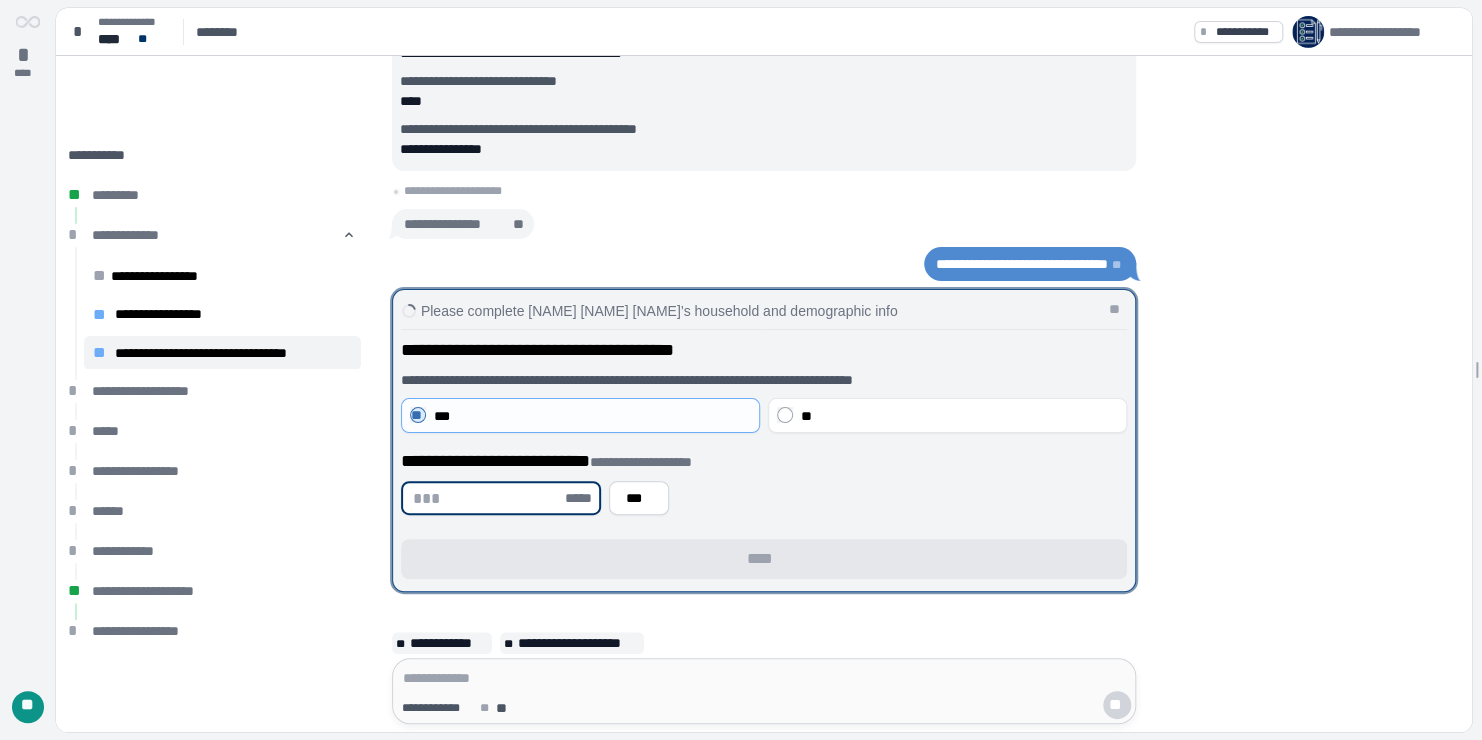 click at bounding box center (487, 498) 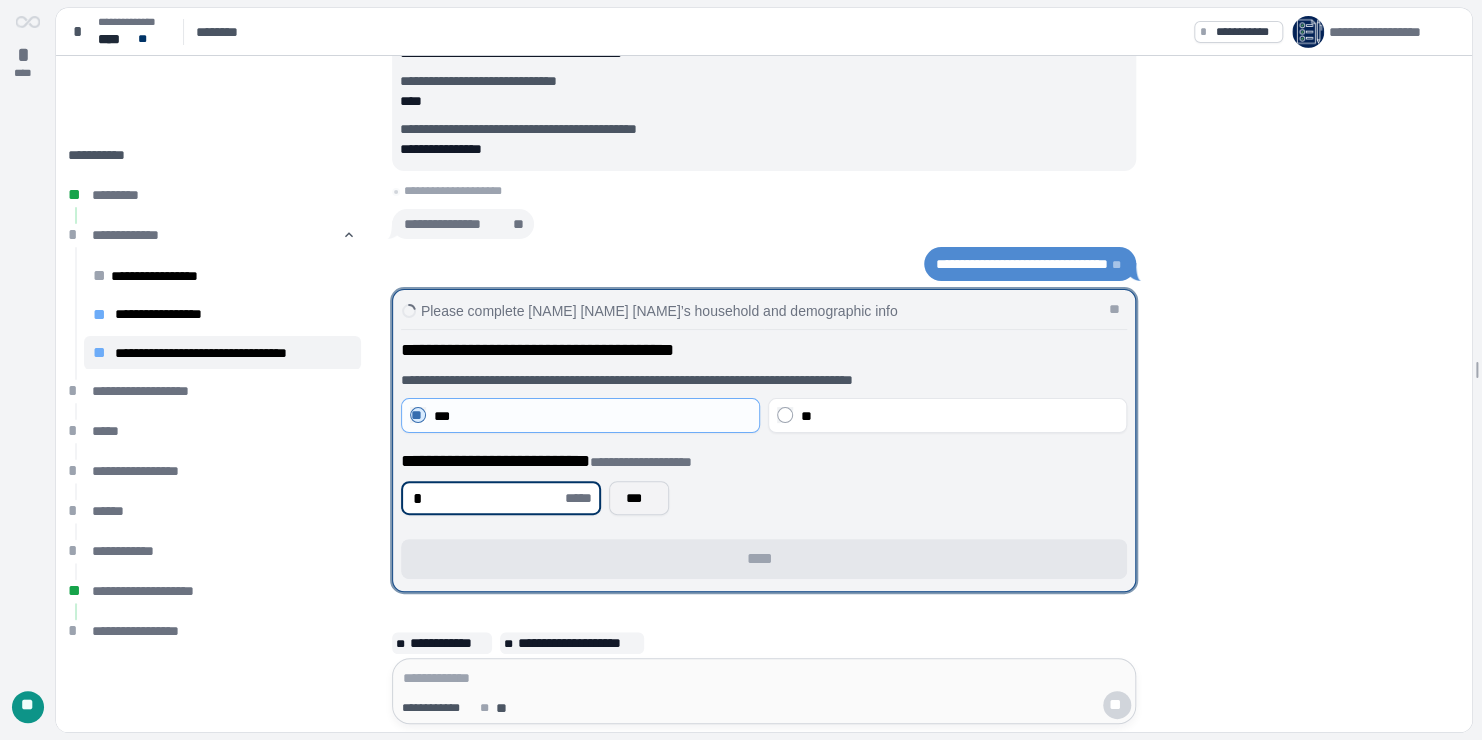 type on "*" 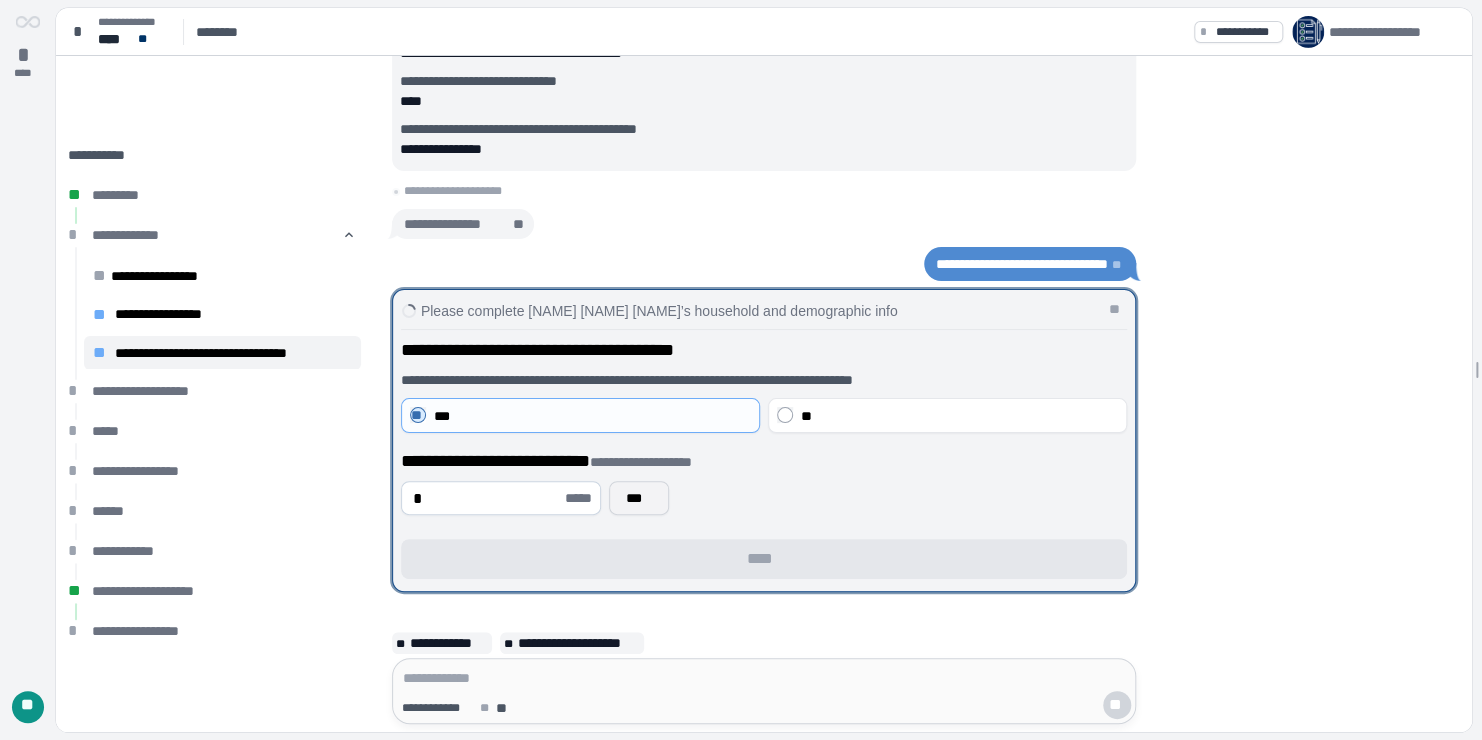 click on "***" at bounding box center [639, 498] 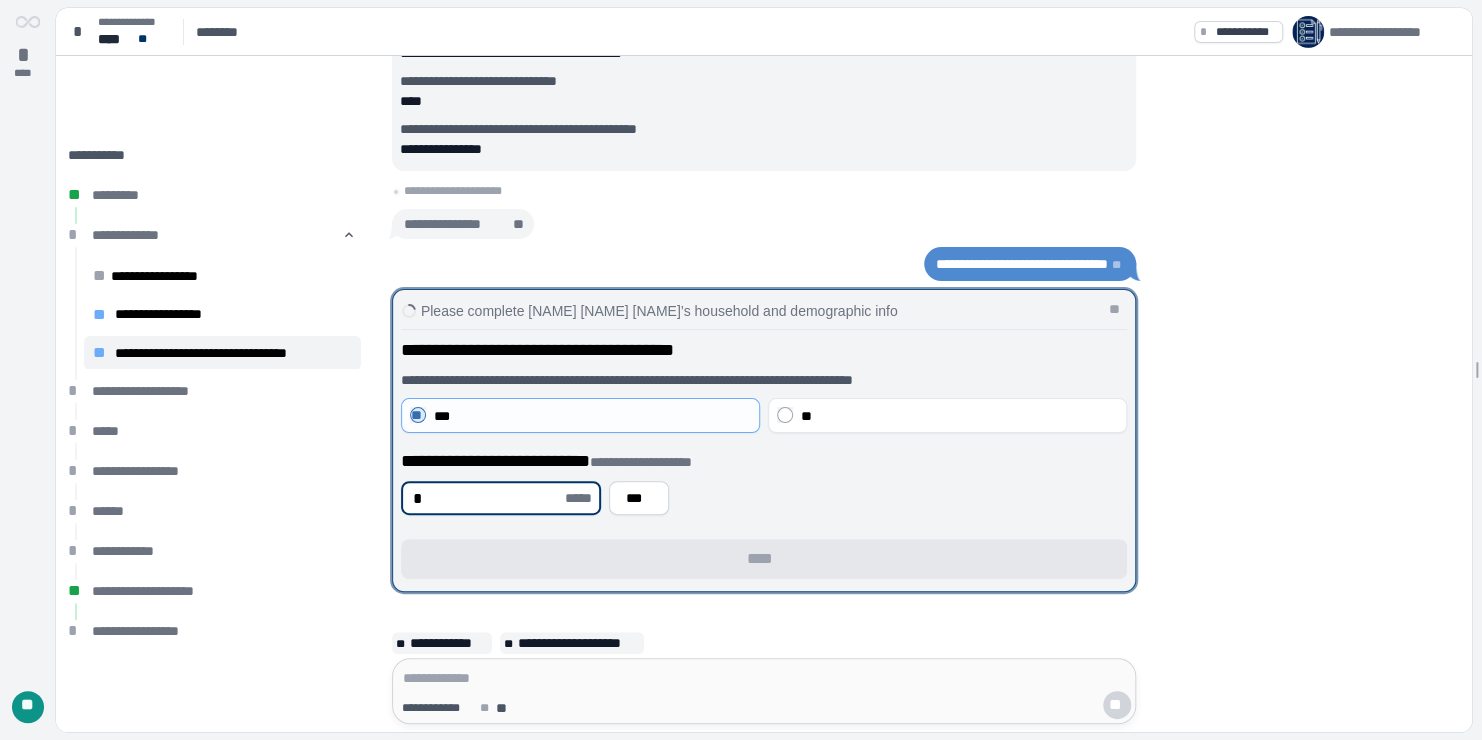 click on "*" at bounding box center [487, 498] 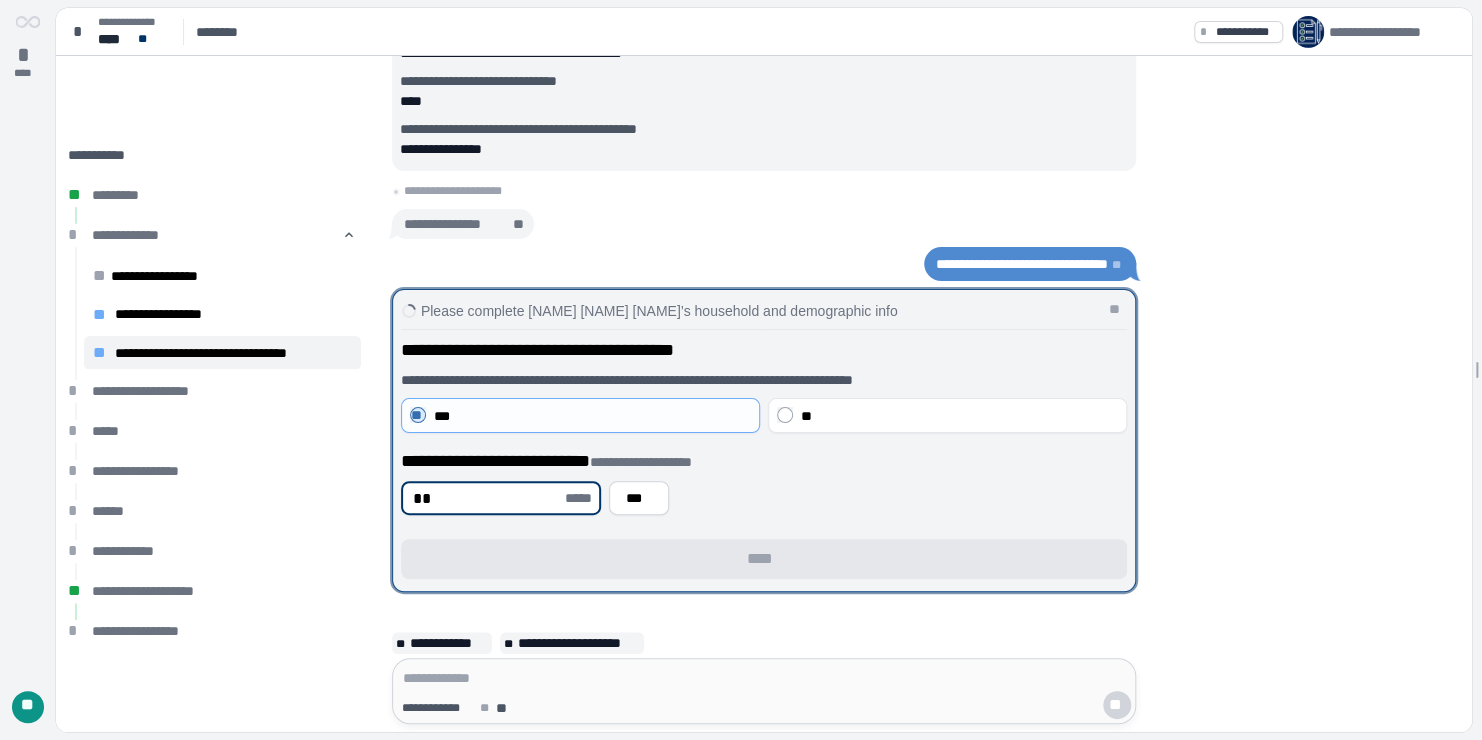 type on "*" 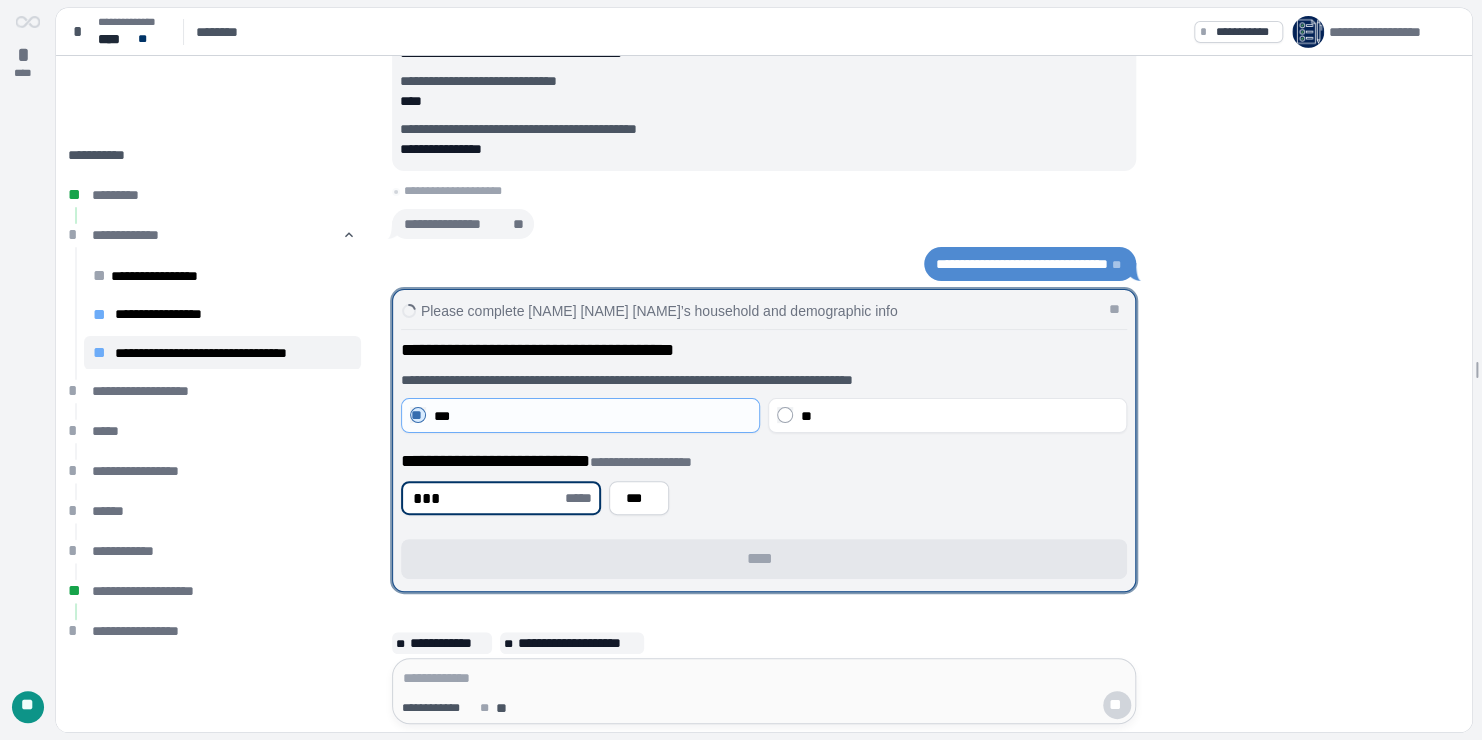 type on "***" 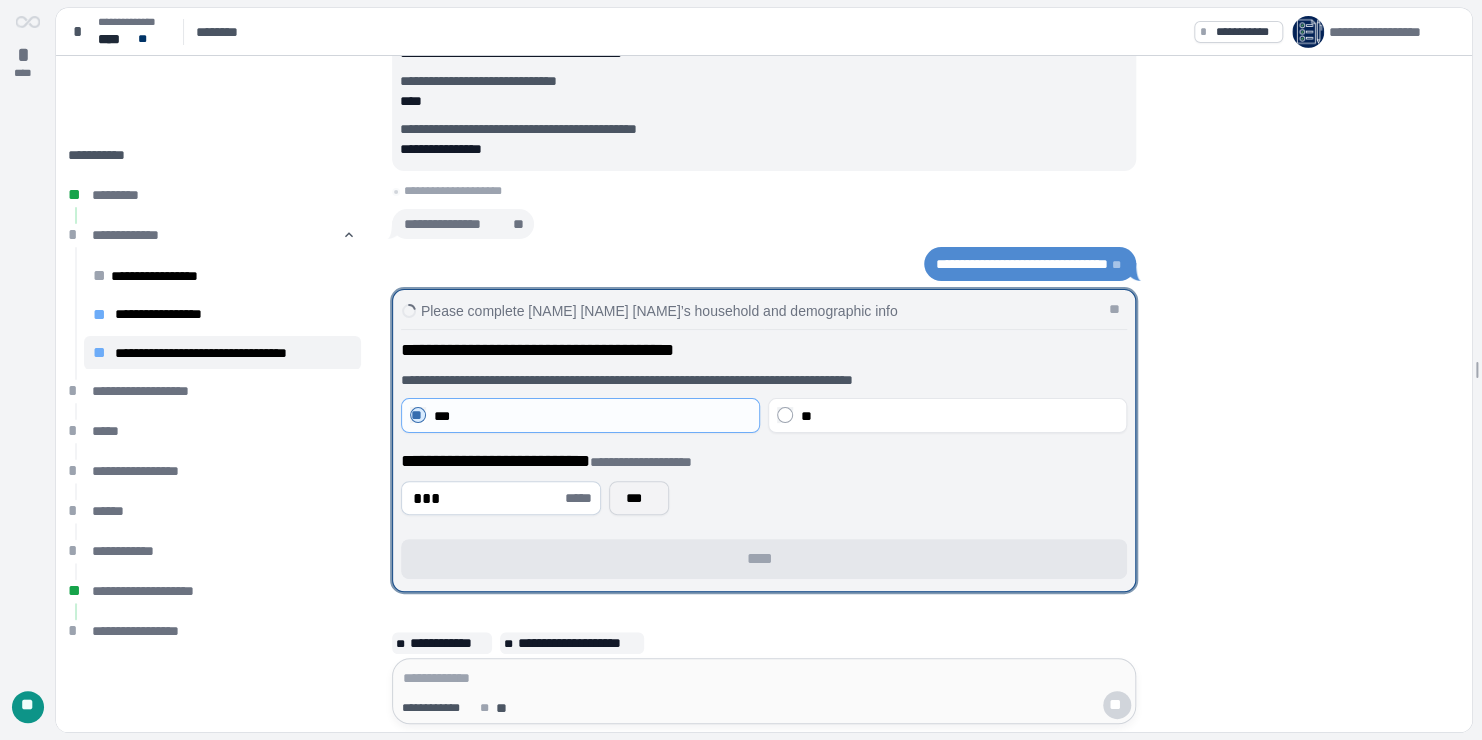 click on "***" at bounding box center (639, 498) 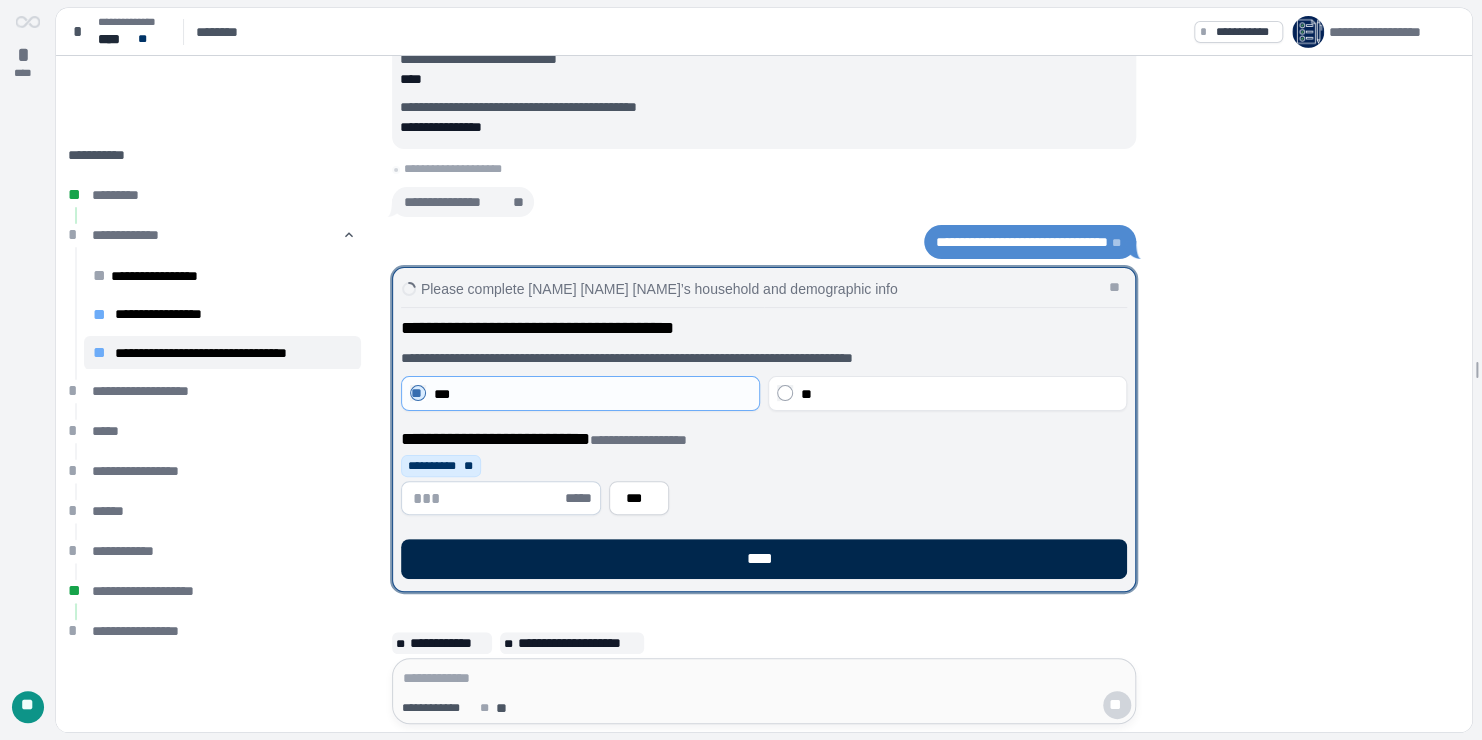 click on "****" at bounding box center [764, 559] 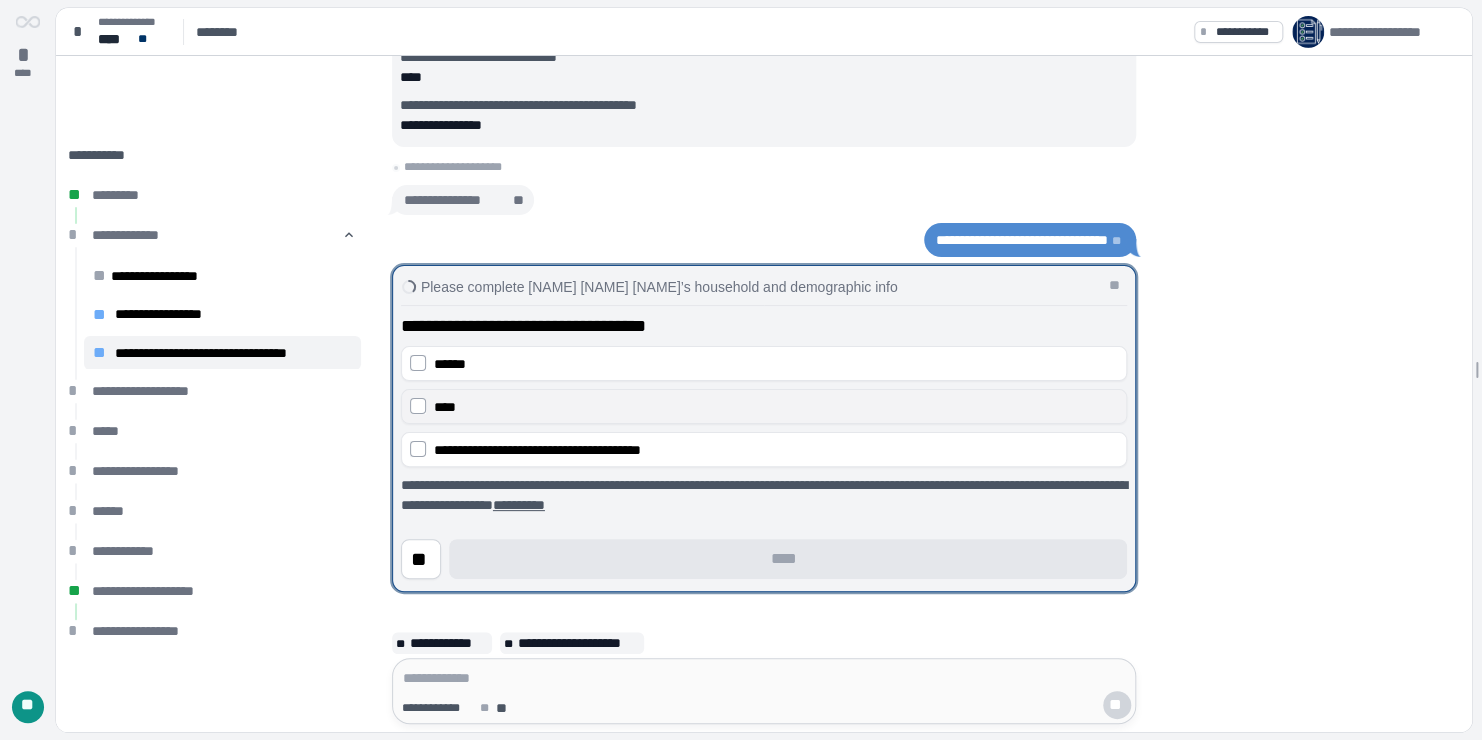 click on "****" at bounding box center [776, 407] 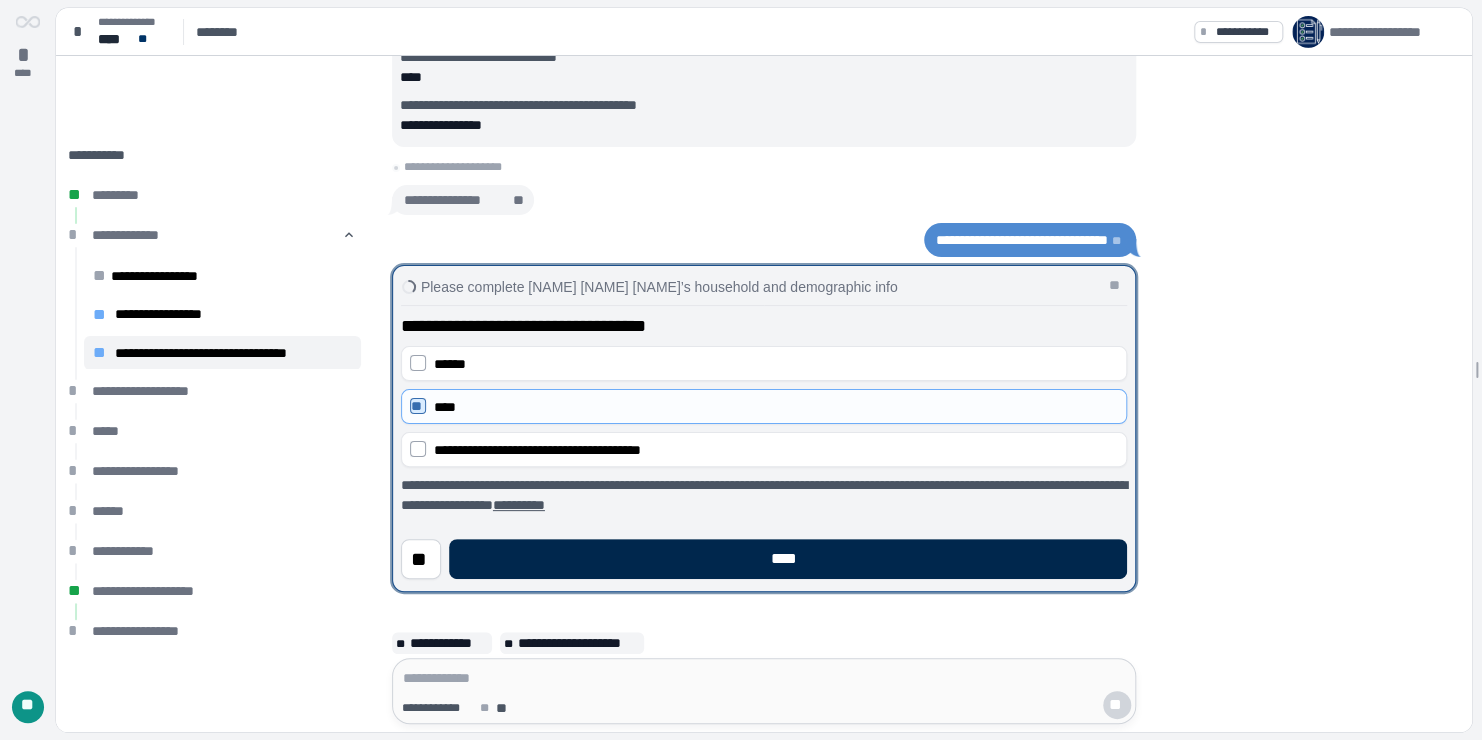 click on "****" at bounding box center [788, 559] 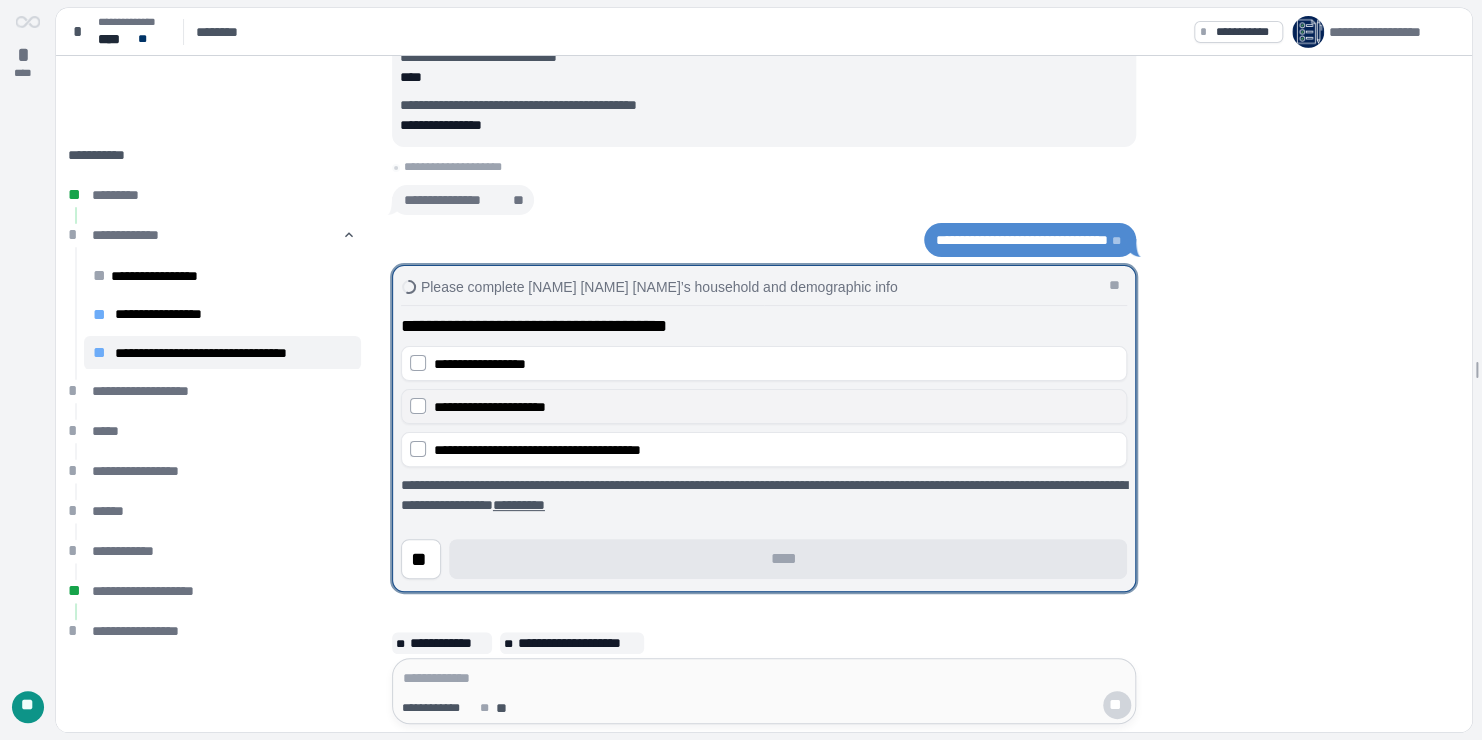 click on "**********" at bounding box center (776, 407) 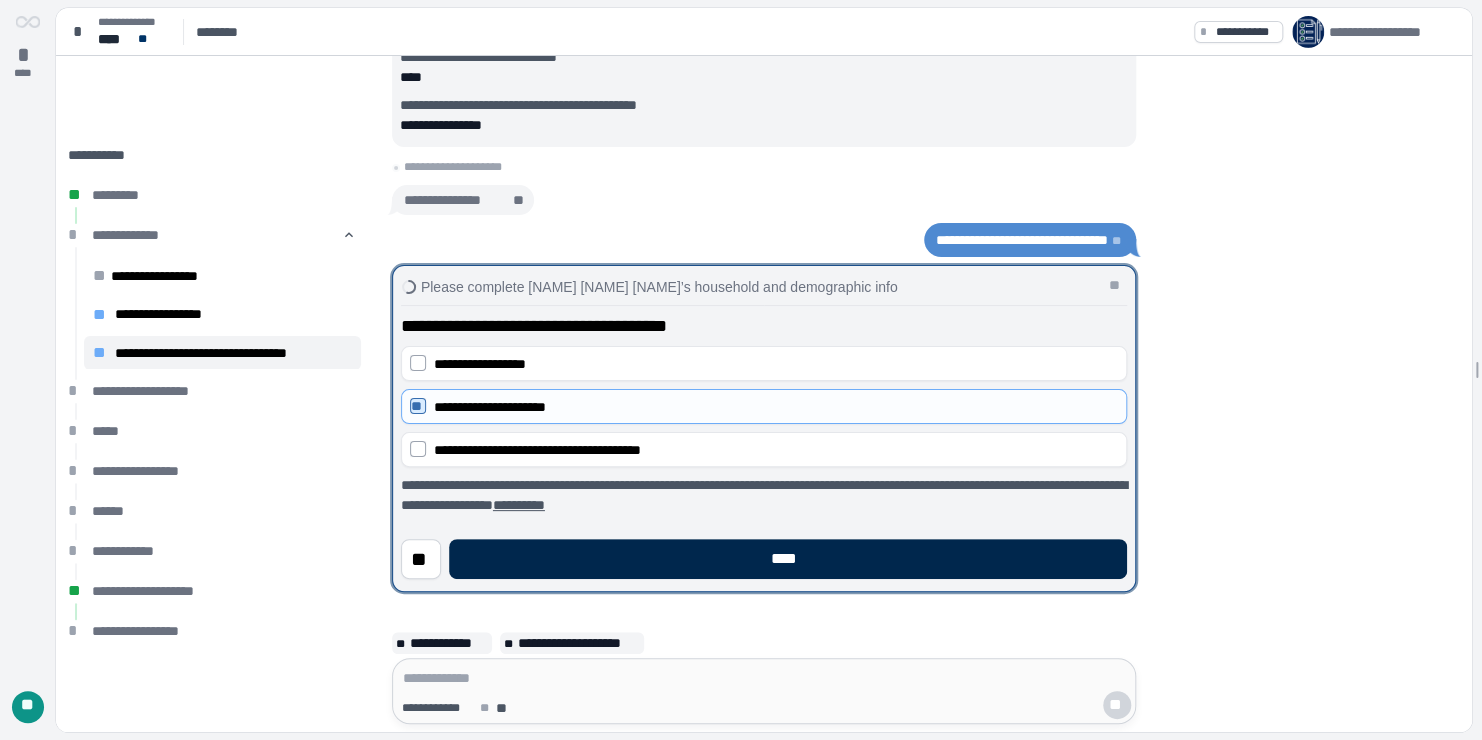 click on "****" at bounding box center [788, 559] 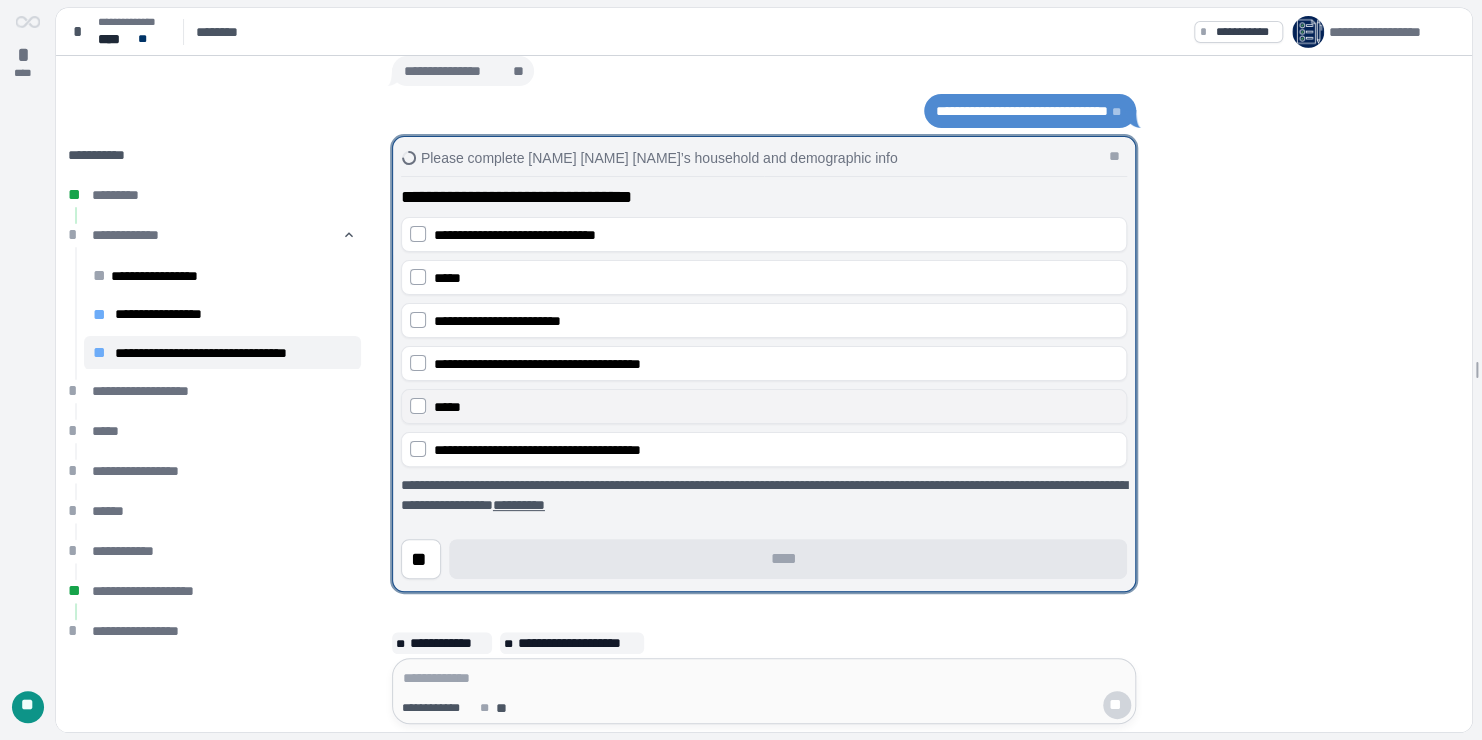 click on "*****" at bounding box center (776, 407) 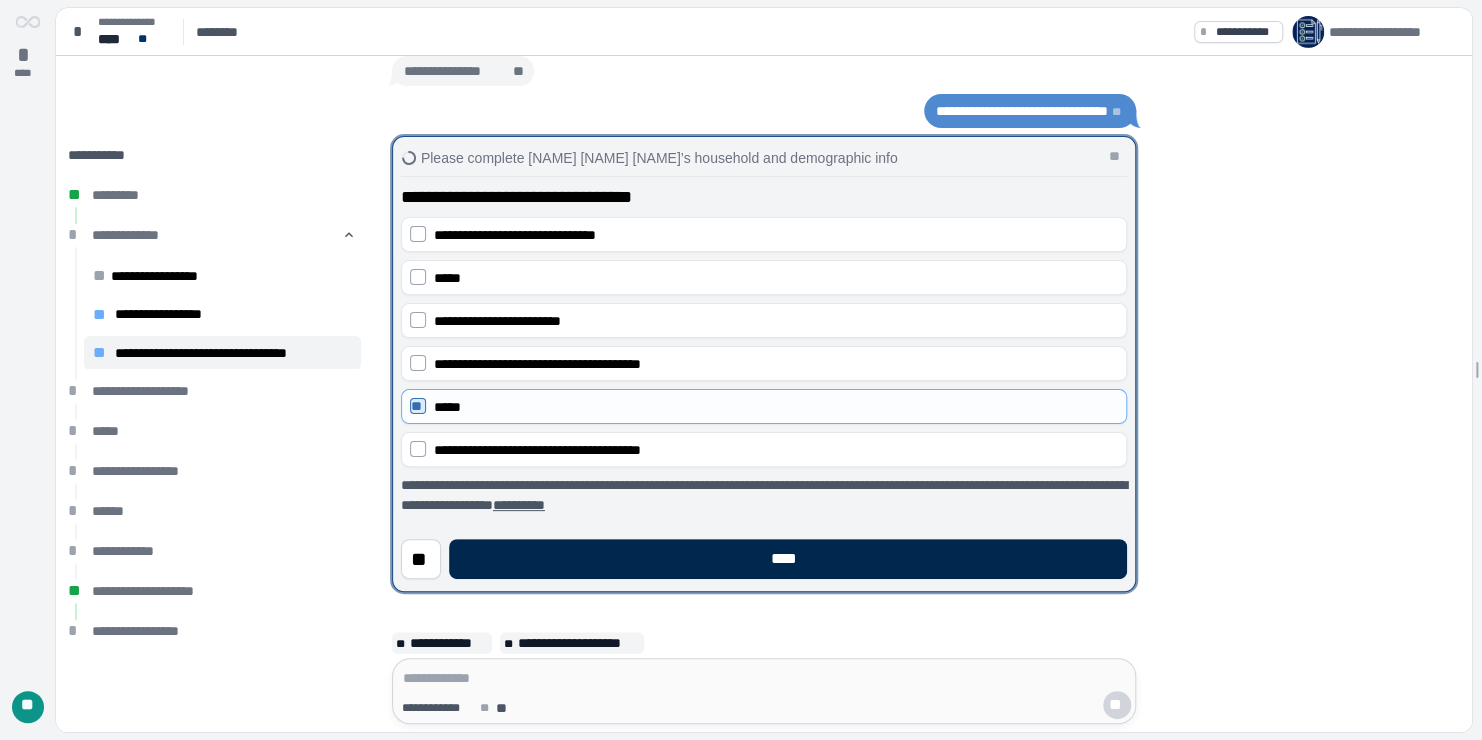 click on "****" at bounding box center [788, 559] 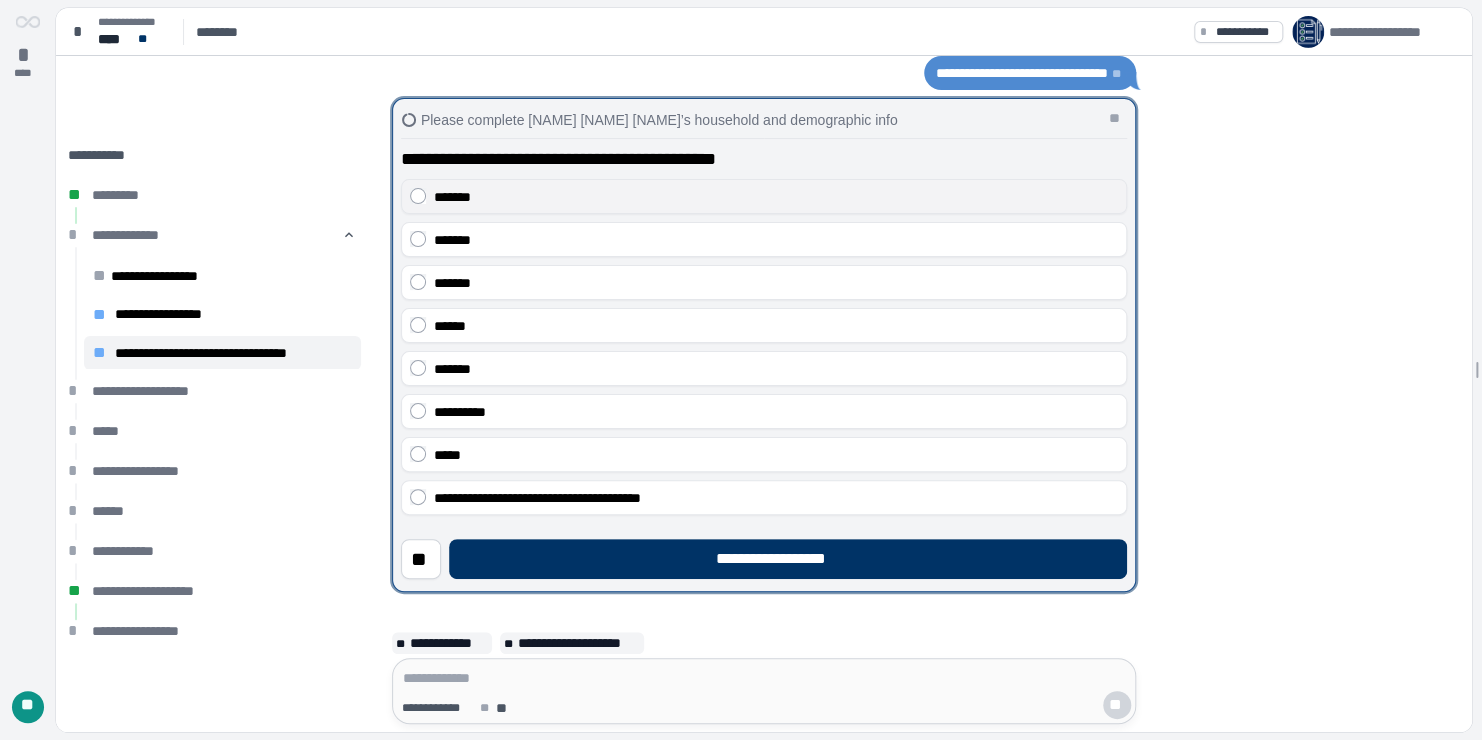 click on "*******" at bounding box center (776, 197) 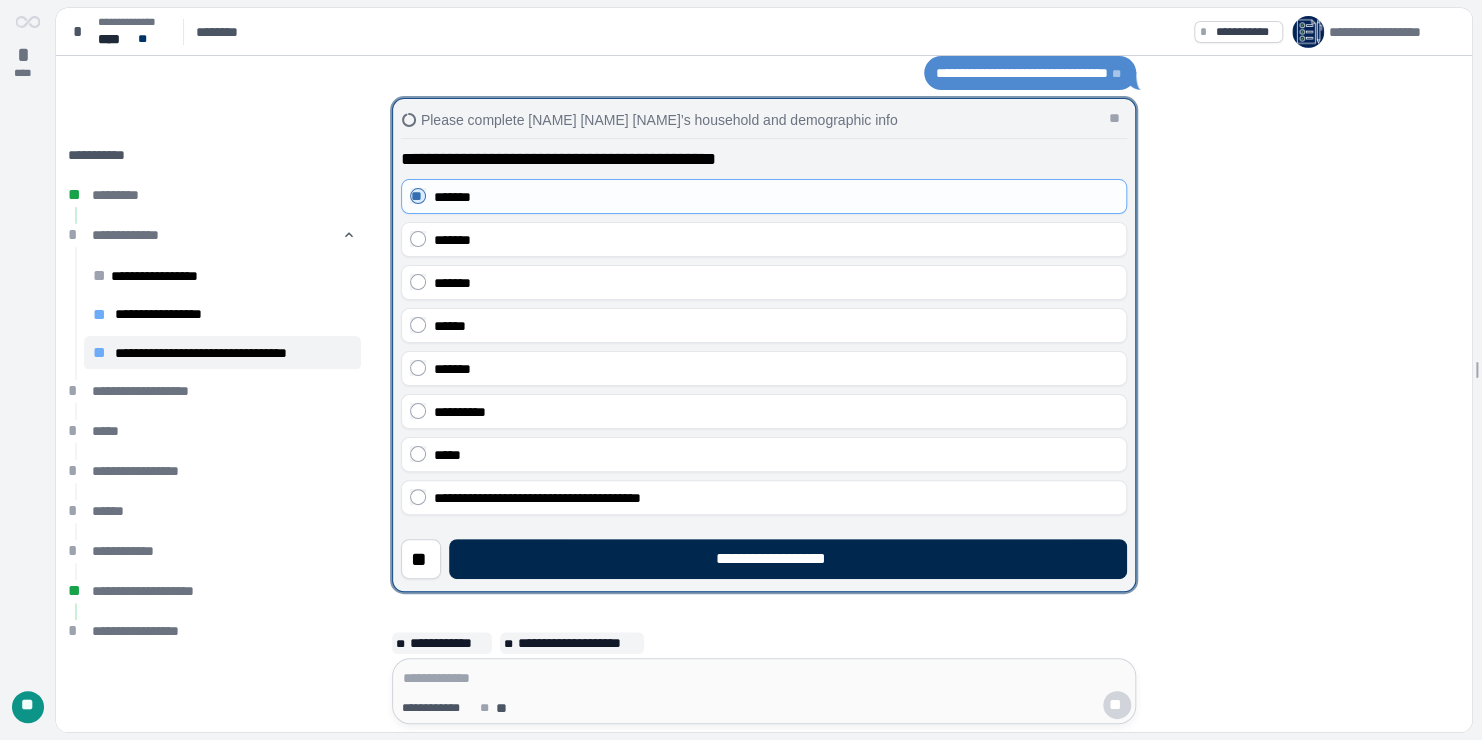 click on "**********" at bounding box center (788, 559) 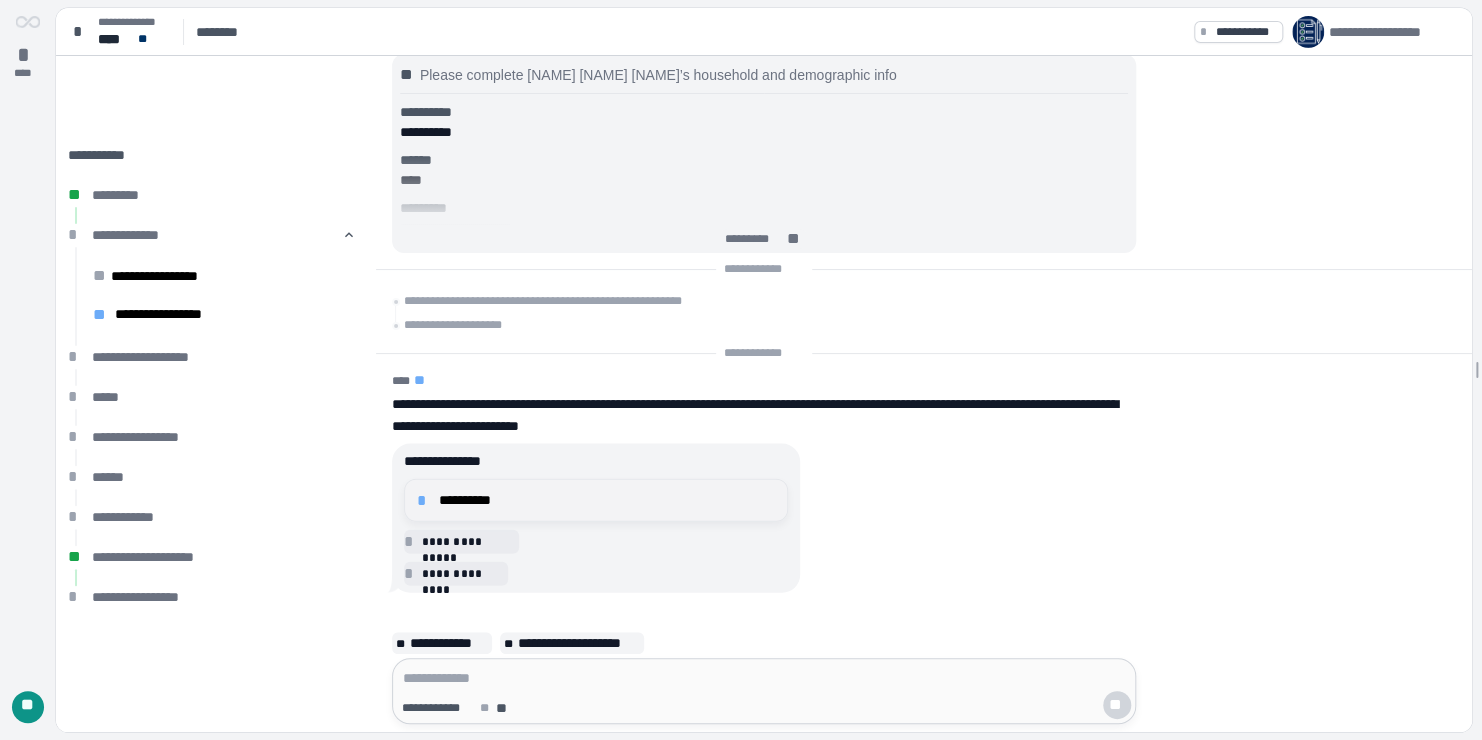 click on "**********" at bounding box center [596, 500] 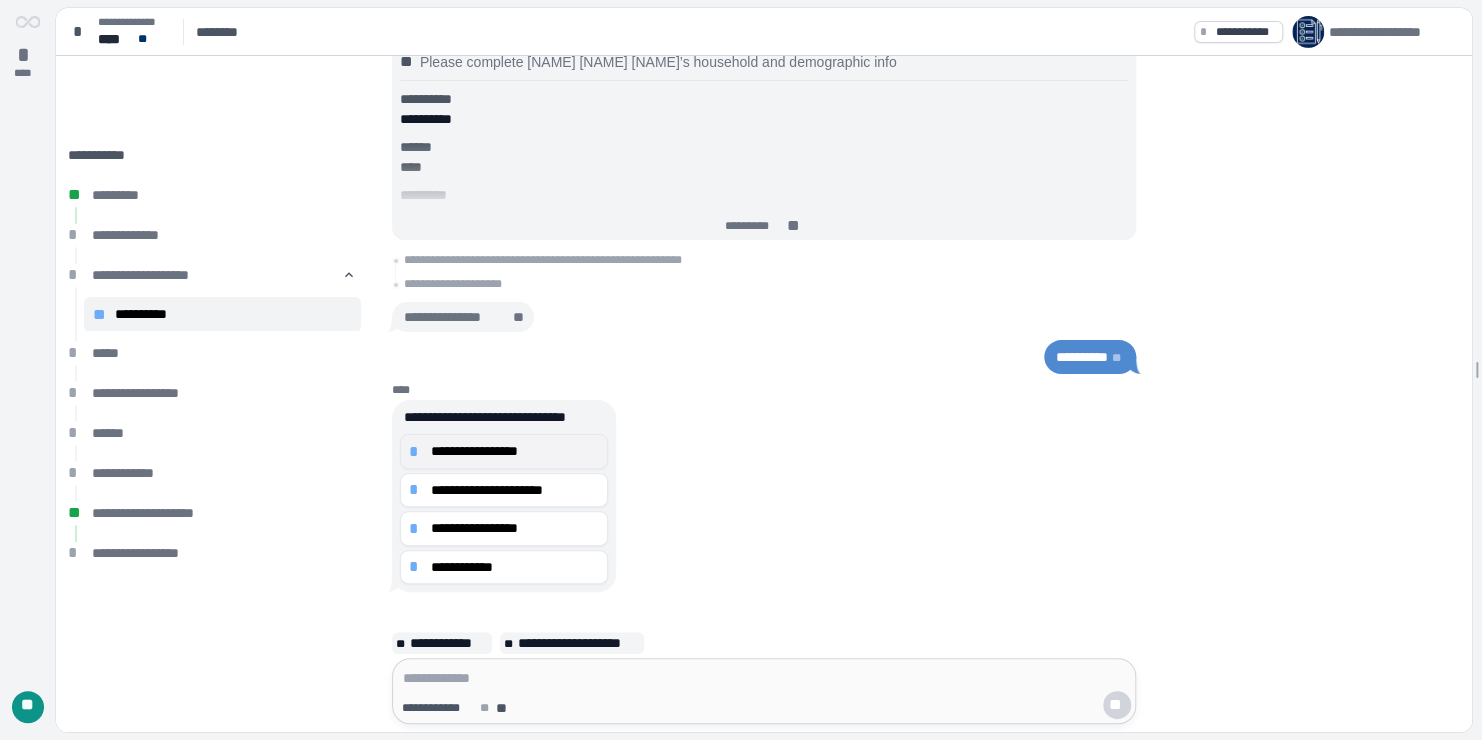 click on "**********" at bounding box center [515, 451] 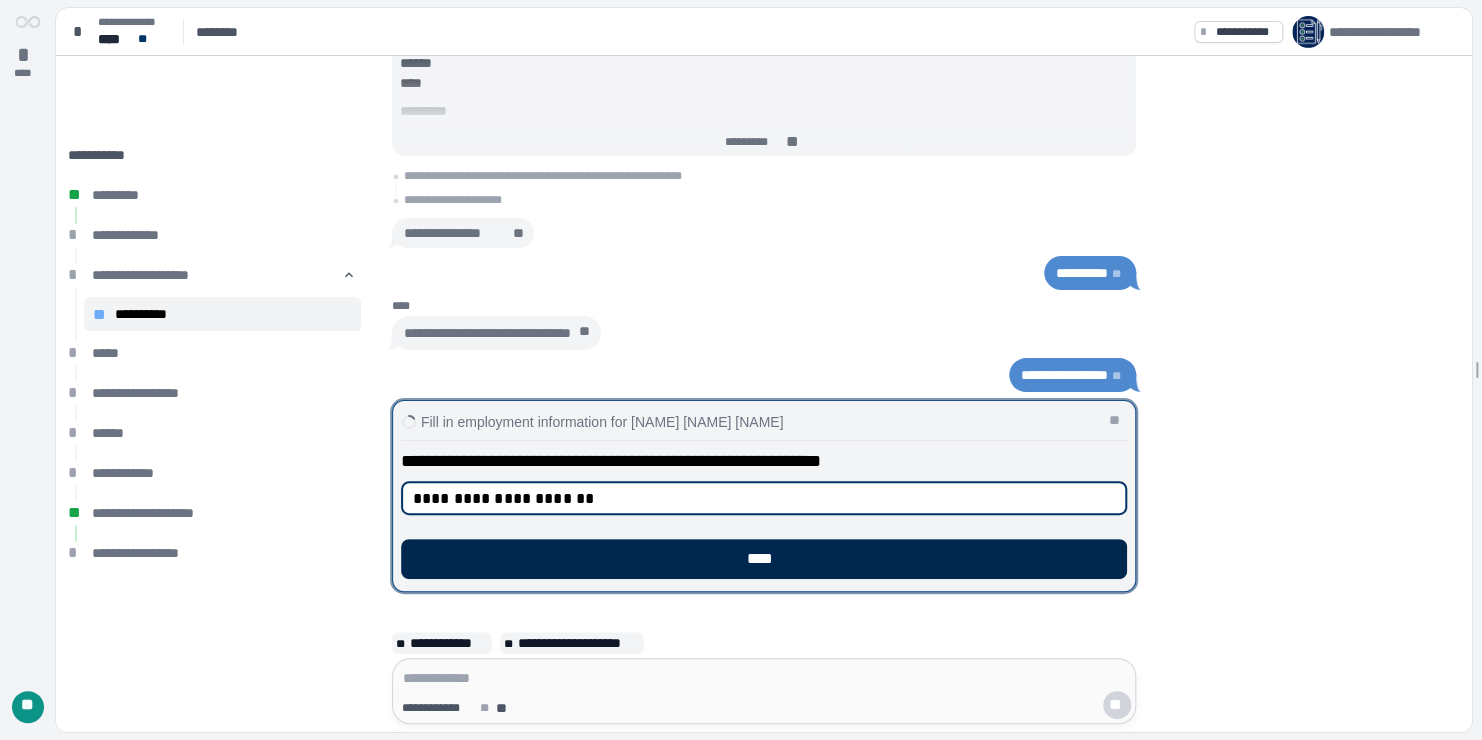 type on "**********" 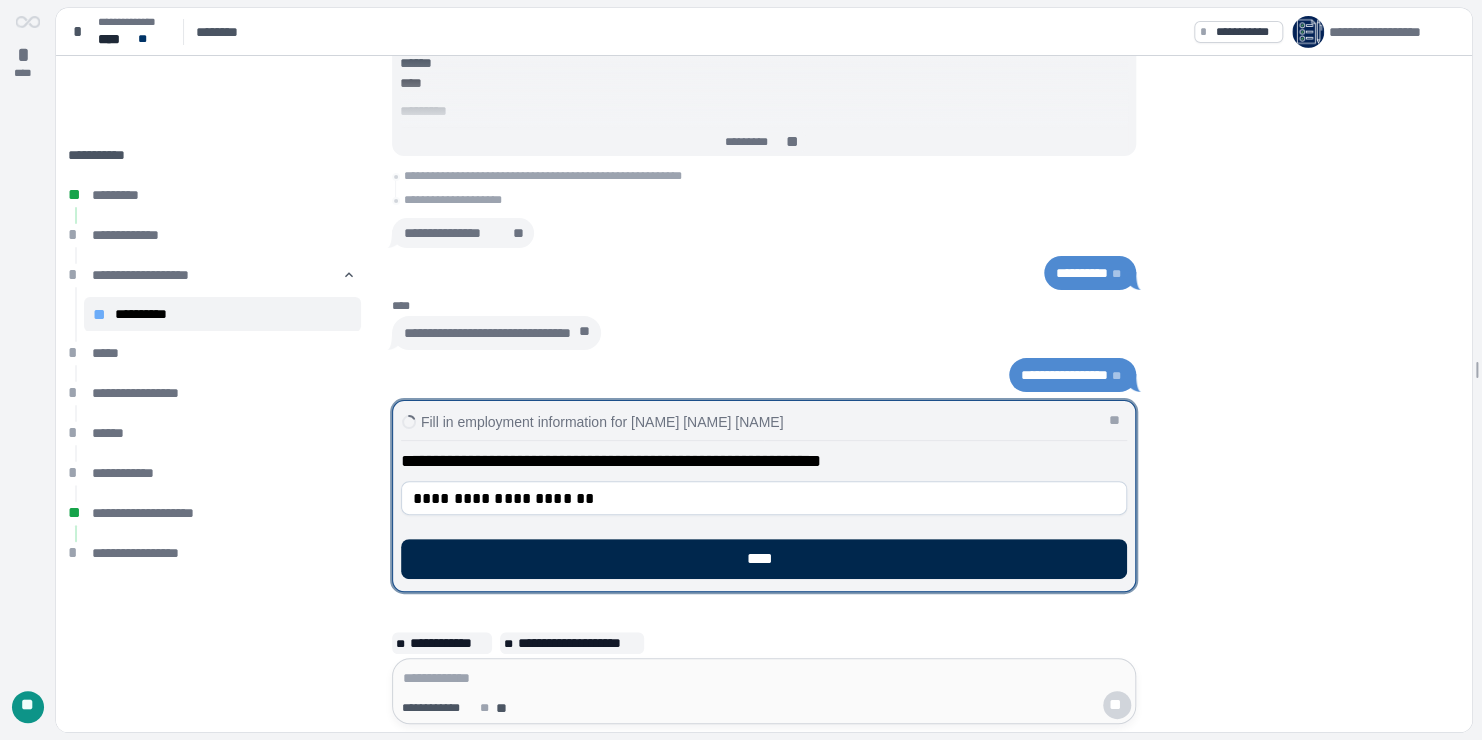 click on "****" at bounding box center [764, 559] 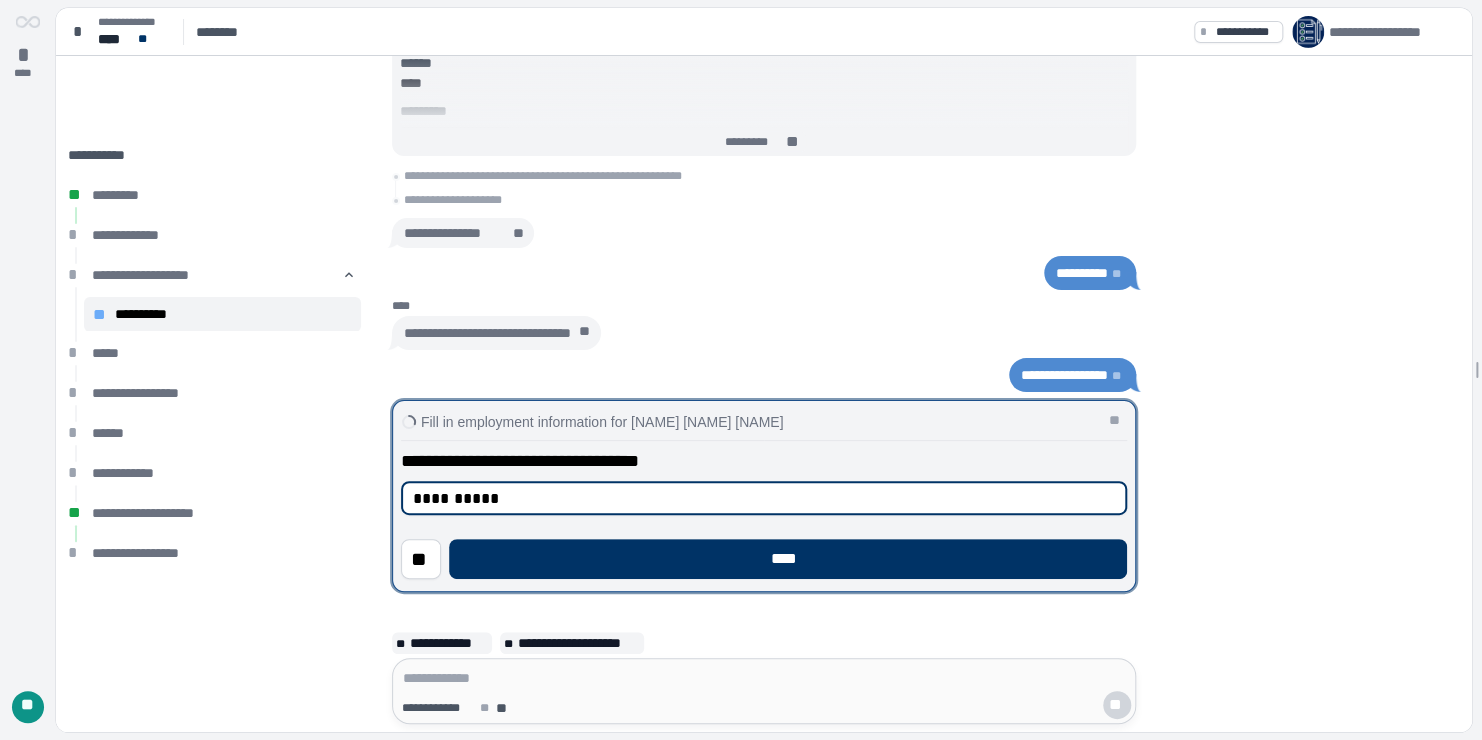 type on "**********" 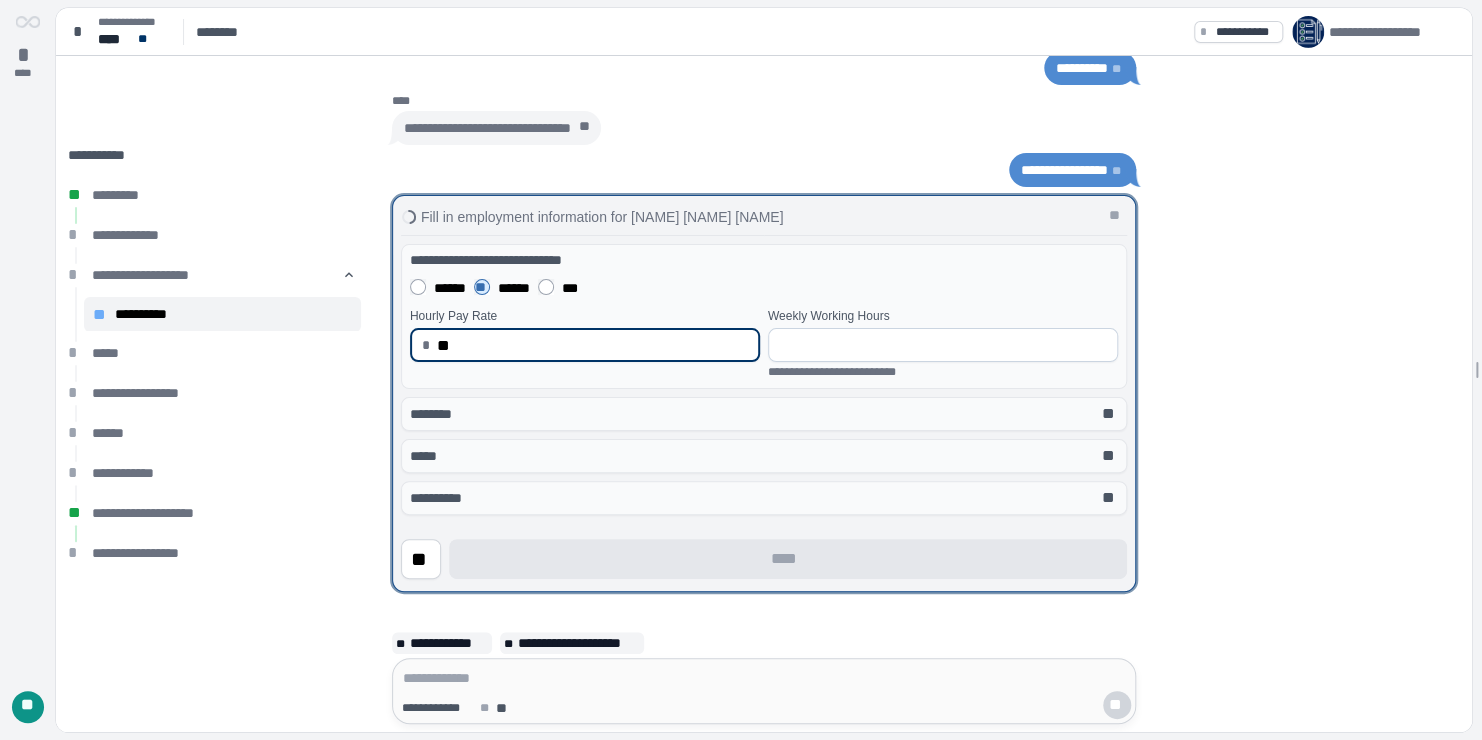 type on "*****" 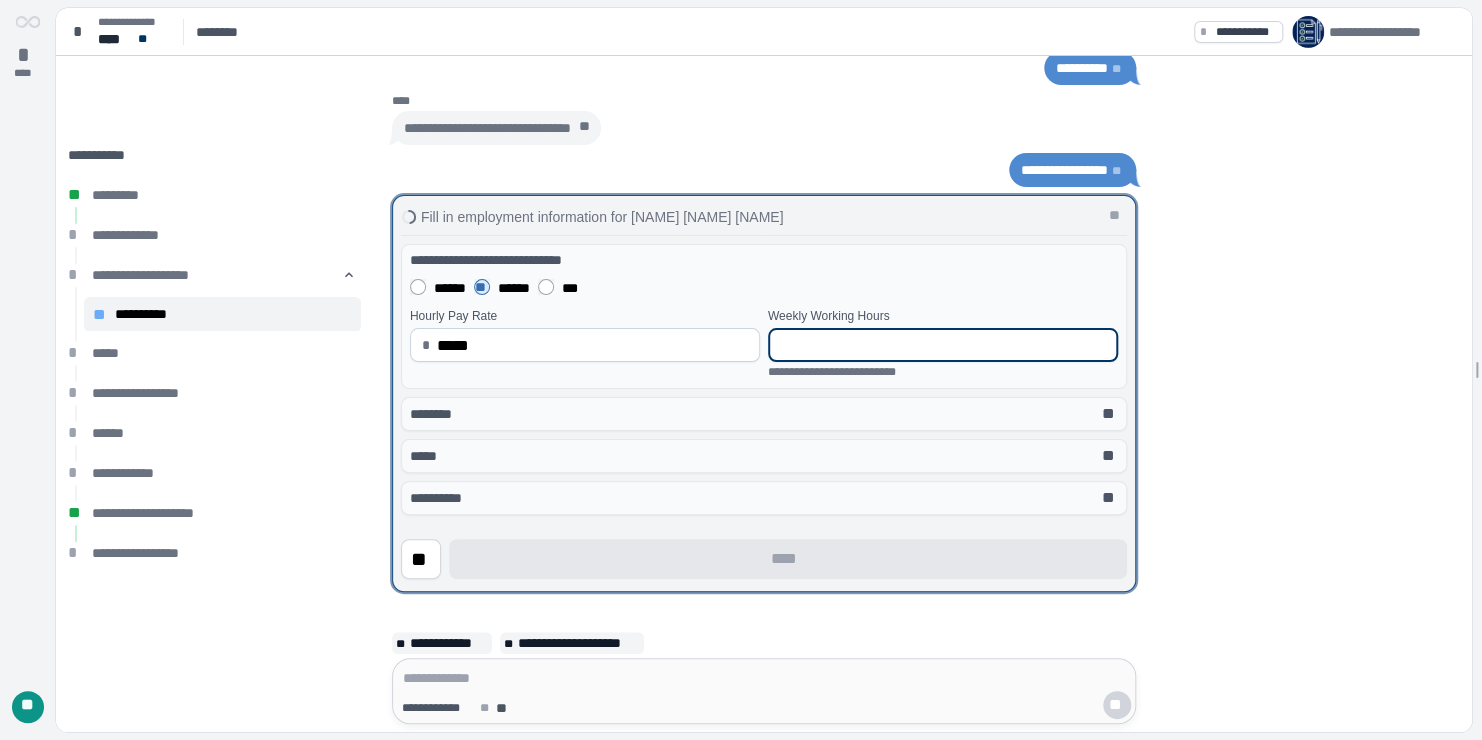 click at bounding box center (943, 345) 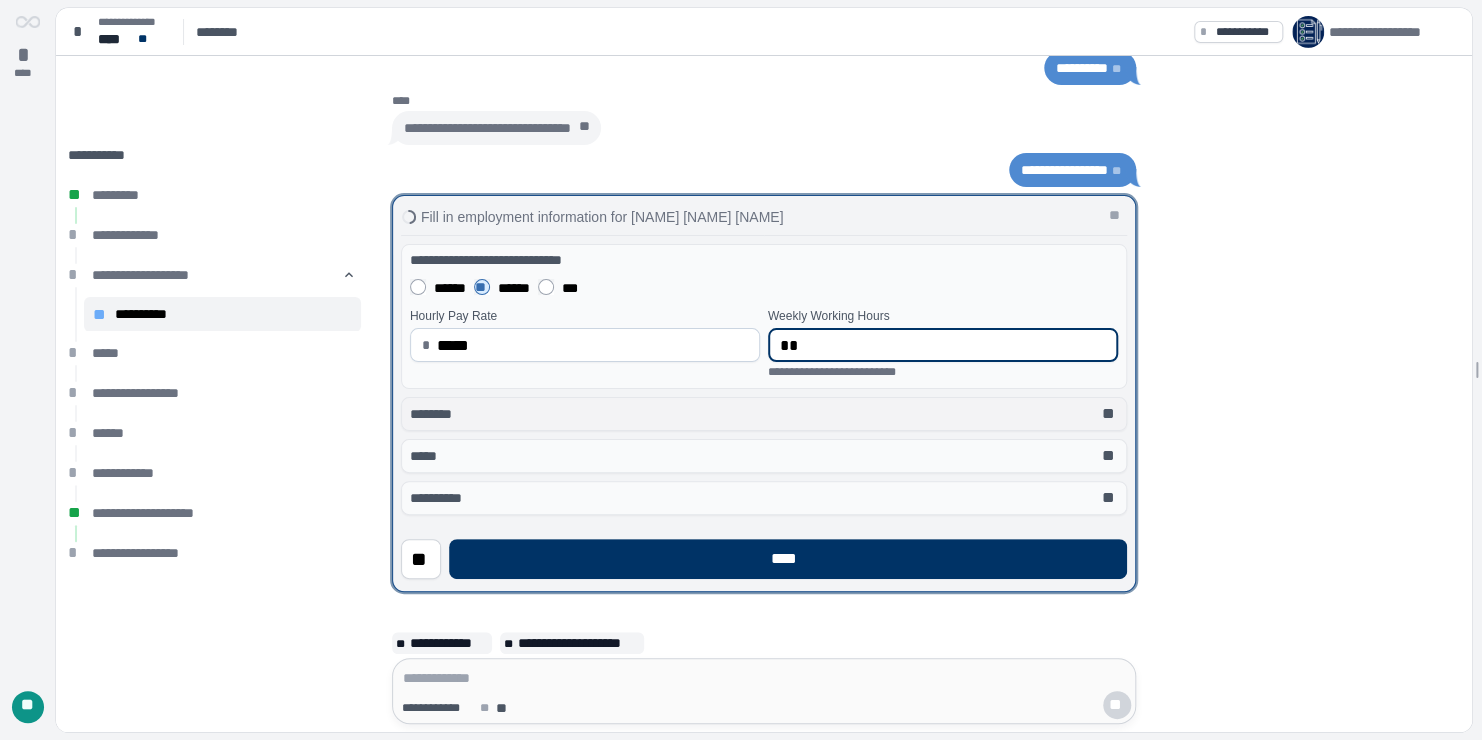 type on "**" 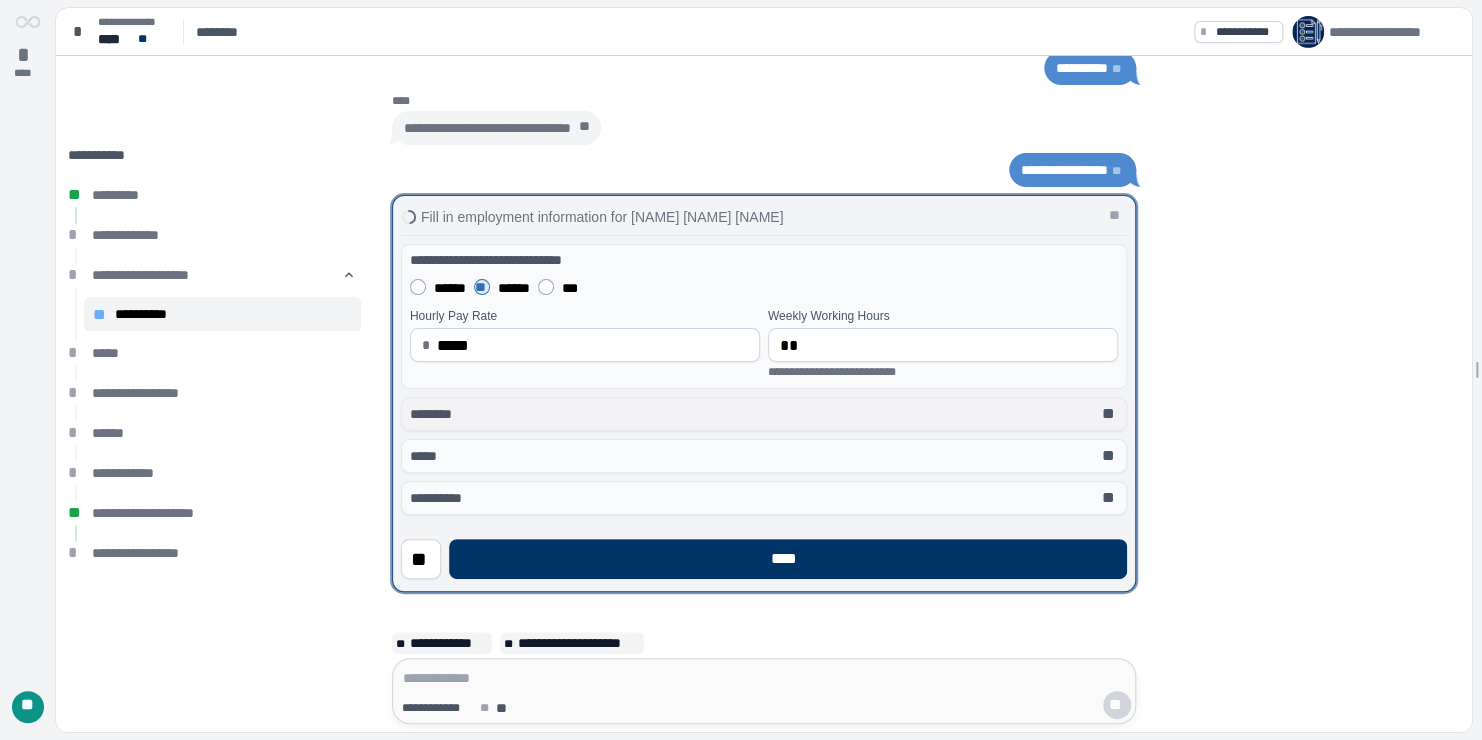 click on "******** **" at bounding box center (764, 414) 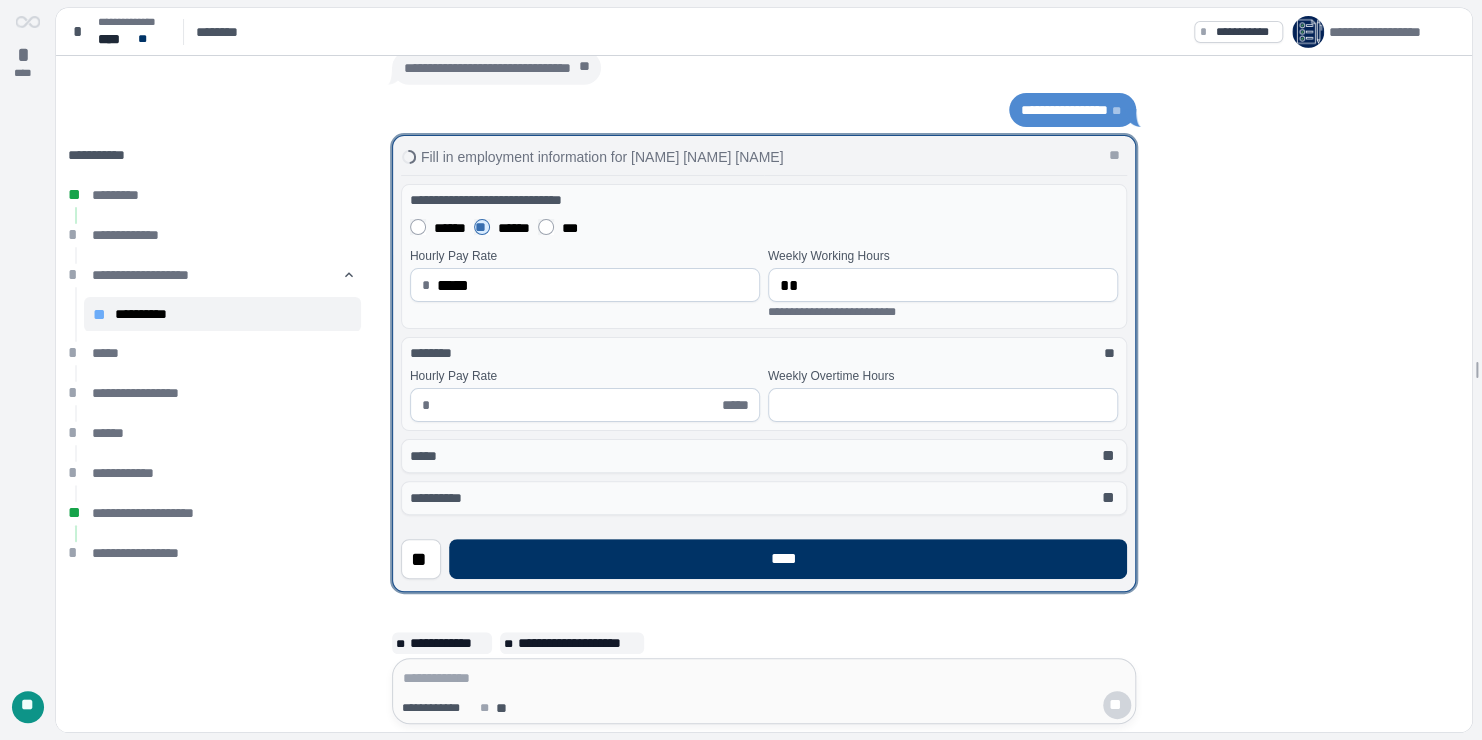 click at bounding box center (577, 405) 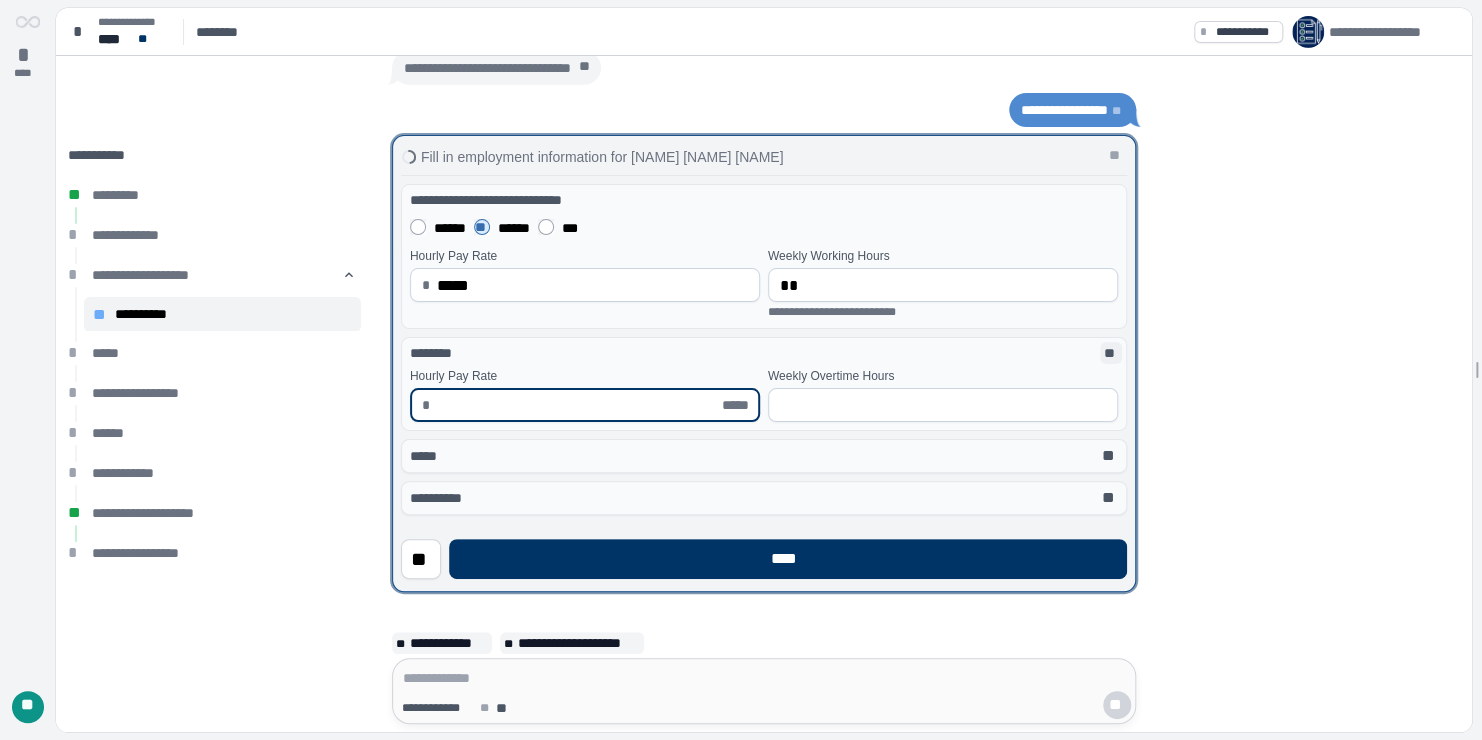 click on "**" at bounding box center (1111, 353) 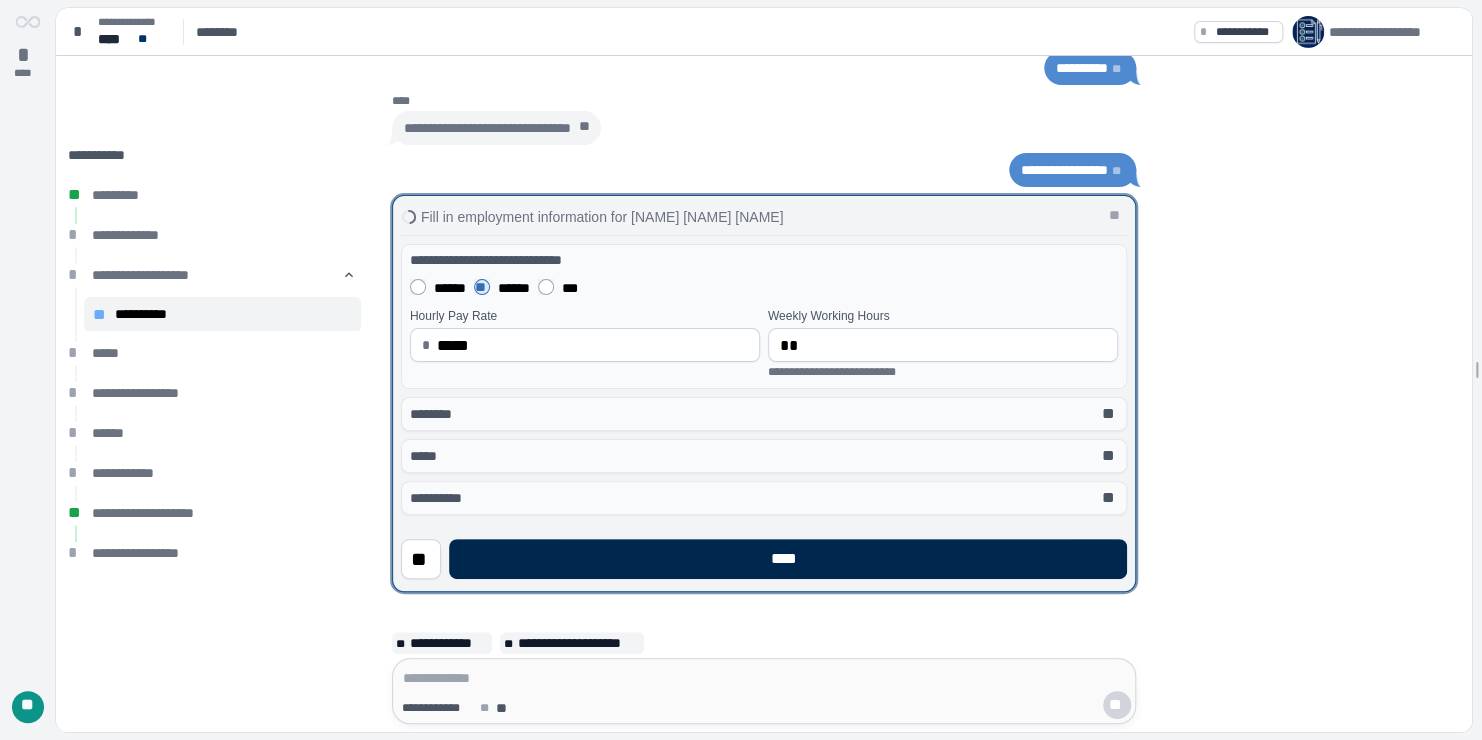 click on "****" at bounding box center (788, 559) 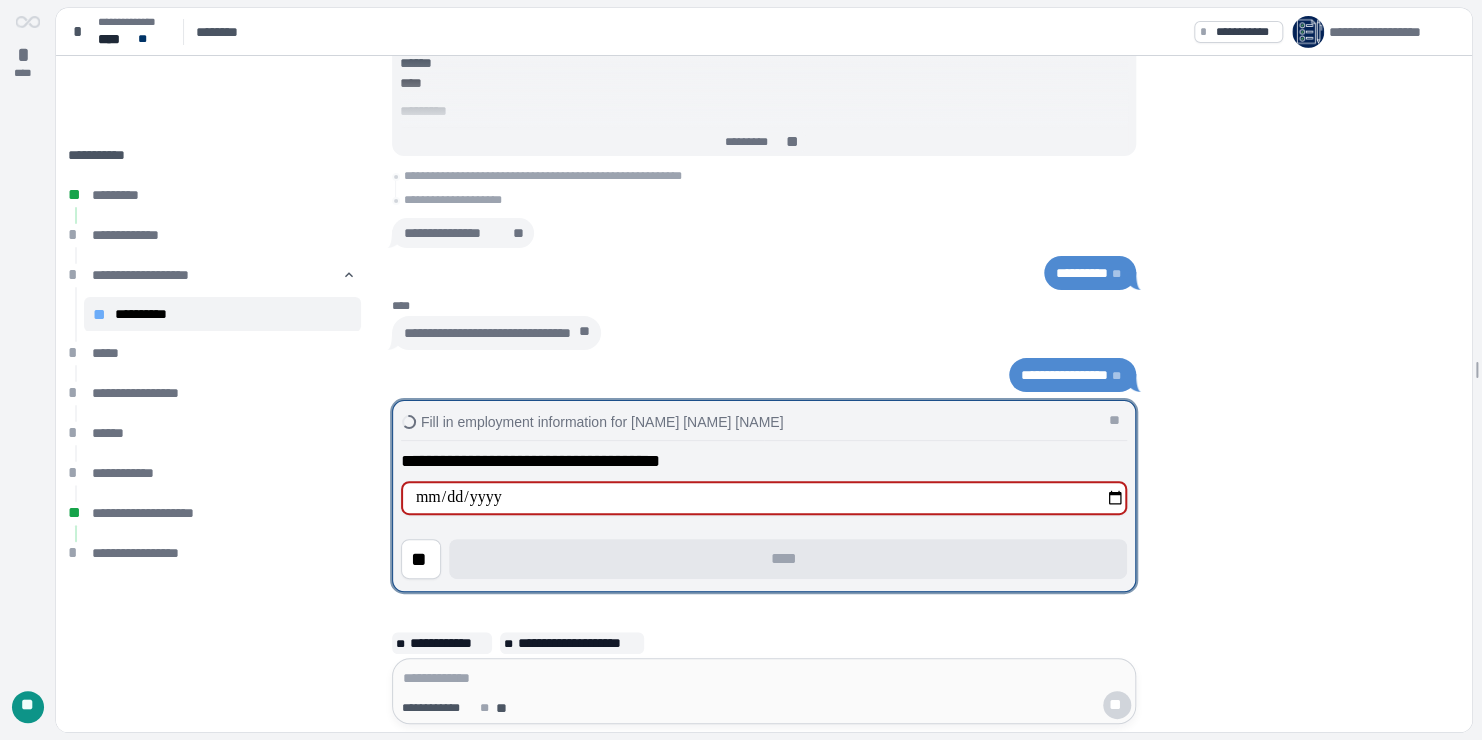 type on "**********" 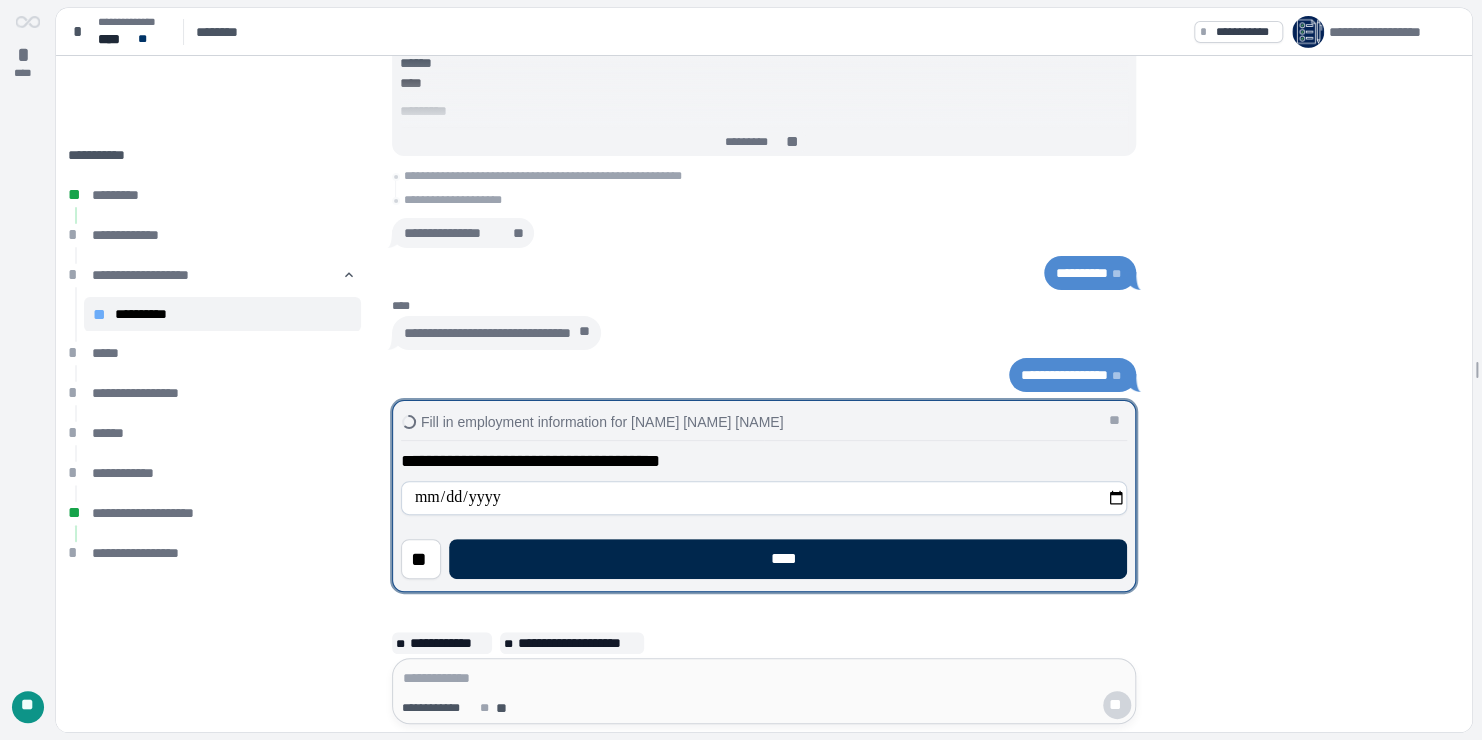 click on "****" at bounding box center [788, 559] 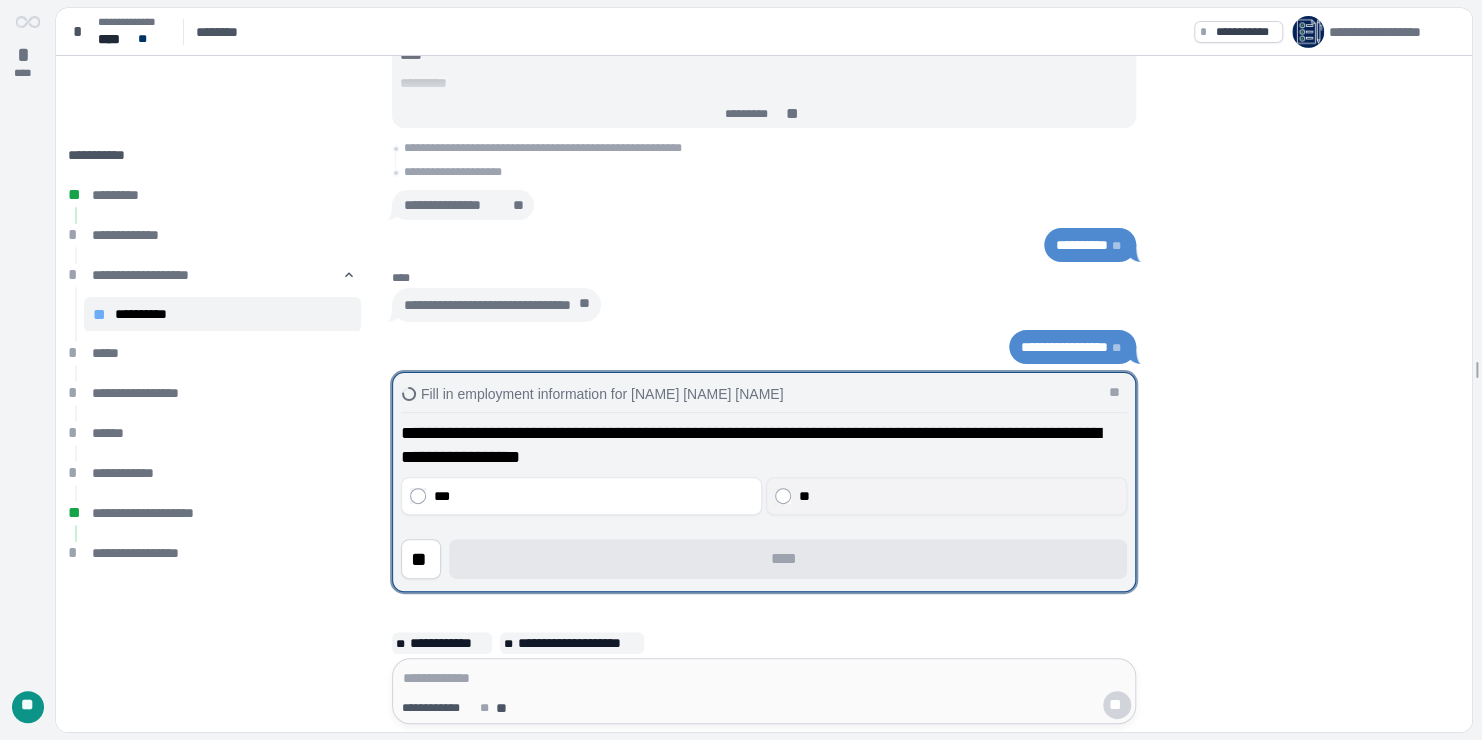 click on "**" at bounding box center (959, 496) 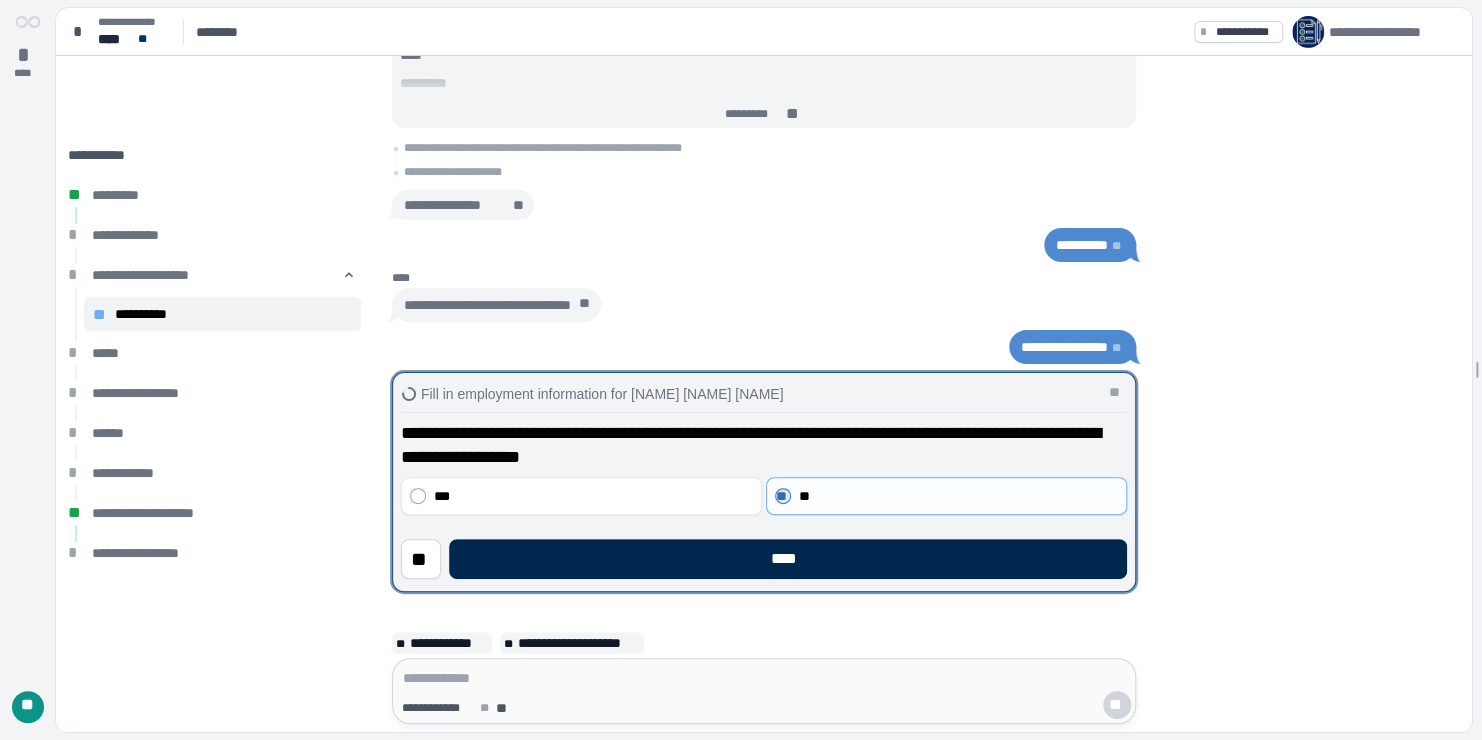 click on "****" at bounding box center (788, 559) 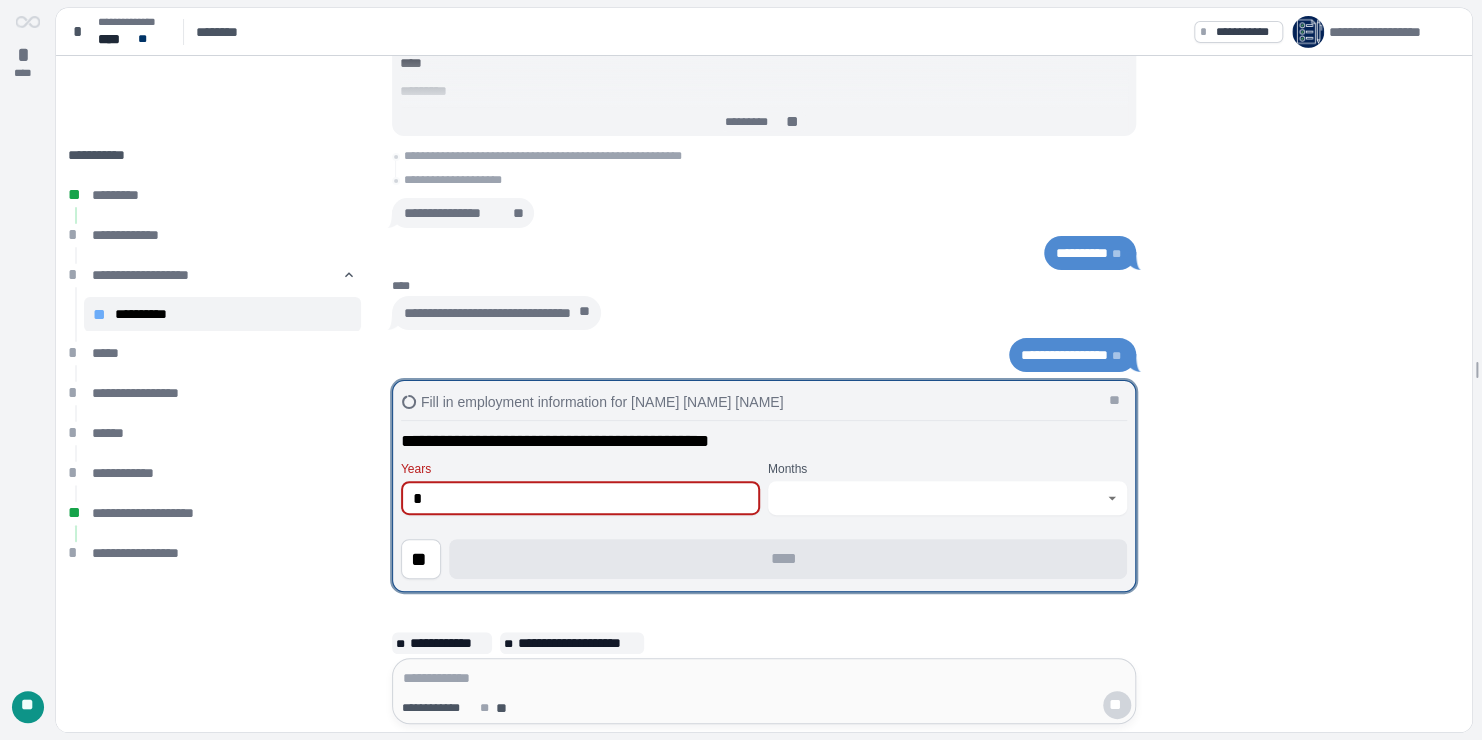 type on "*" 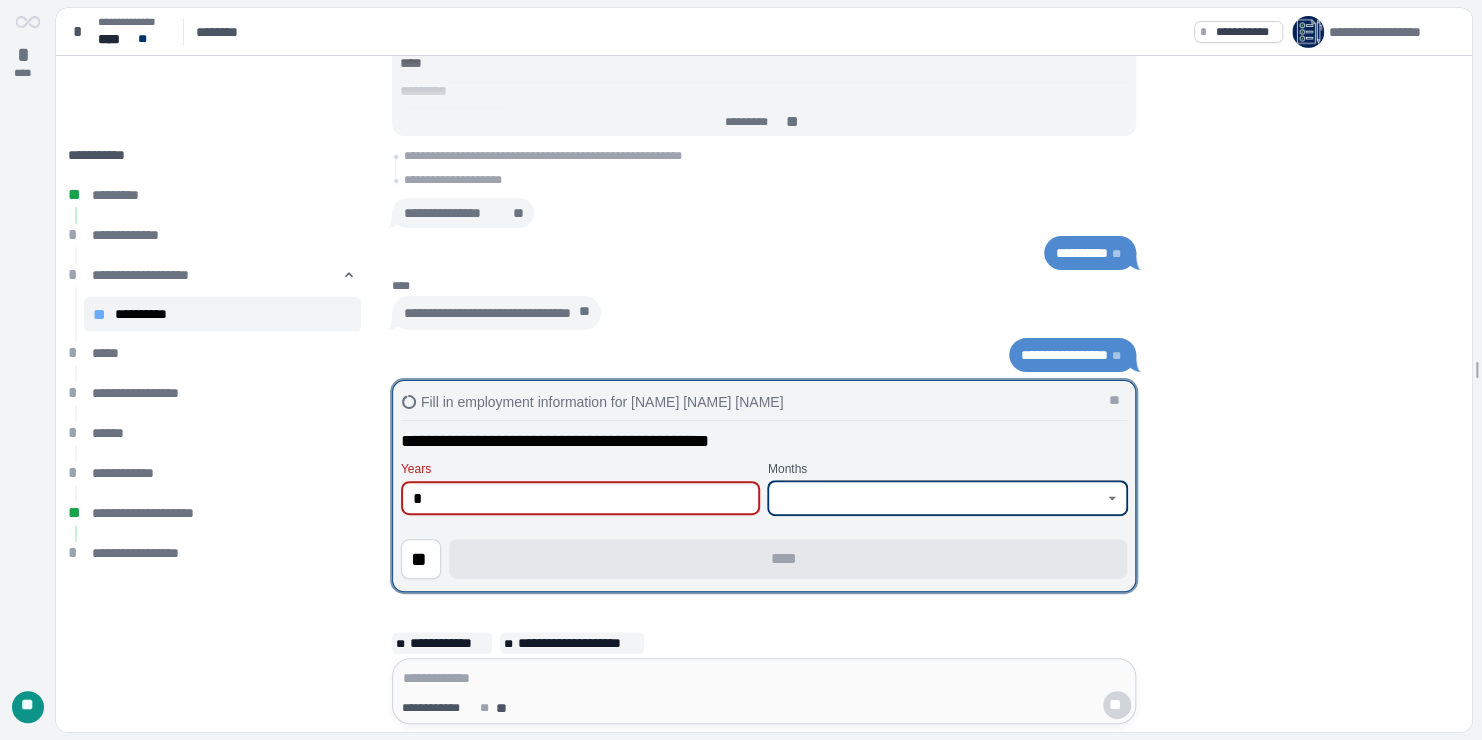 click at bounding box center (936, 498) 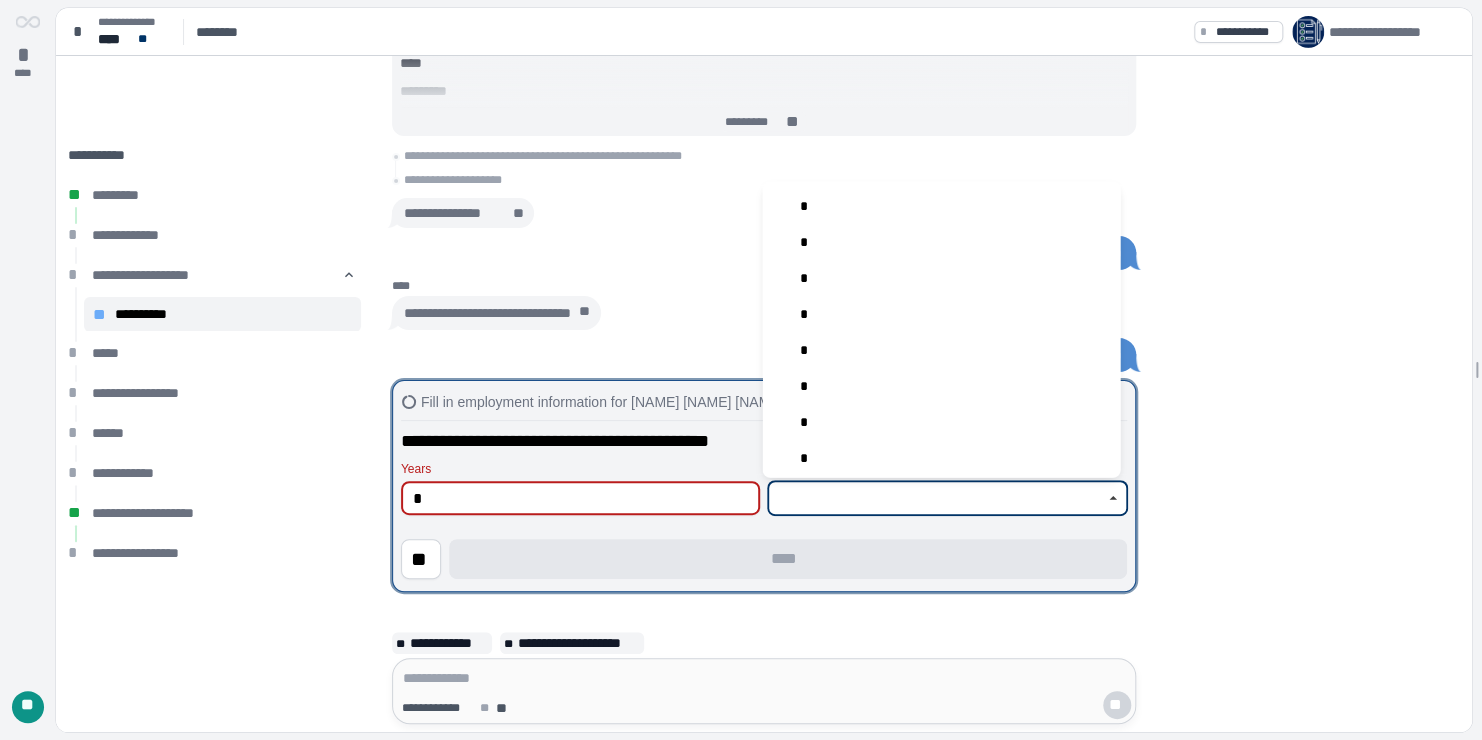 type on "*" 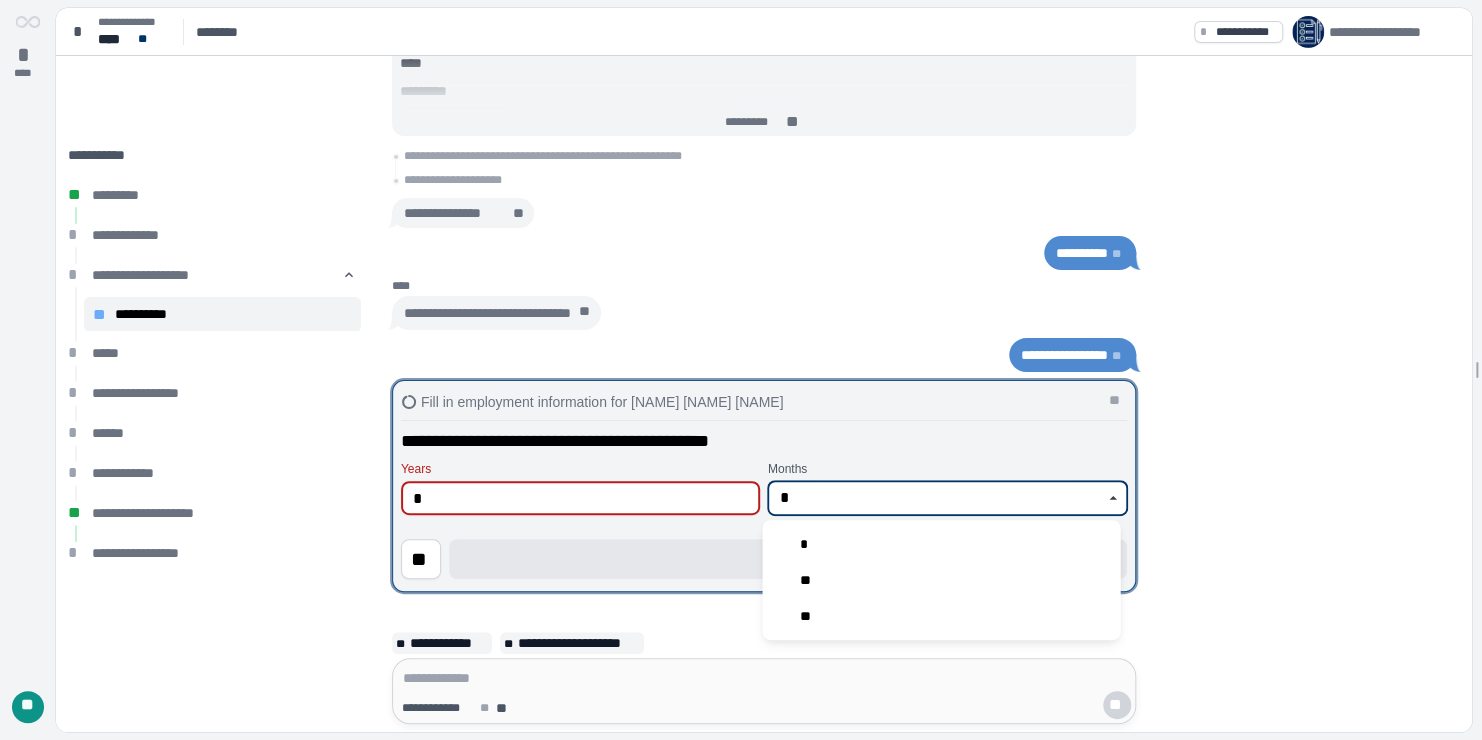 click on "*" at bounding box center [941, 544] 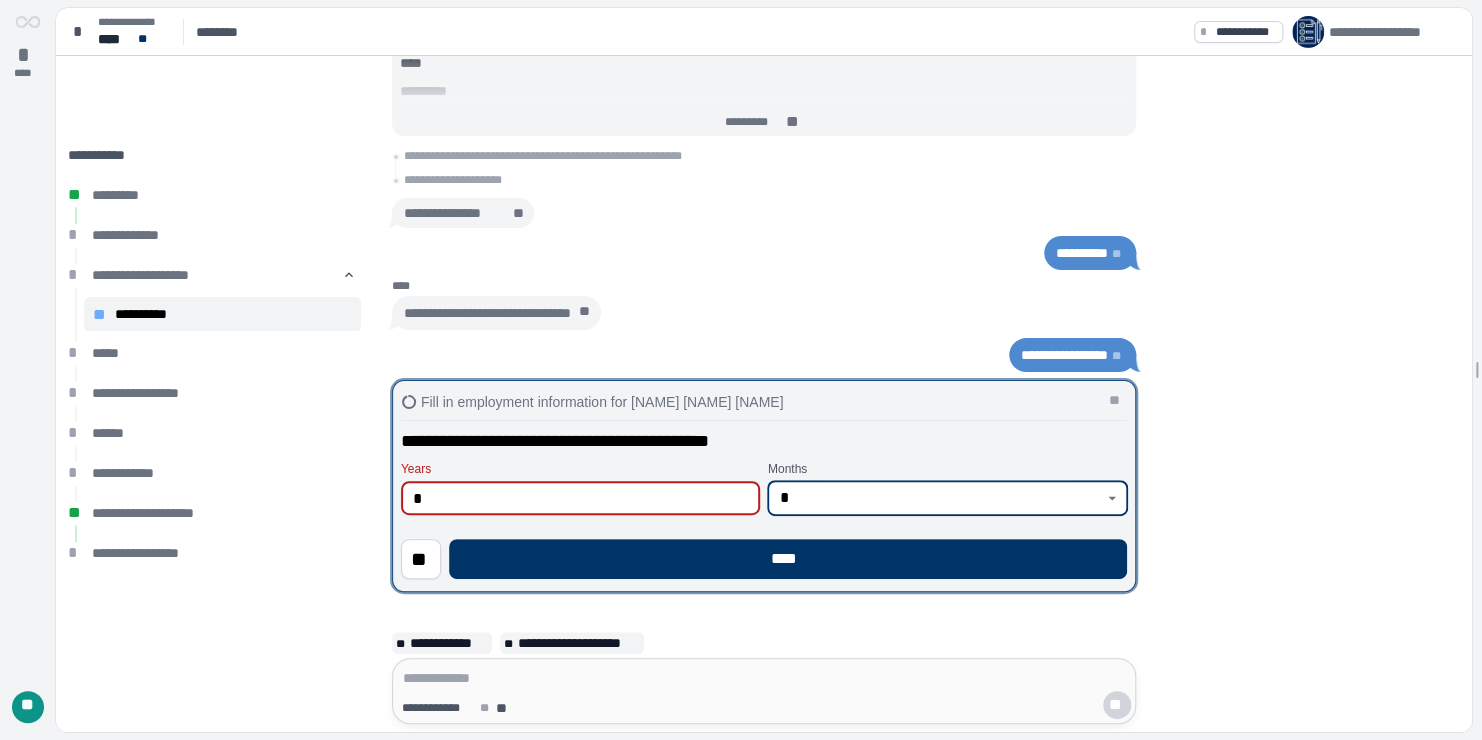type on "*" 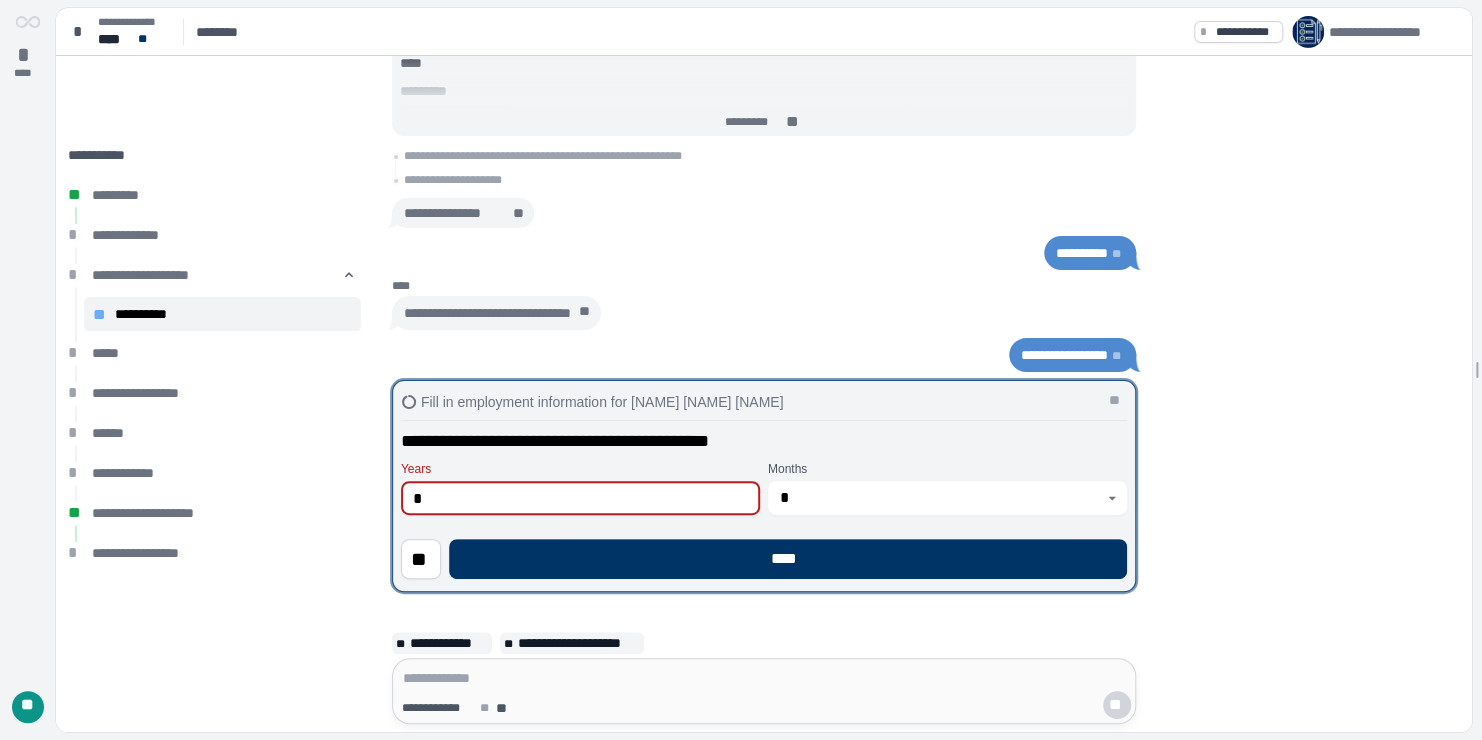 click on "****" at bounding box center (788, 559) 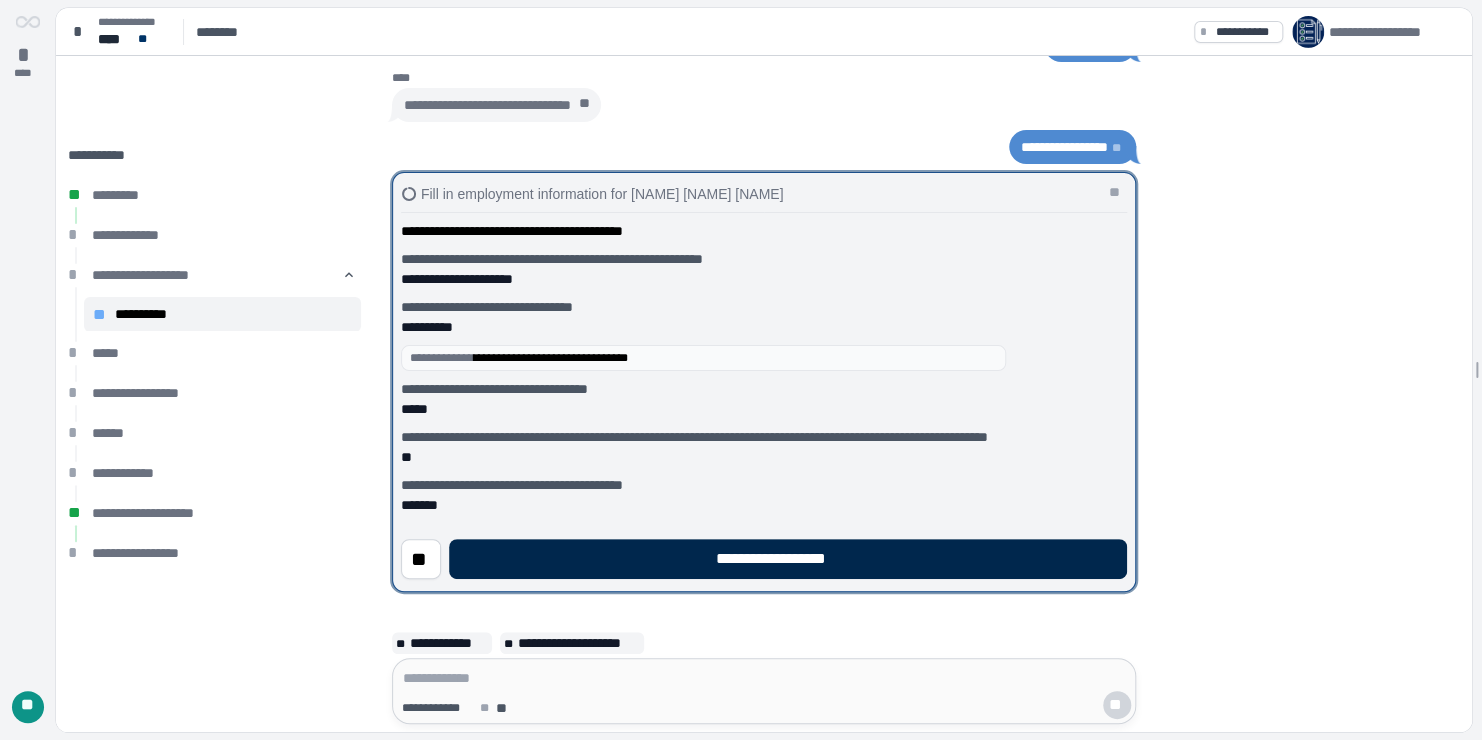 click on "**********" at bounding box center [788, 559] 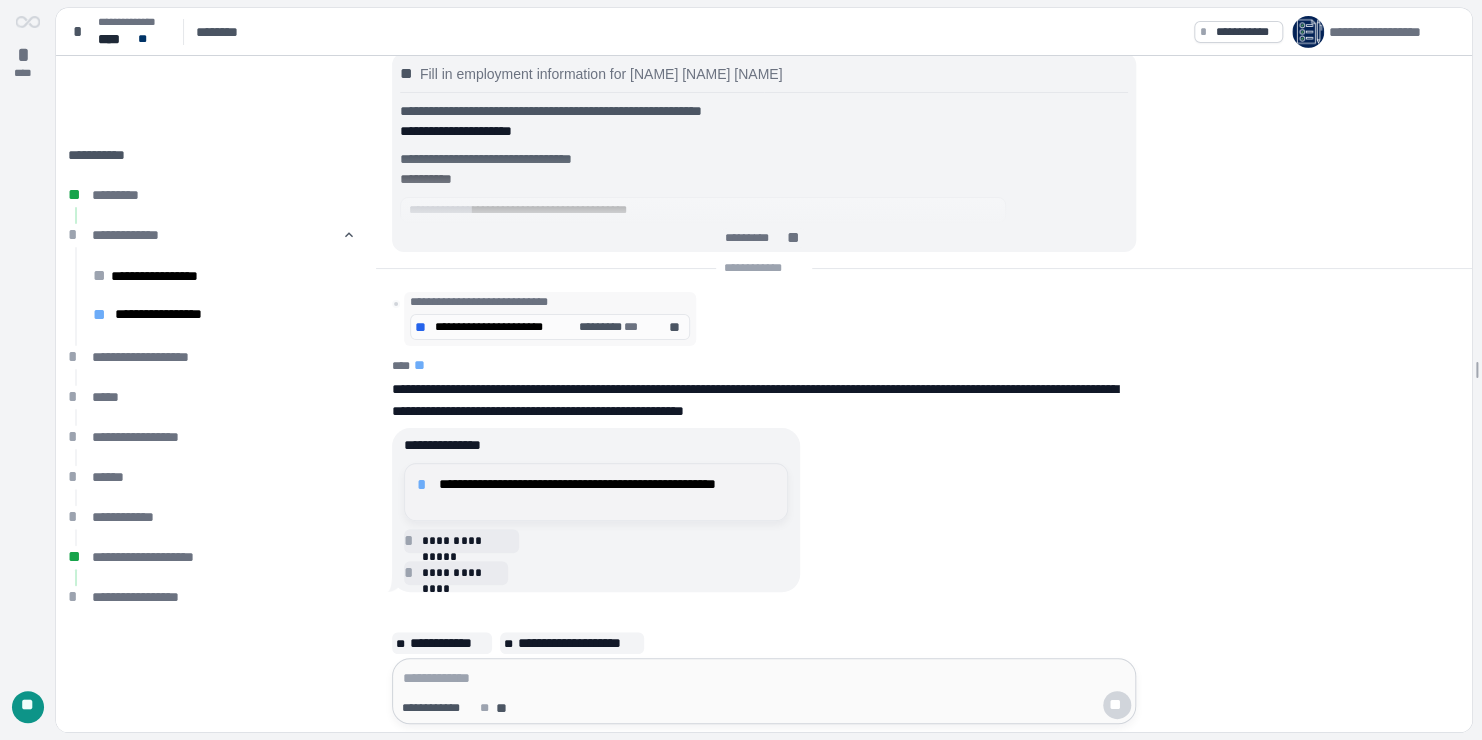 click on "**********" at bounding box center (607, 492) 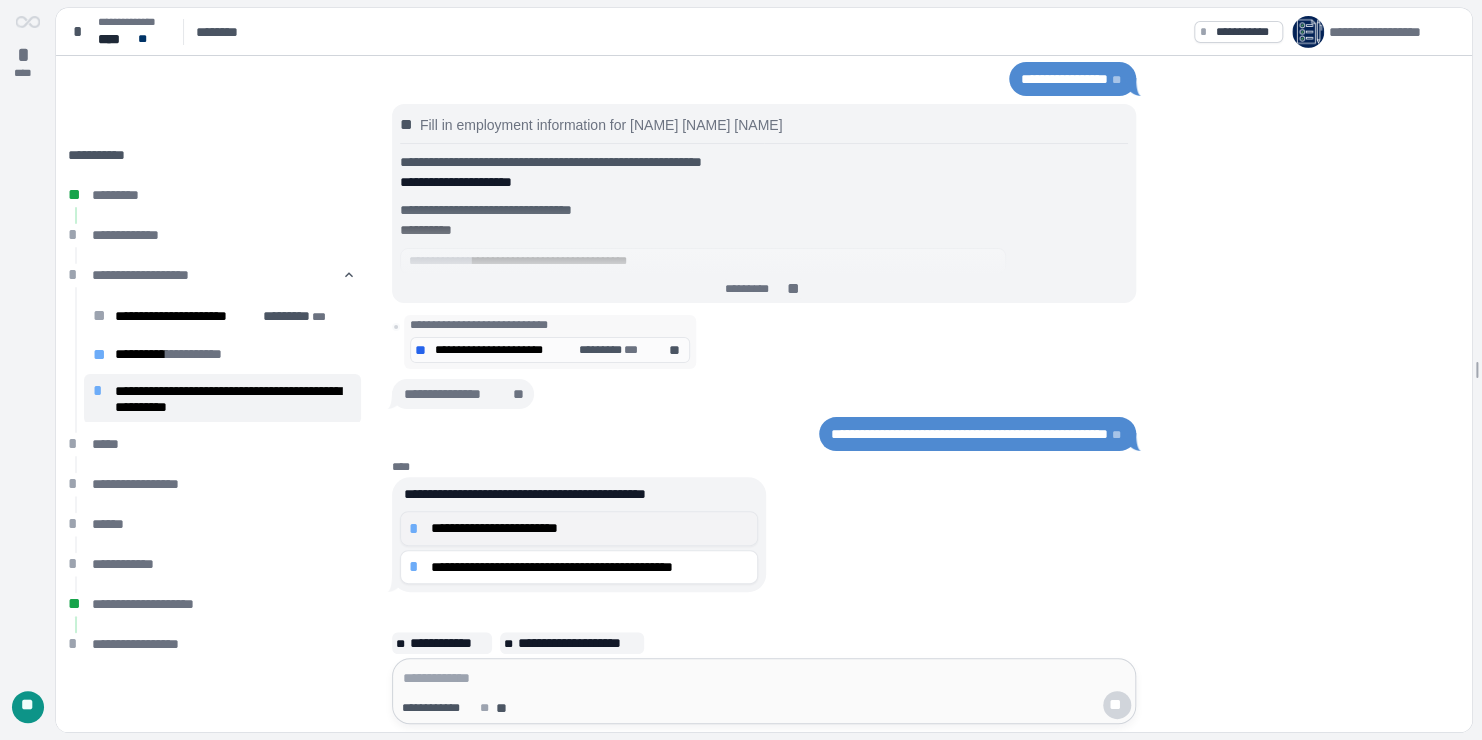 click on "**********" at bounding box center (590, 528) 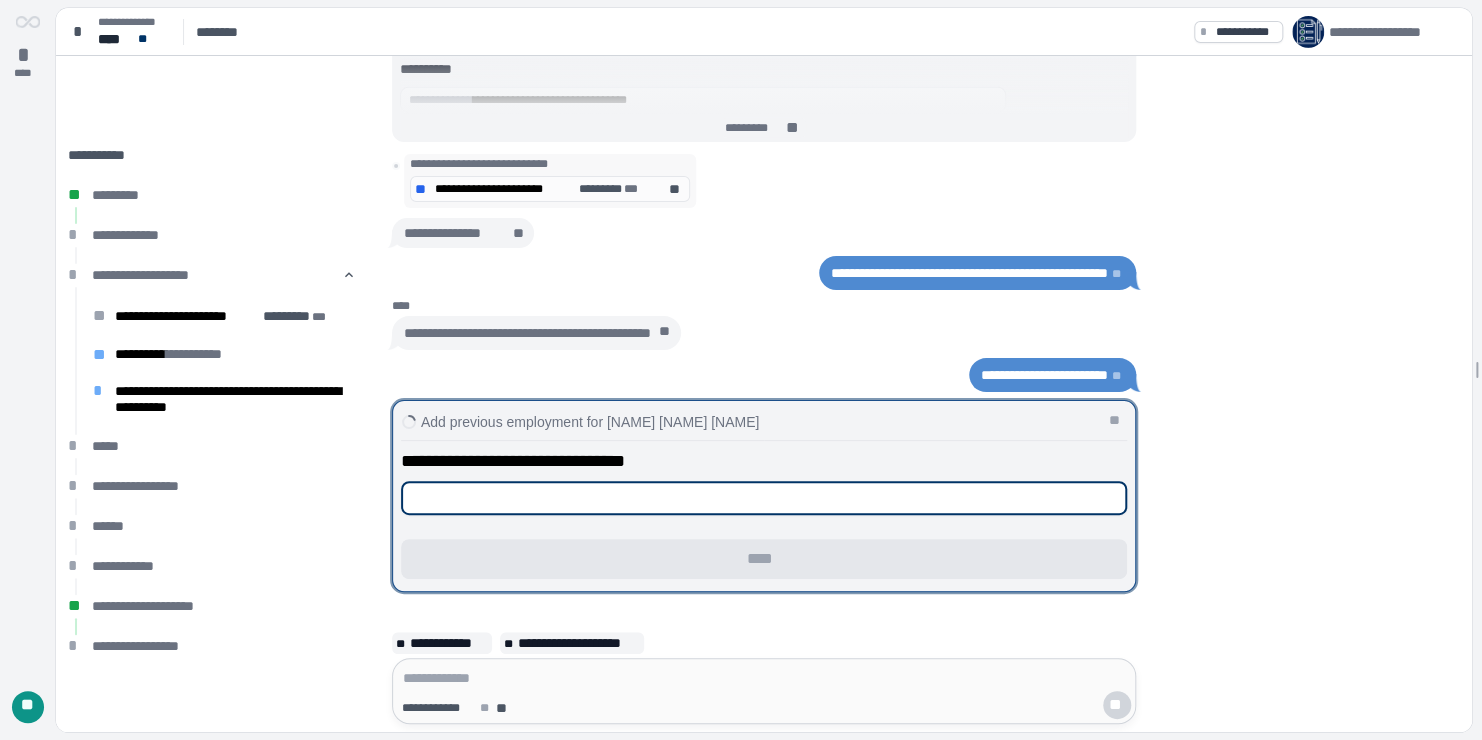 click at bounding box center [764, 498] 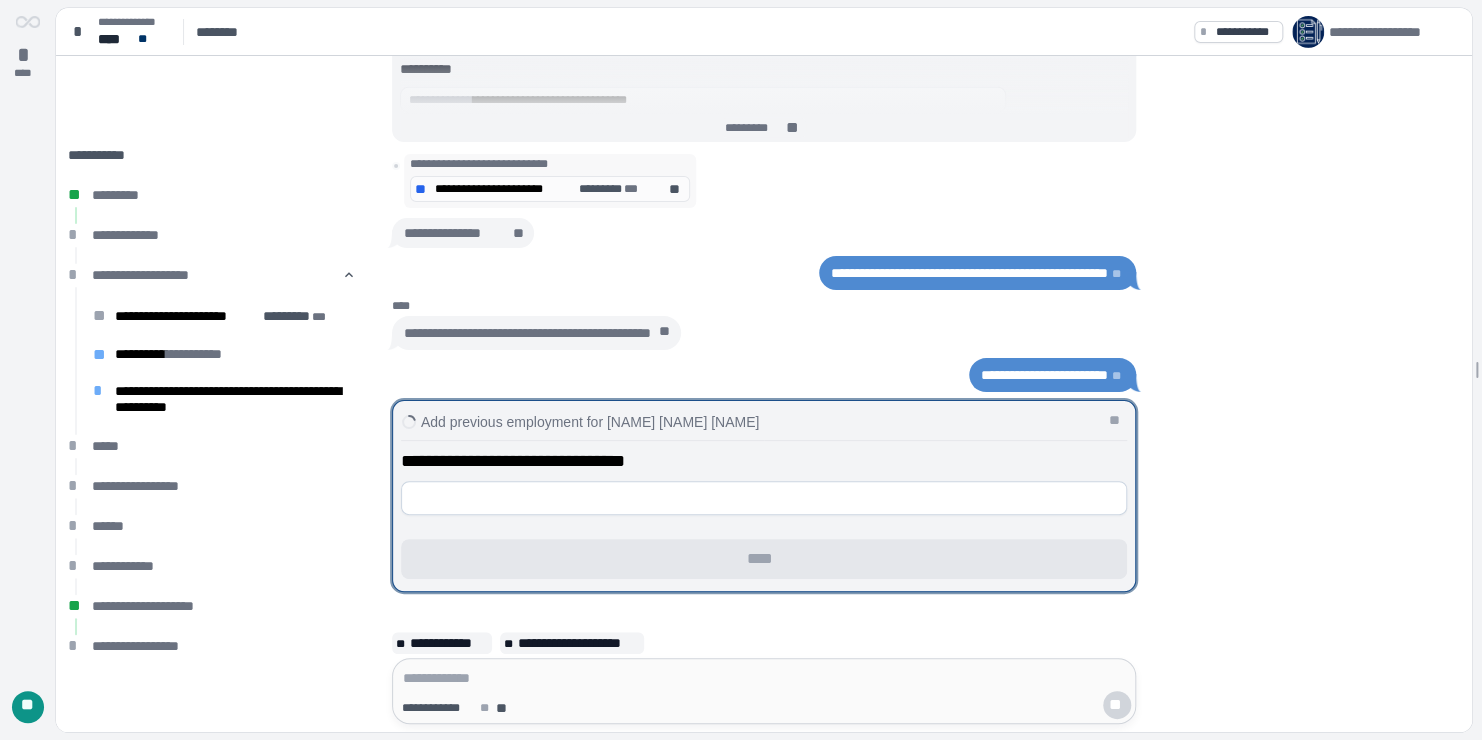 click at bounding box center (764, 498) 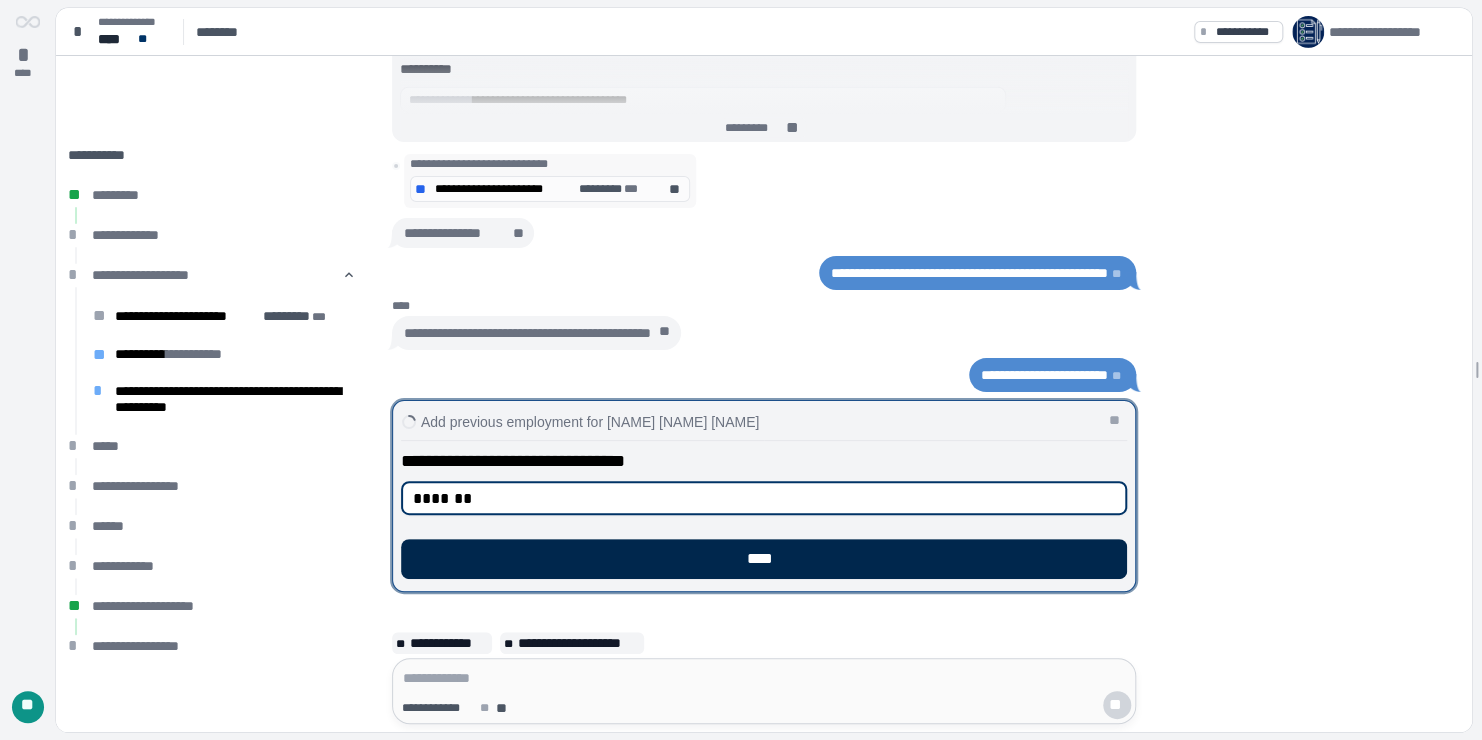 type on "*******" 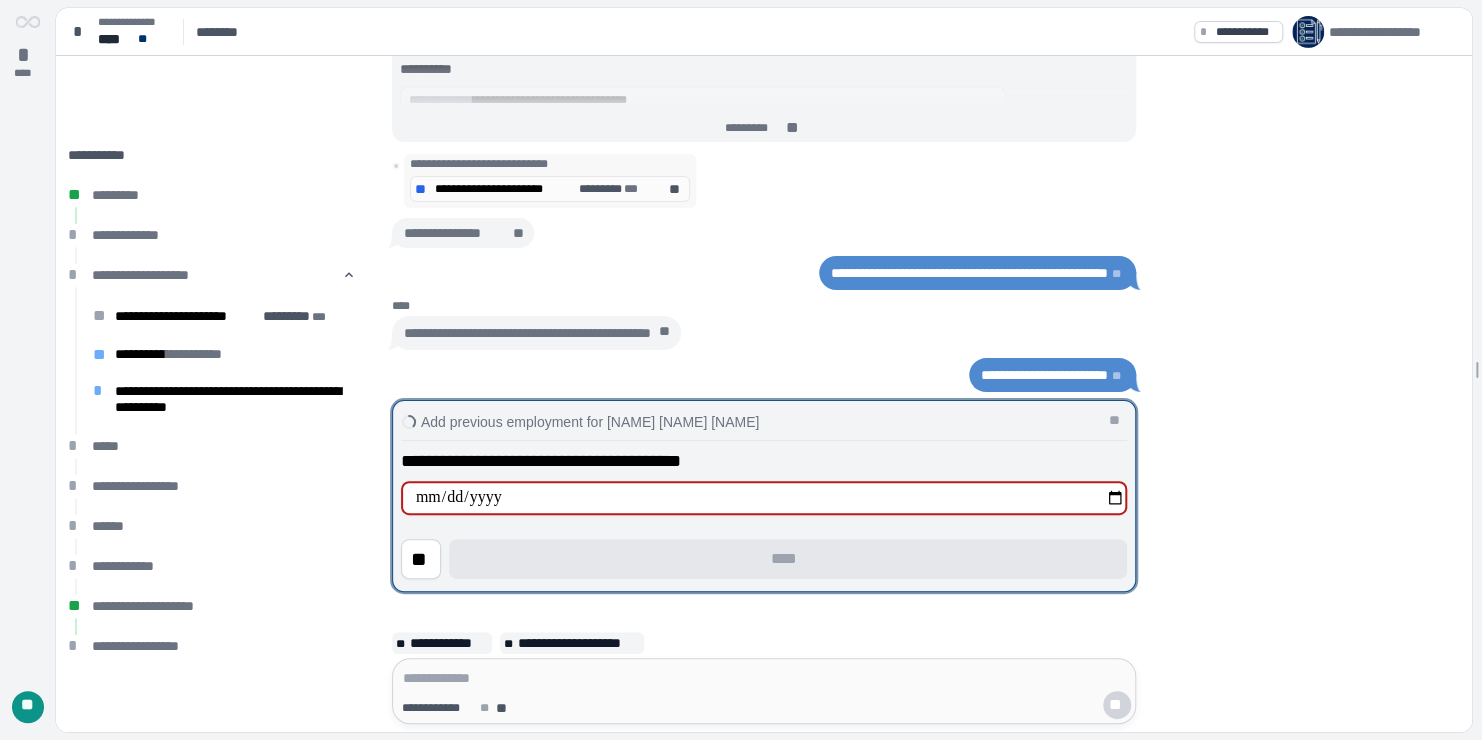 type on "**********" 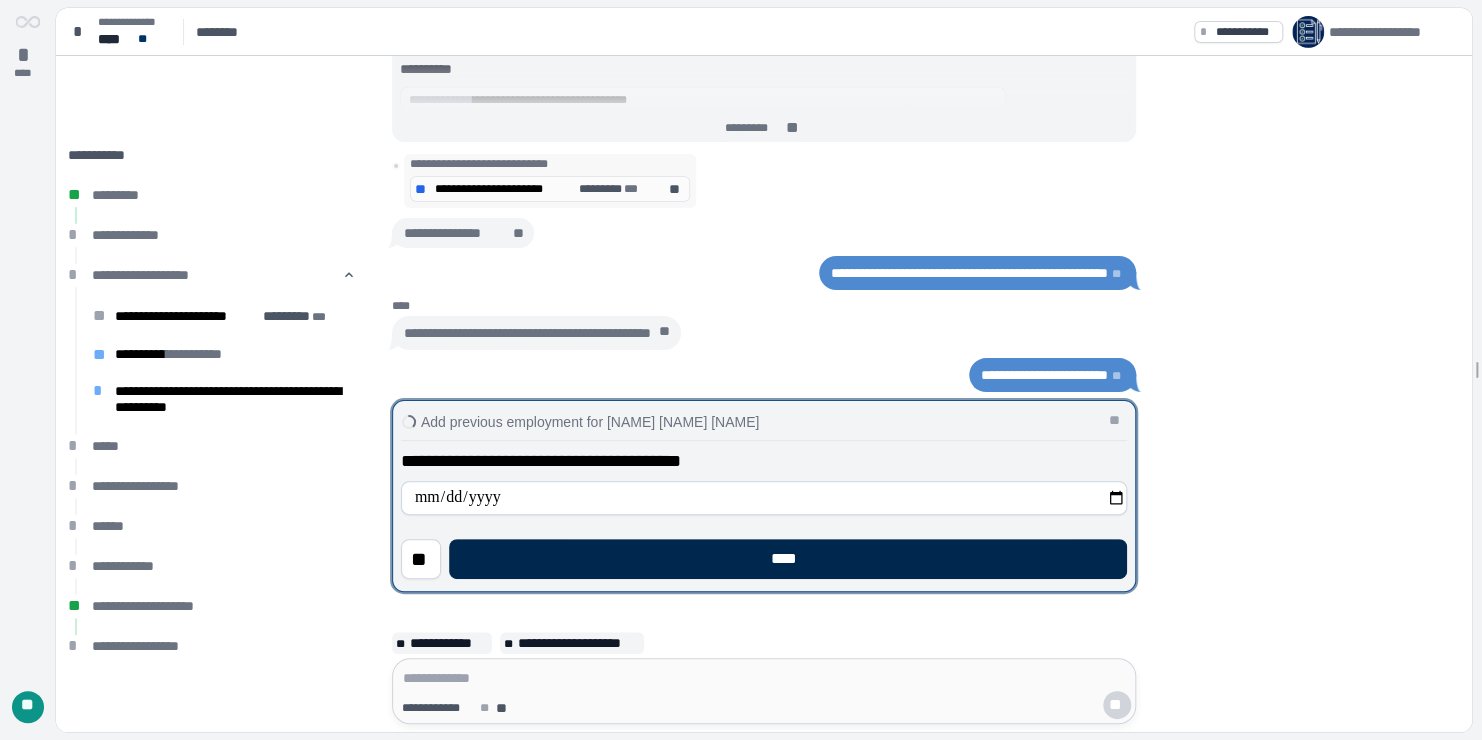 click on "****" at bounding box center [788, 559] 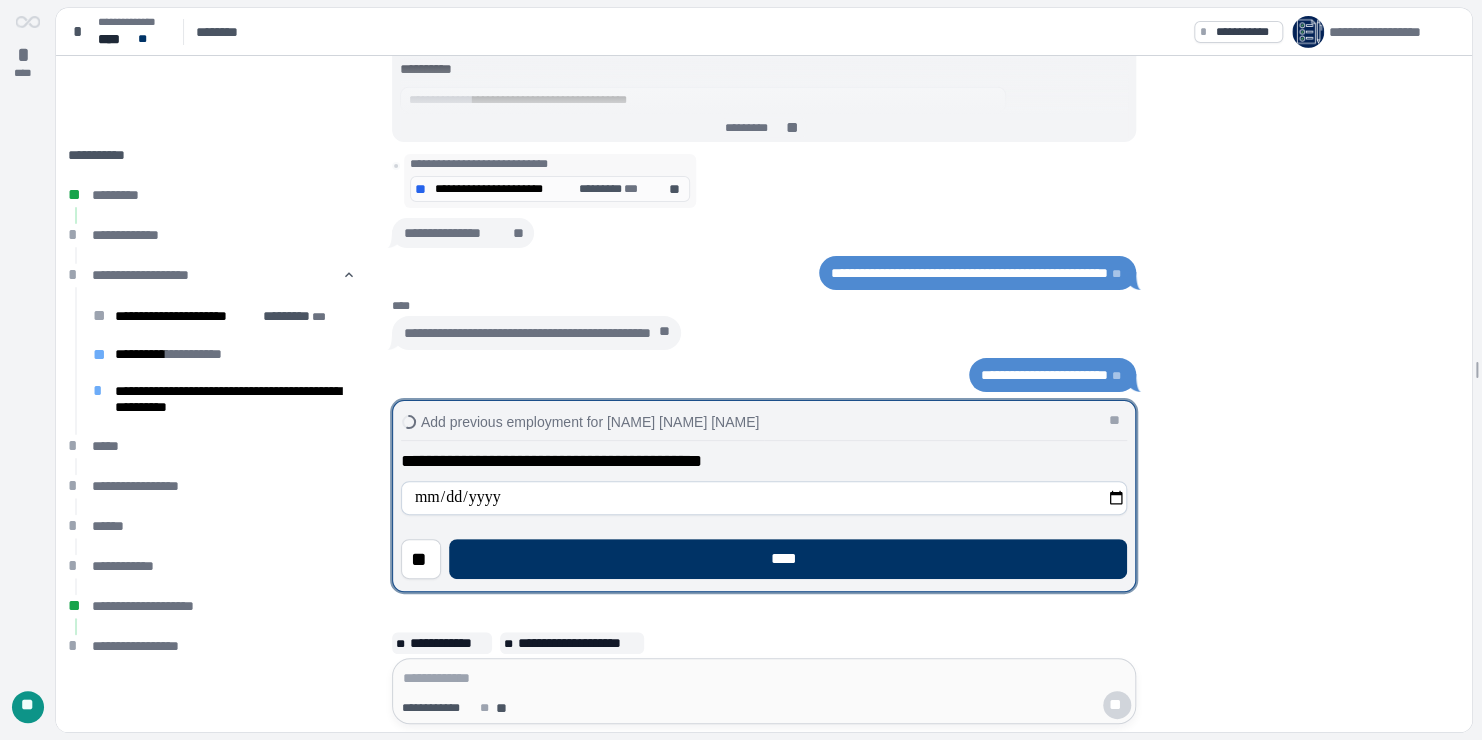 type on "**********" 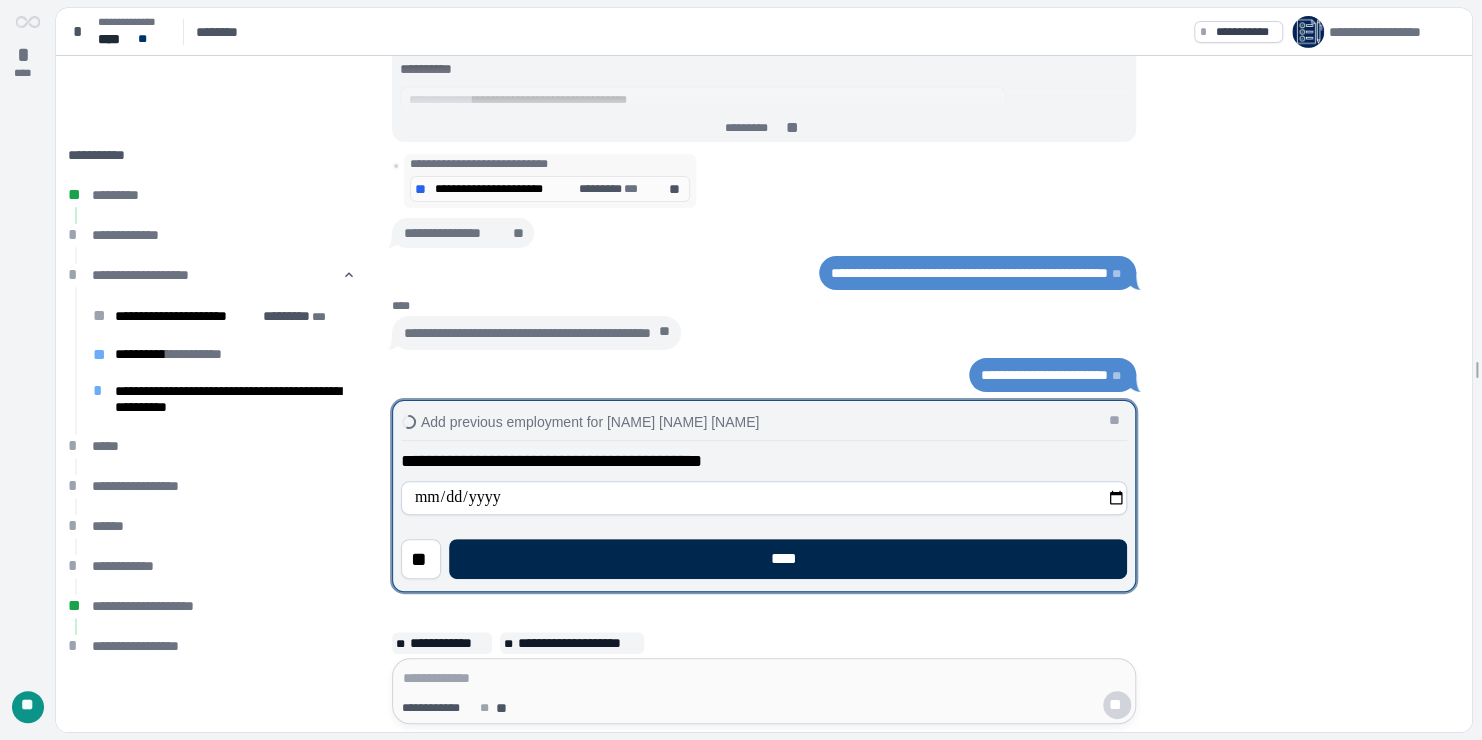 click on "****" at bounding box center [788, 559] 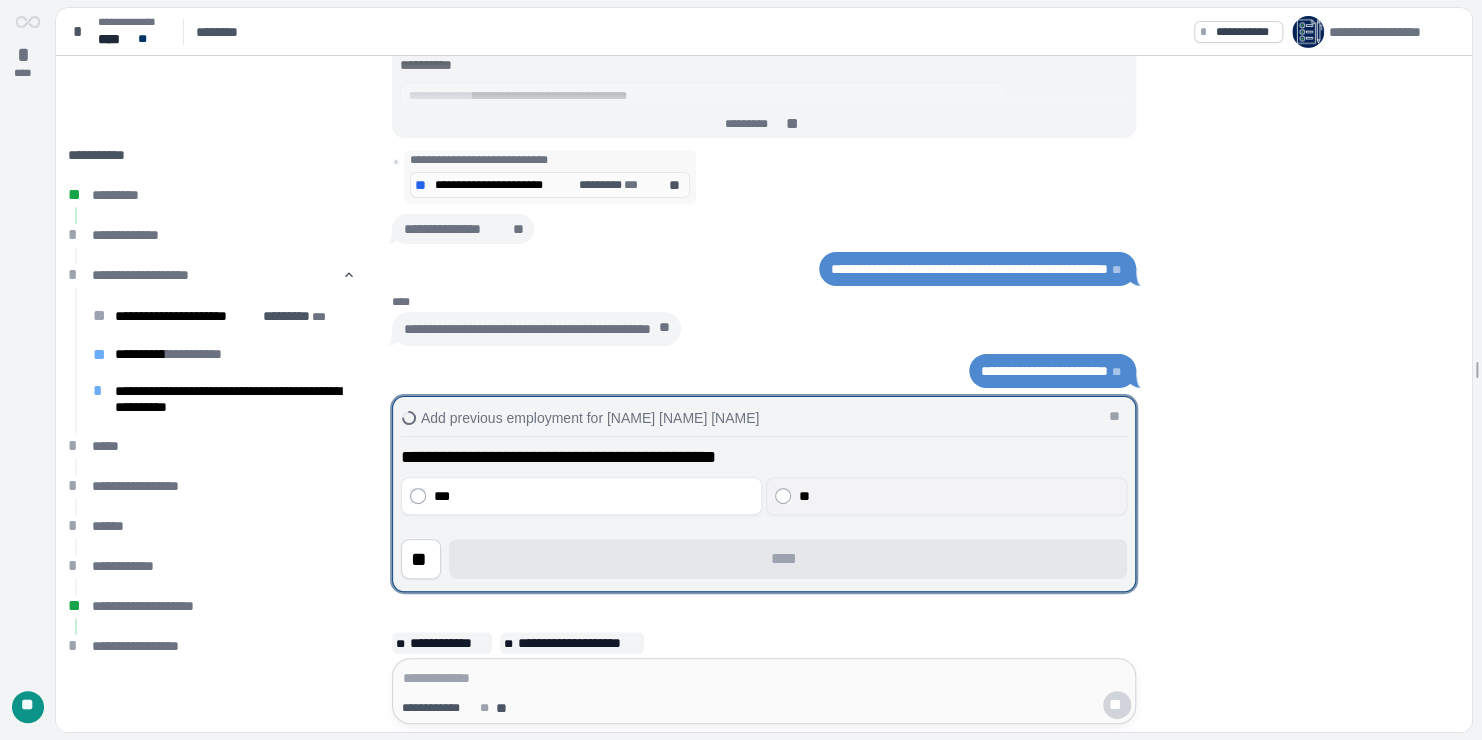 click on "**" at bounding box center (946, 496) 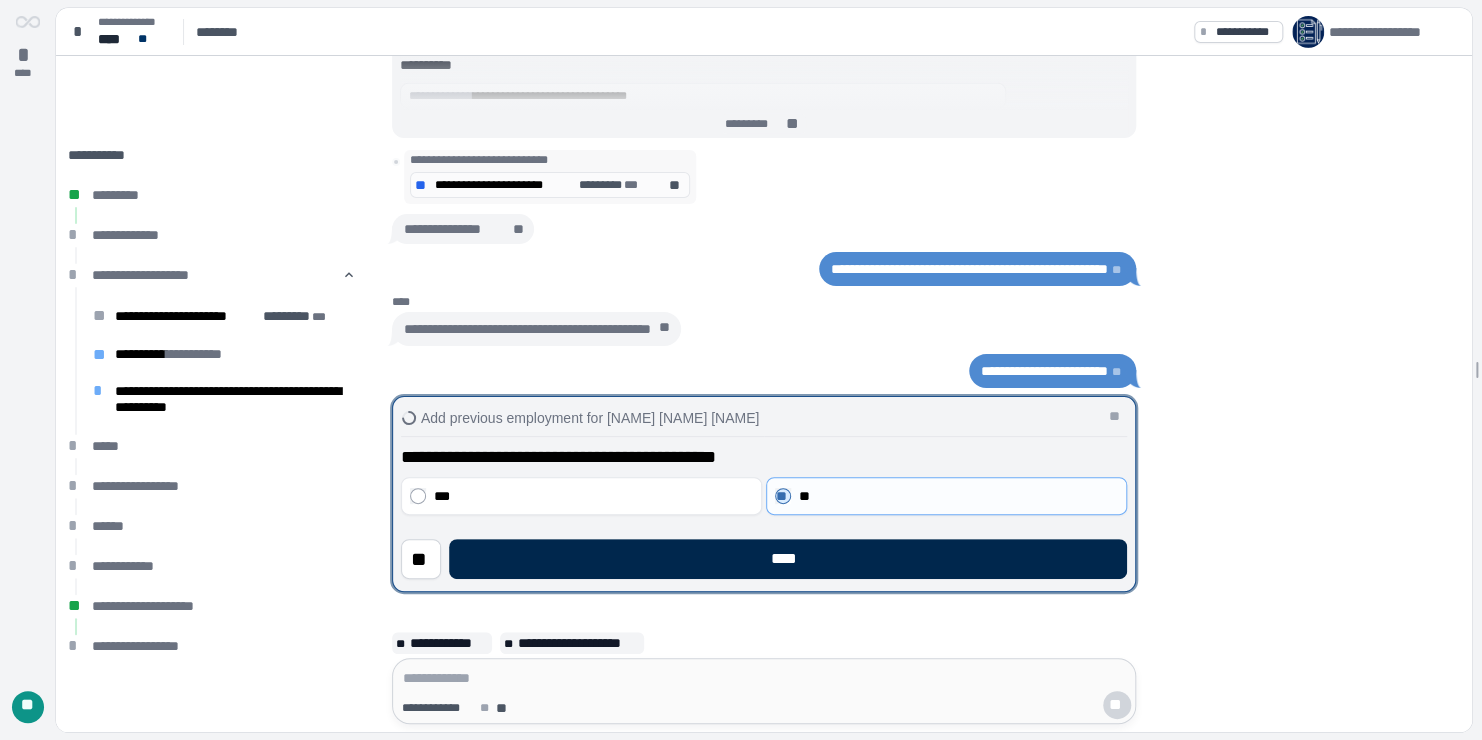 click on "****" at bounding box center (788, 559) 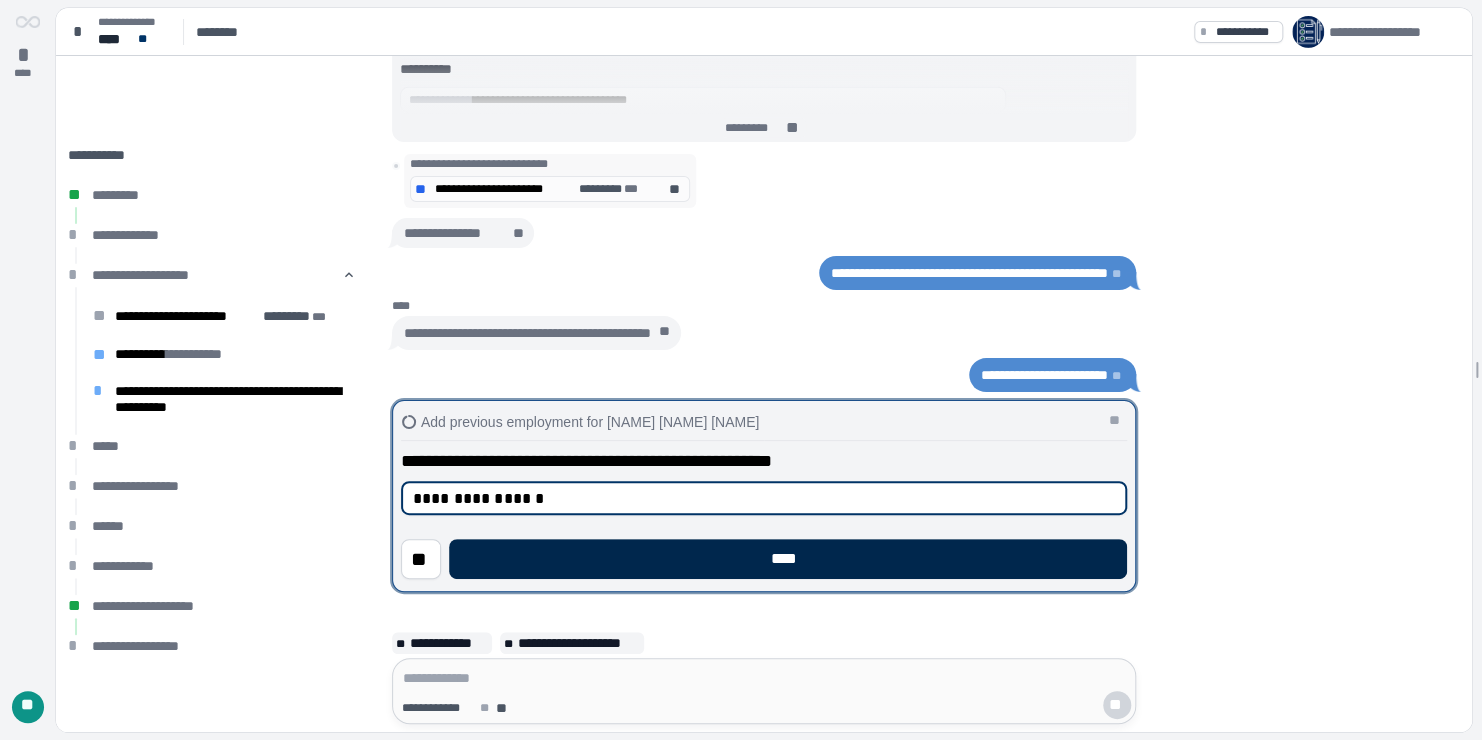type on "**********" 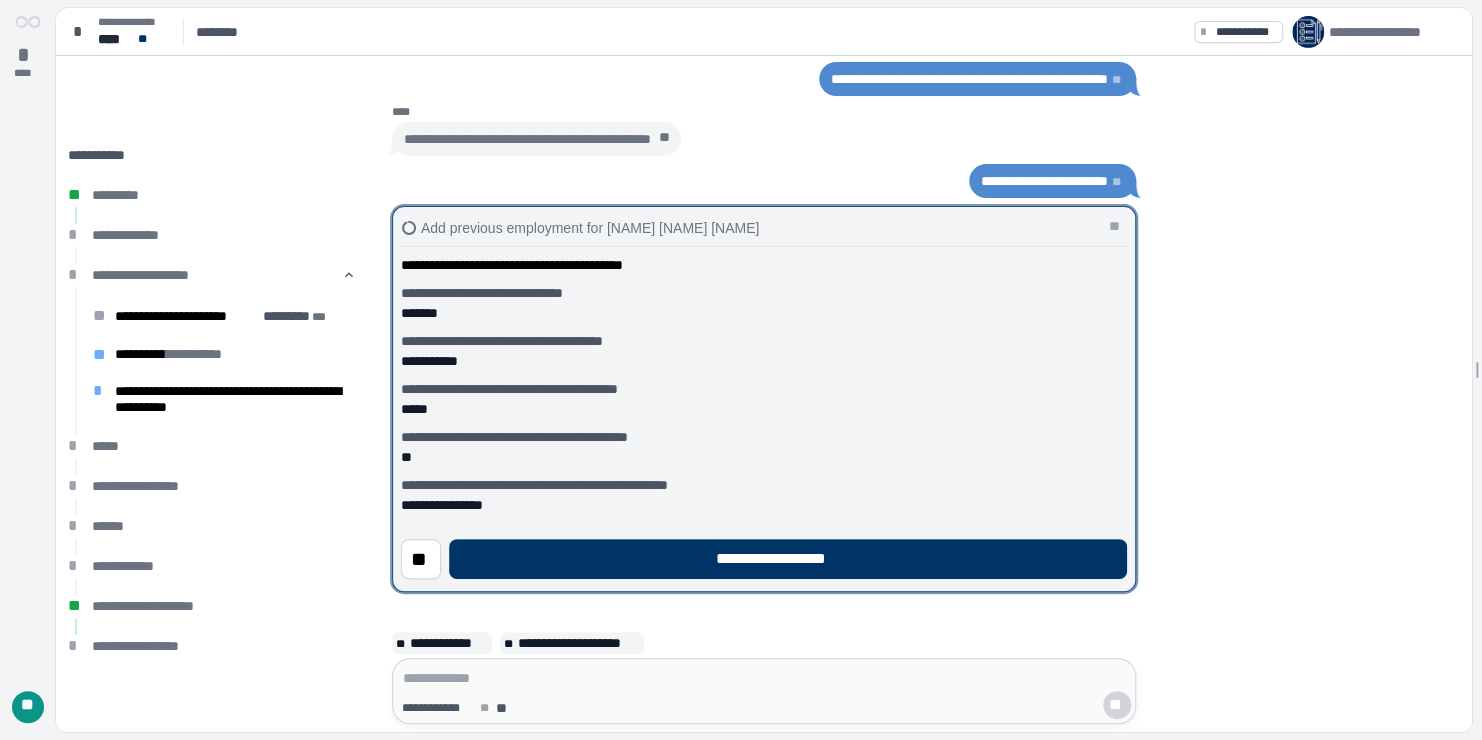 click on "**********" at bounding box center [788, 559] 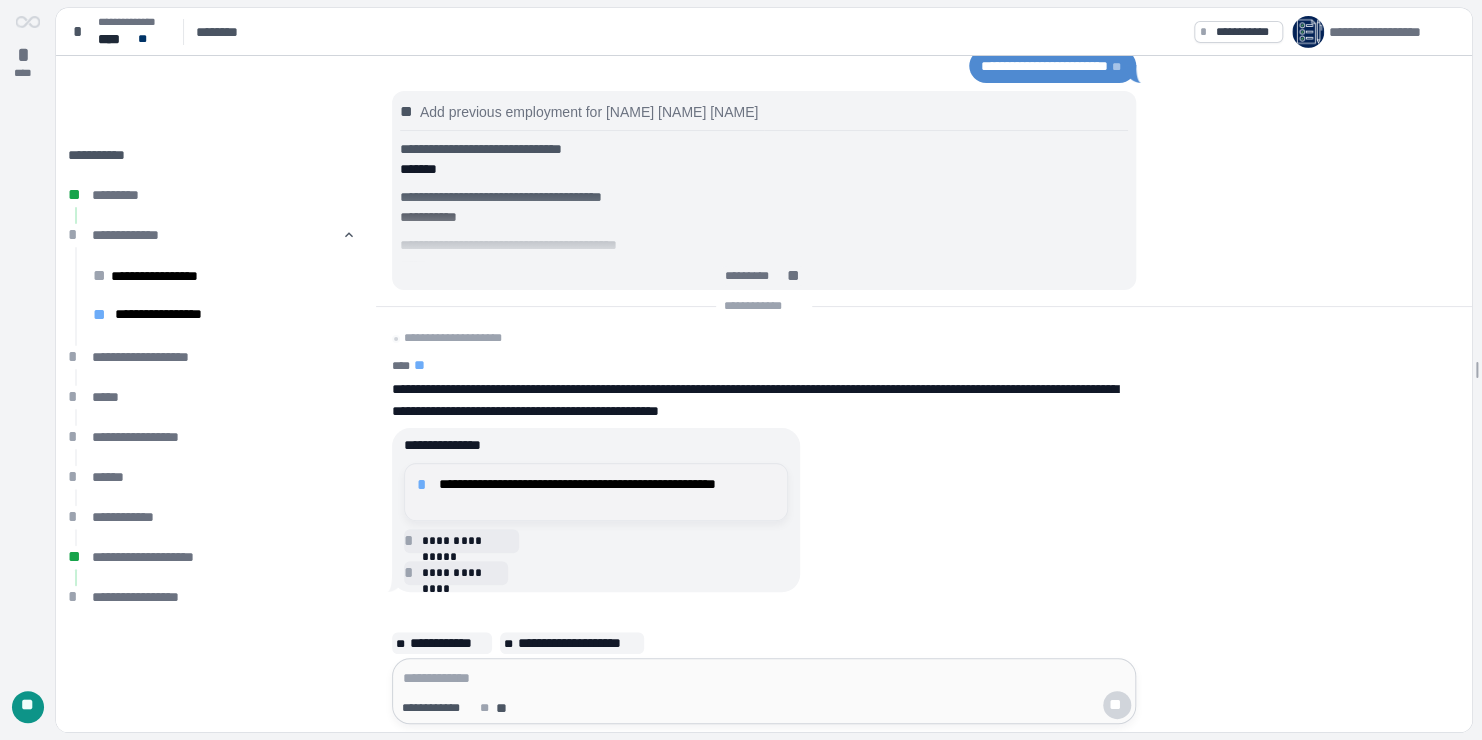 click on "**********" at bounding box center (607, 492) 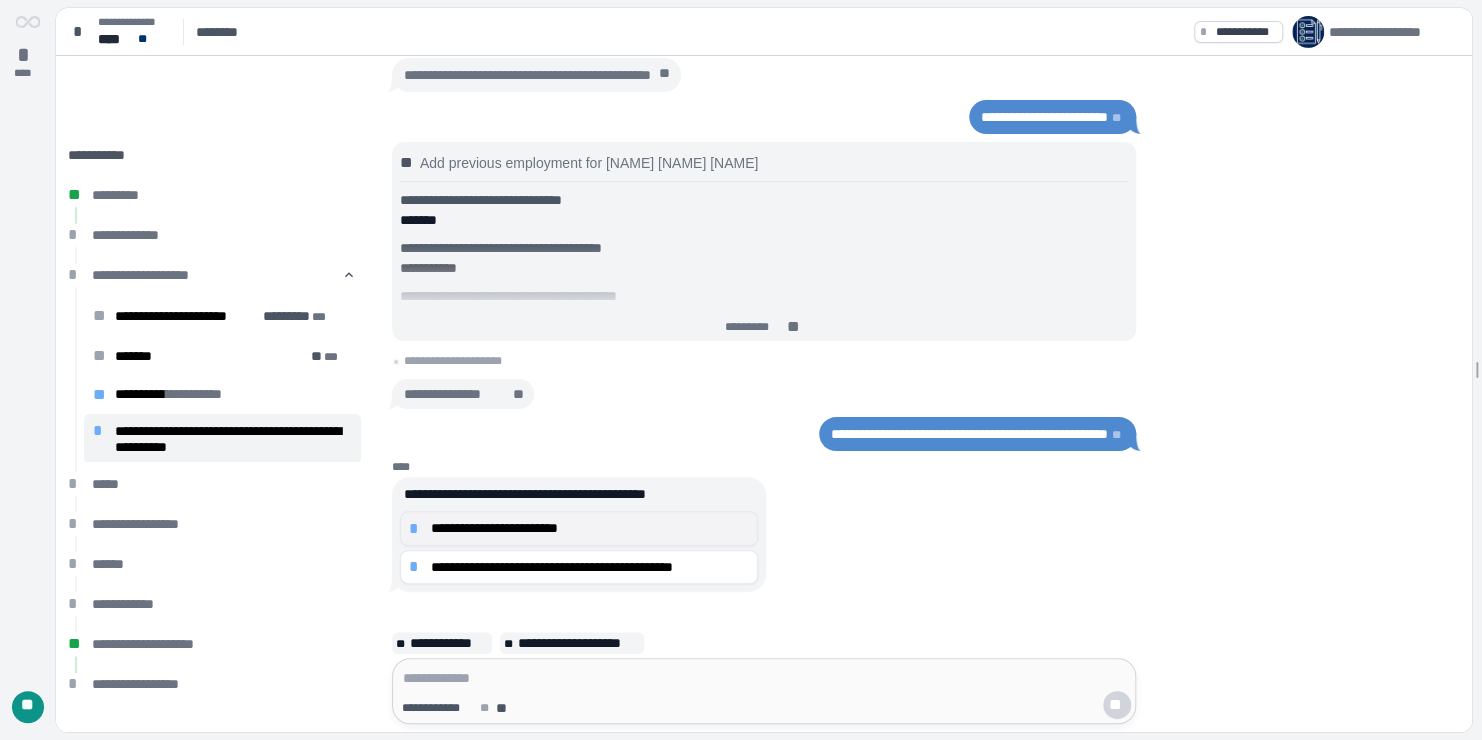 click on "**********" at bounding box center [590, 528] 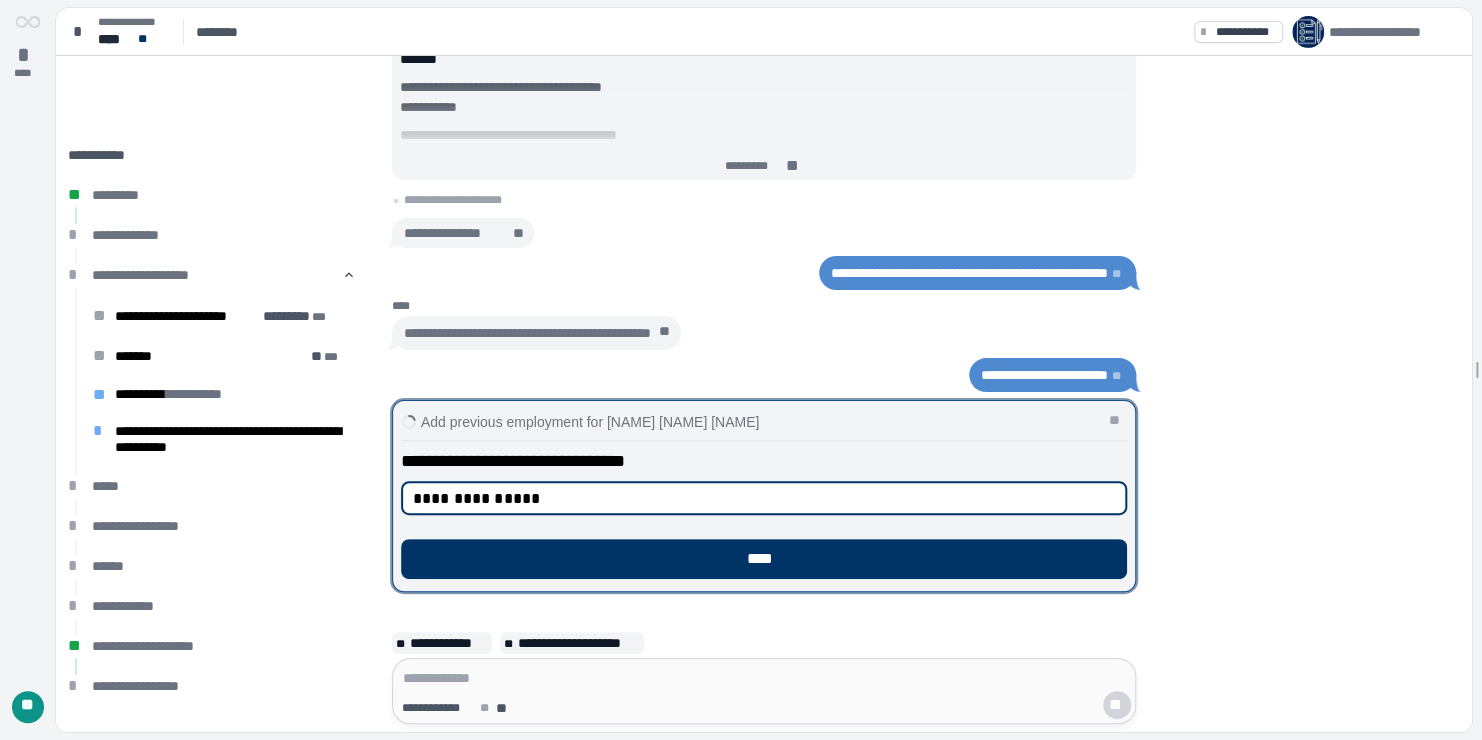 type on "**********" 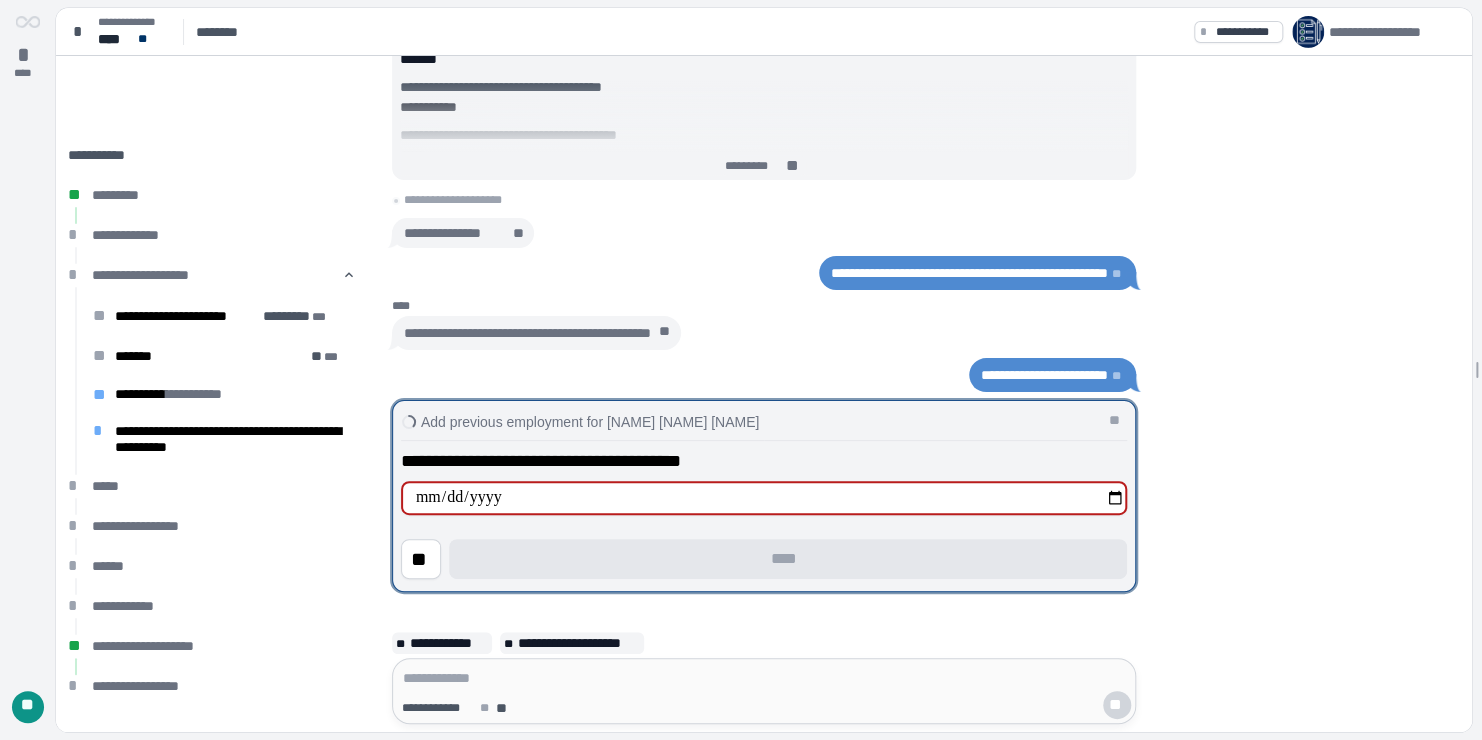 type on "**********" 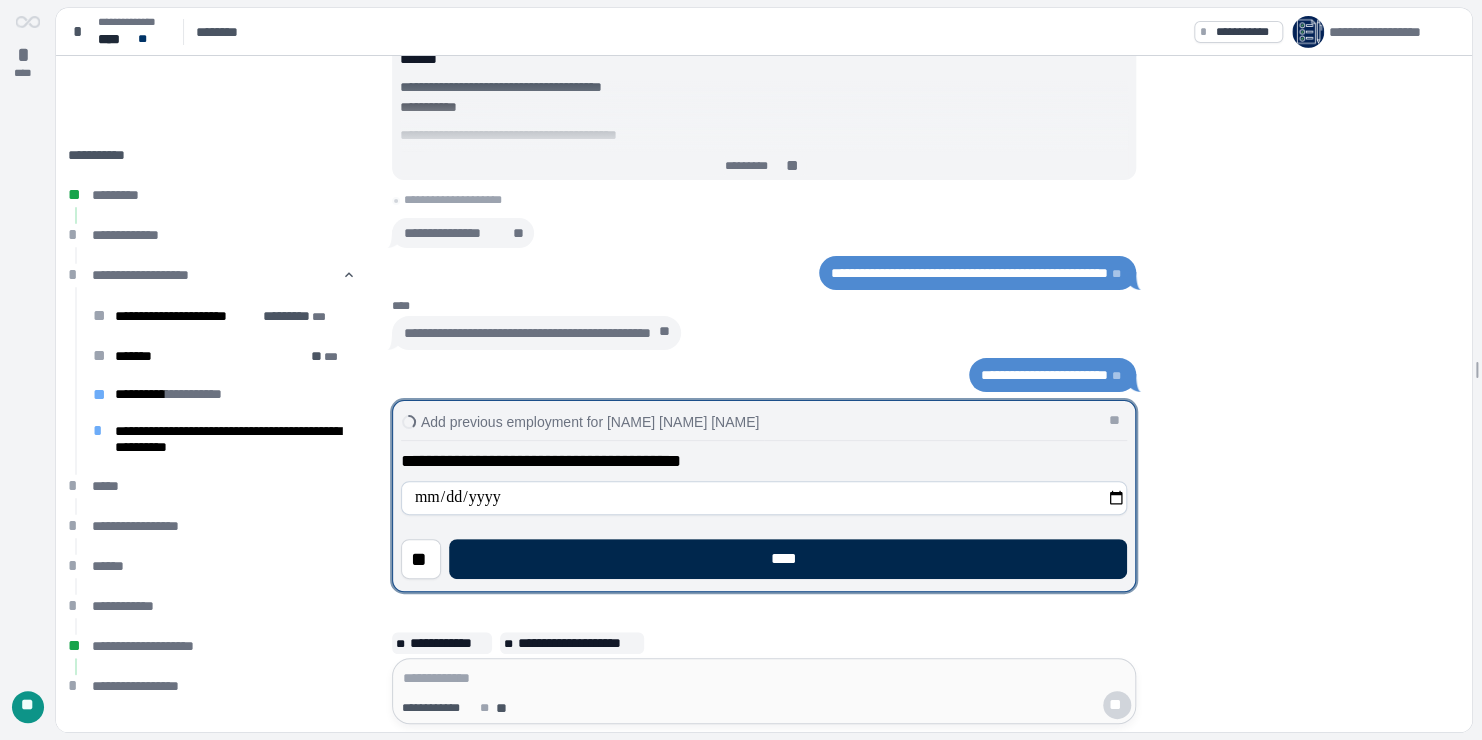 click on "****" at bounding box center (788, 559) 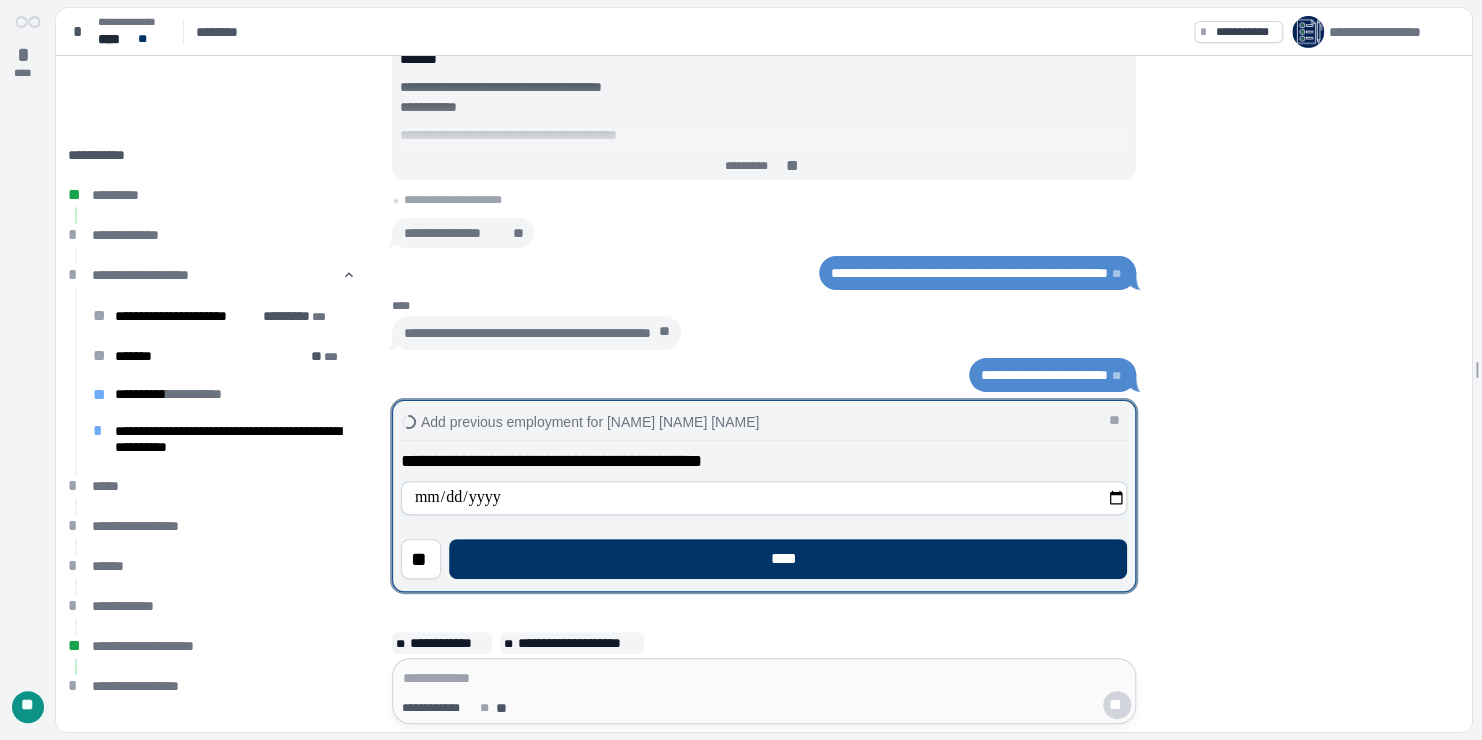 type on "**********" 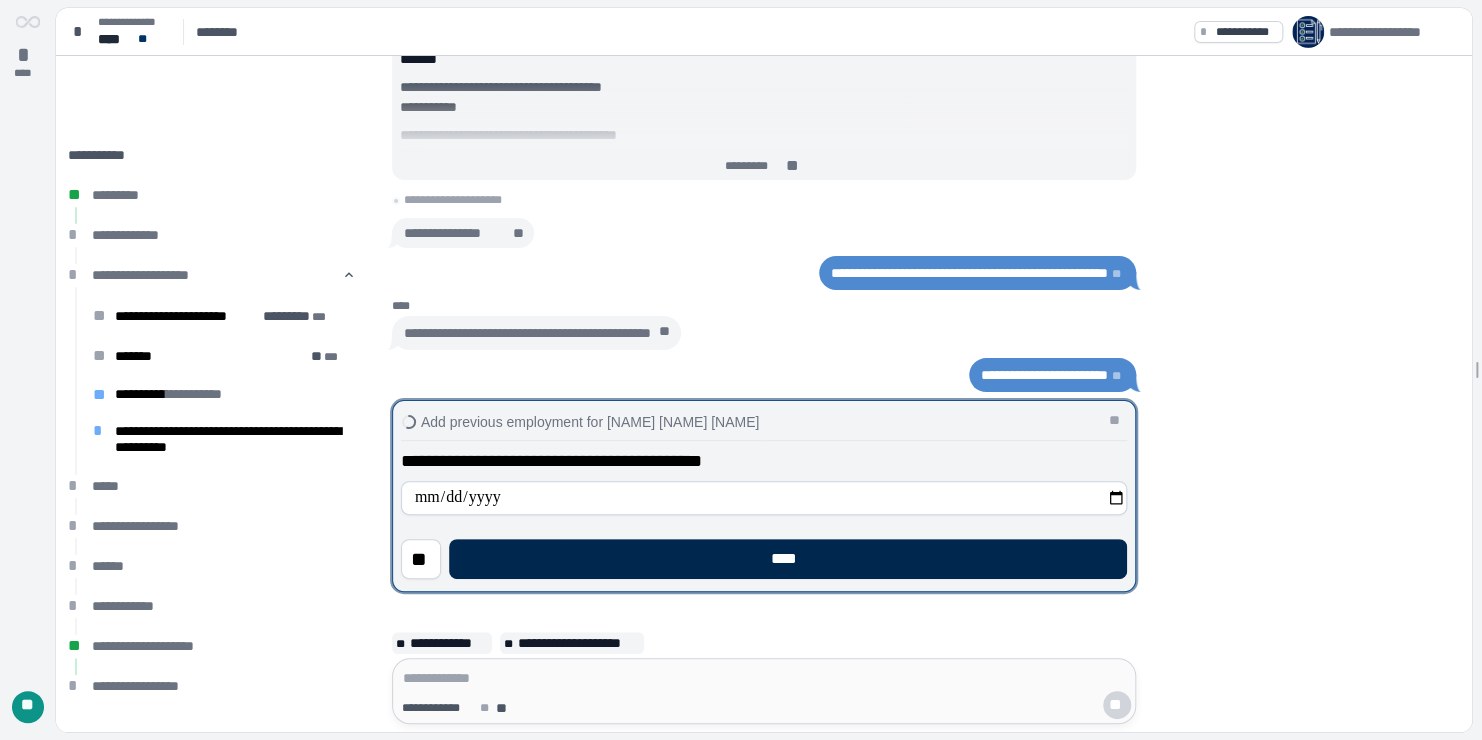 click on "****" at bounding box center (788, 559) 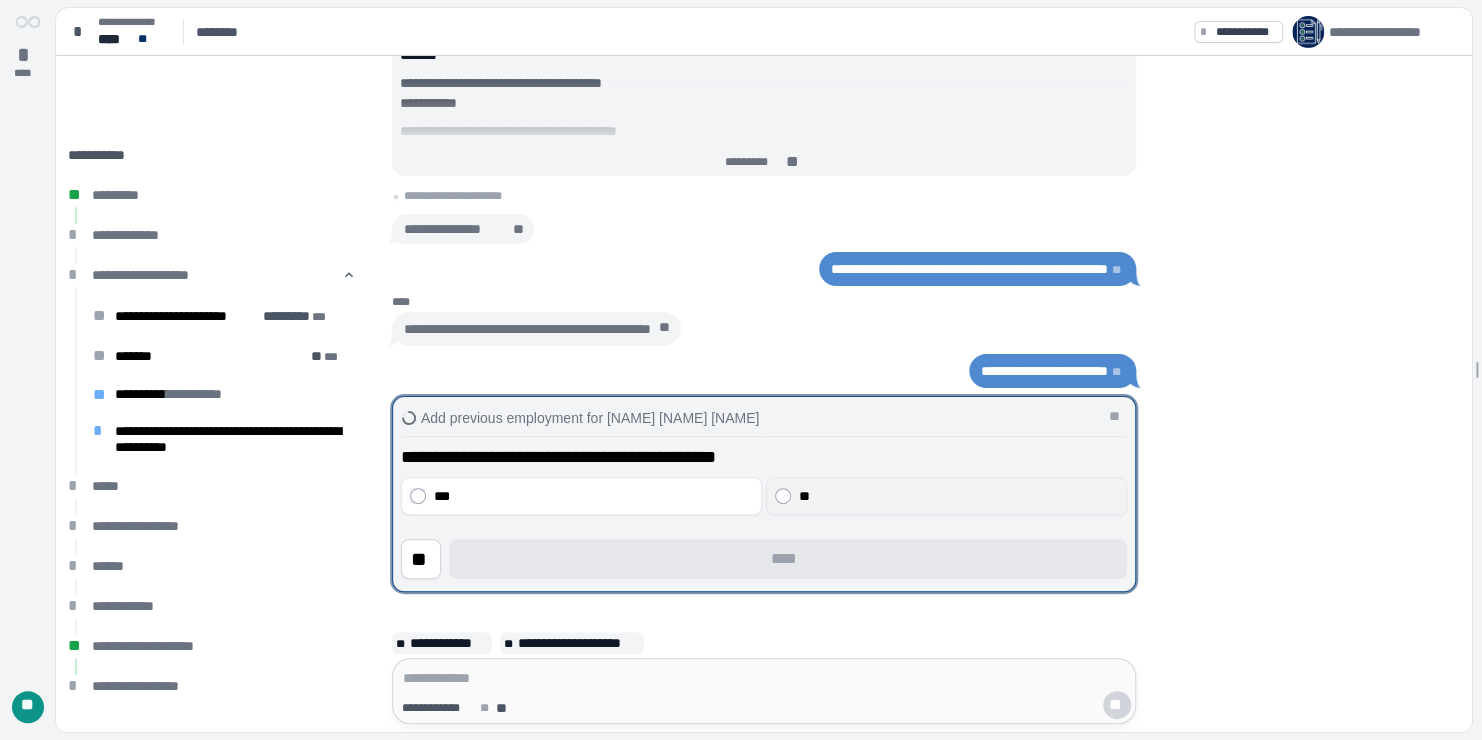 click on "**" at bounding box center [959, 496] 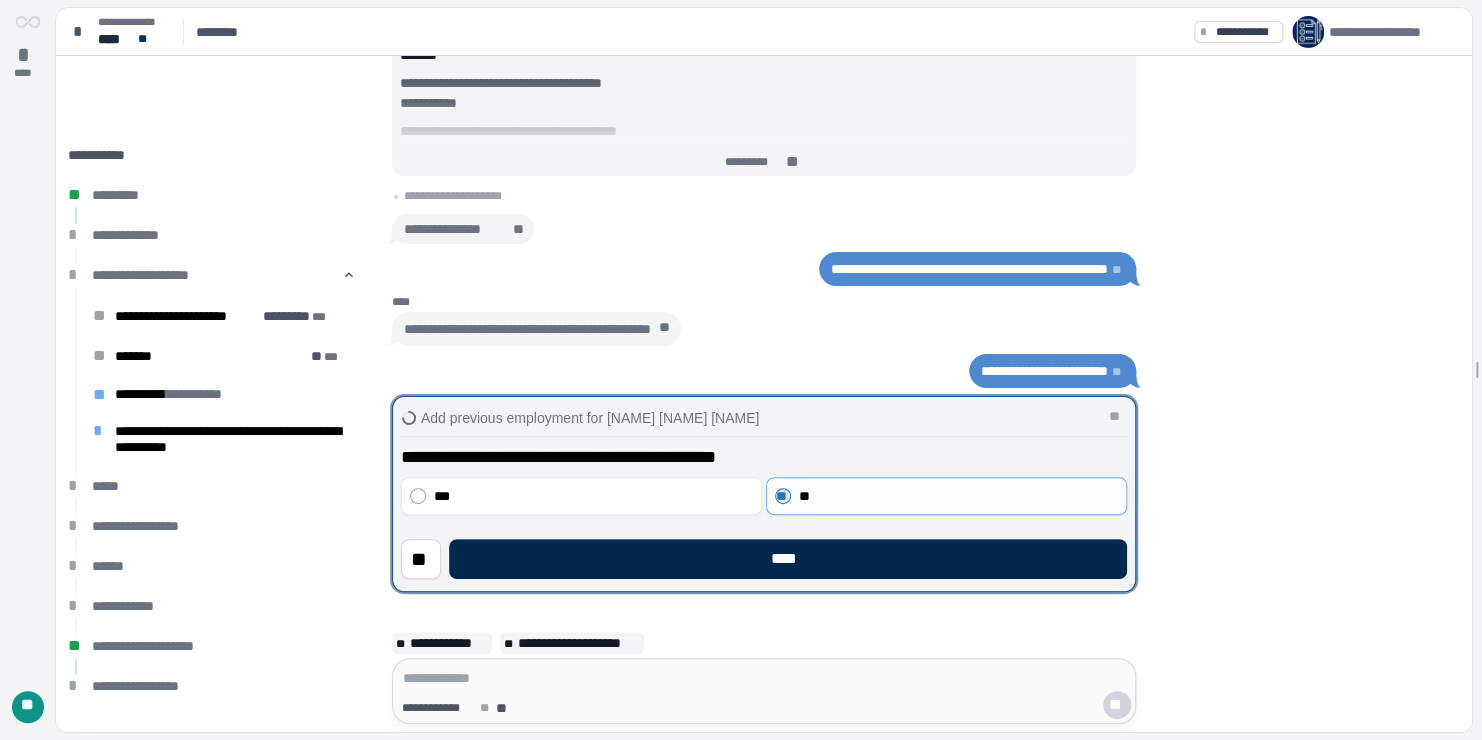 click on "****" at bounding box center (788, 559) 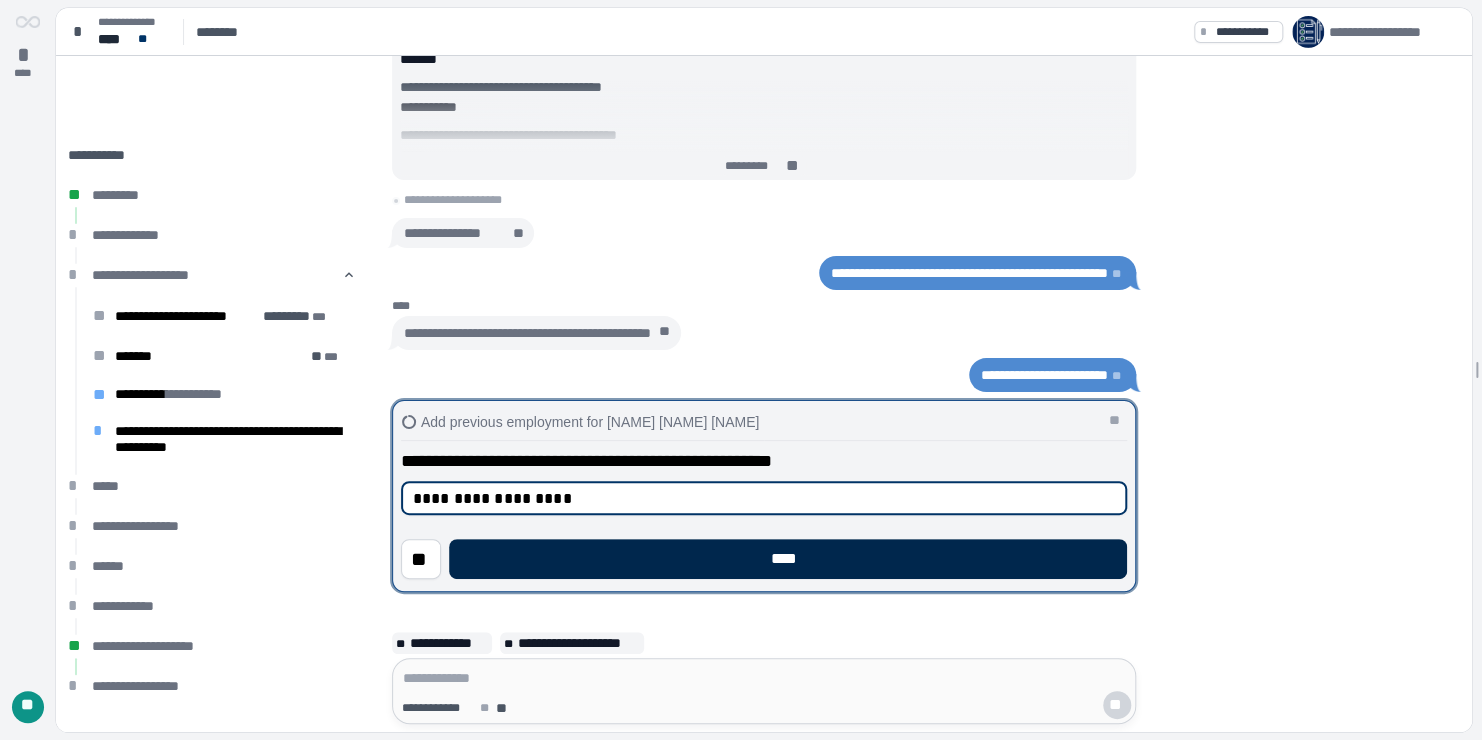 type on "**********" 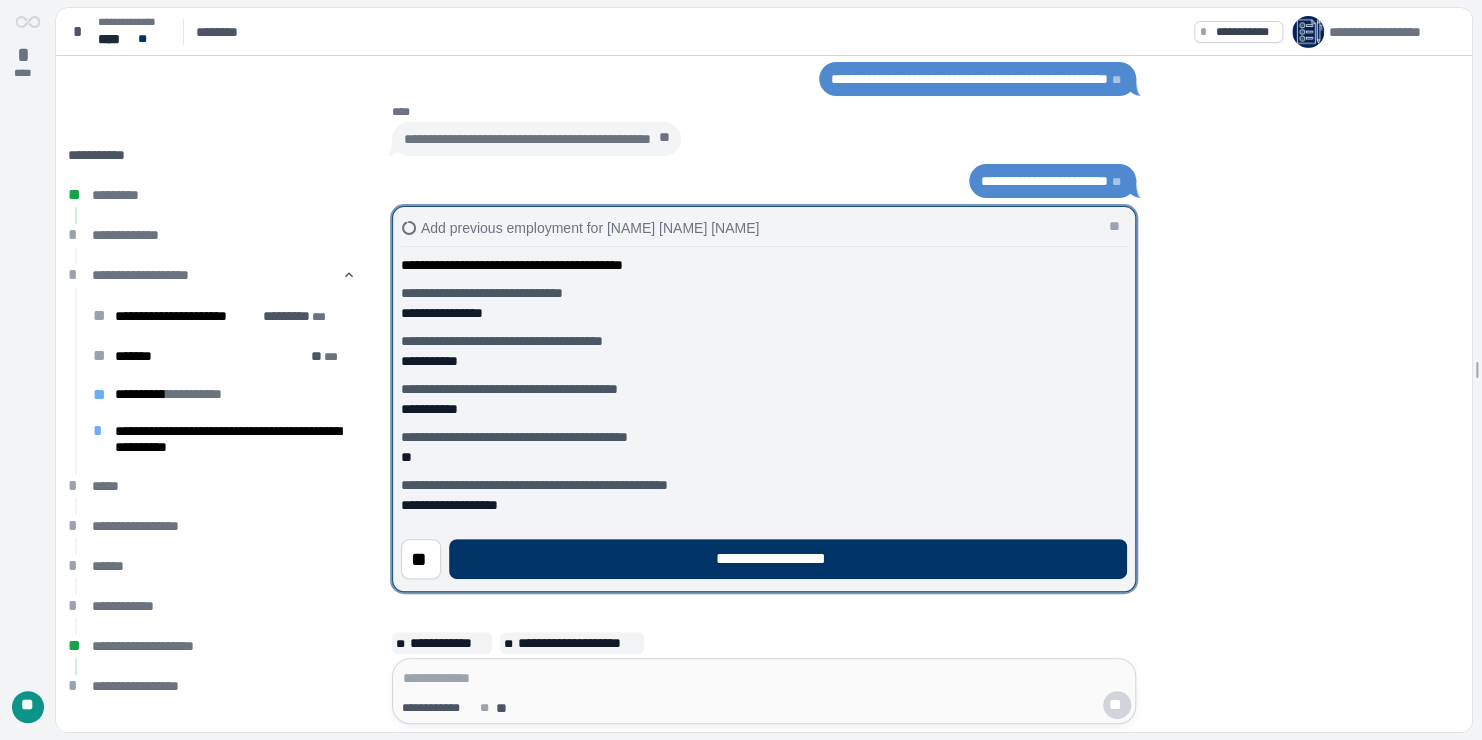 click on "**********" at bounding box center [787, 559] 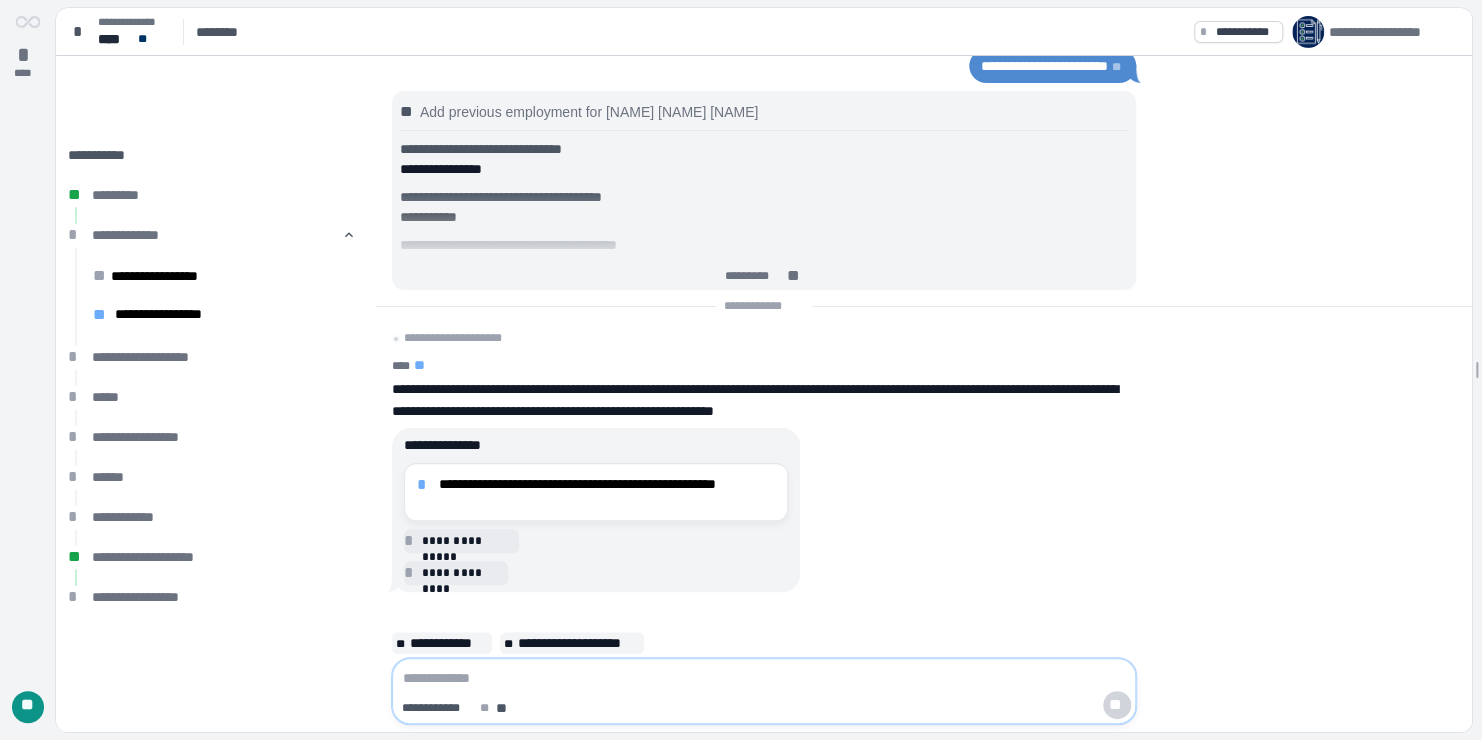 click at bounding box center (764, 678) 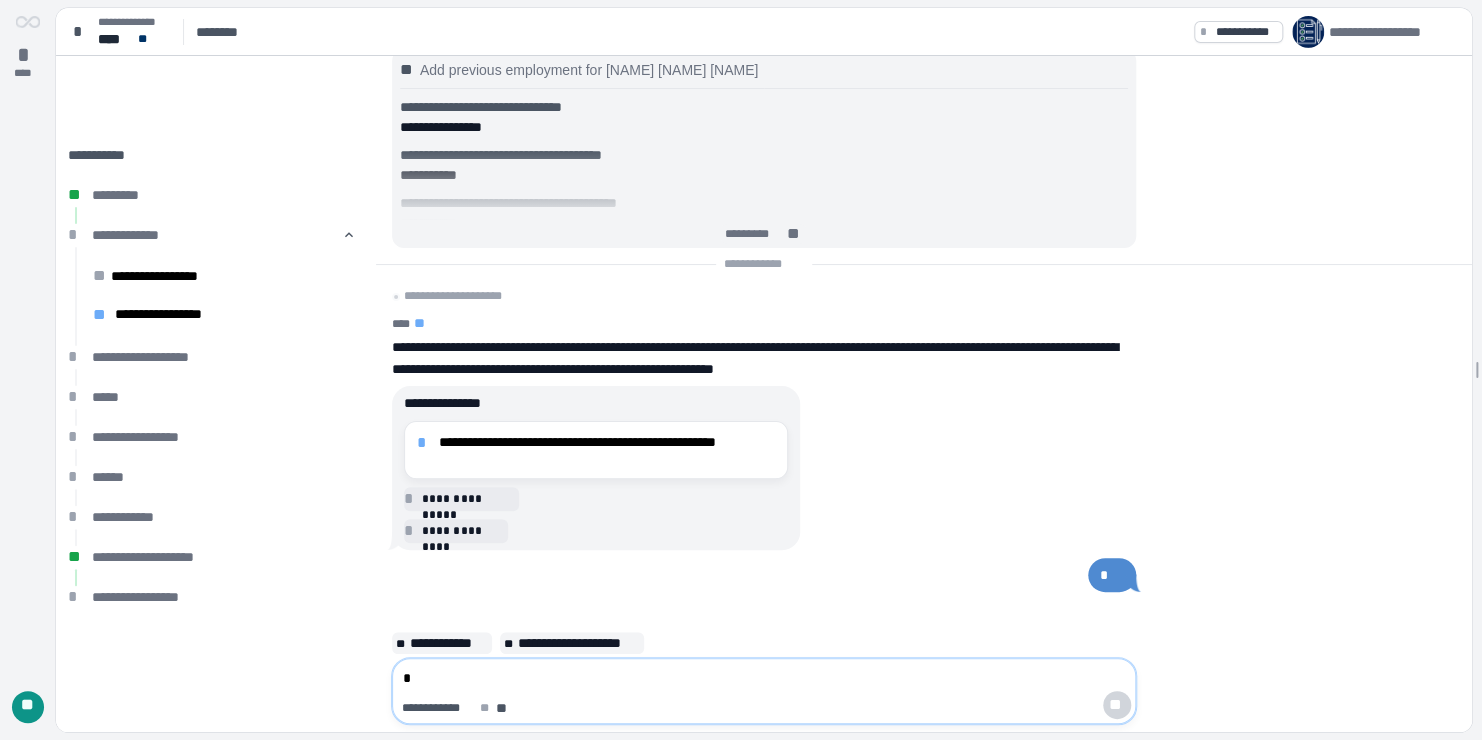 type 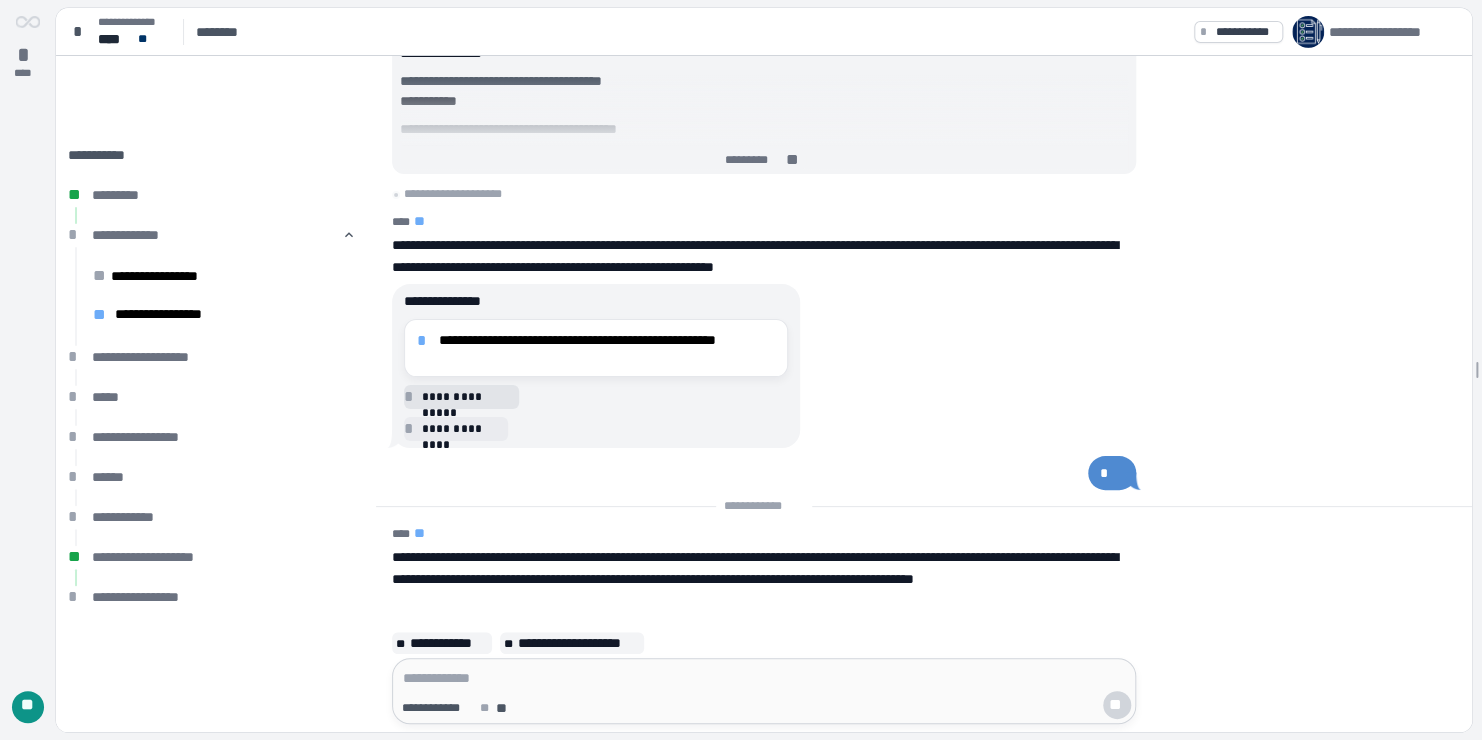 click on "**********" at bounding box center (467, 397) 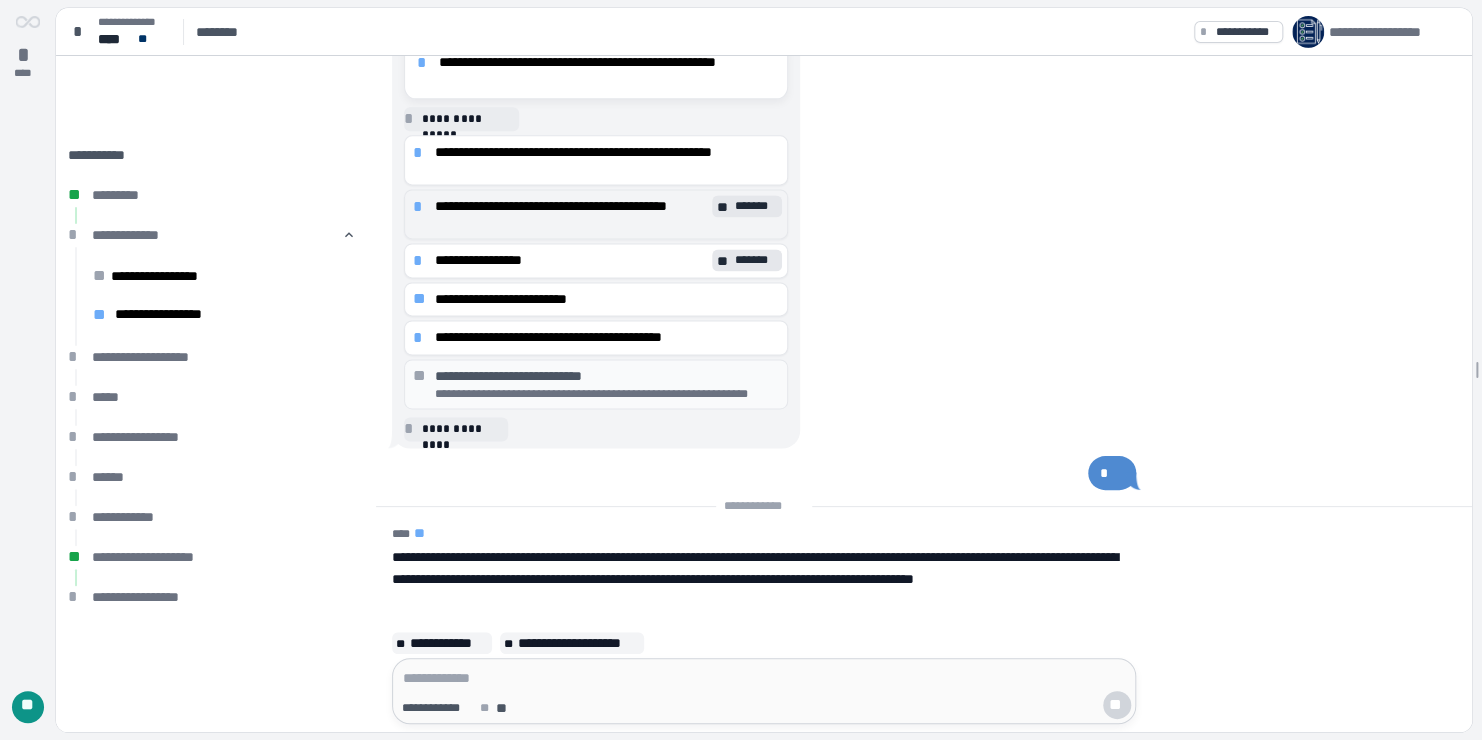 click on "**********" at bounding box center [571, 215] 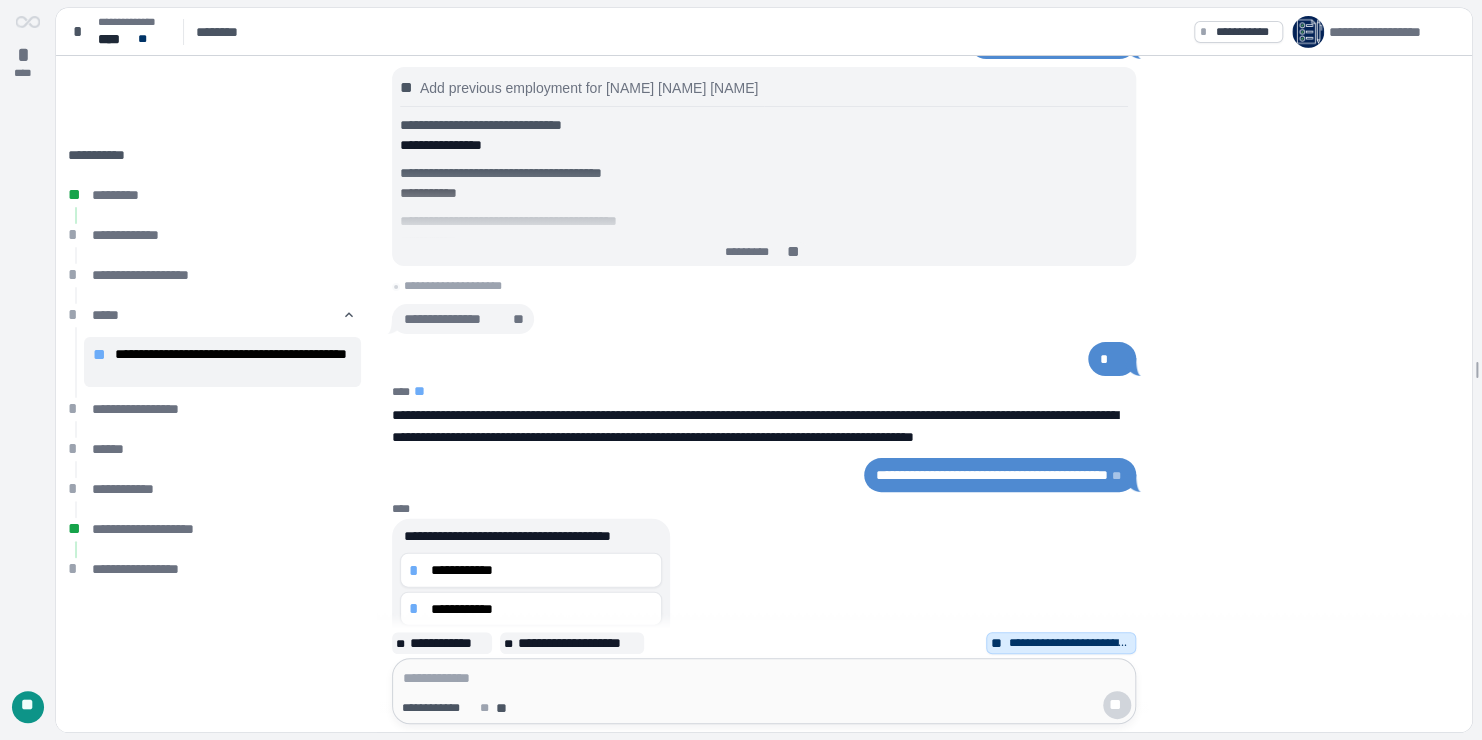 scroll, scrollTop: 0, scrollLeft: 0, axis: both 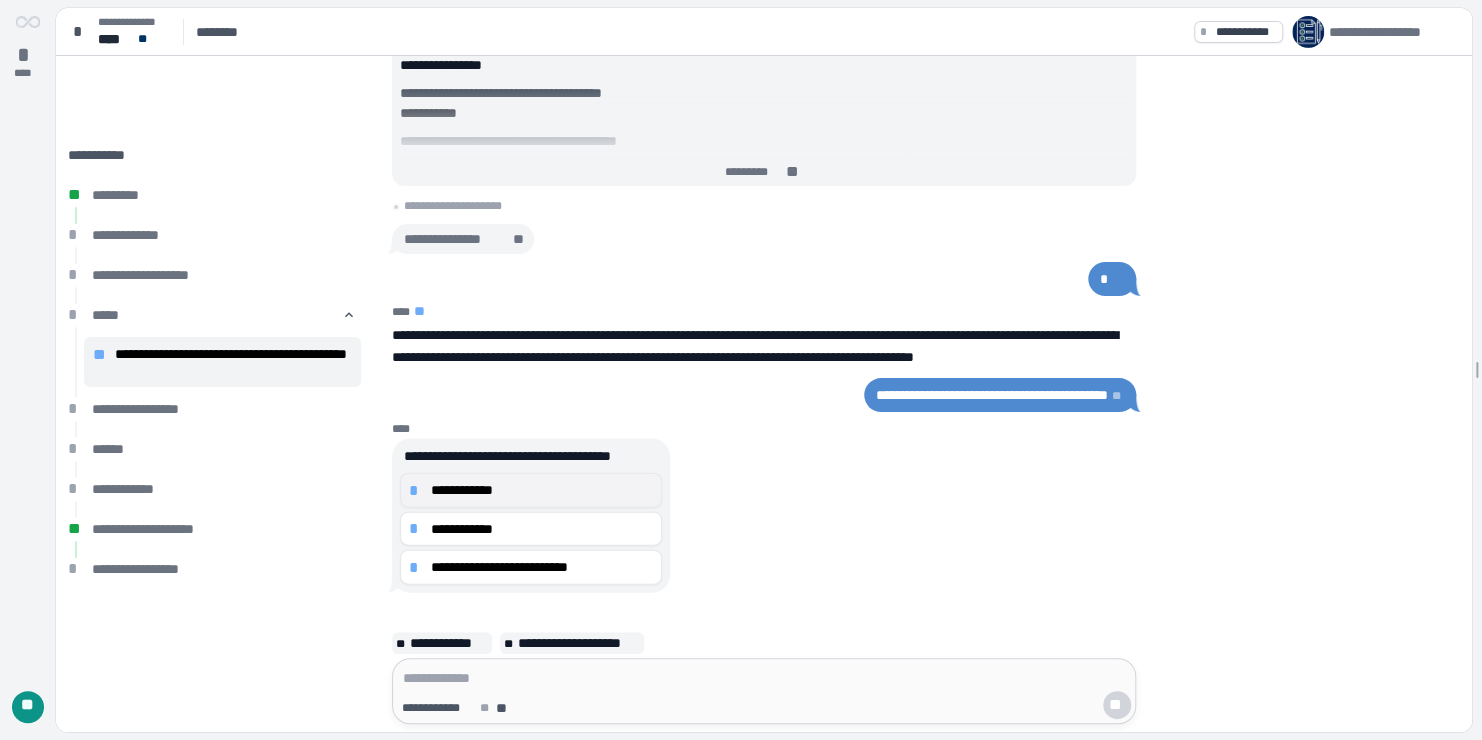 click on "**********" at bounding box center [542, 490] 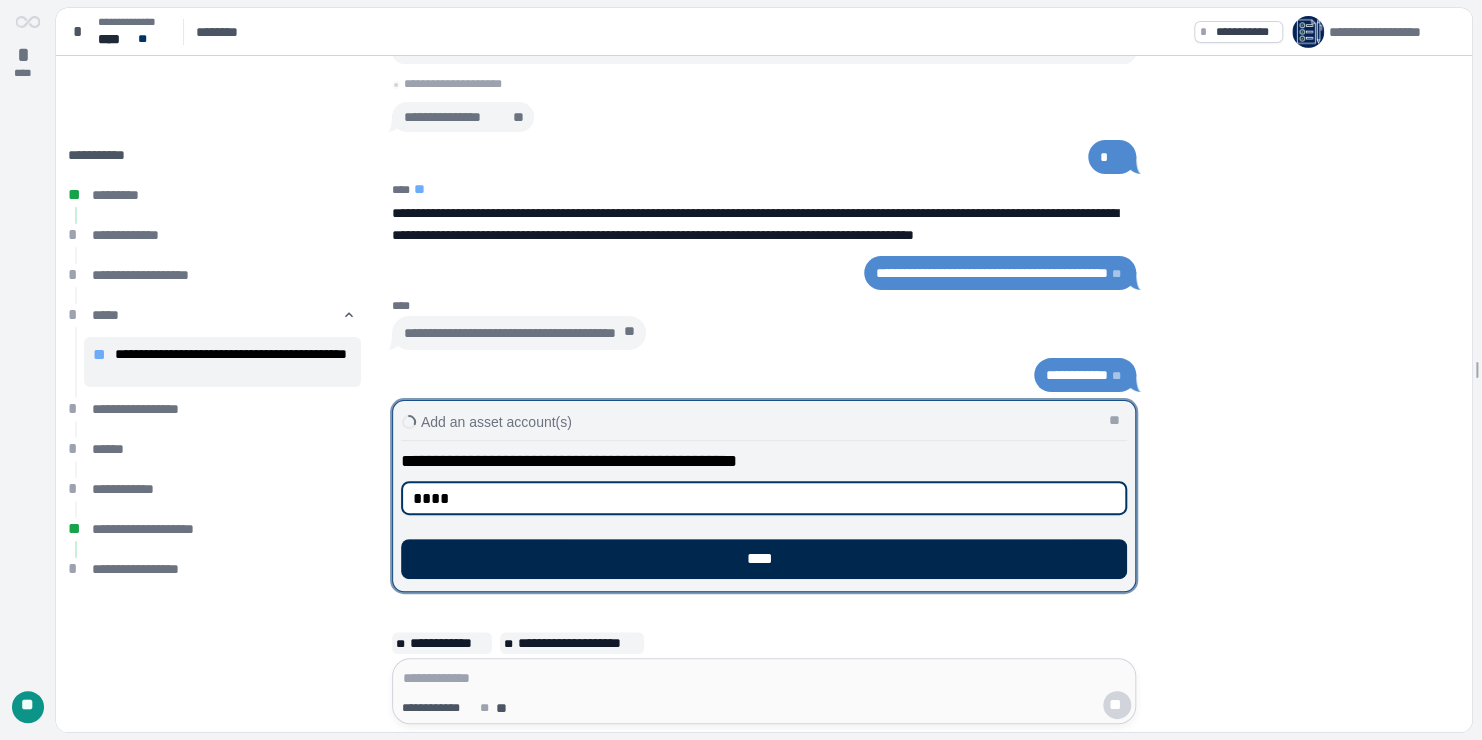 type on "****" 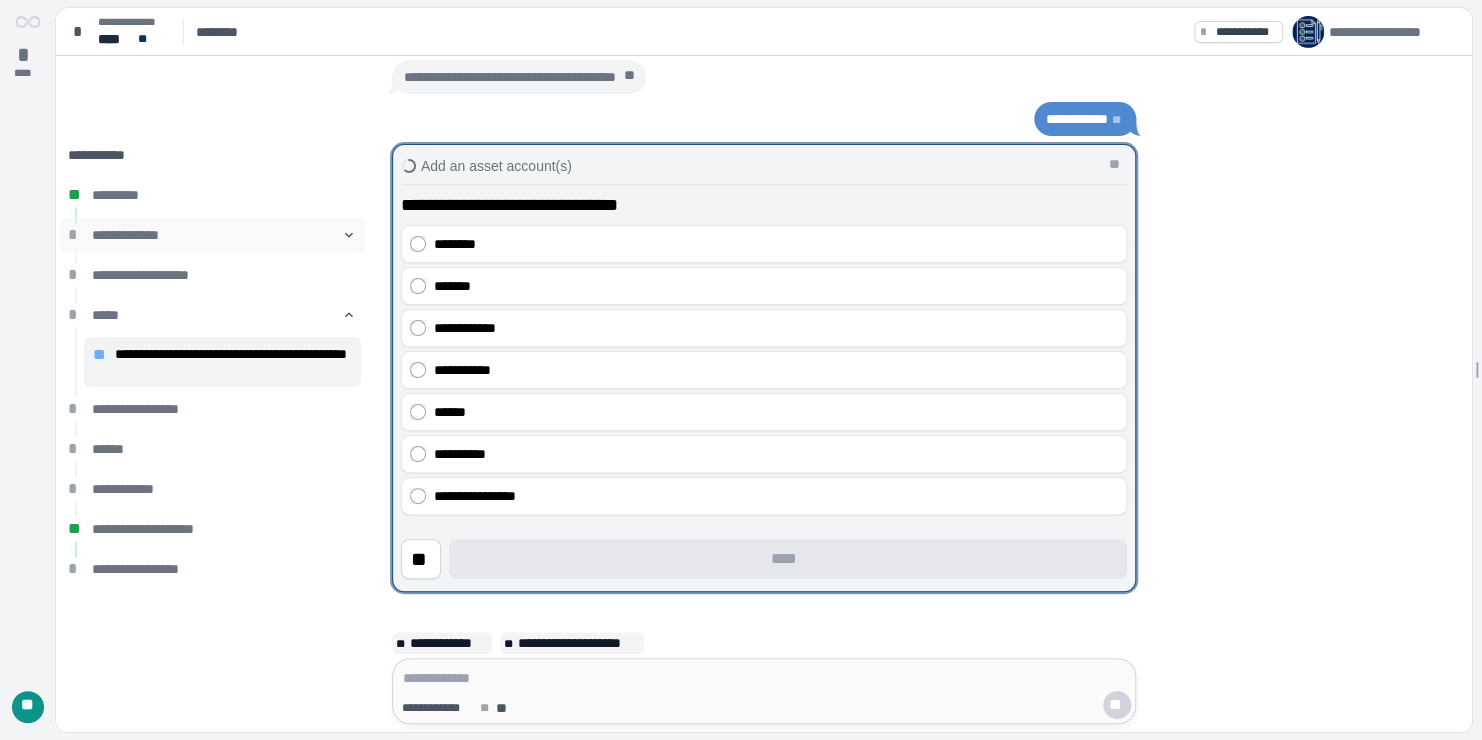 click on "**********" at bounding box center [212, 235] 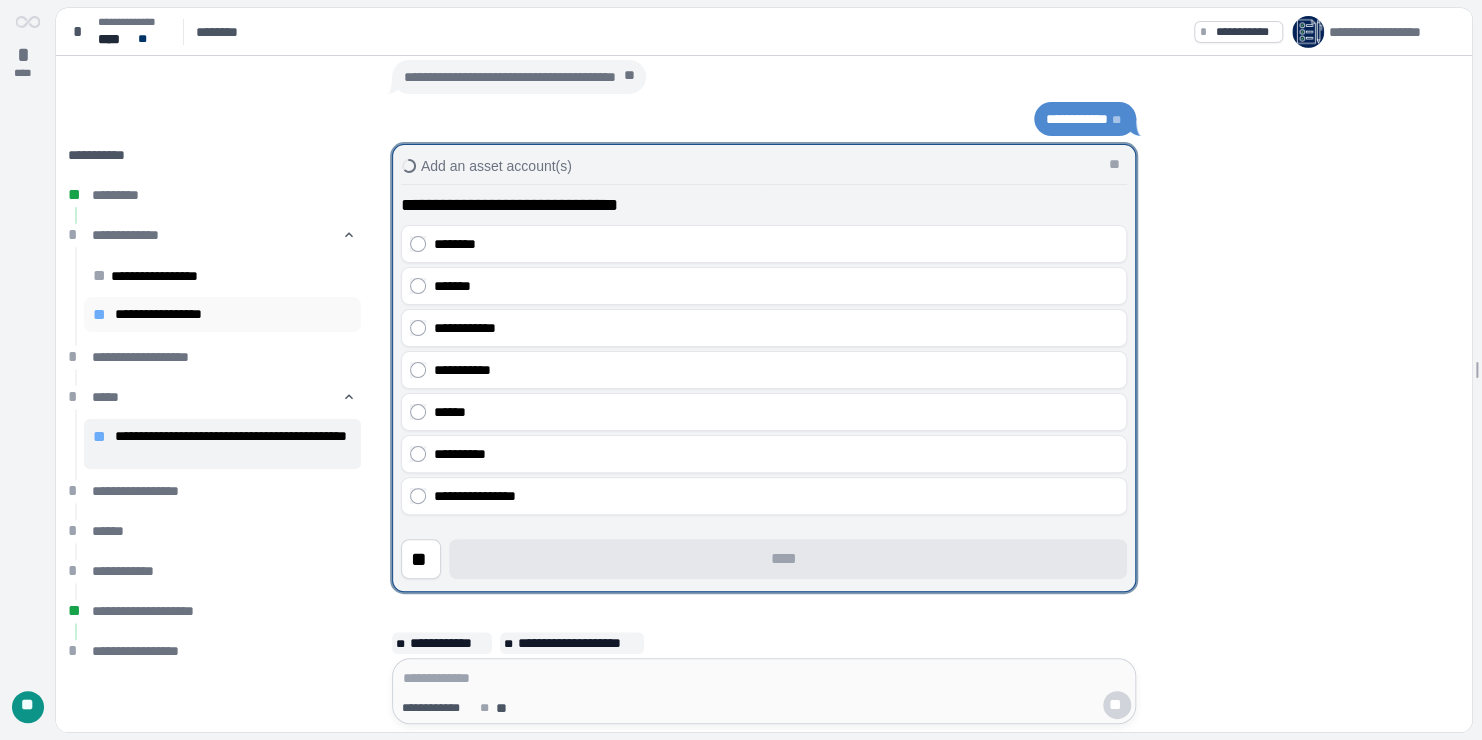 click on "**********" at bounding box center [222, 314] 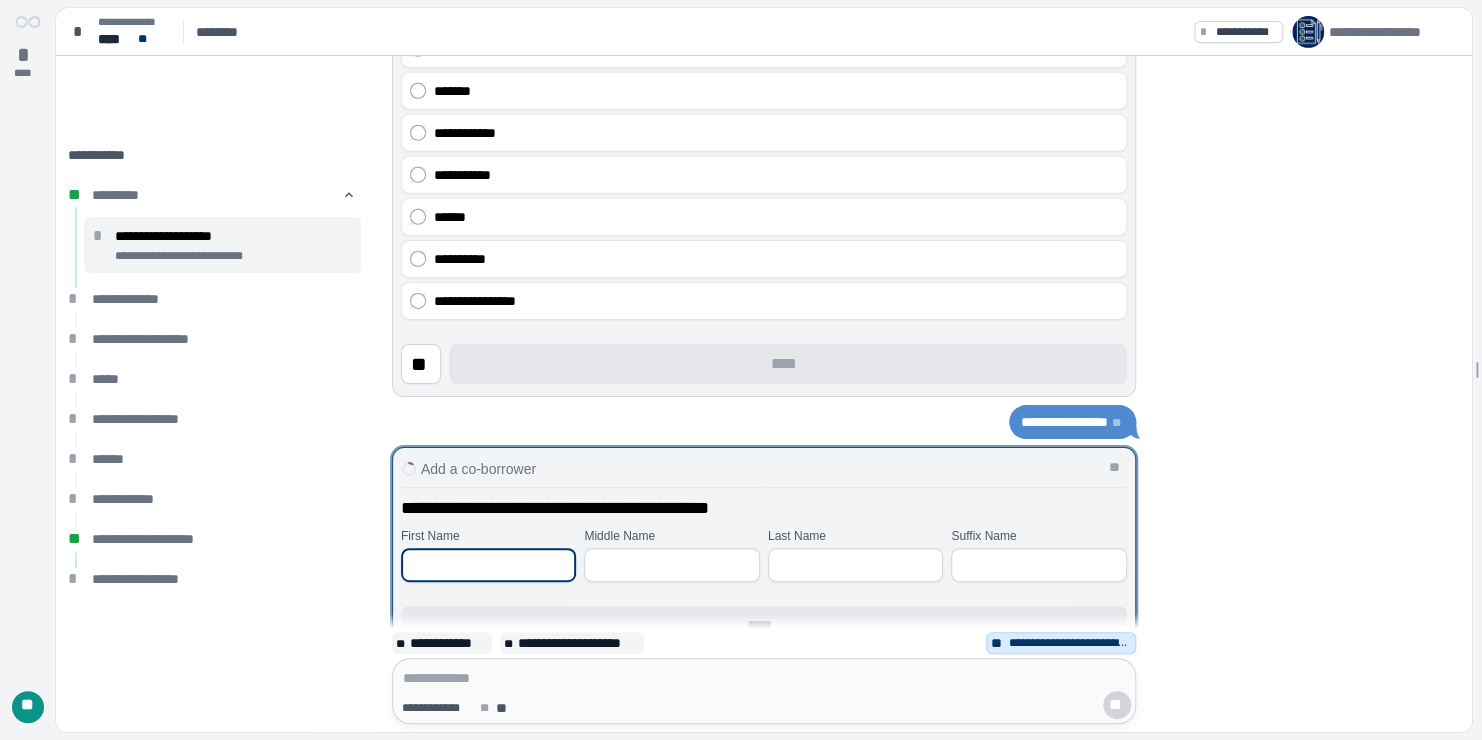 scroll, scrollTop: 0, scrollLeft: 0, axis: both 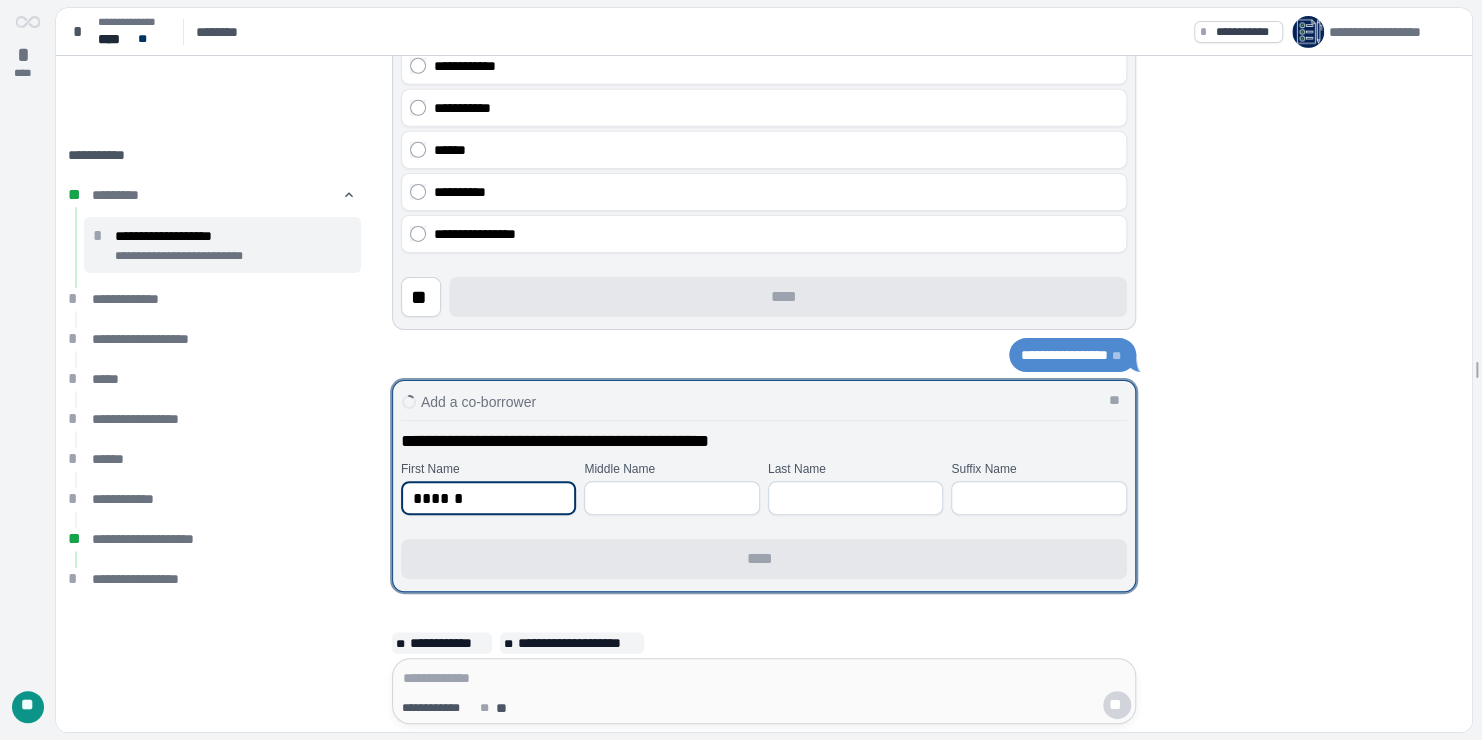 type on "******" 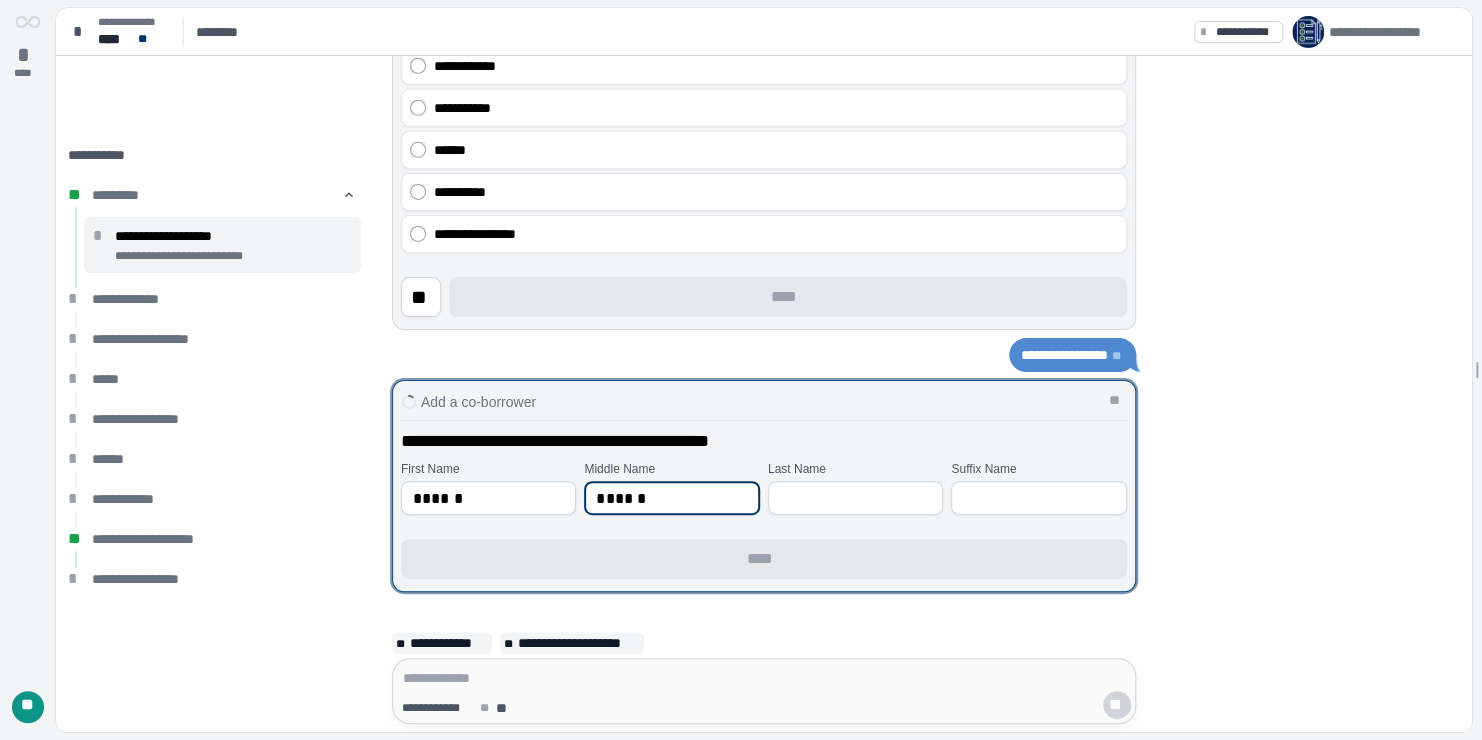 type on "******" 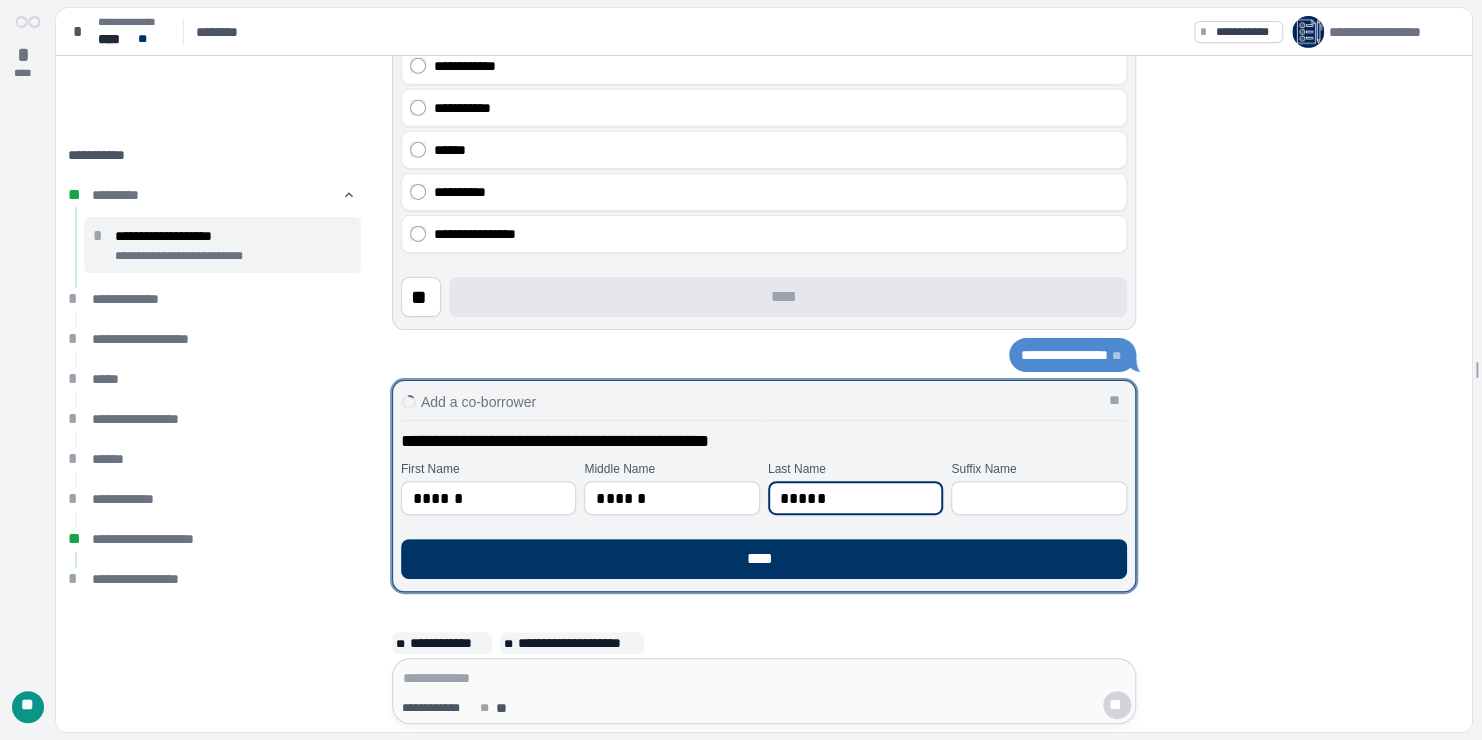 type on "*****" 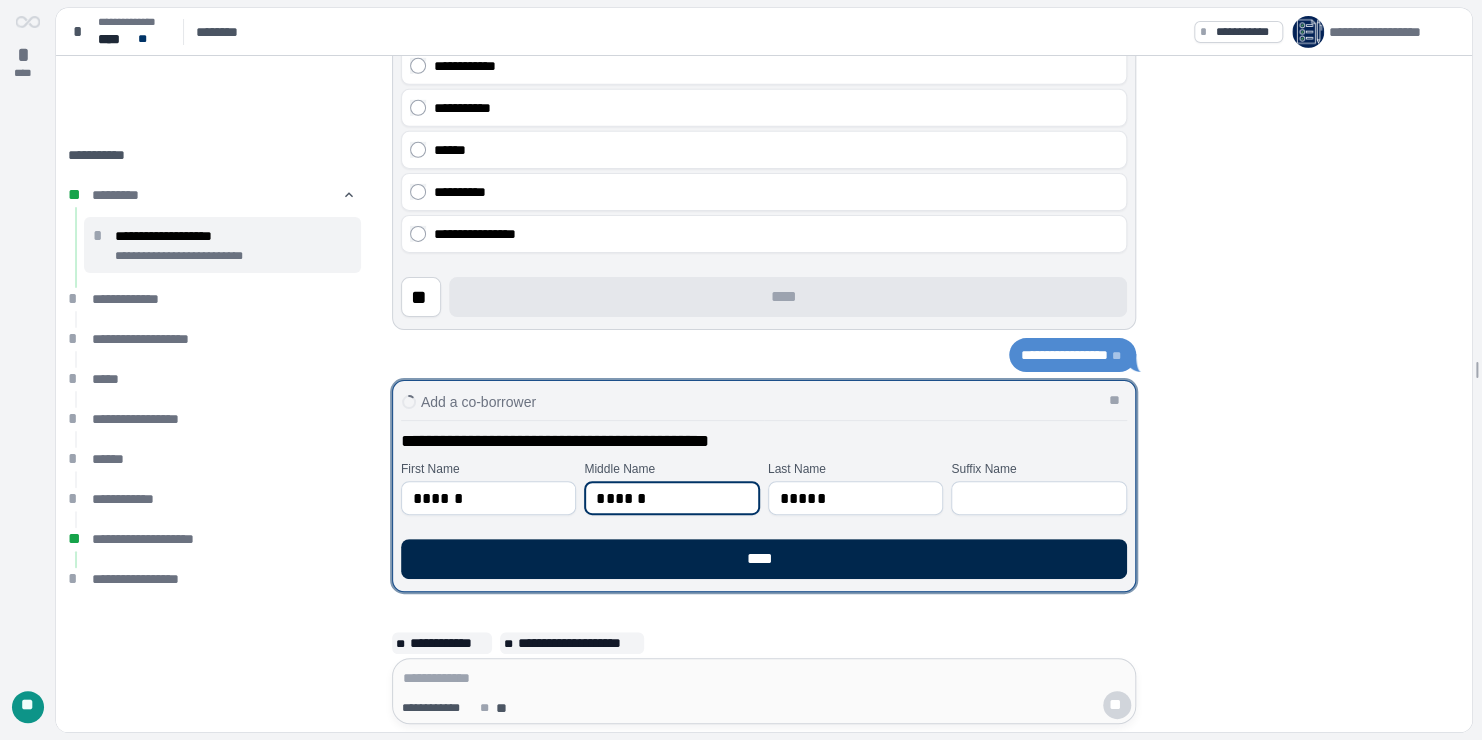 type on "******" 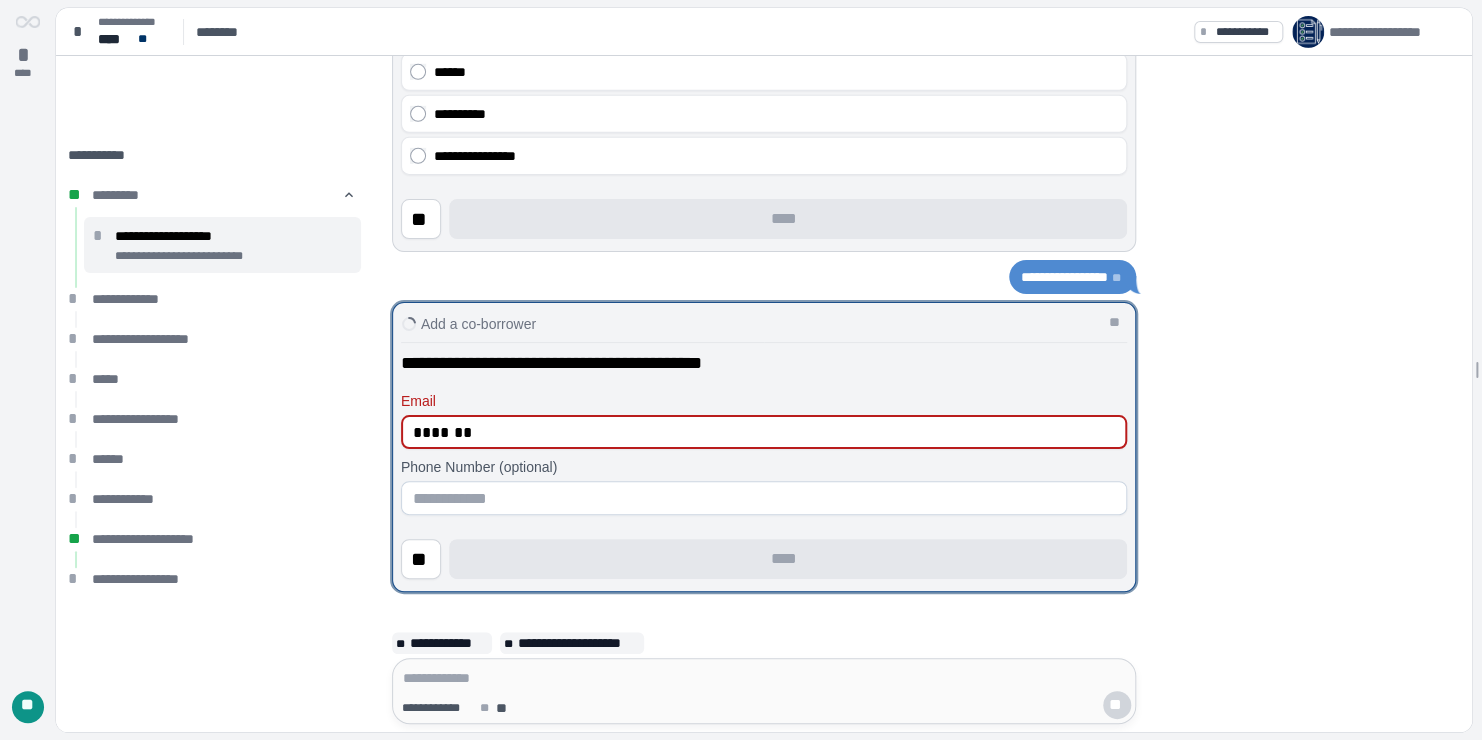 type on "**********" 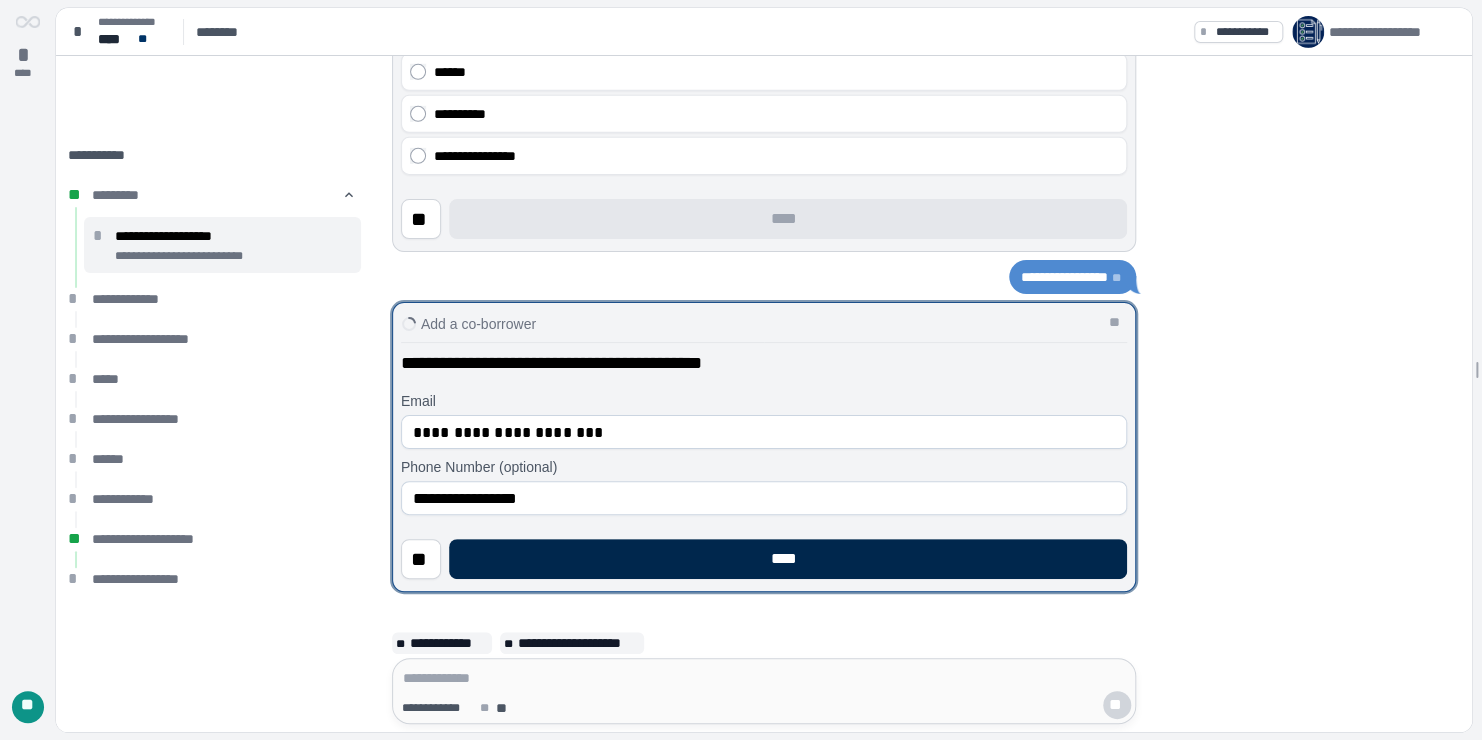 type on "**********" 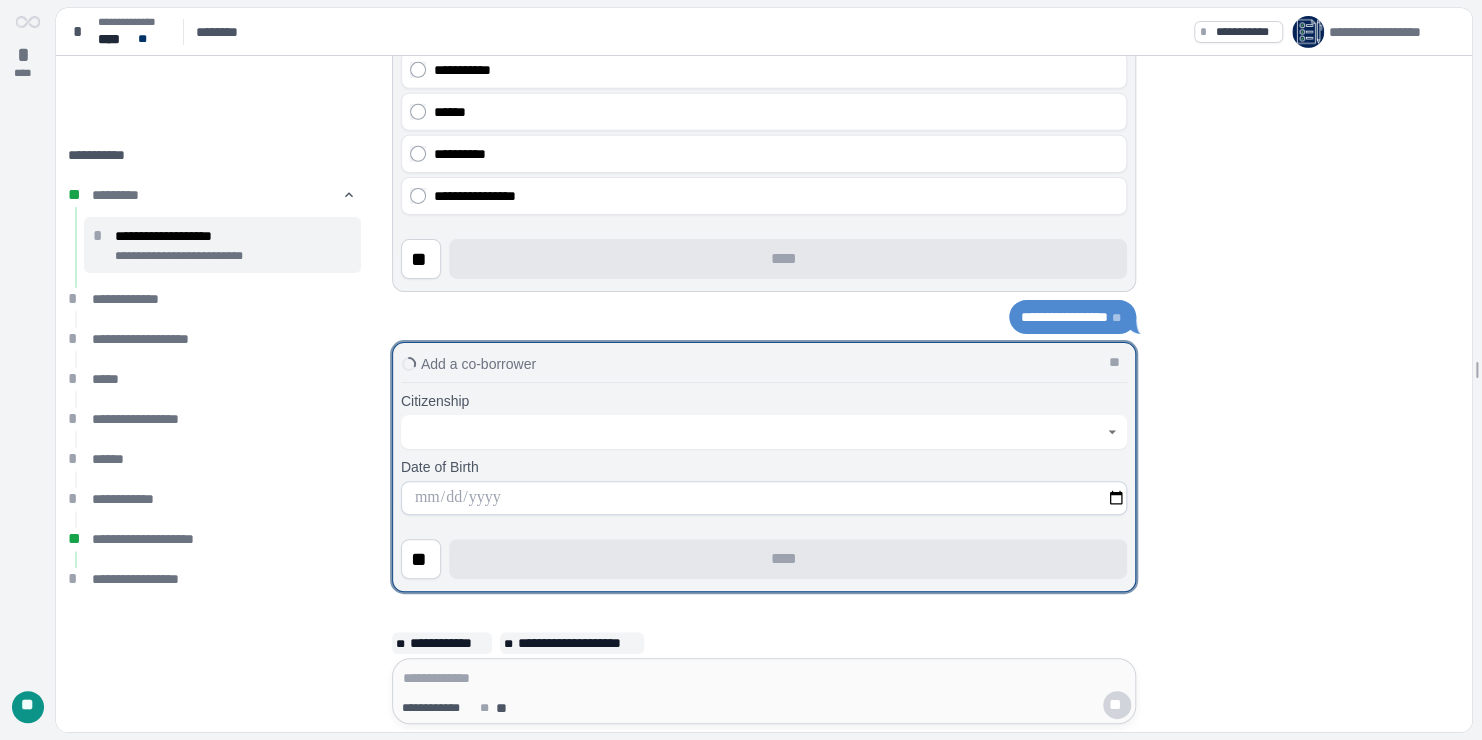 click at bounding box center (753, 432) 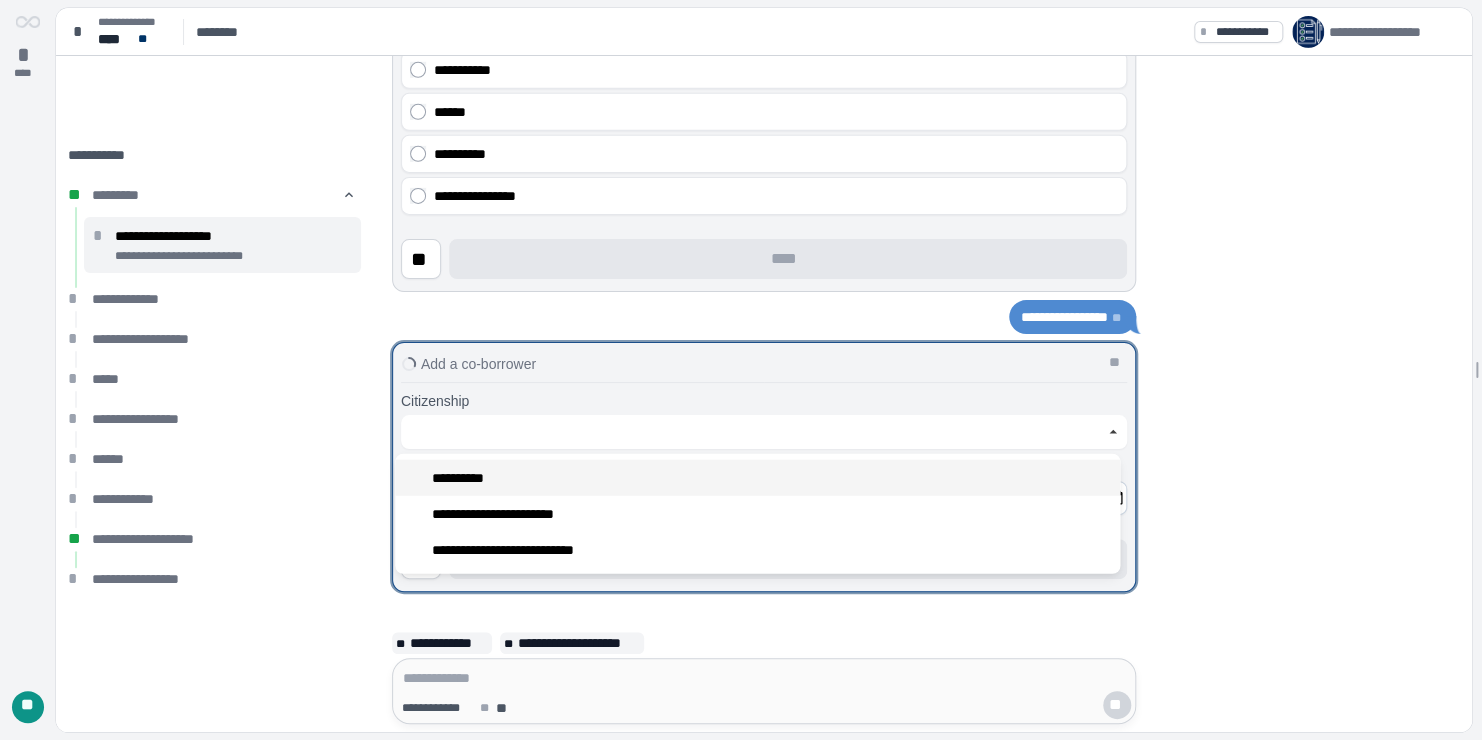 click on "**********" at bounding box center [757, 478] 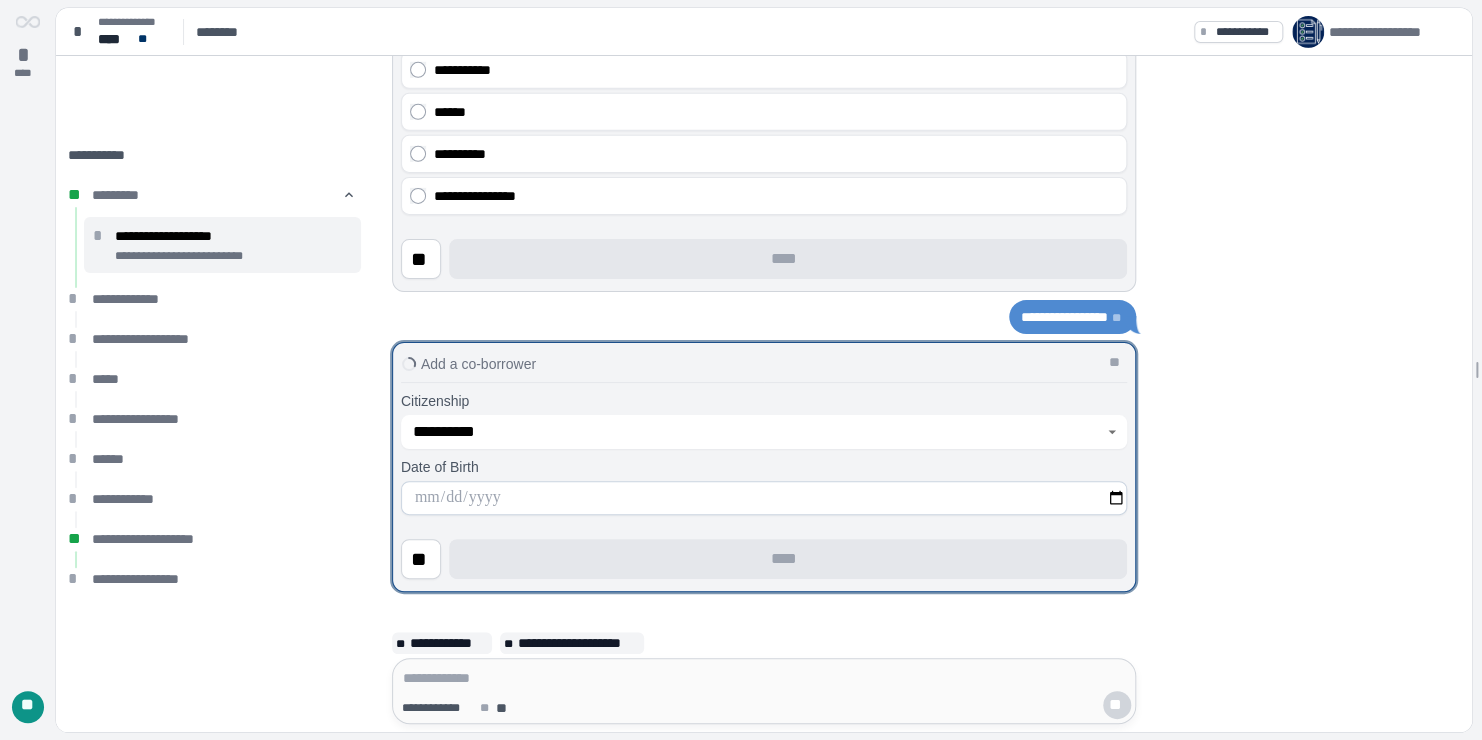 click at bounding box center [764, 498] 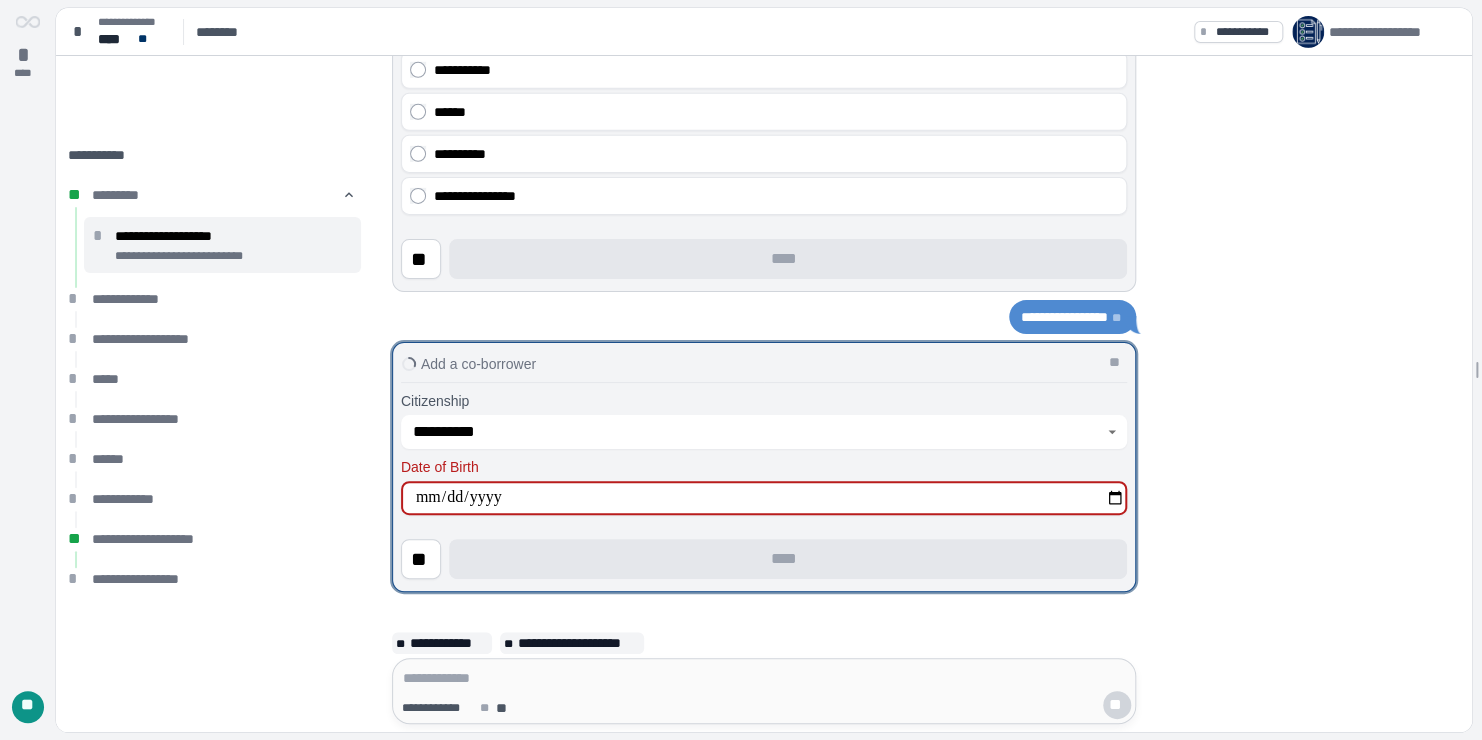 type on "**********" 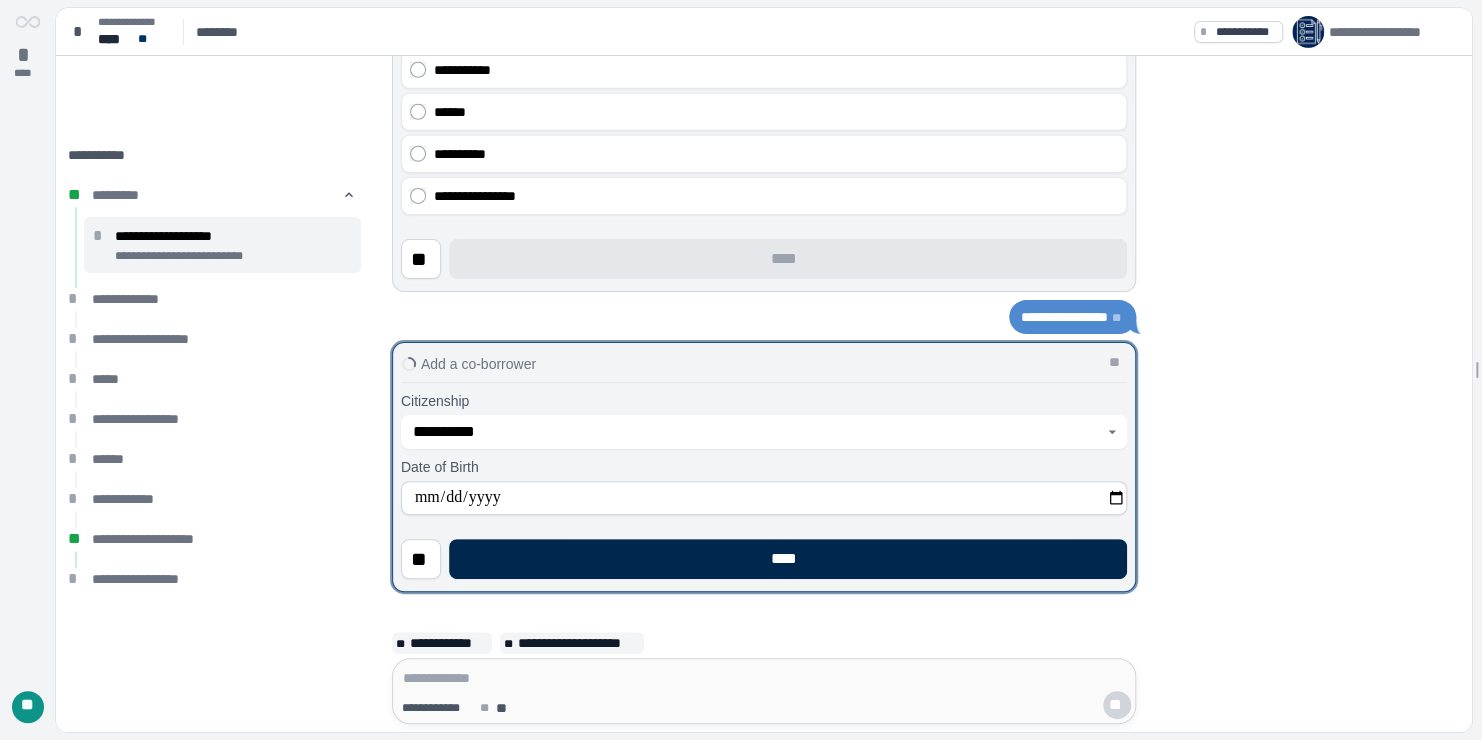click on "****" at bounding box center [788, 559] 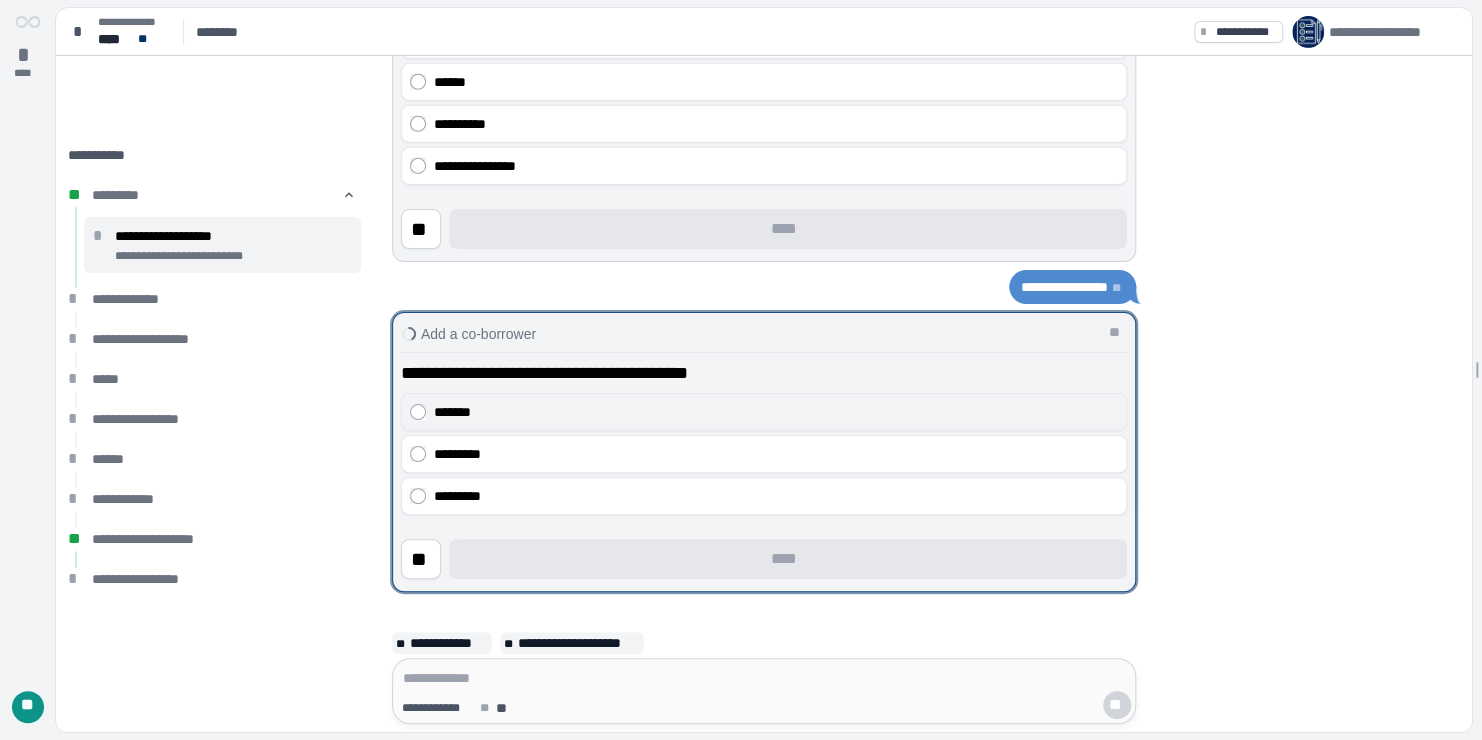 click on "*******" at bounding box center (776, 412) 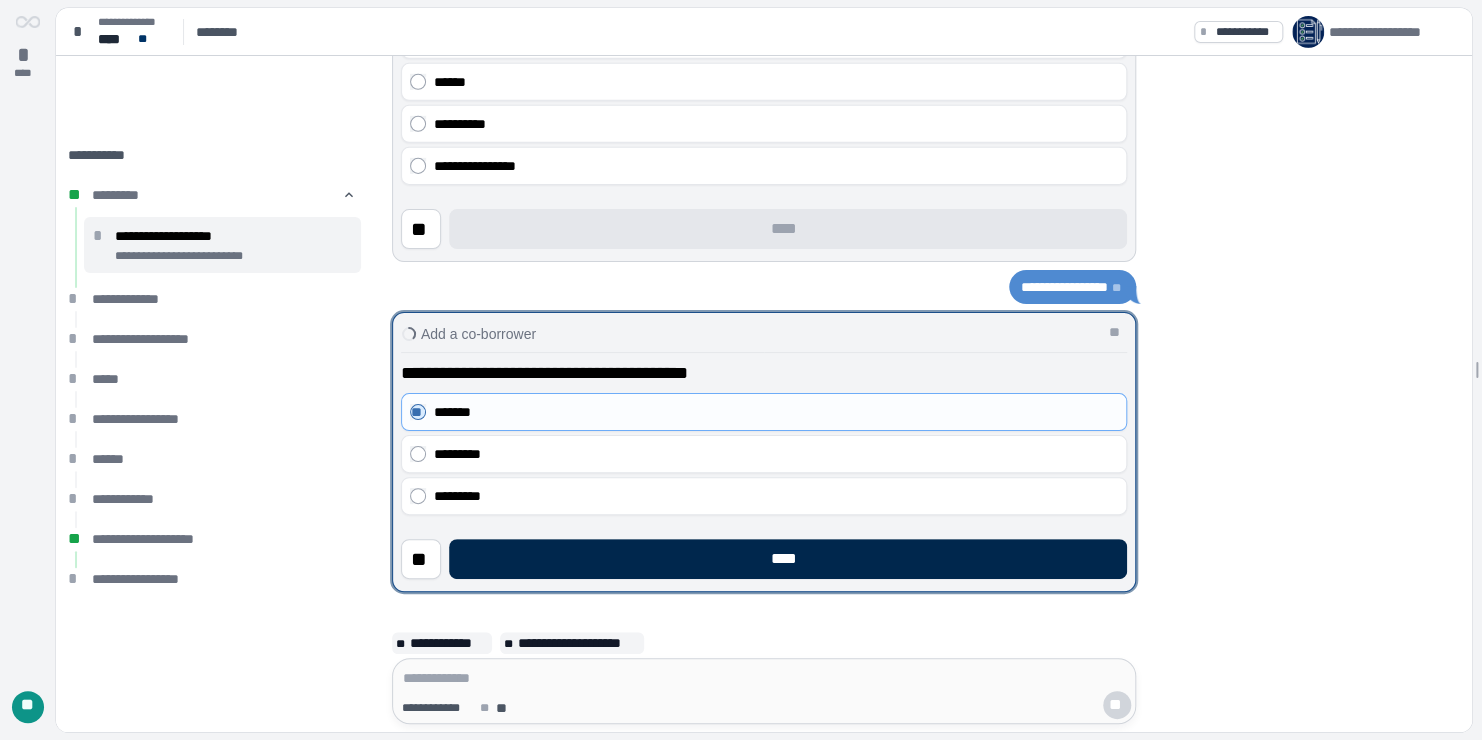 click on "****" at bounding box center (788, 559) 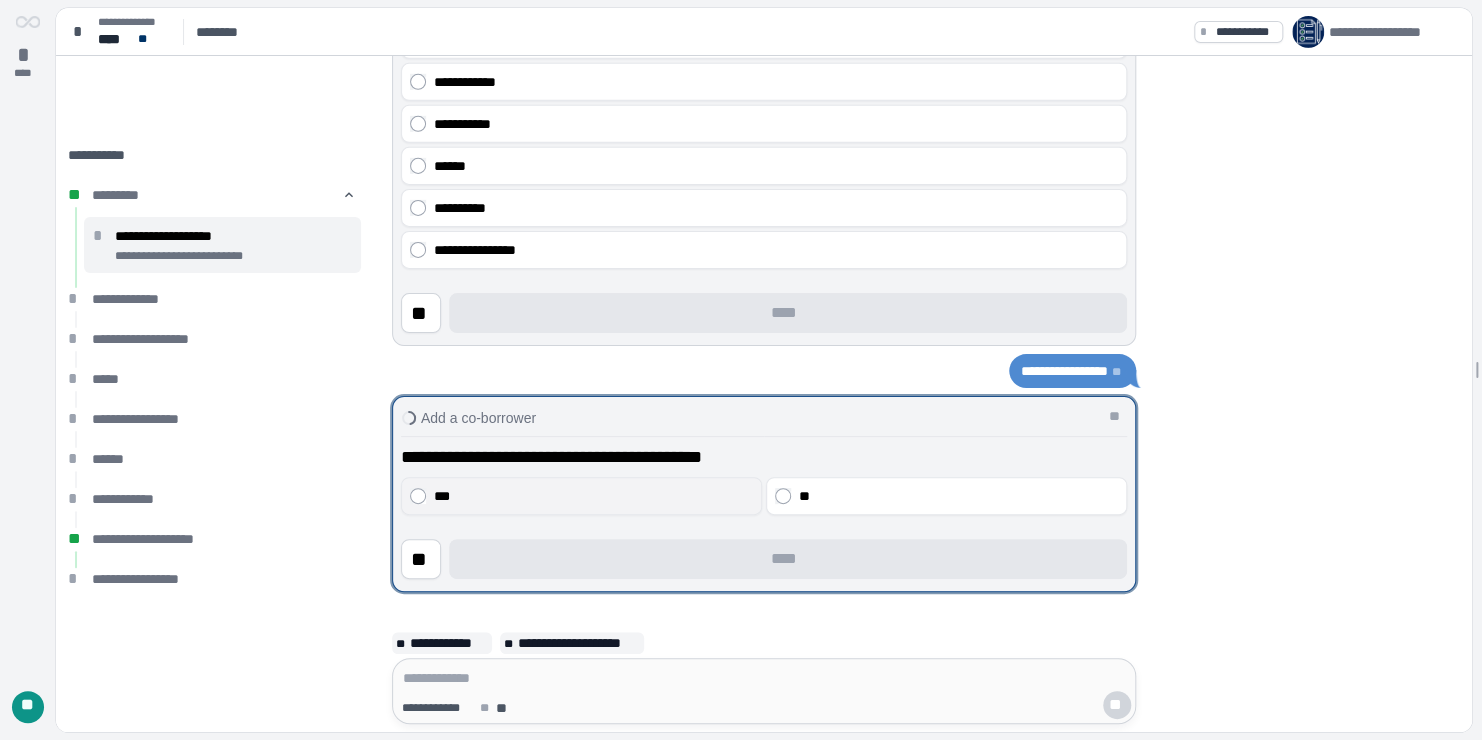 click on "***" at bounding box center [594, 496] 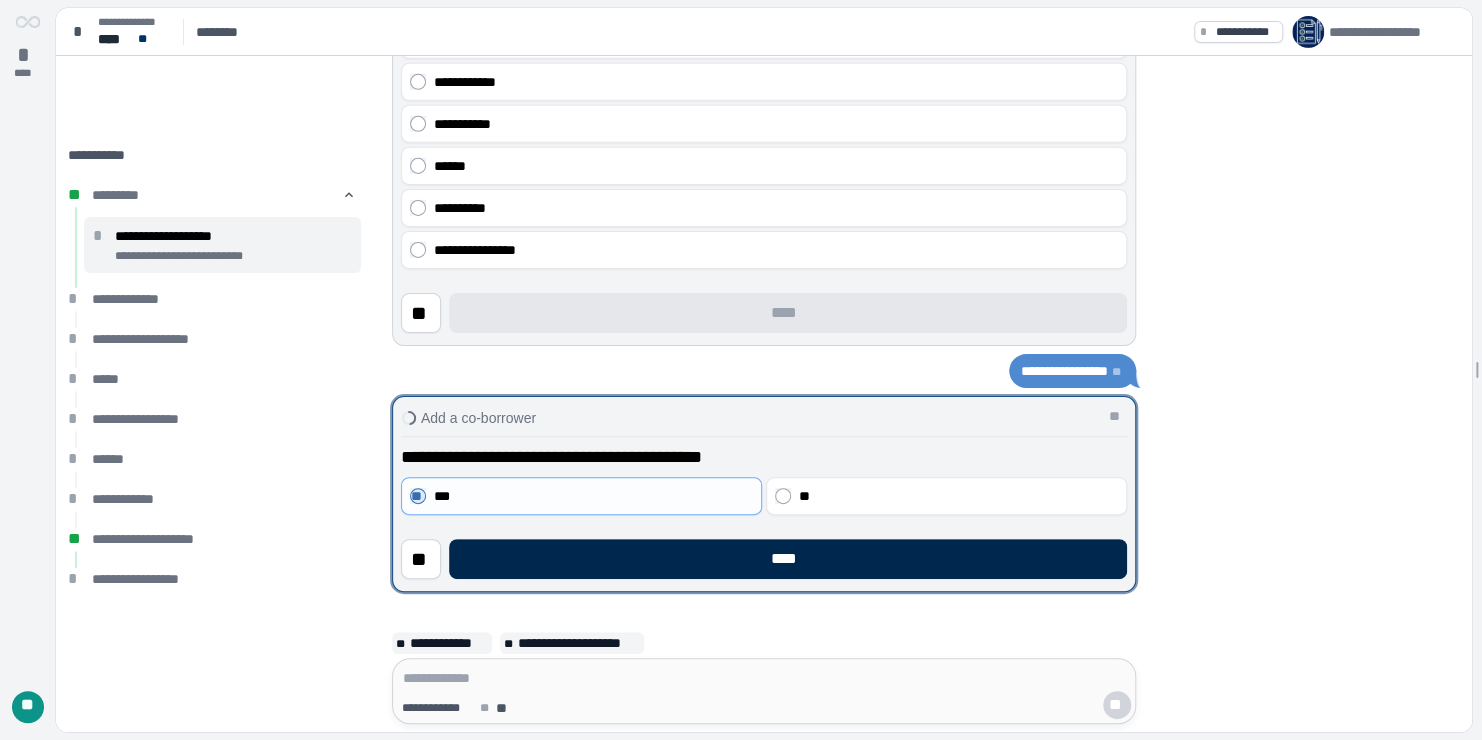 click on "****" at bounding box center [788, 559] 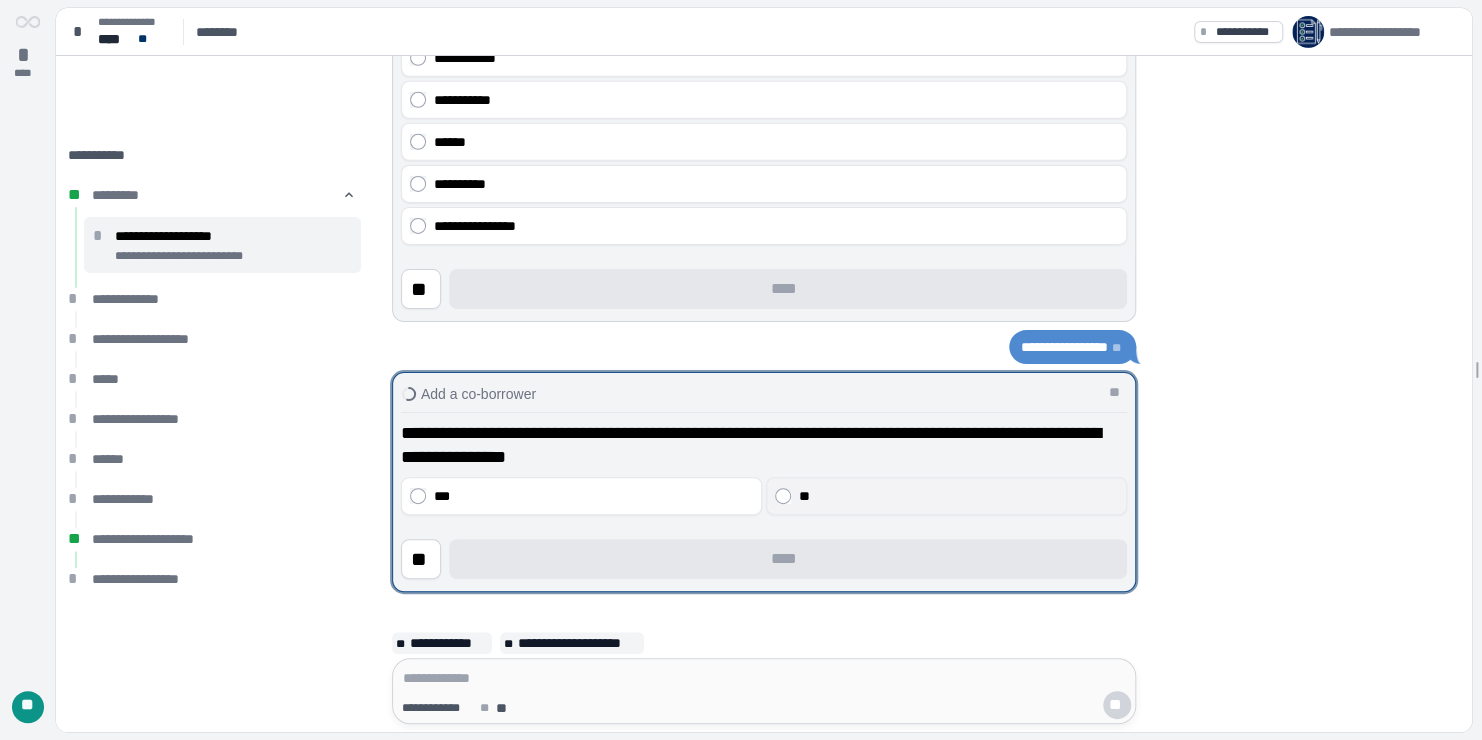 click on "**" at bounding box center (959, 496) 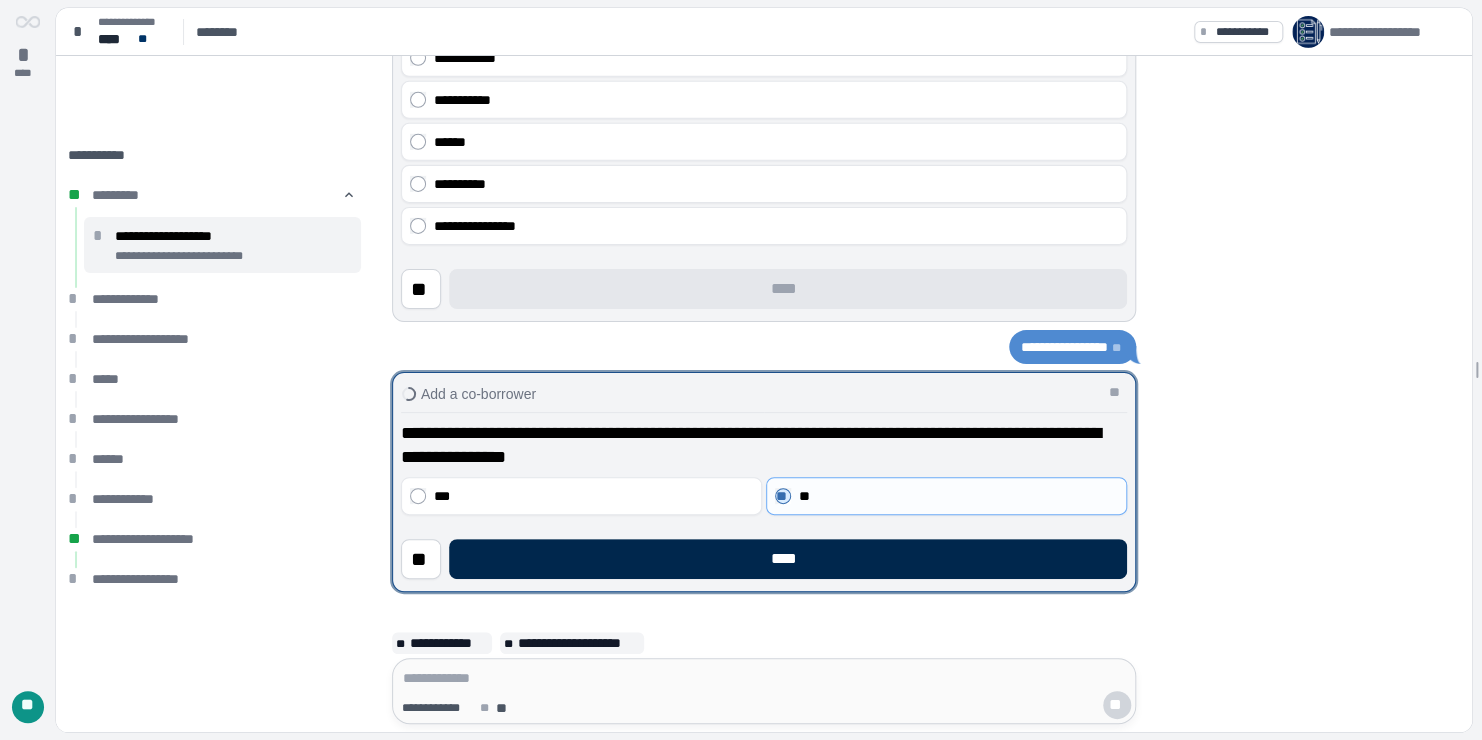 click on "****" at bounding box center [788, 559] 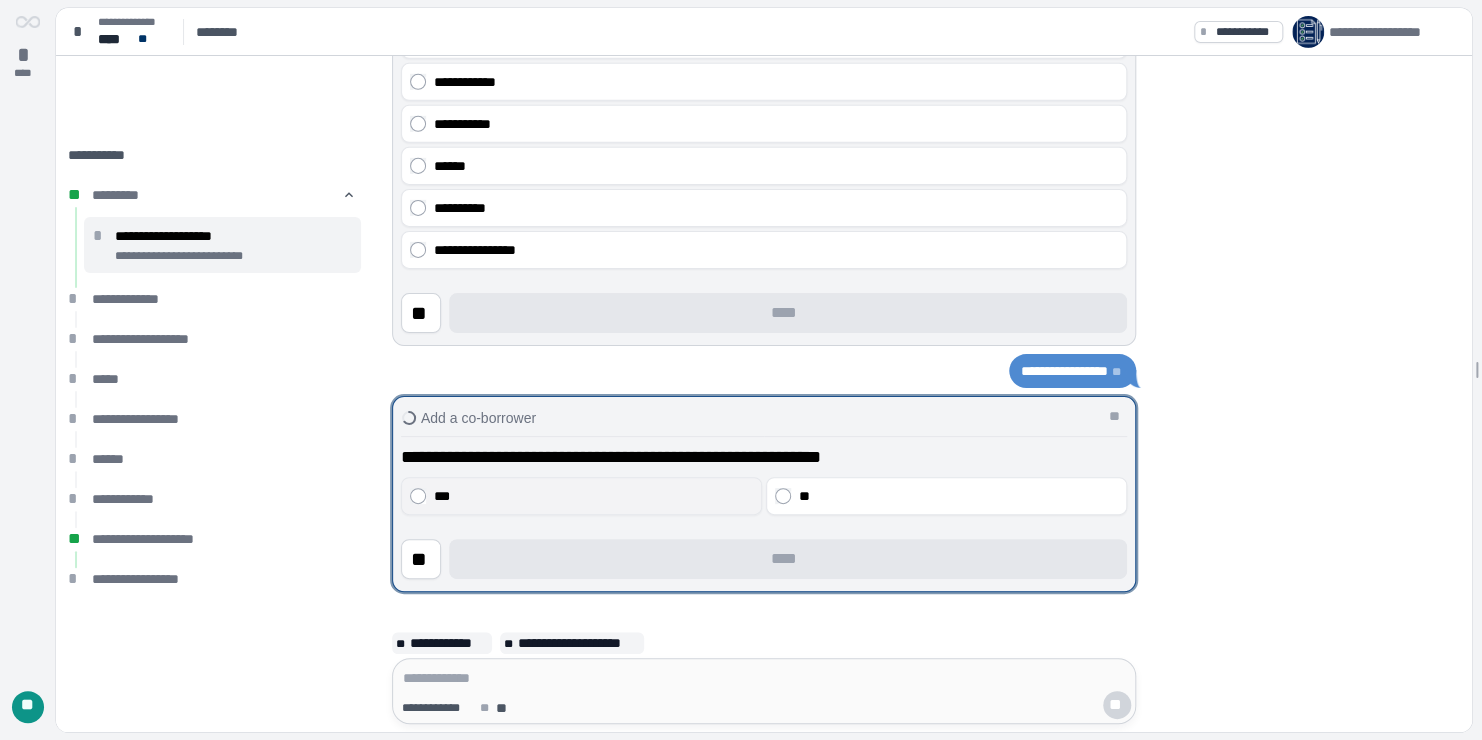 click on "***" at bounding box center [594, 496] 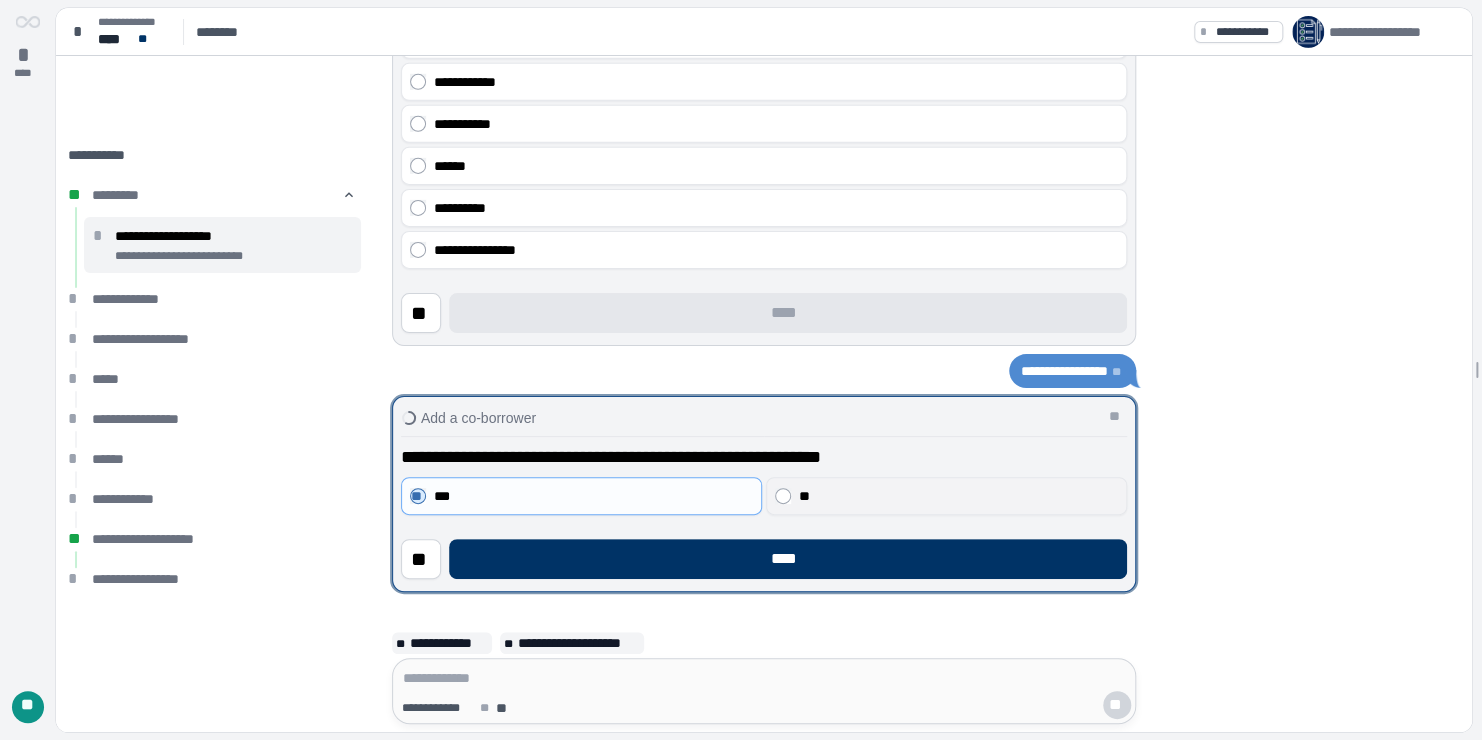 click on "**" at bounding box center [959, 496] 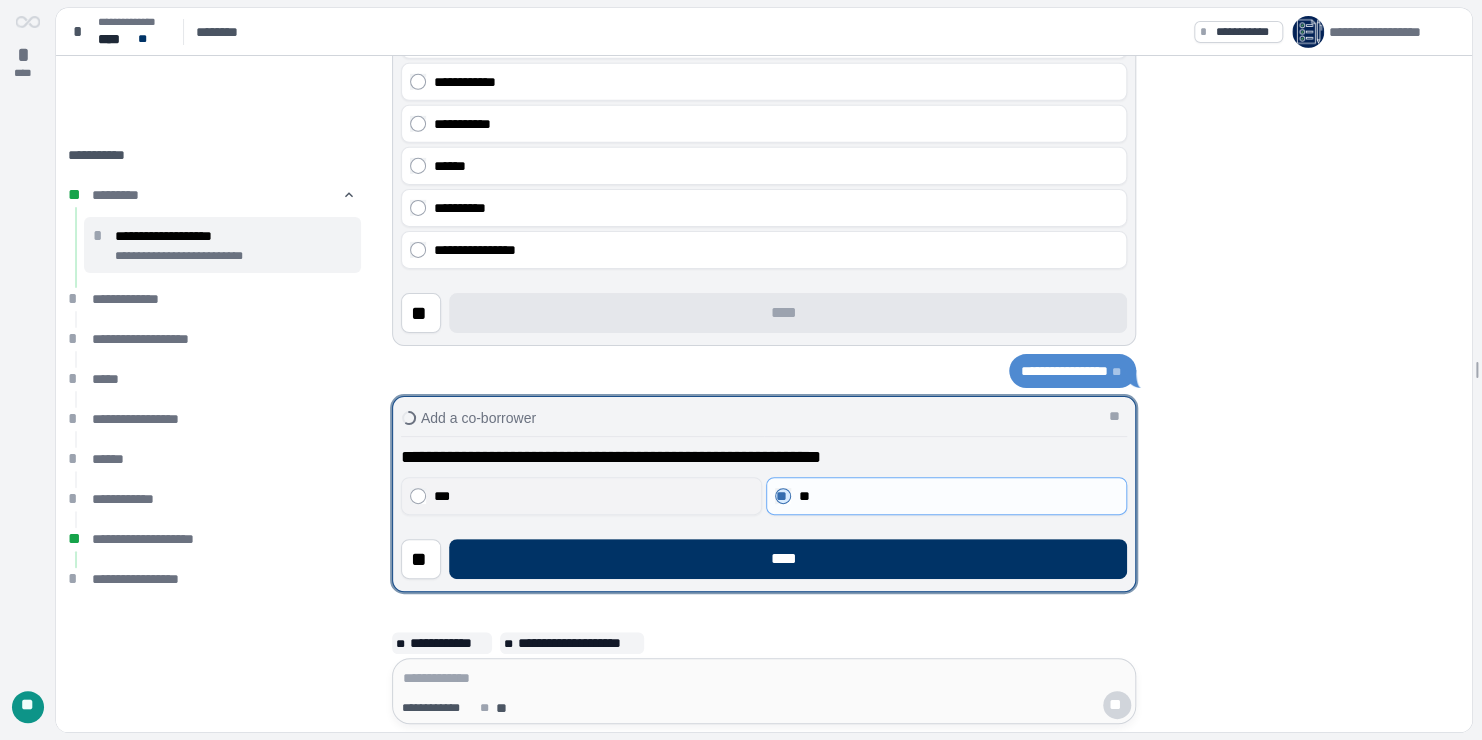 click on "***" at bounding box center [594, 496] 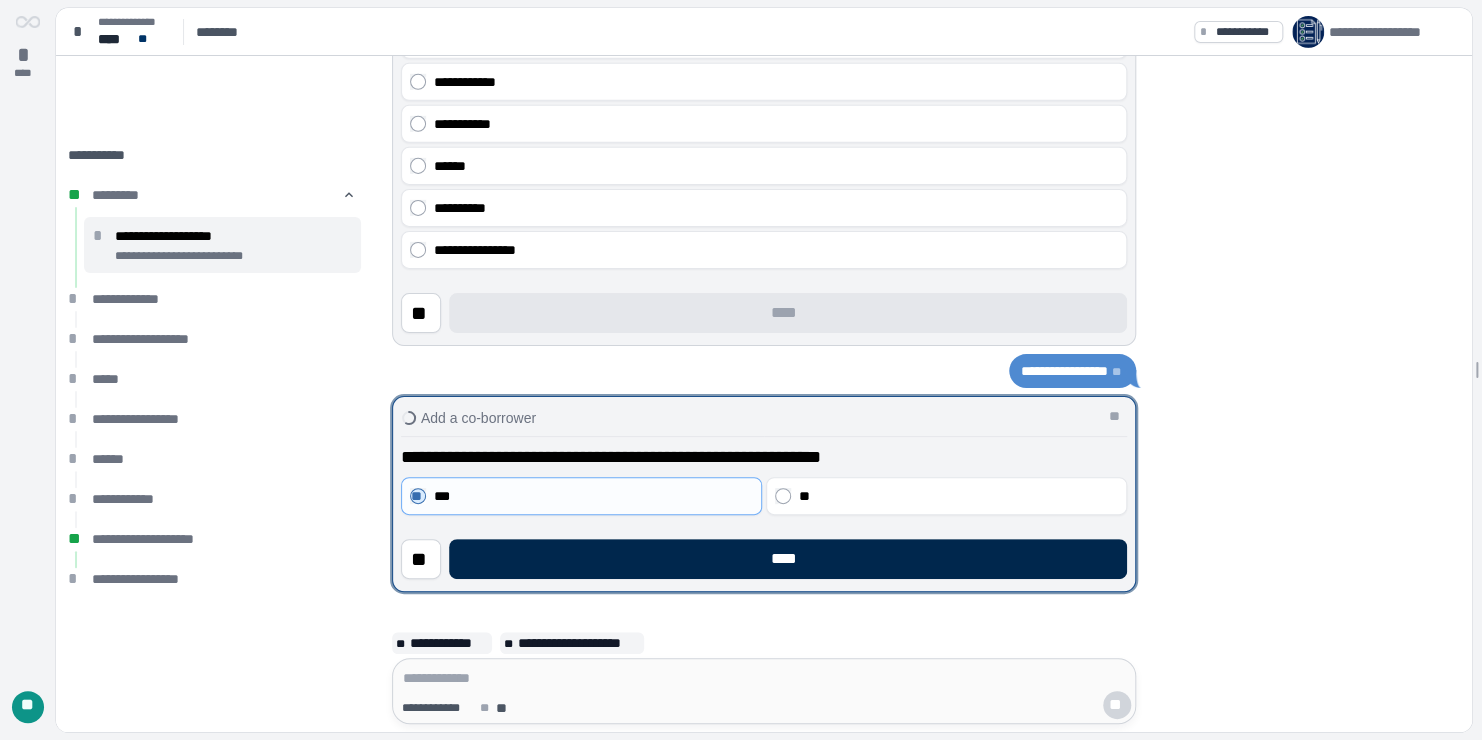 click on "****" at bounding box center (788, 559) 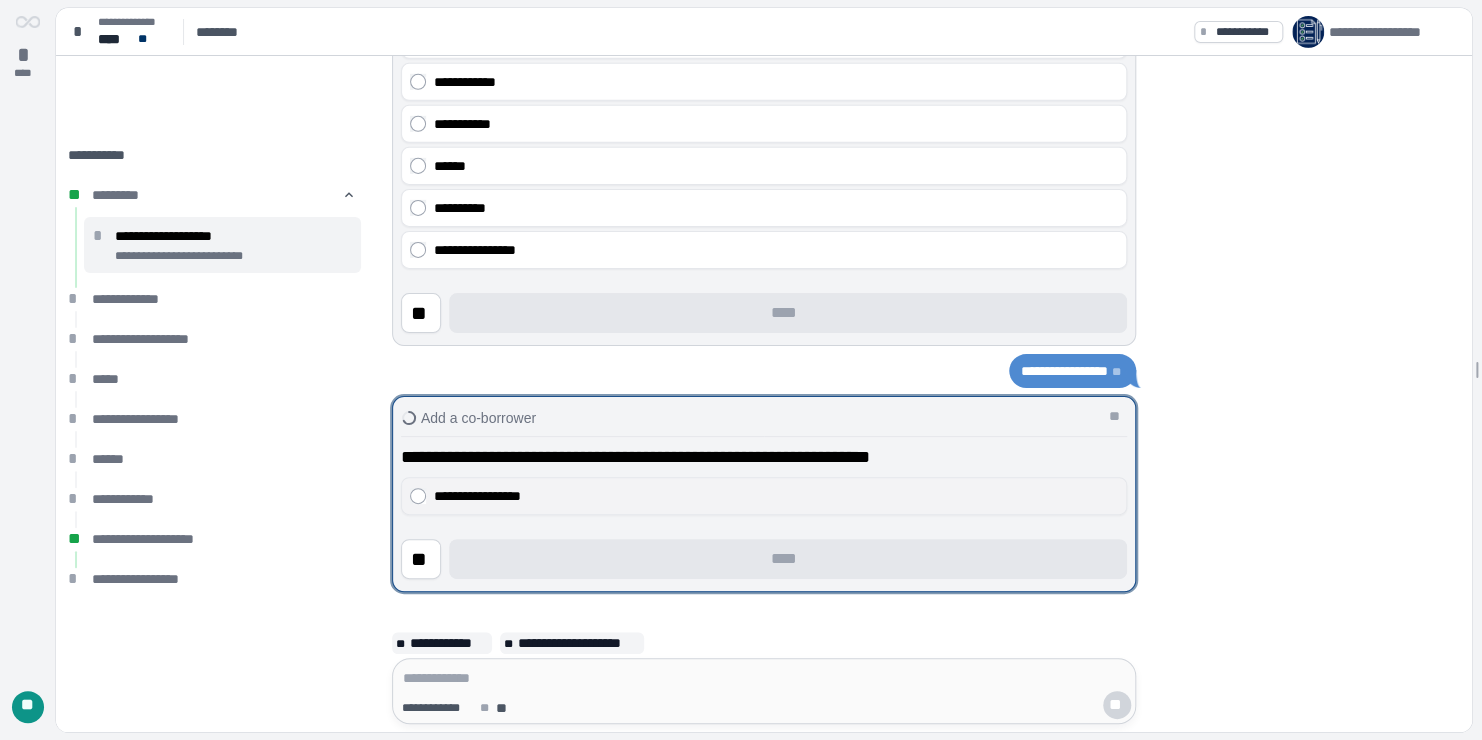 click on "**********" at bounding box center (776, 496) 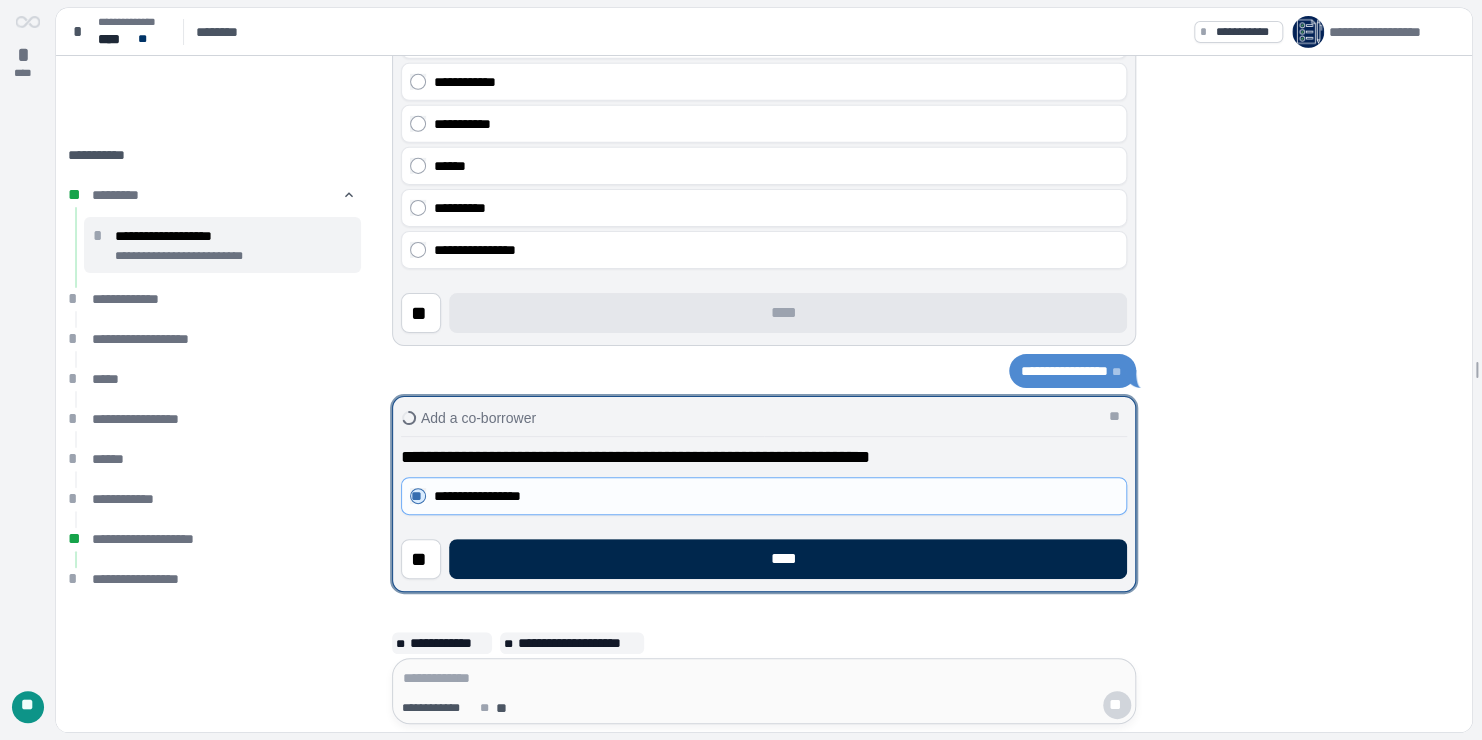 click on "****" at bounding box center [788, 559] 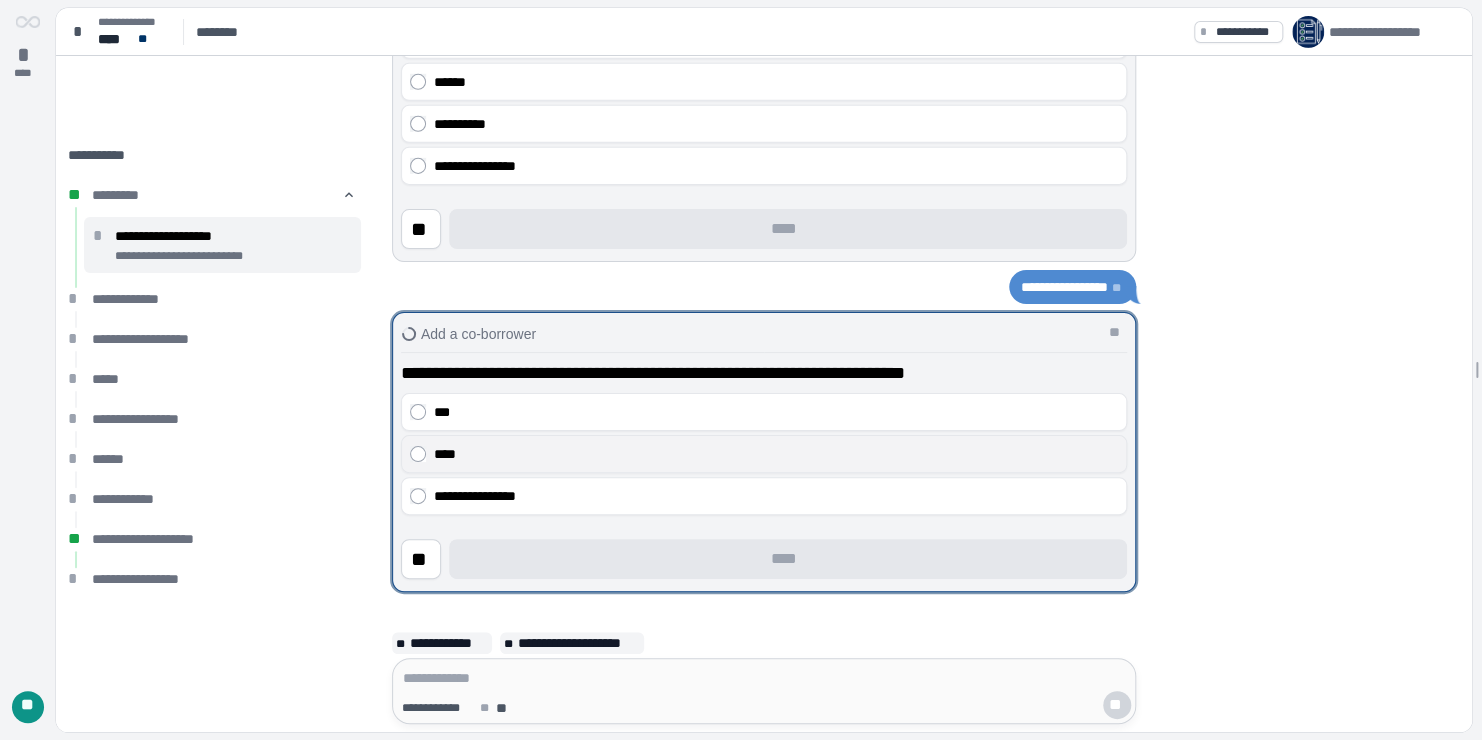 click on "****" at bounding box center [776, 454] 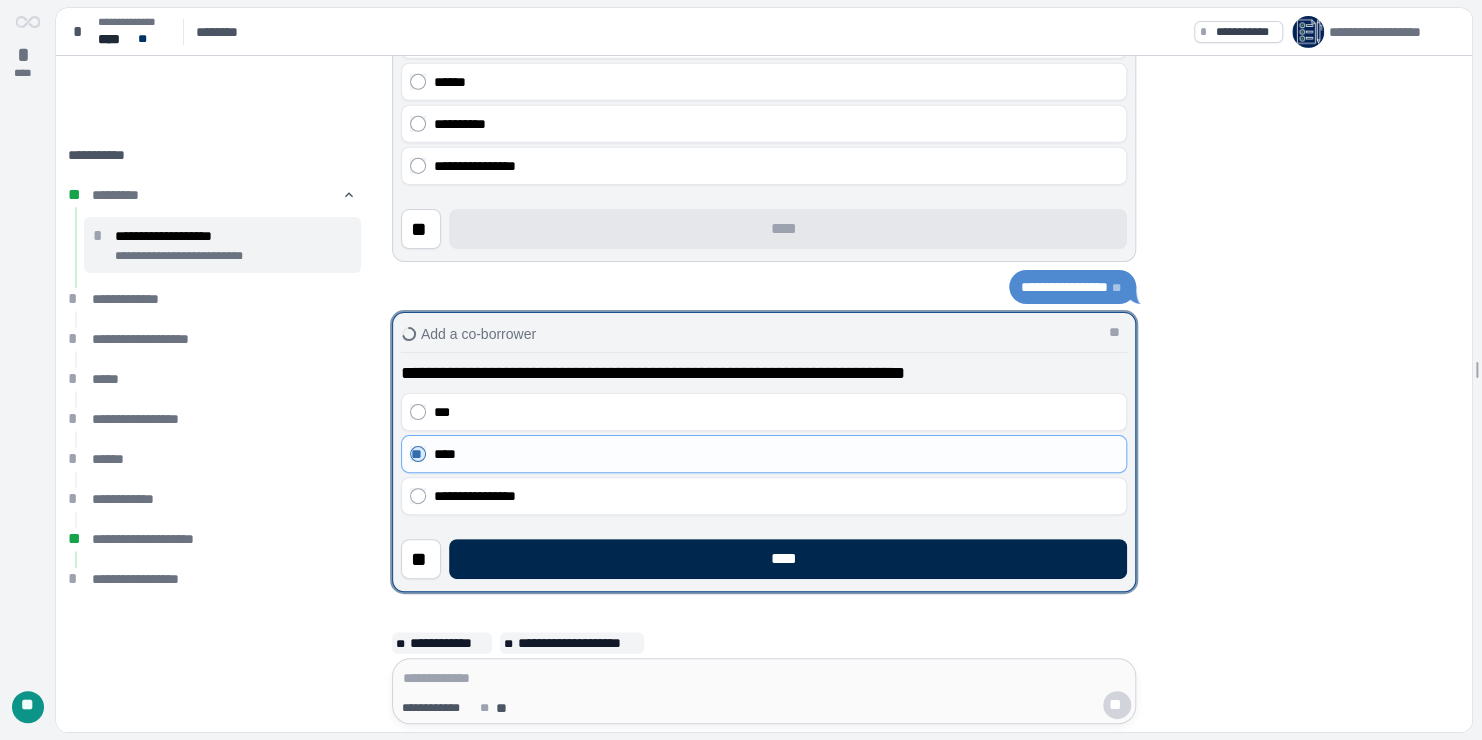 click on "****" at bounding box center [788, 559] 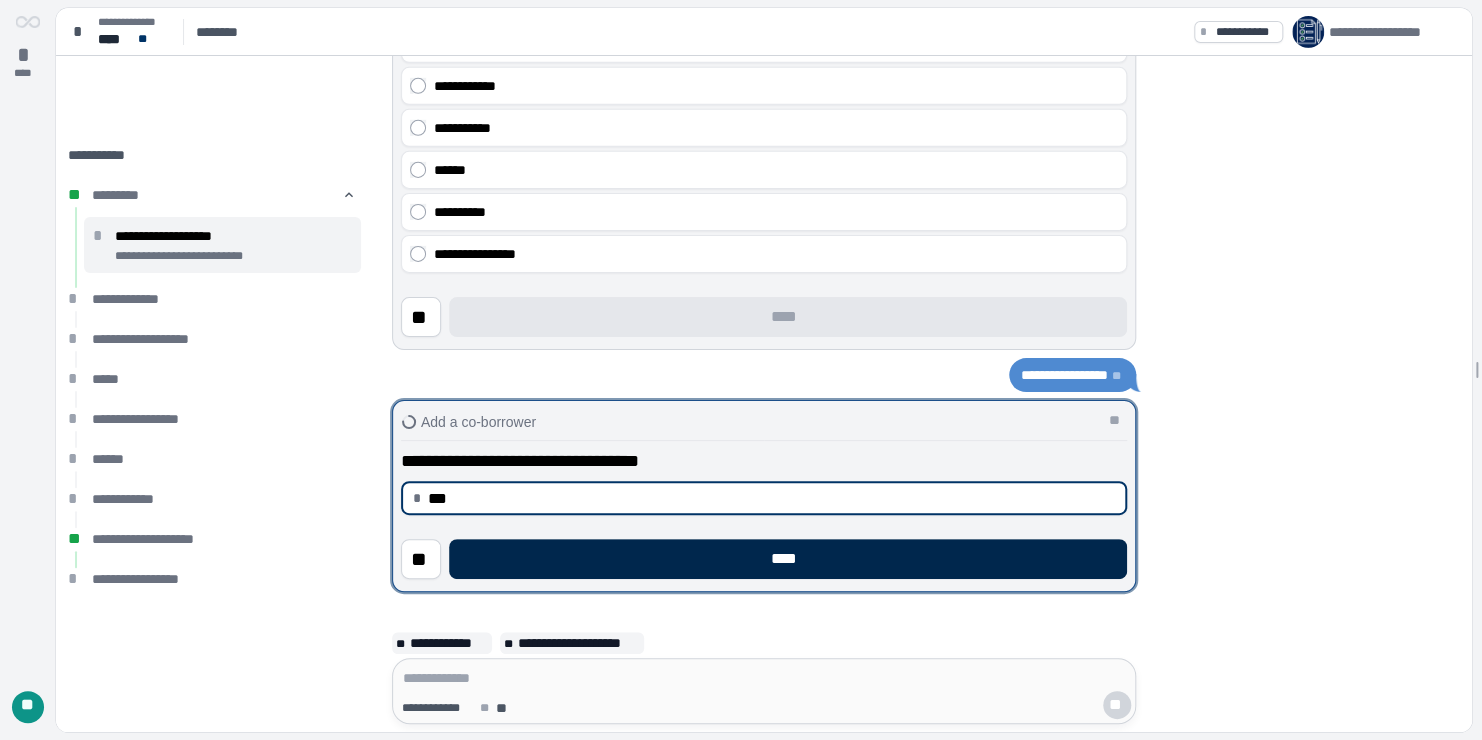 type on "******" 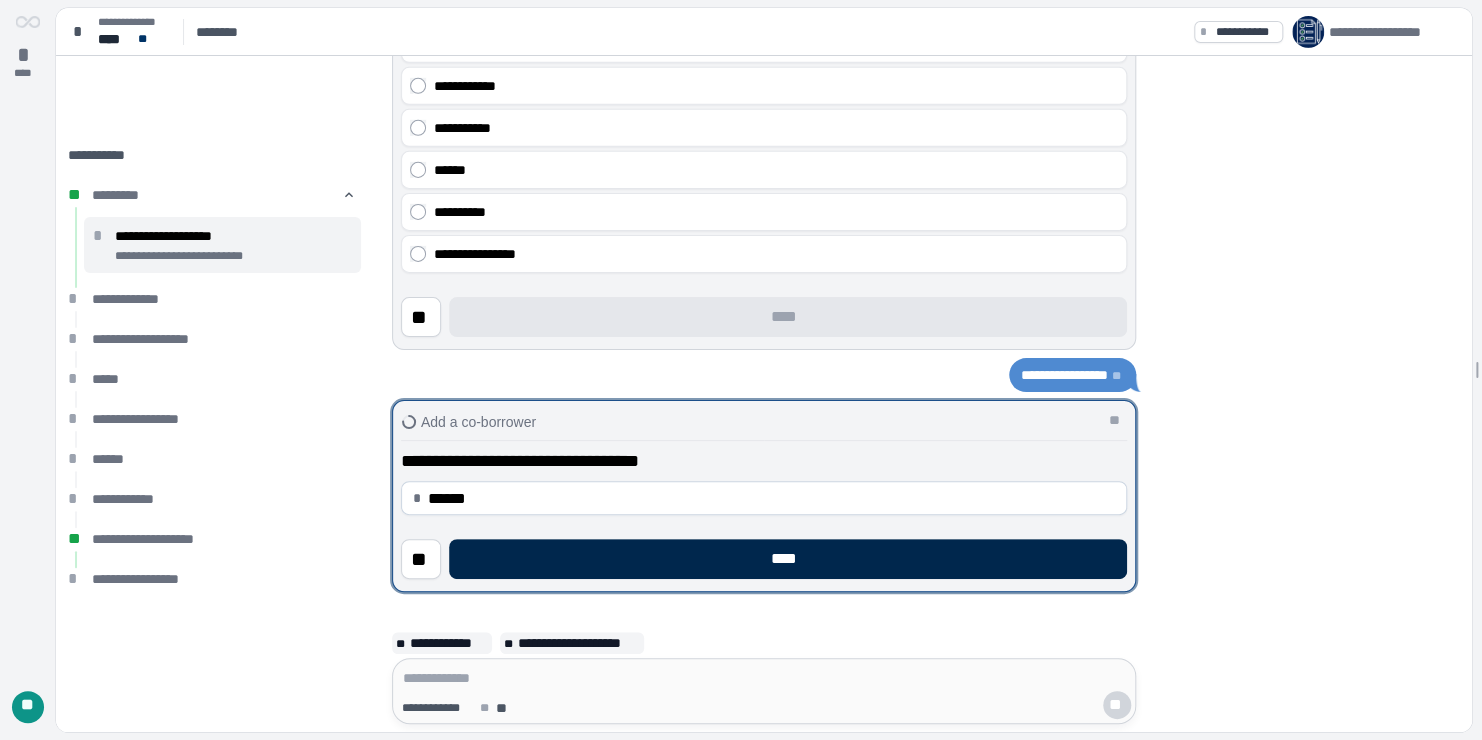 click on "****" at bounding box center [788, 559] 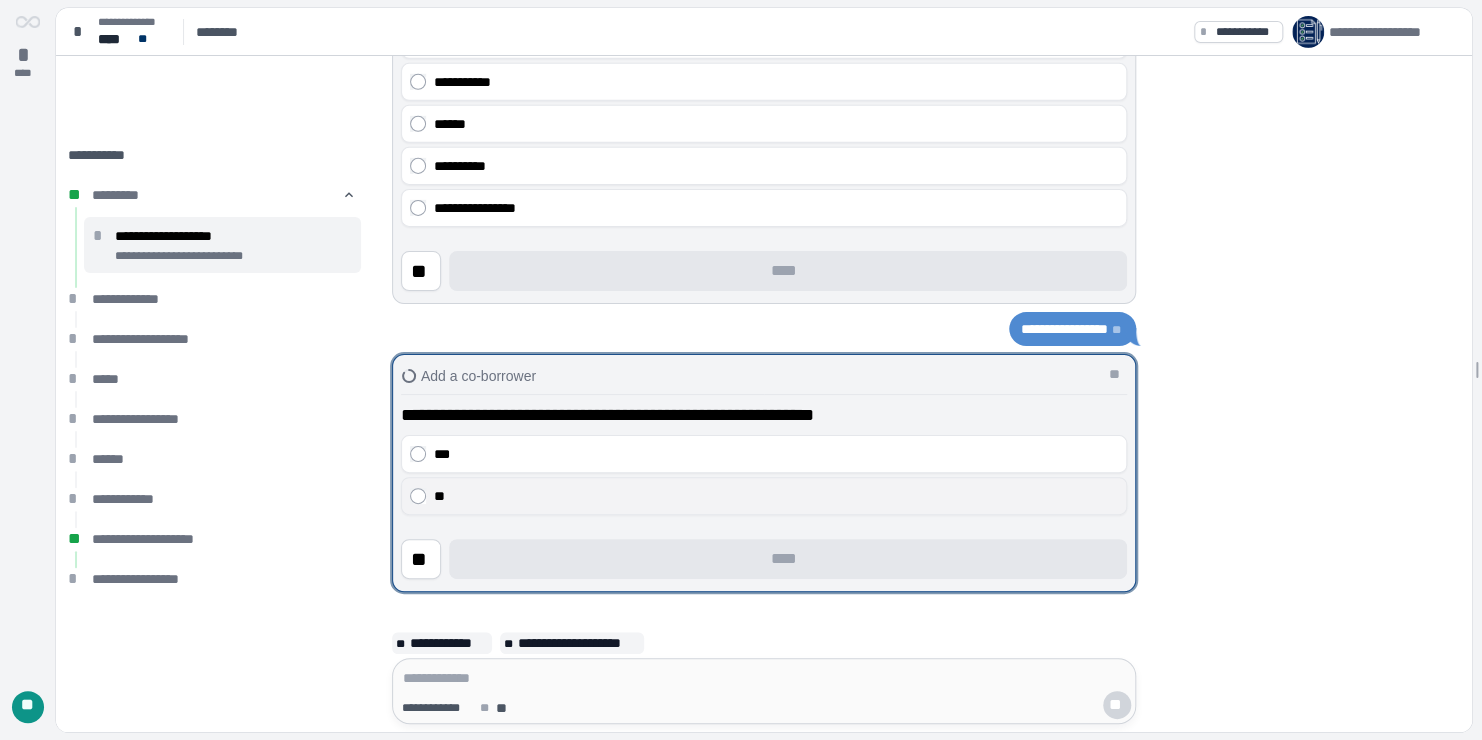 click on "**" at bounding box center [776, 496] 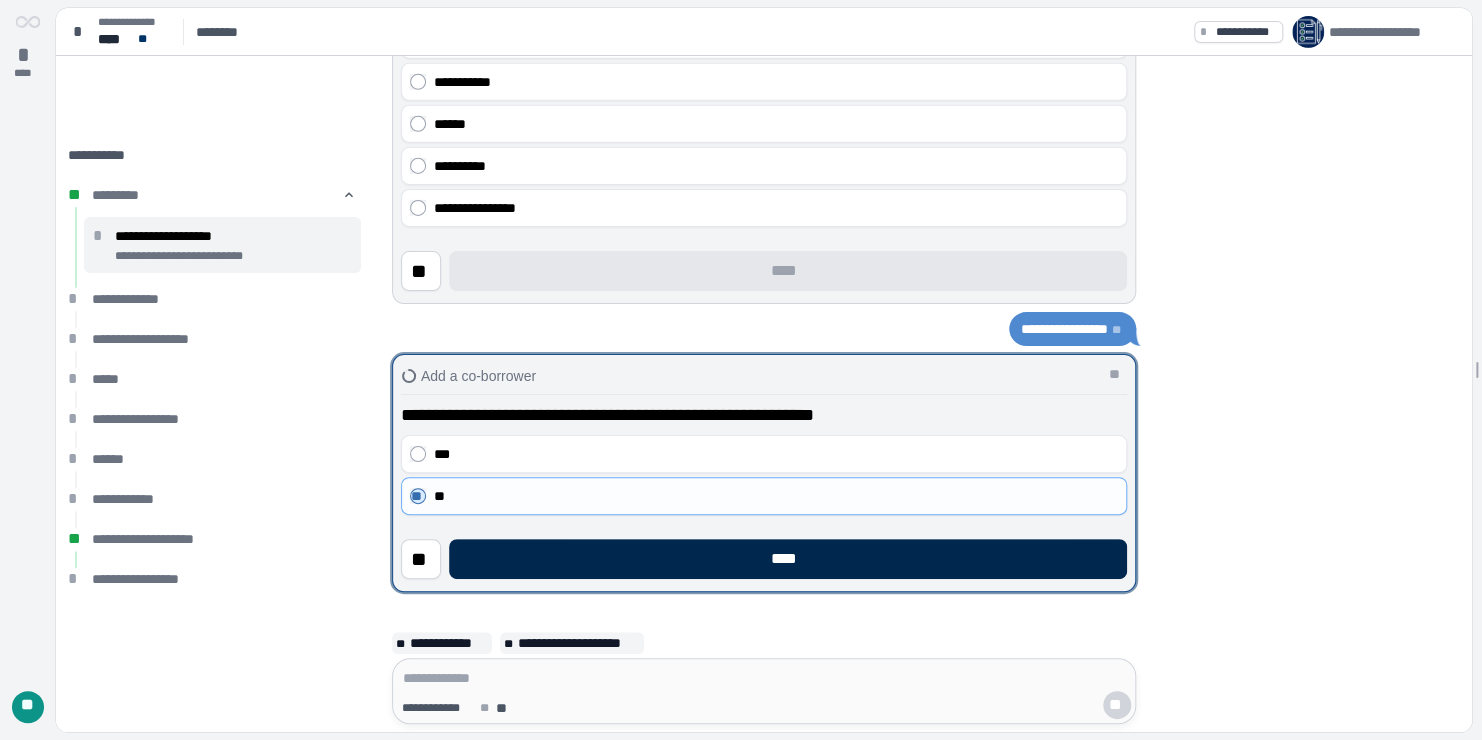 click on "****" at bounding box center (788, 559) 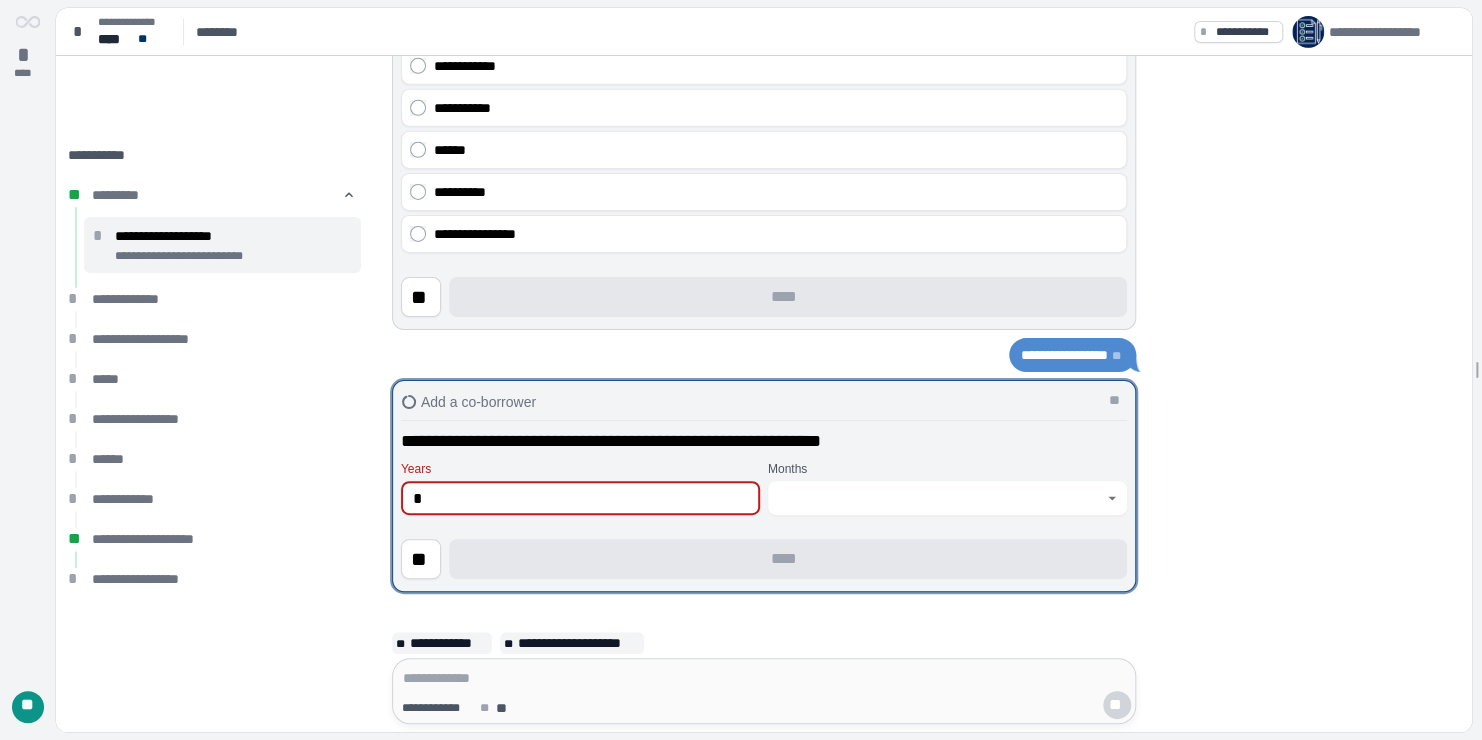 type on "*" 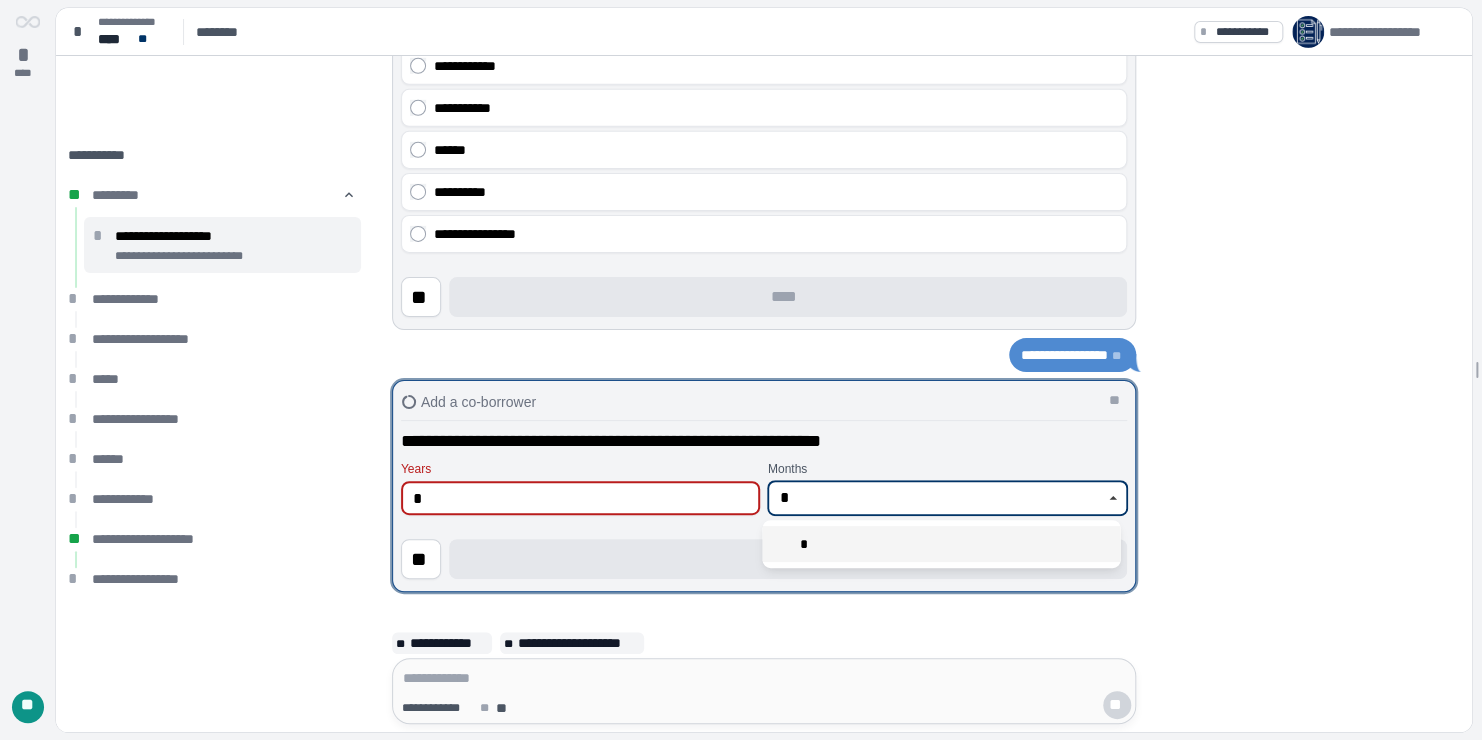 click on "*" at bounding box center (941, 544) 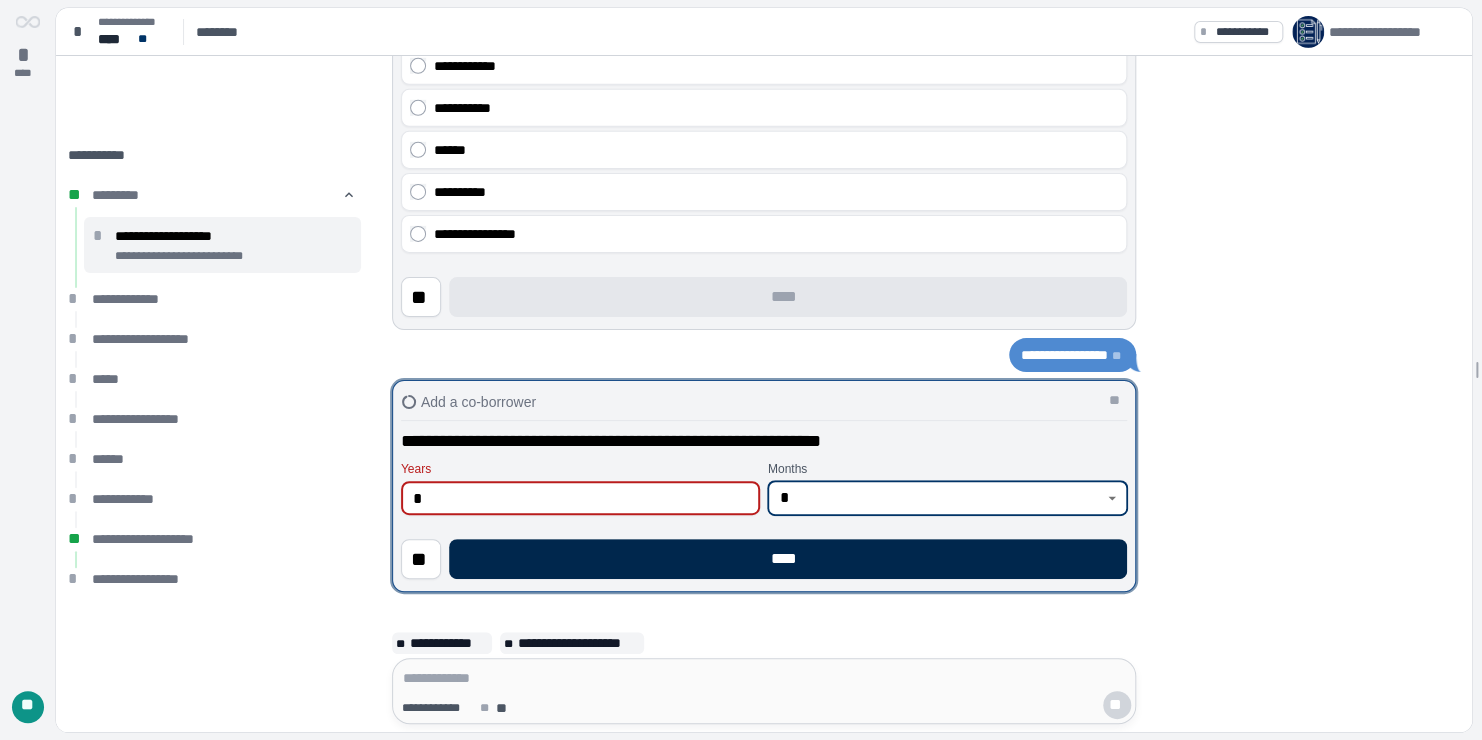 type on "*" 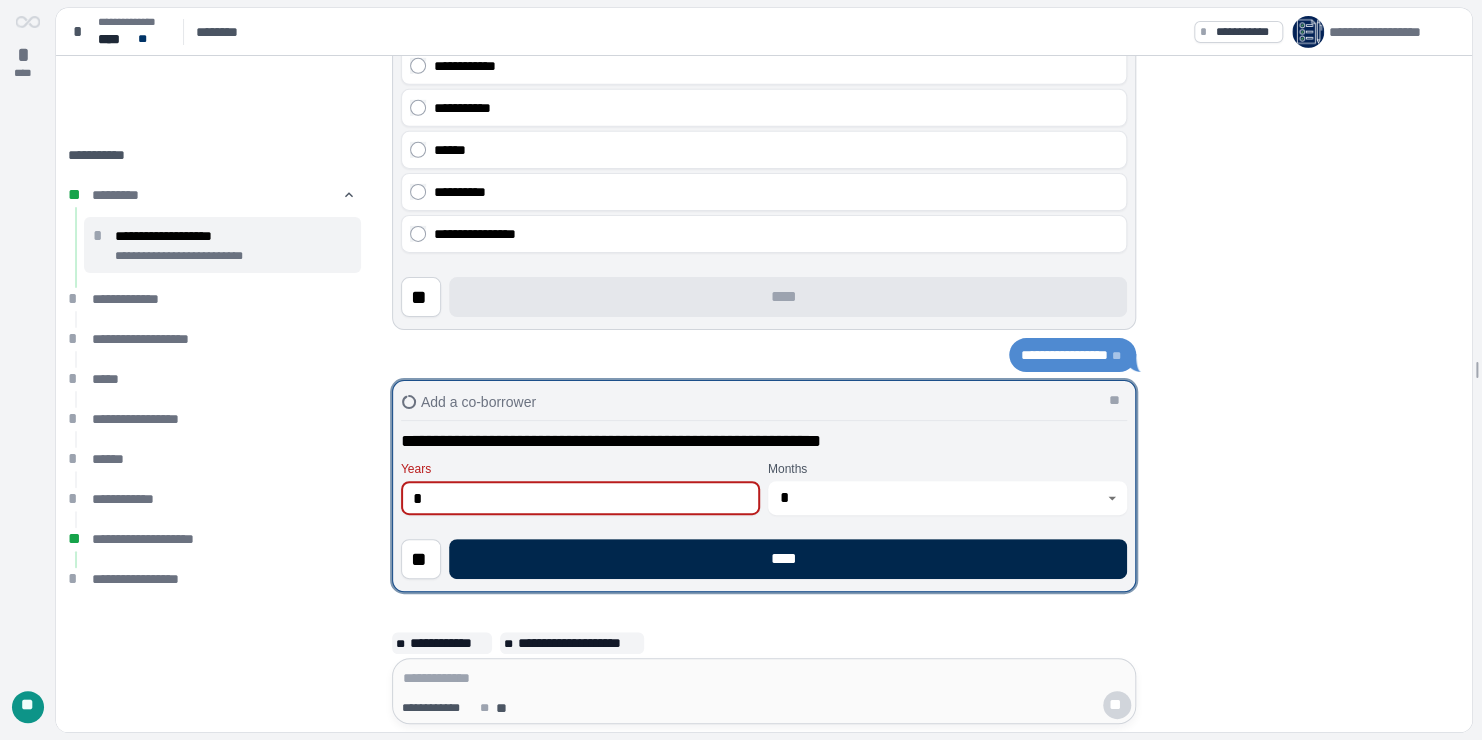 click on "****" at bounding box center (788, 559) 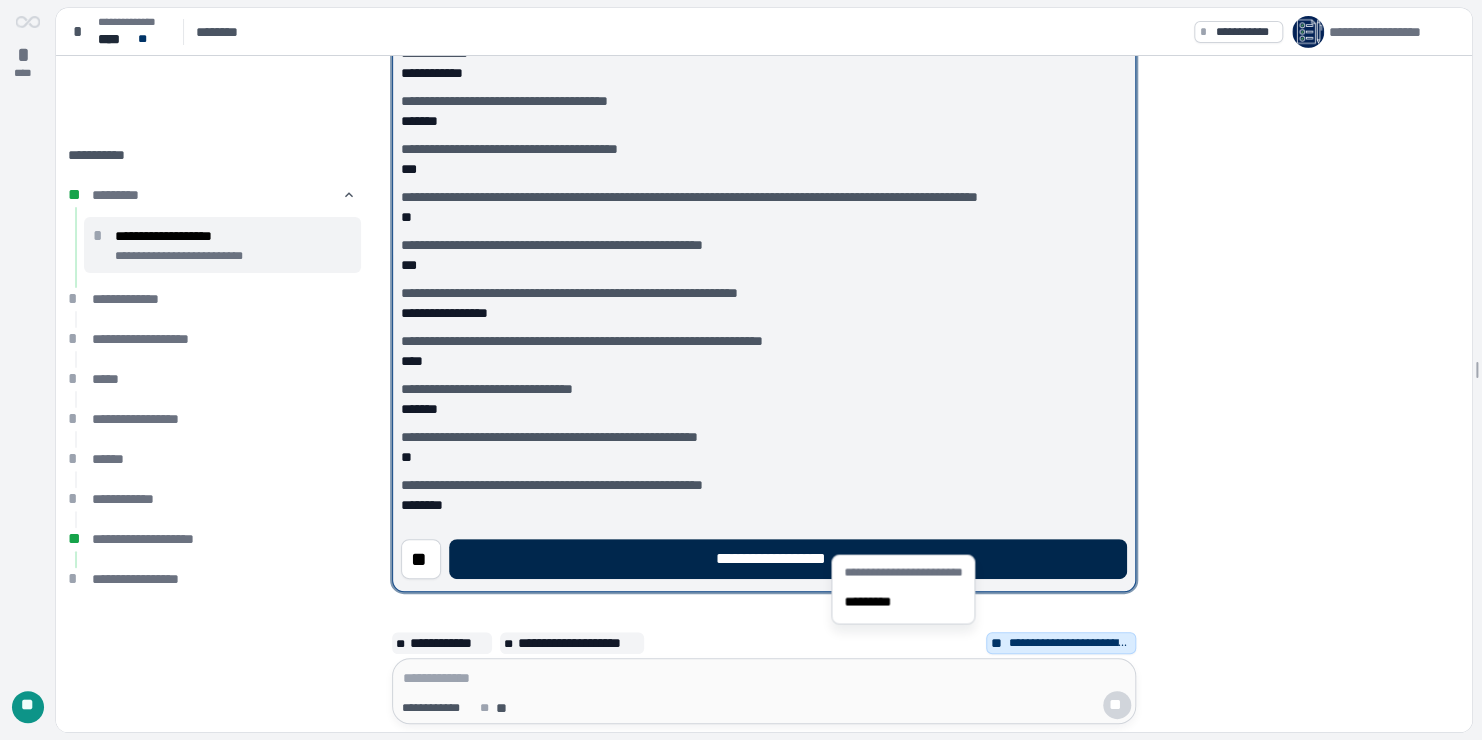click on "**********" at bounding box center (787, 559) 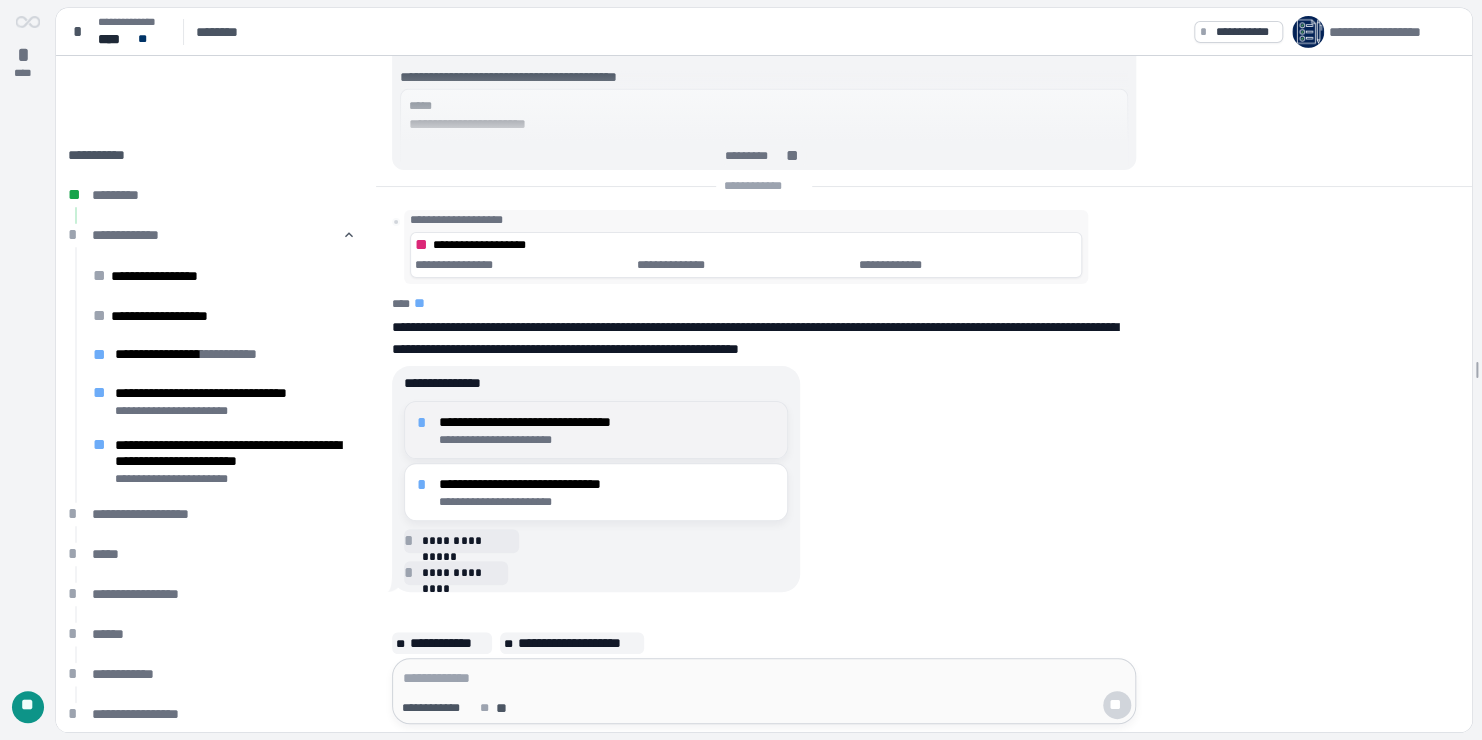 click on "**********" at bounding box center (607, 440) 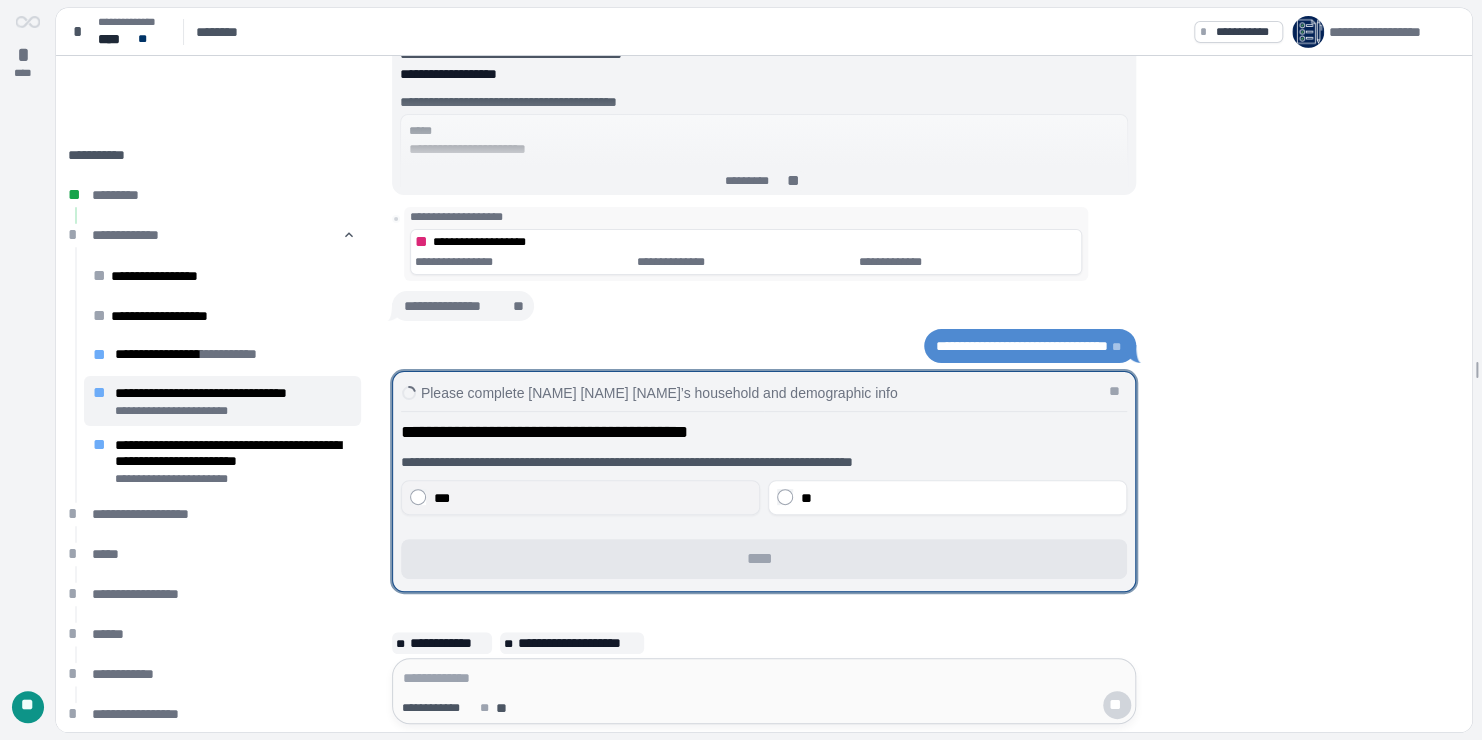click on "***" at bounding box center (592, 498) 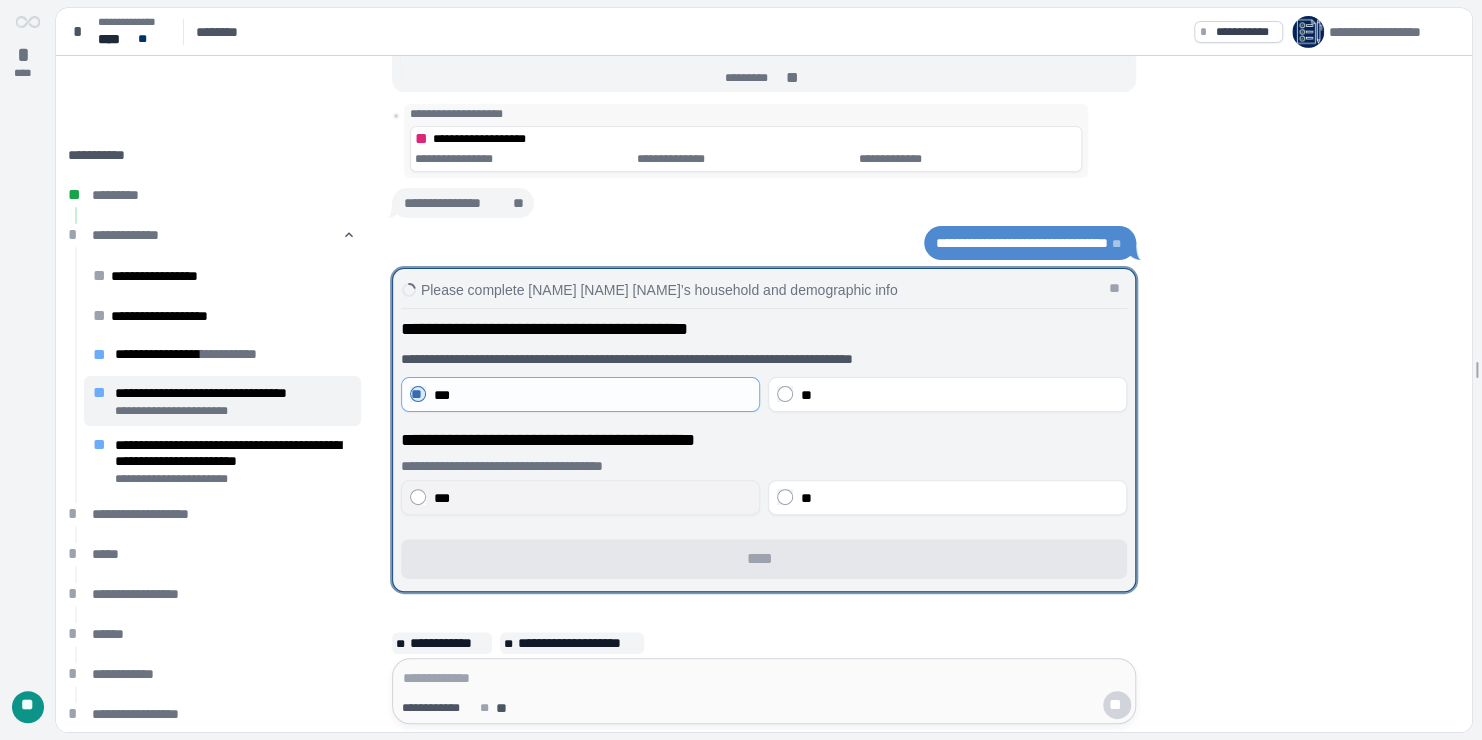 click on "***" at bounding box center (592, 498) 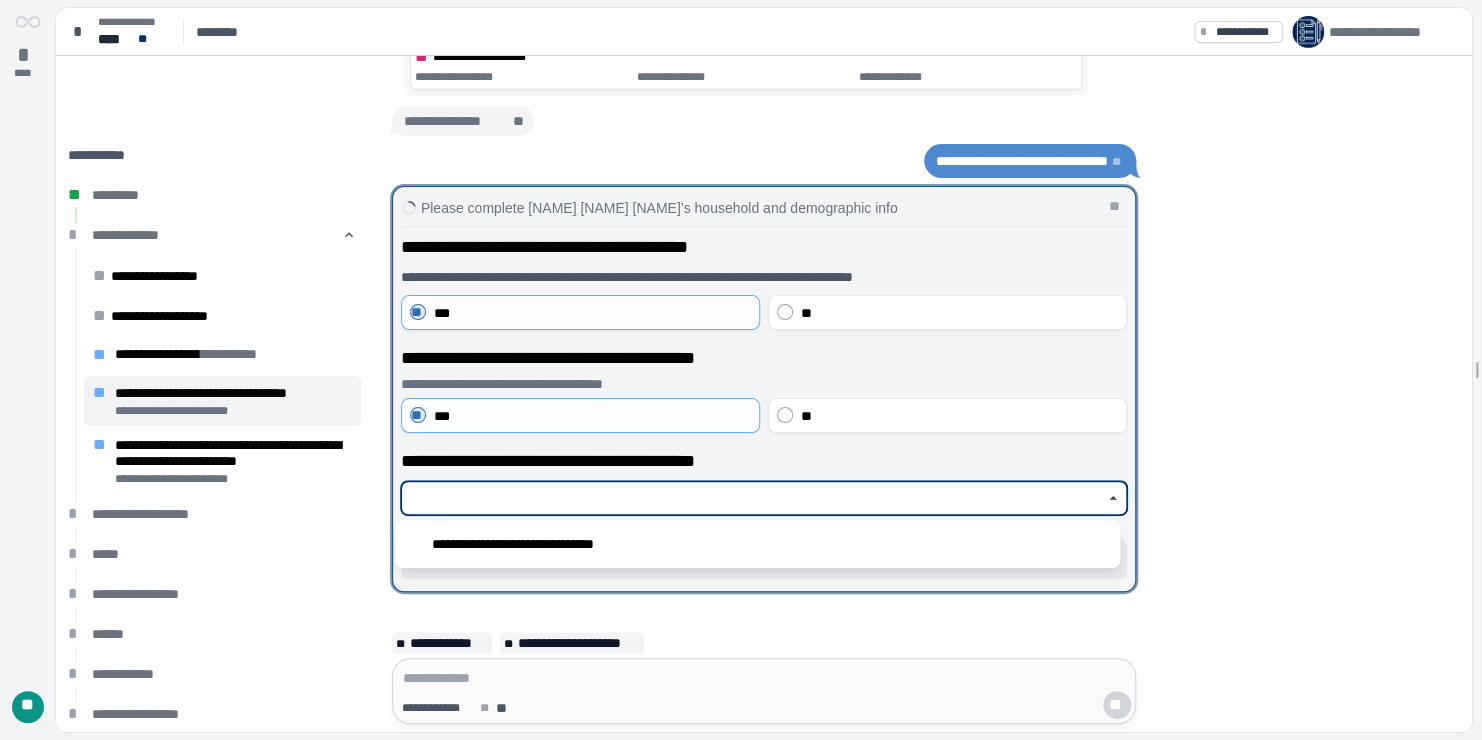 click at bounding box center [753, 498] 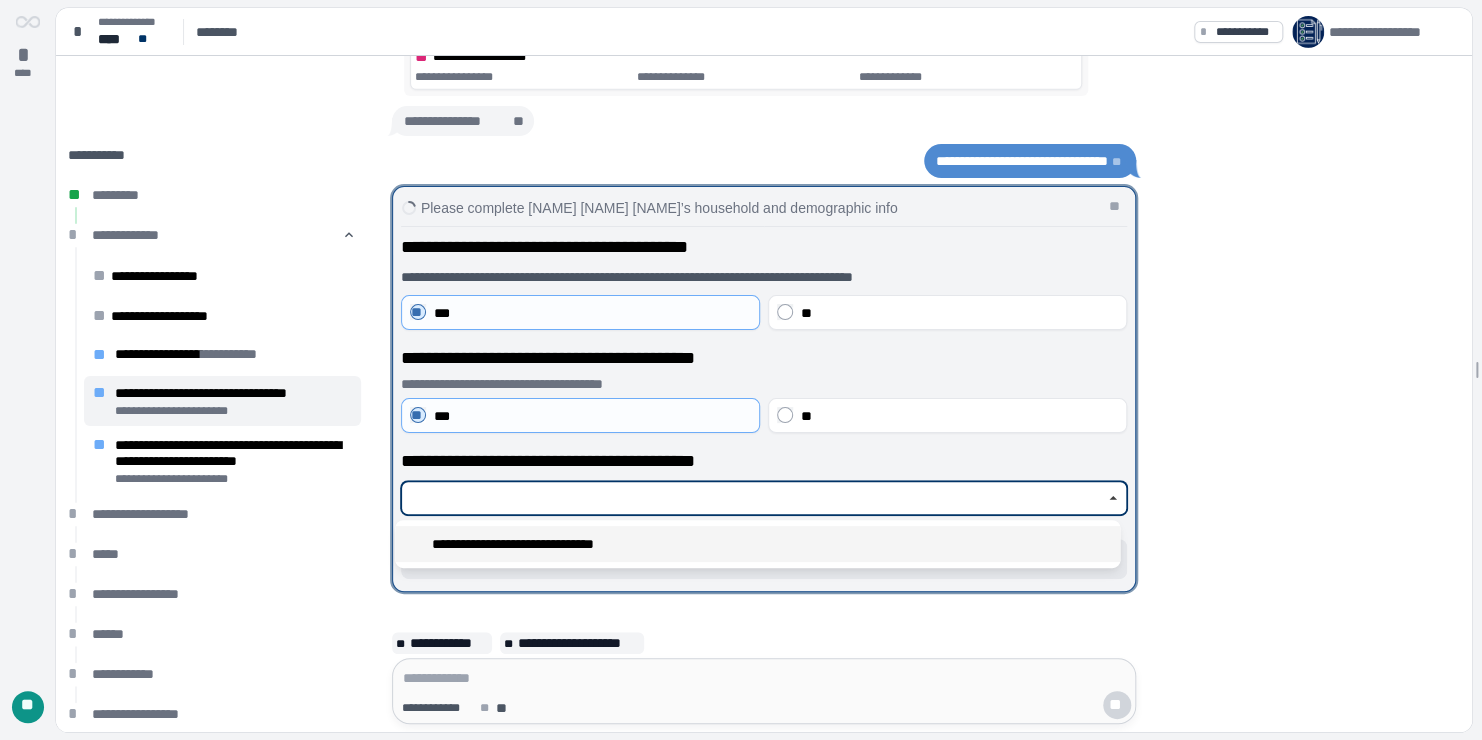 click on "**********" at bounding box center (757, 544) 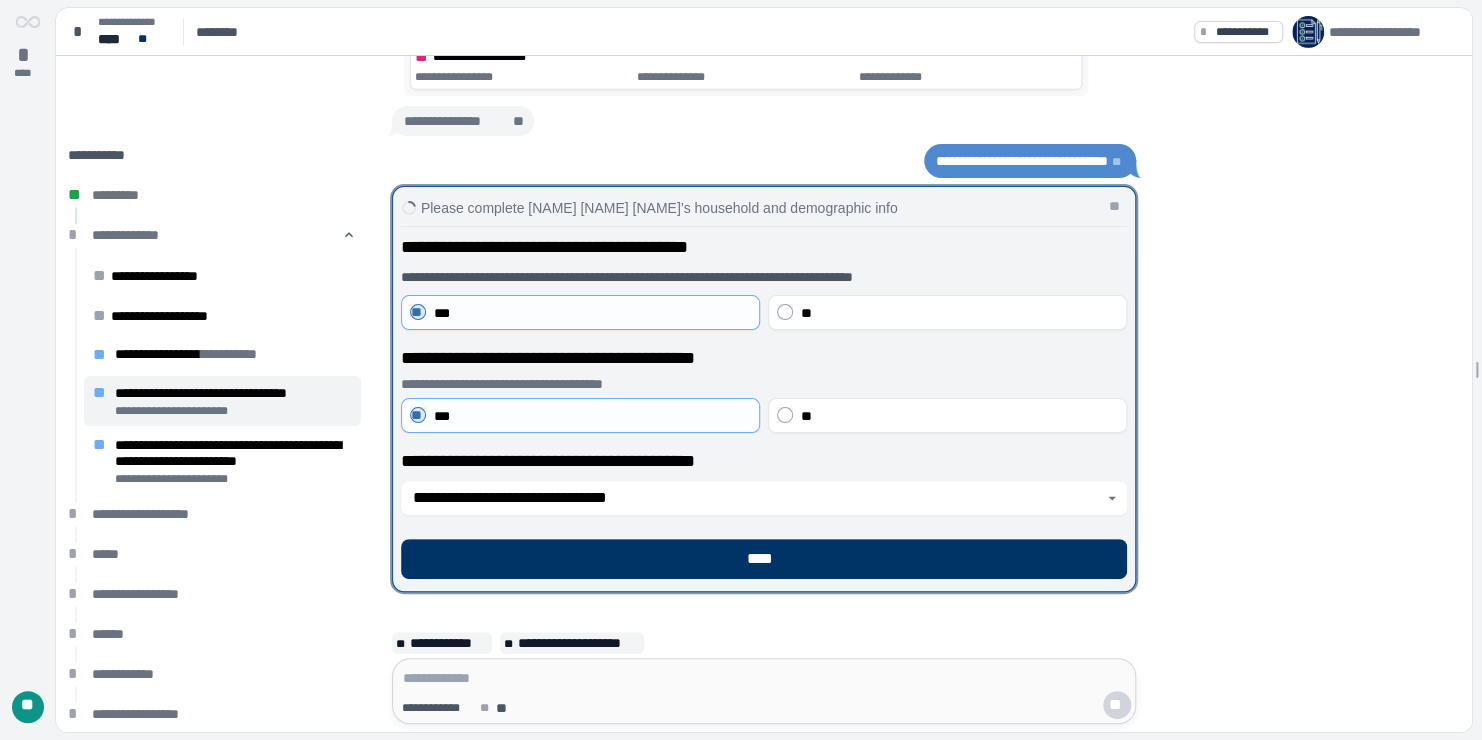 click on "****" at bounding box center [764, 559] 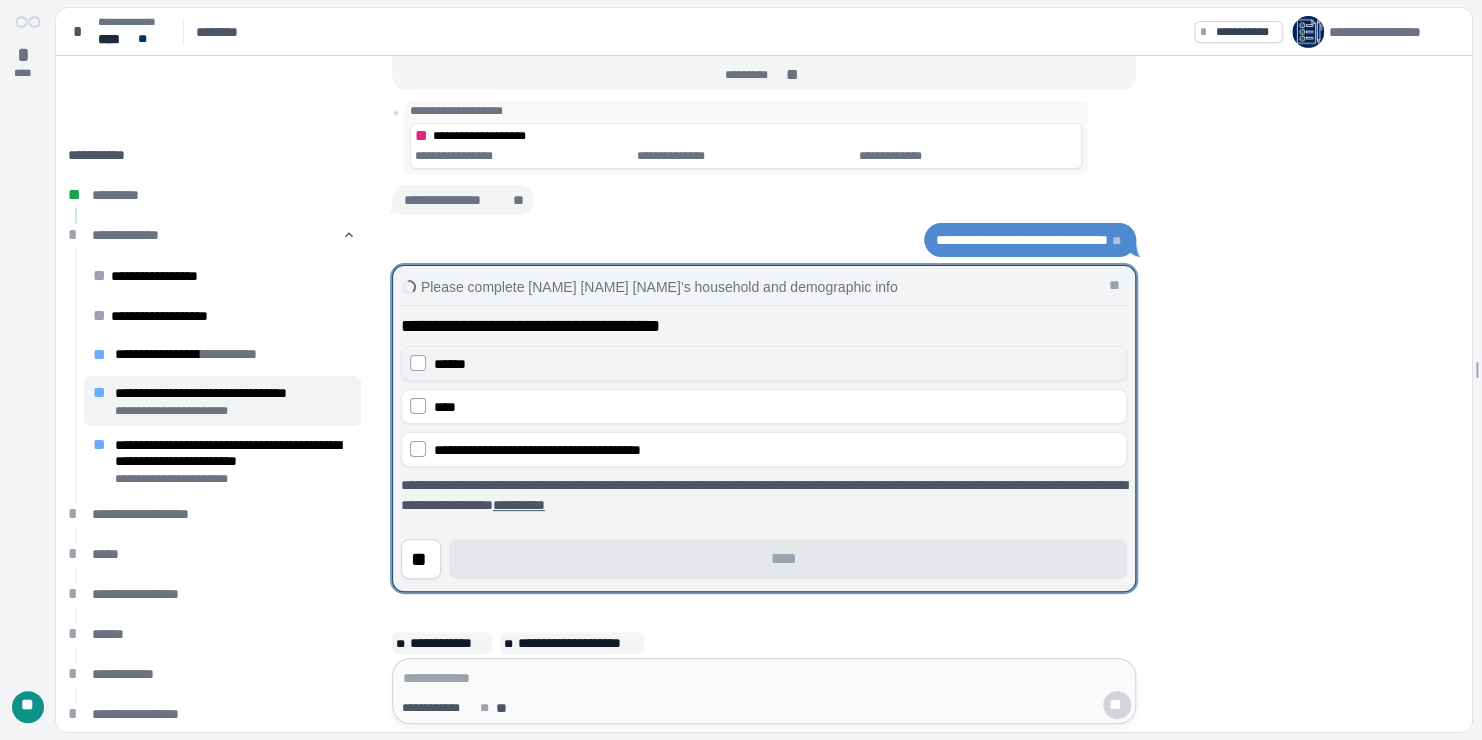 click on "******" at bounding box center [776, 364] 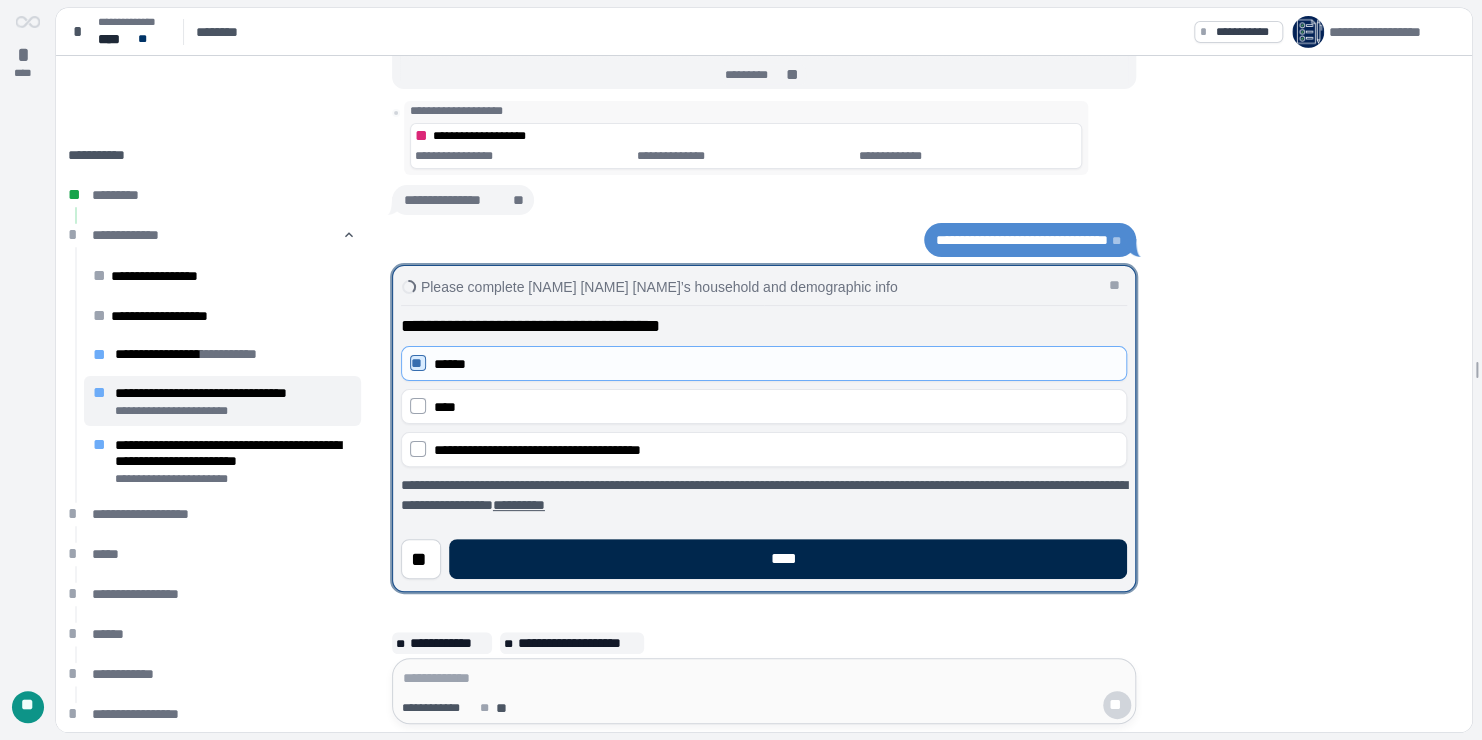click on "****" at bounding box center (788, 559) 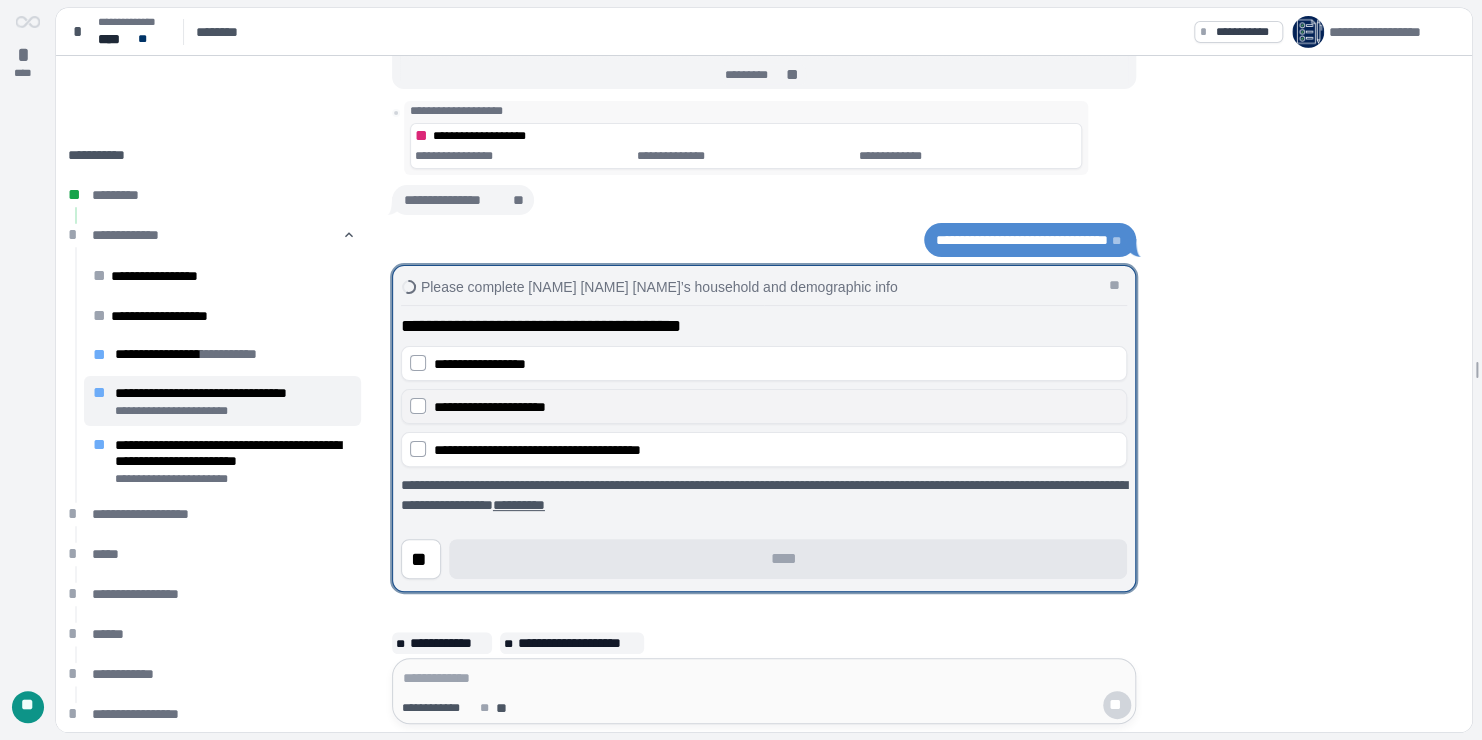 click on "**********" at bounding box center (490, 407) 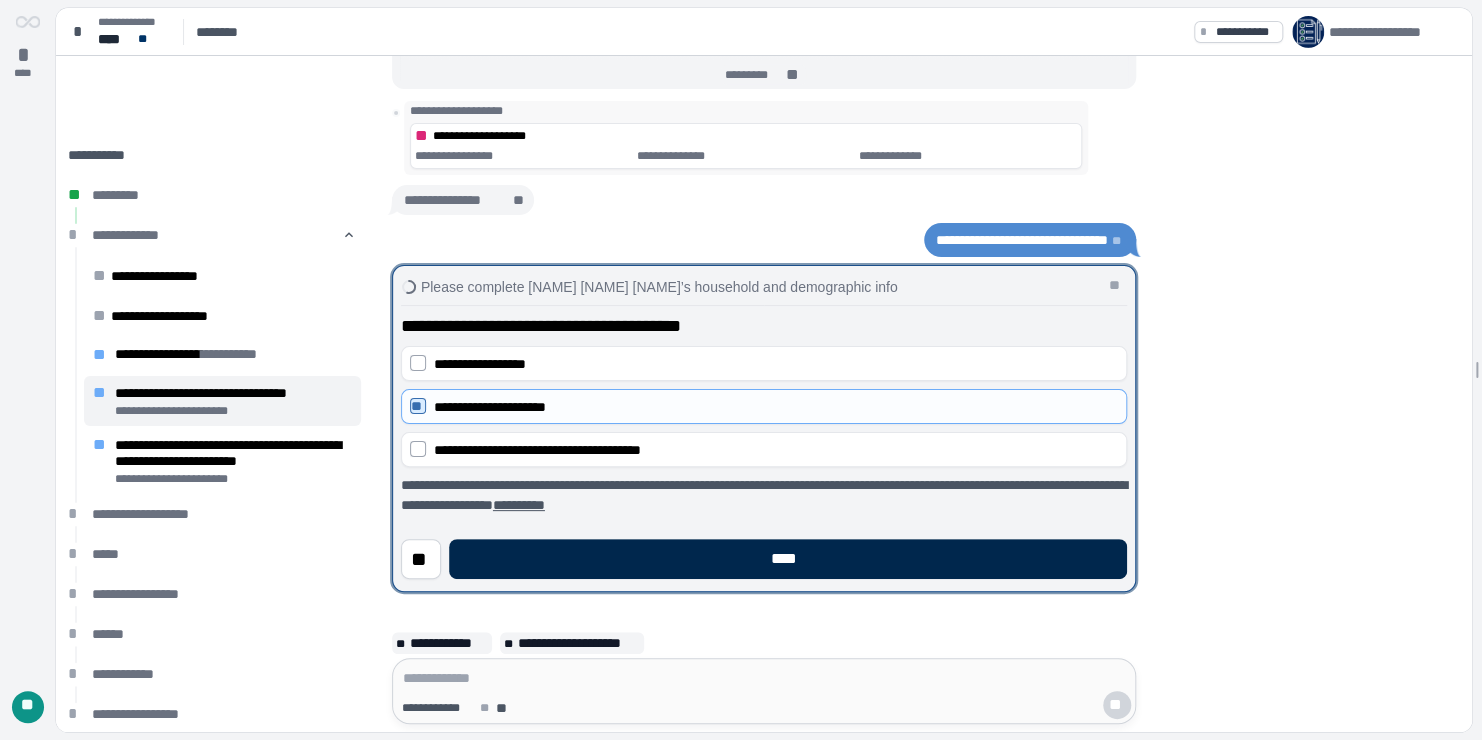 click on "****" at bounding box center [788, 559] 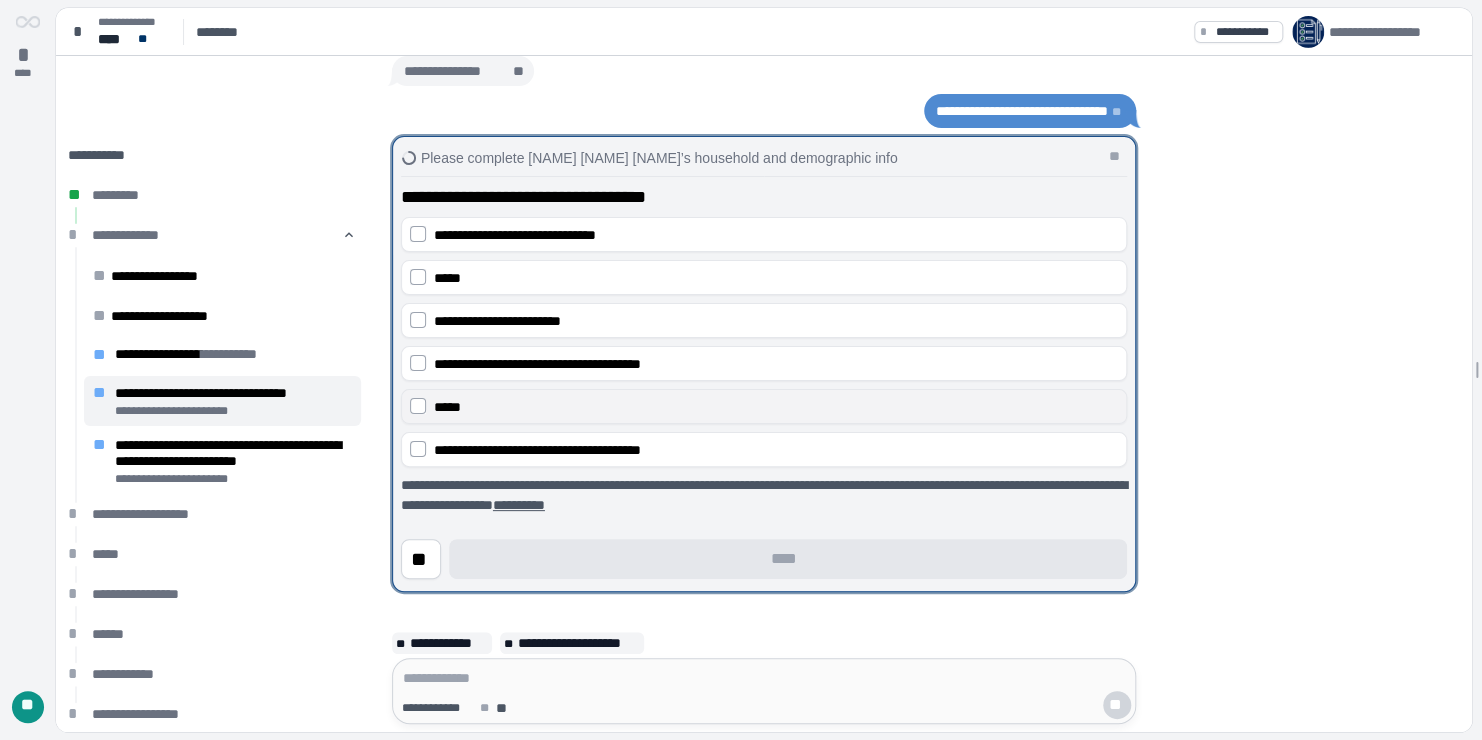 click on "*****" at bounding box center (776, 407) 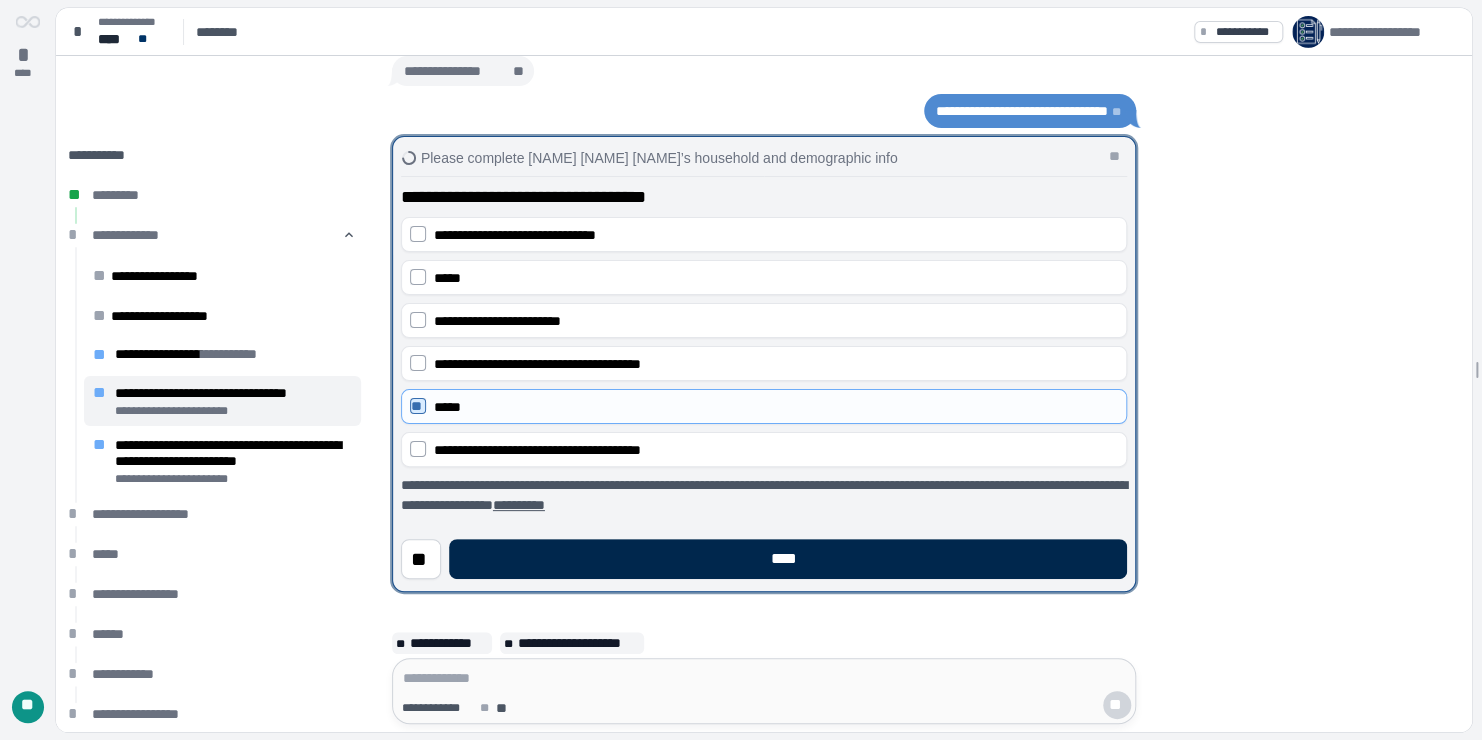click on "****" at bounding box center (788, 559) 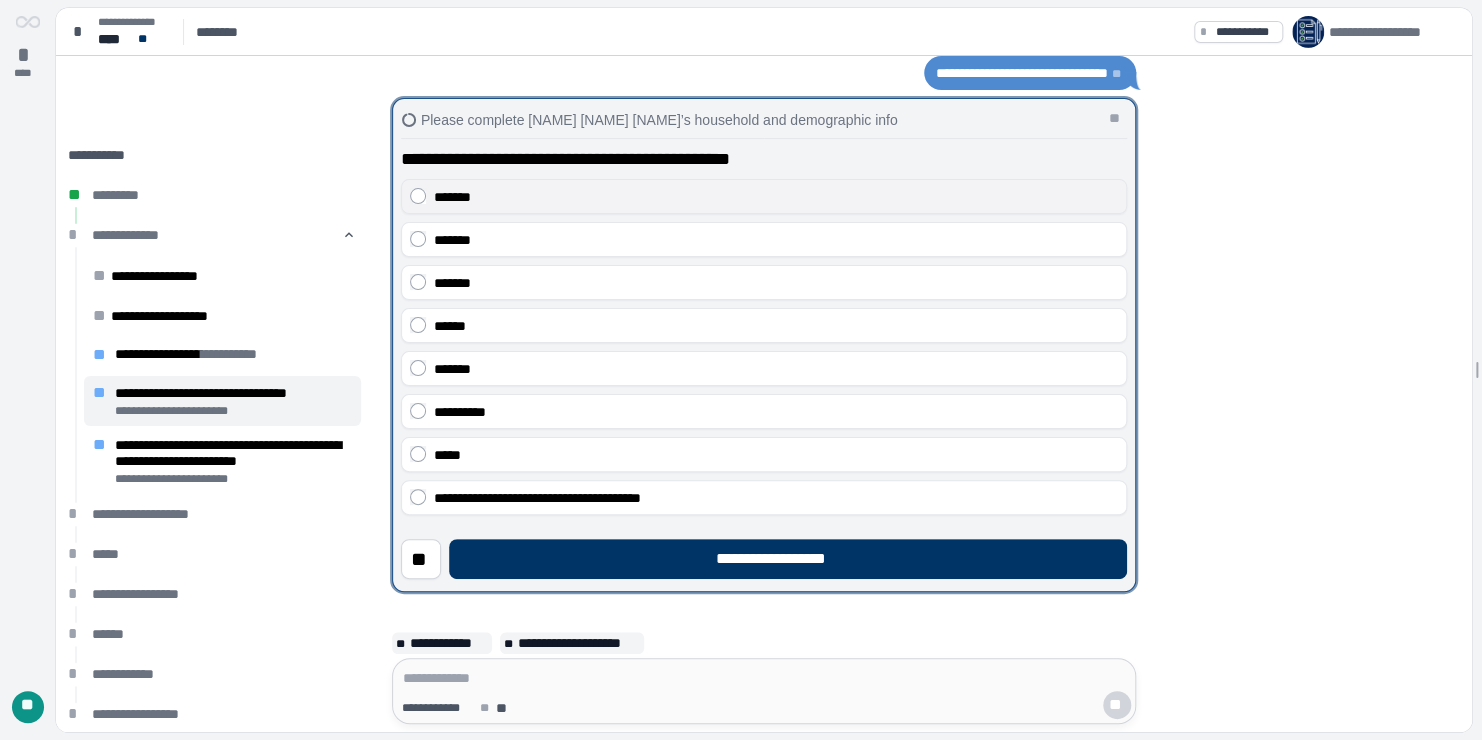 click on "*******" at bounding box center [776, 197] 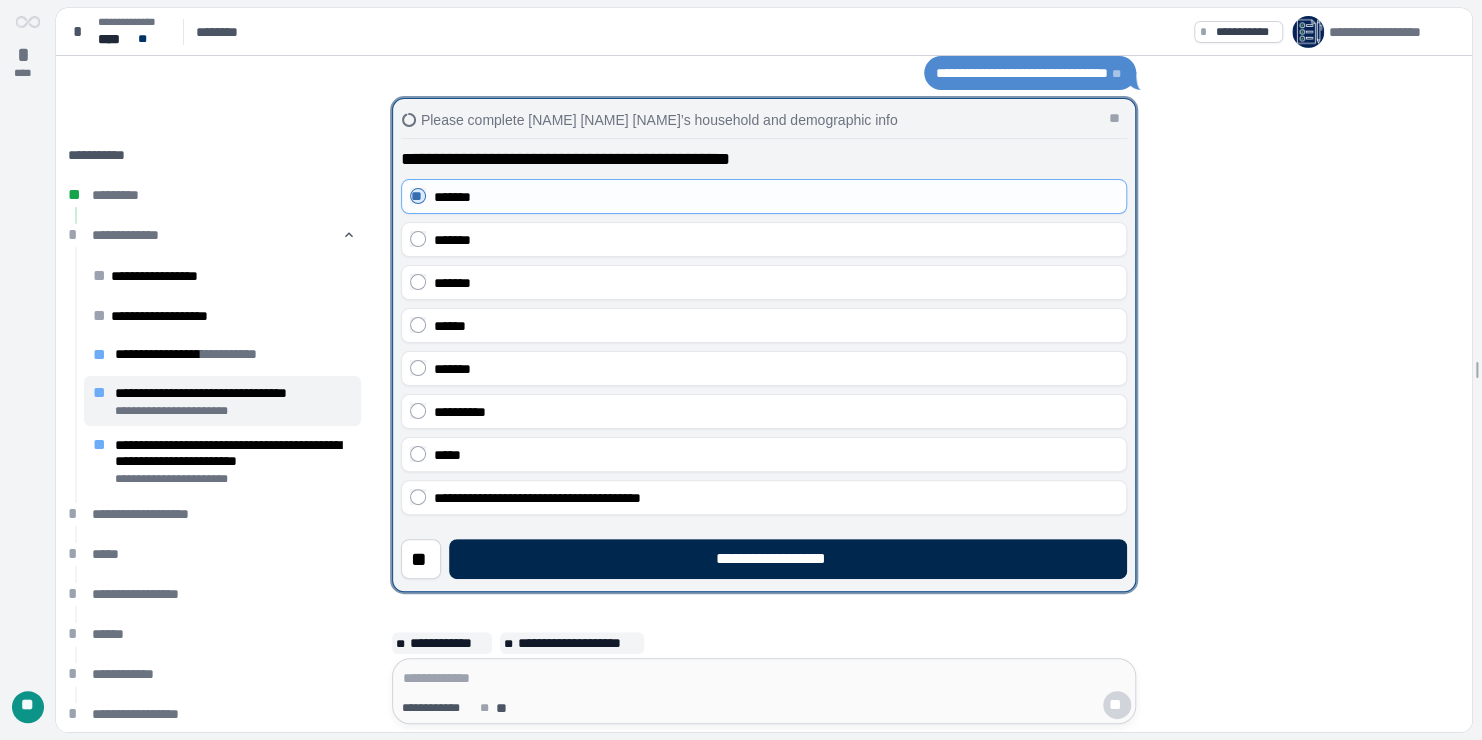 click on "**********" at bounding box center [788, 559] 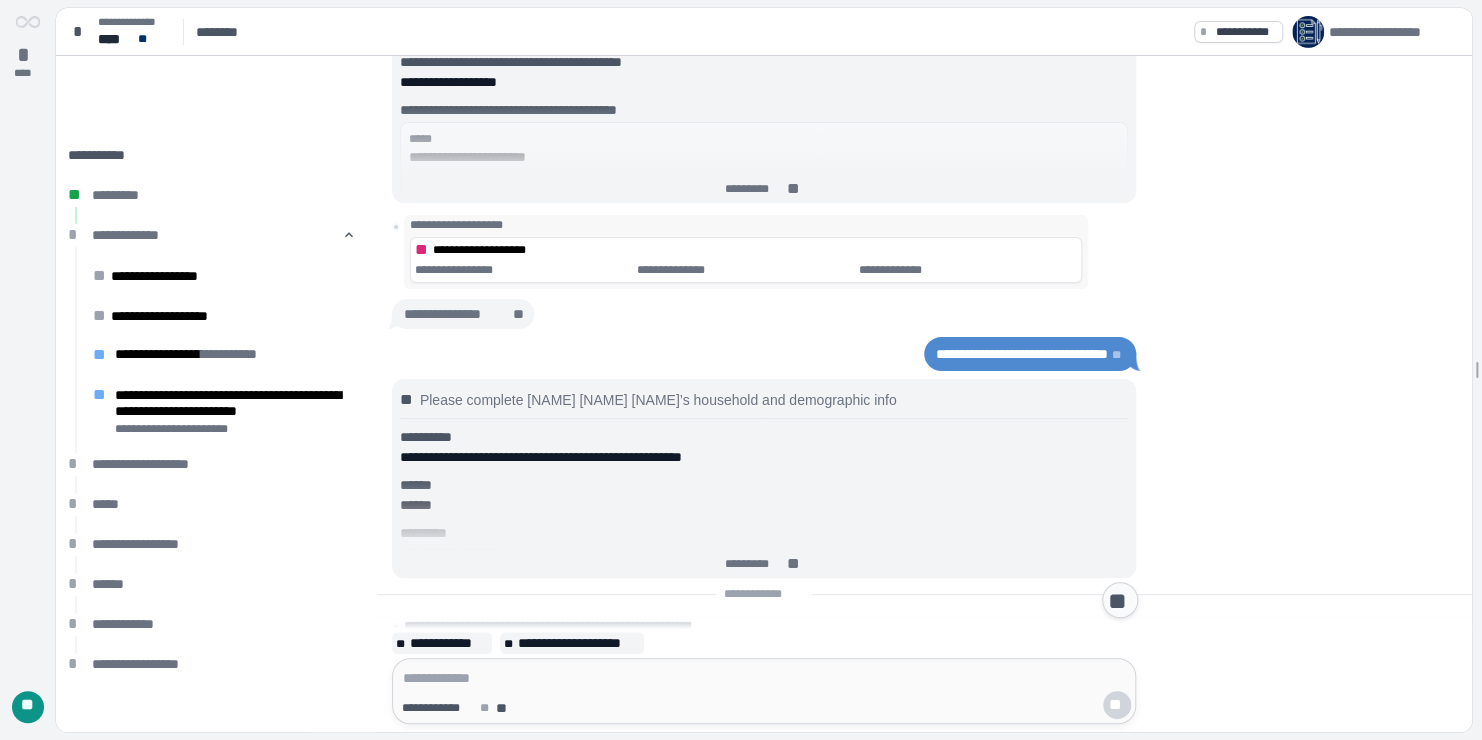 scroll, scrollTop: 356, scrollLeft: 0, axis: vertical 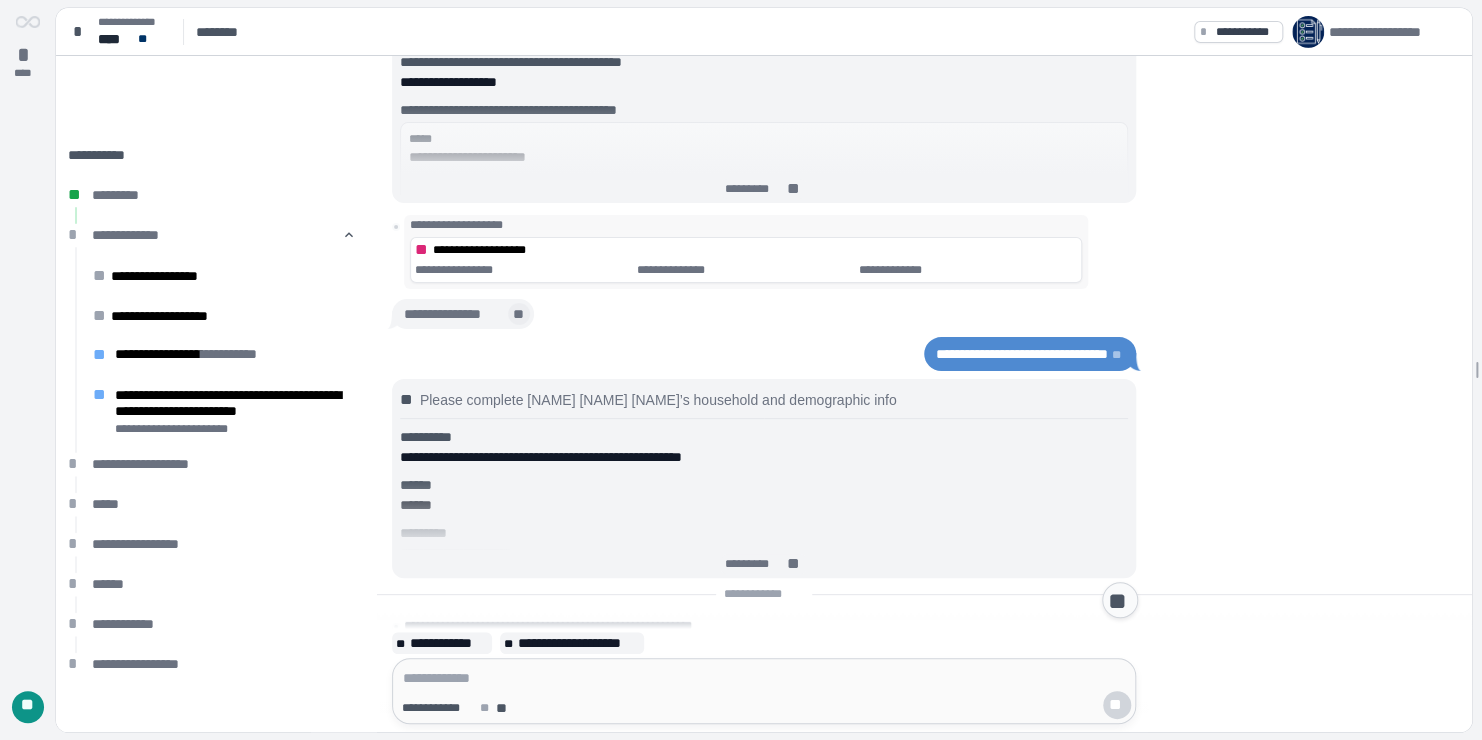 click on "**" at bounding box center [519, 314] 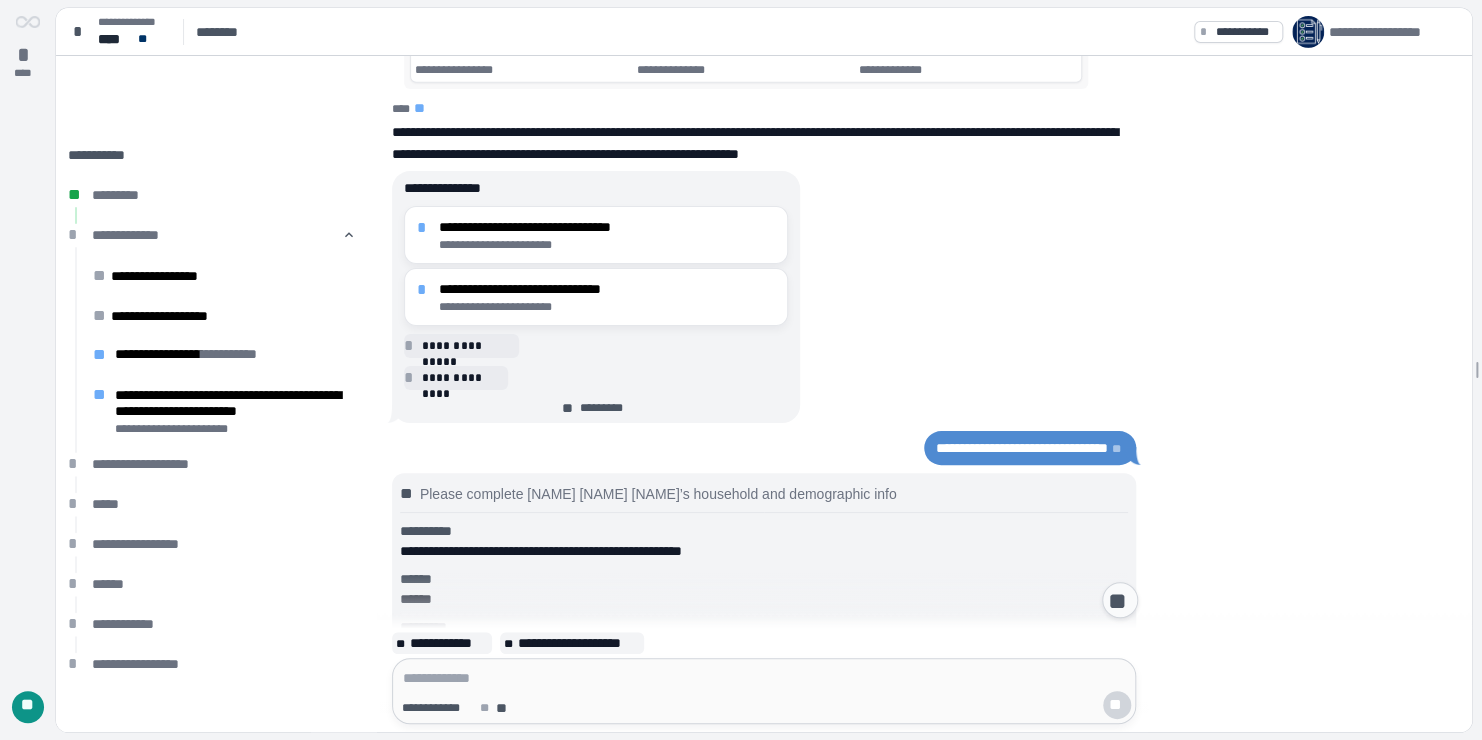 scroll, scrollTop: 448, scrollLeft: 0, axis: vertical 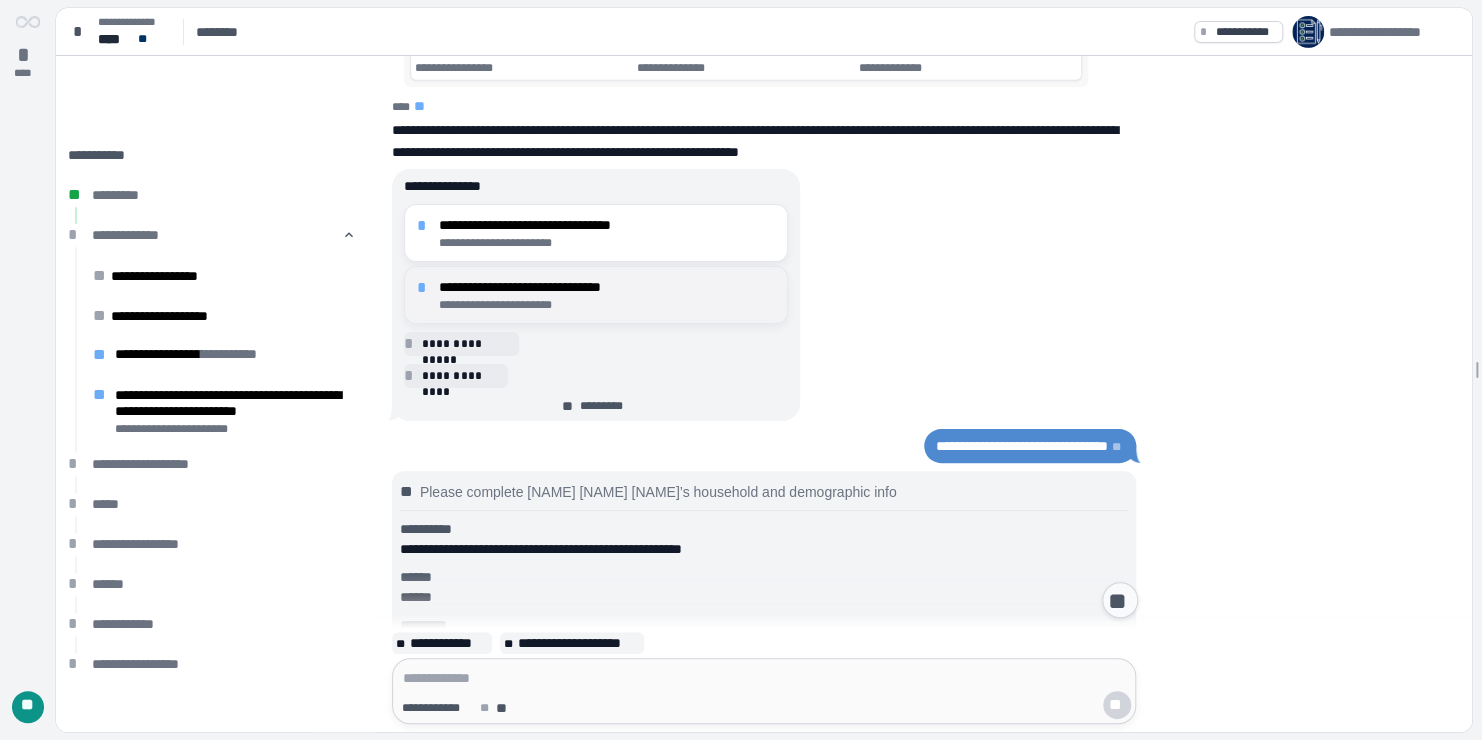 click on "**********" at bounding box center [607, 287] 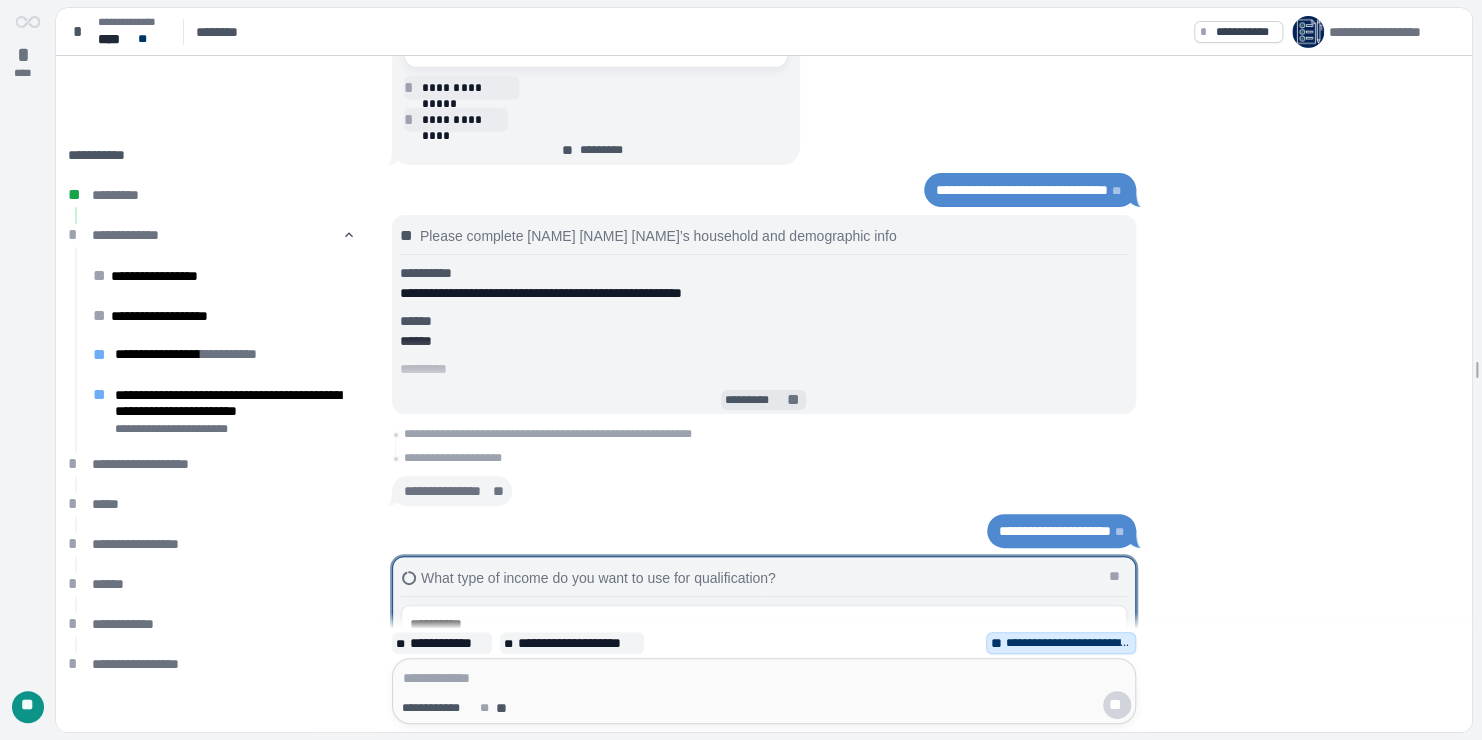 scroll, scrollTop: 0, scrollLeft: 0, axis: both 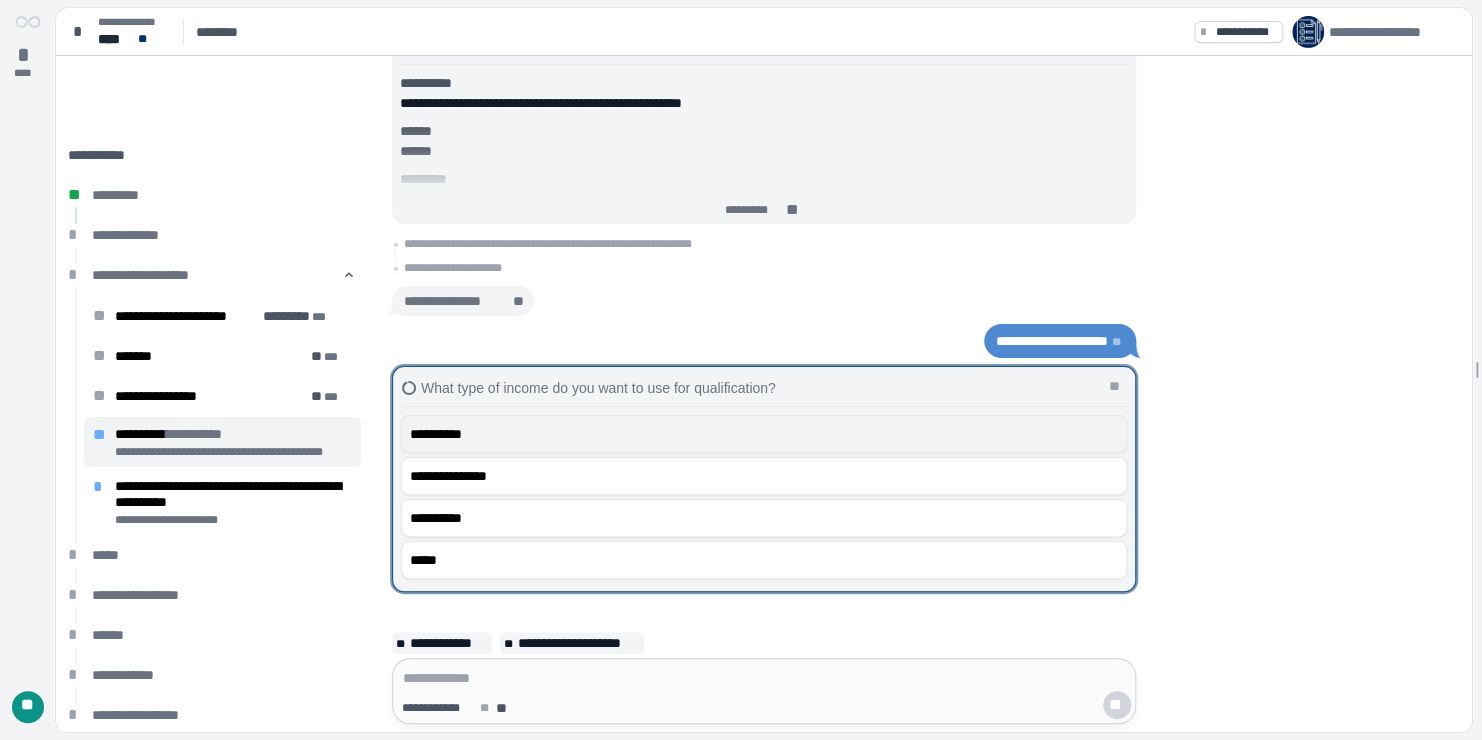 click on "**********" at bounding box center (764, 434) 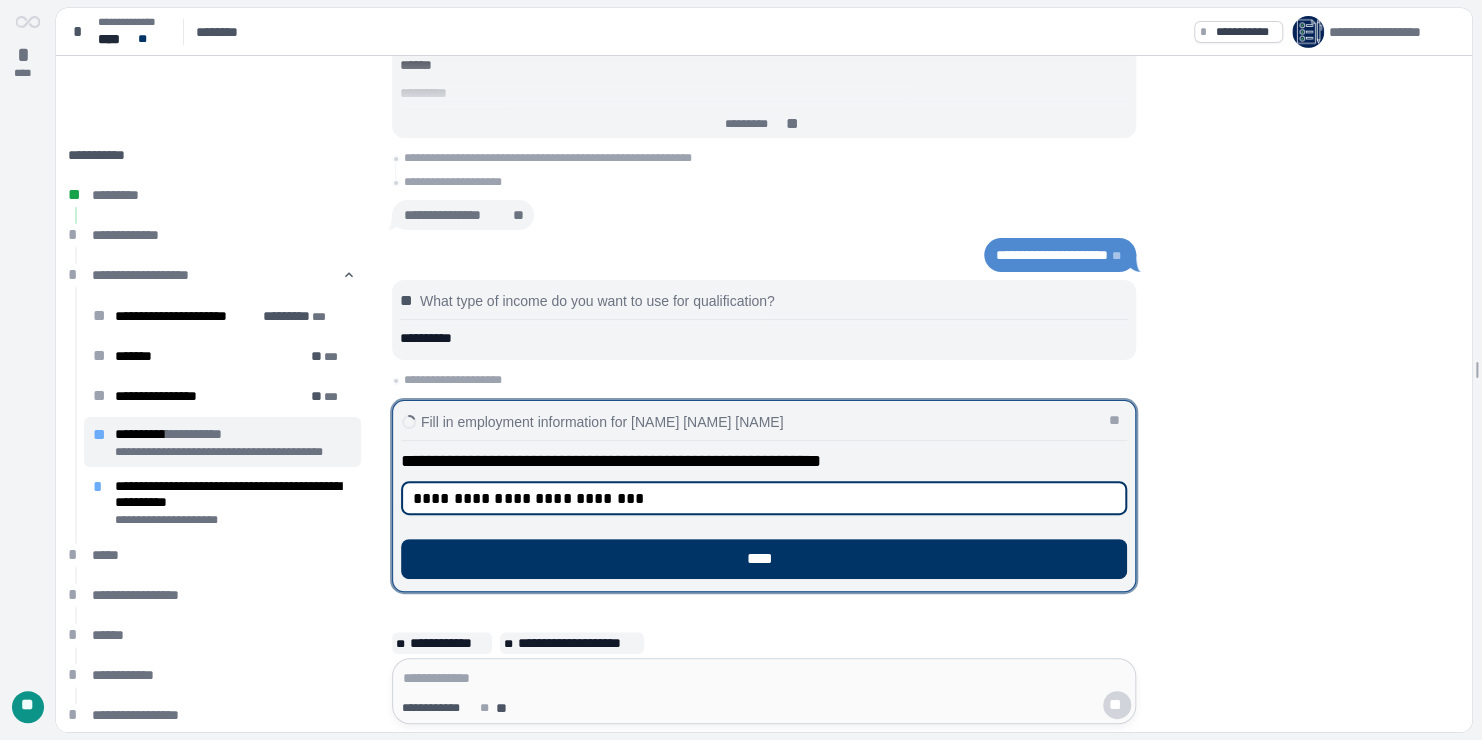 type on "**********" 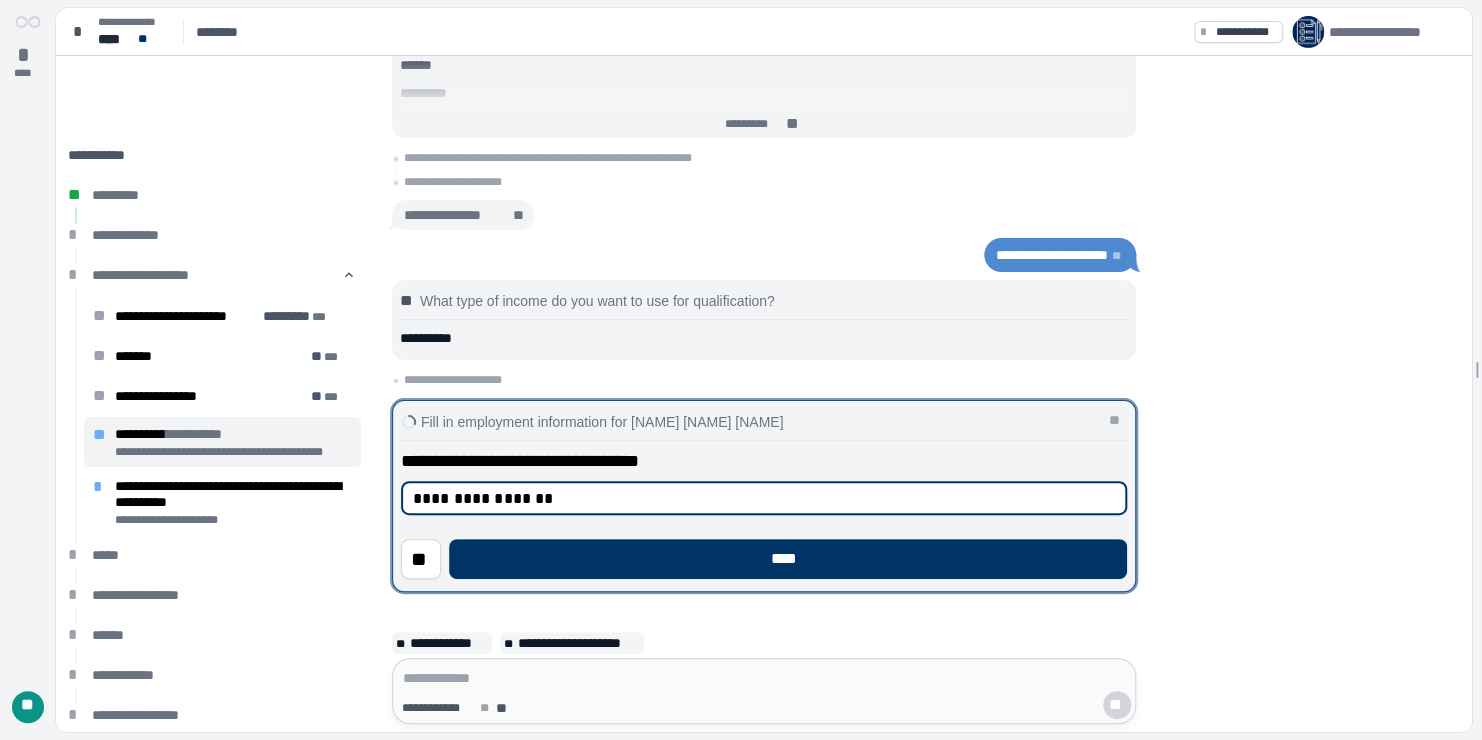 type on "**********" 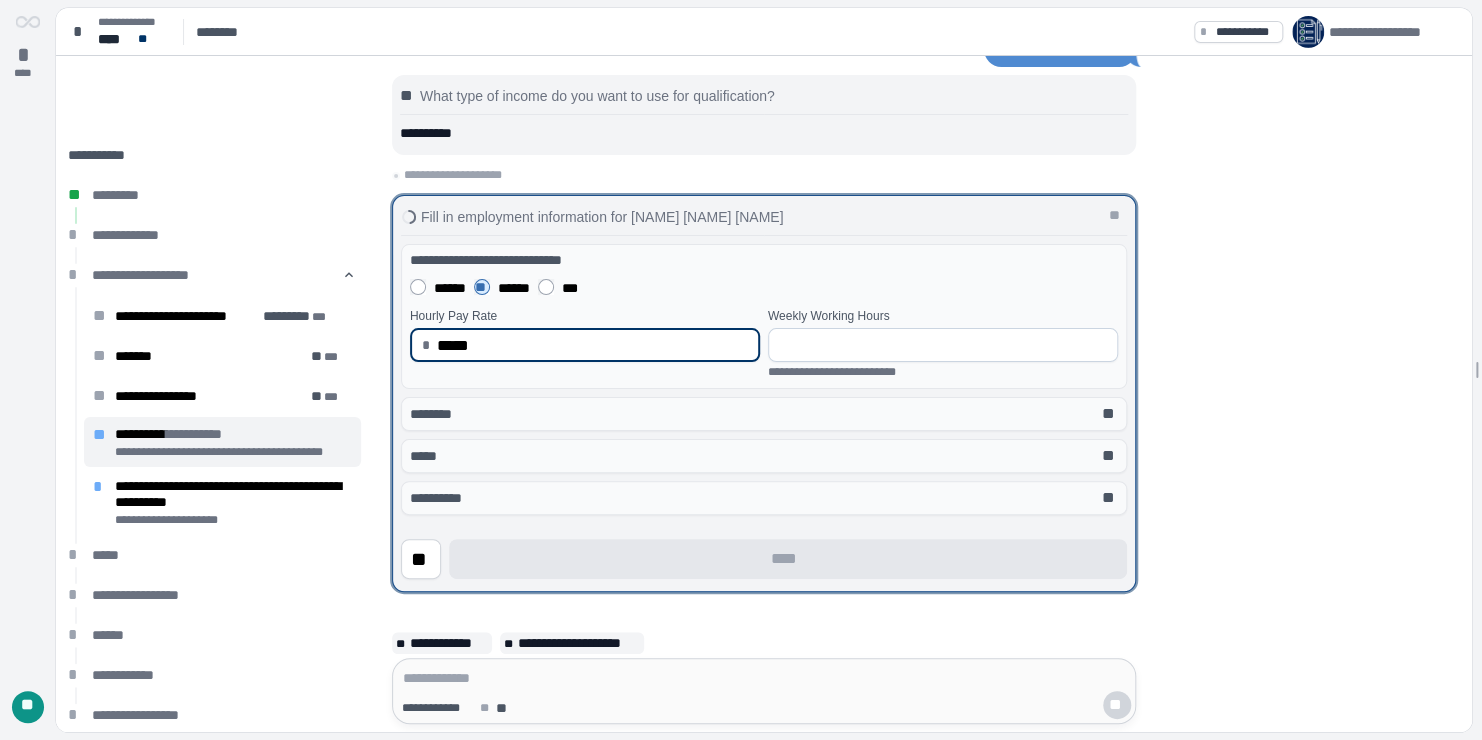 type on "*****" 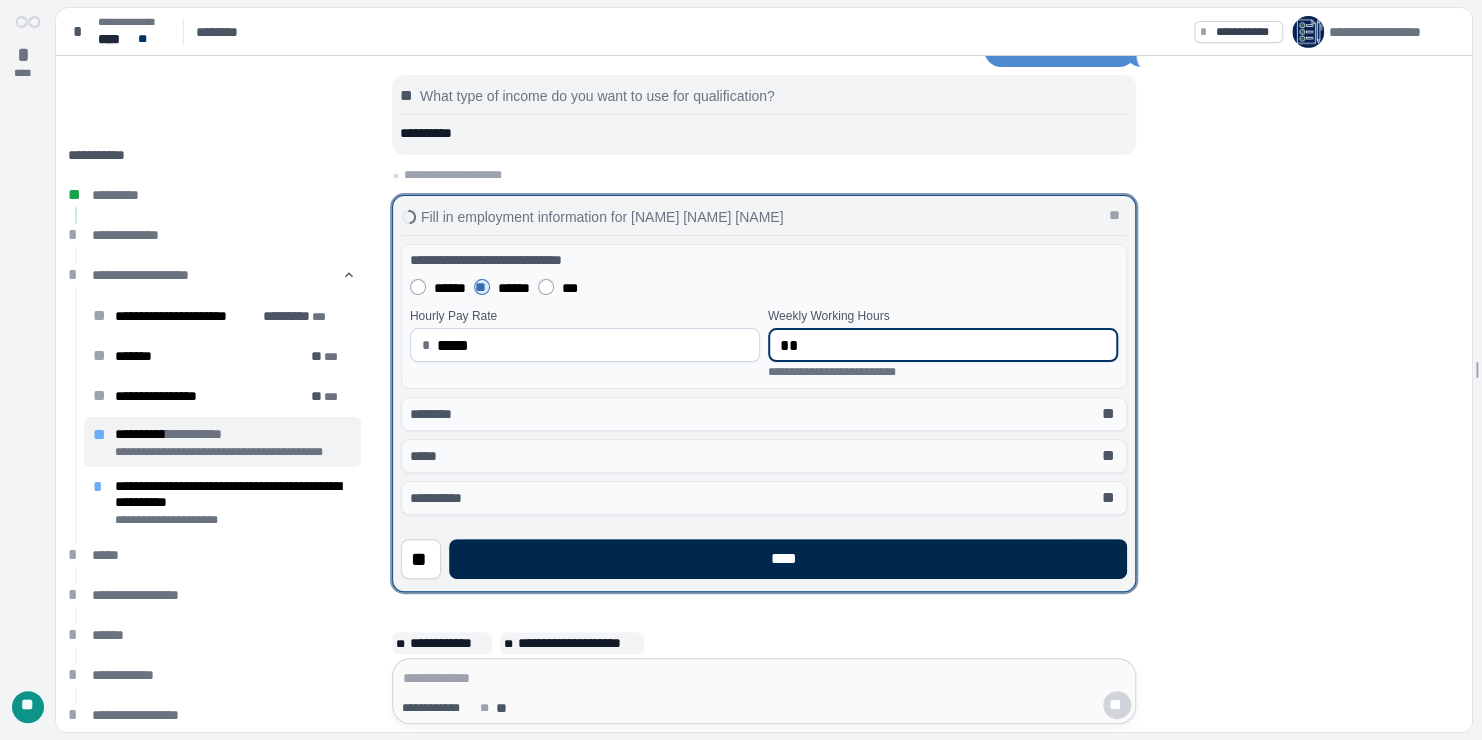 type on "**" 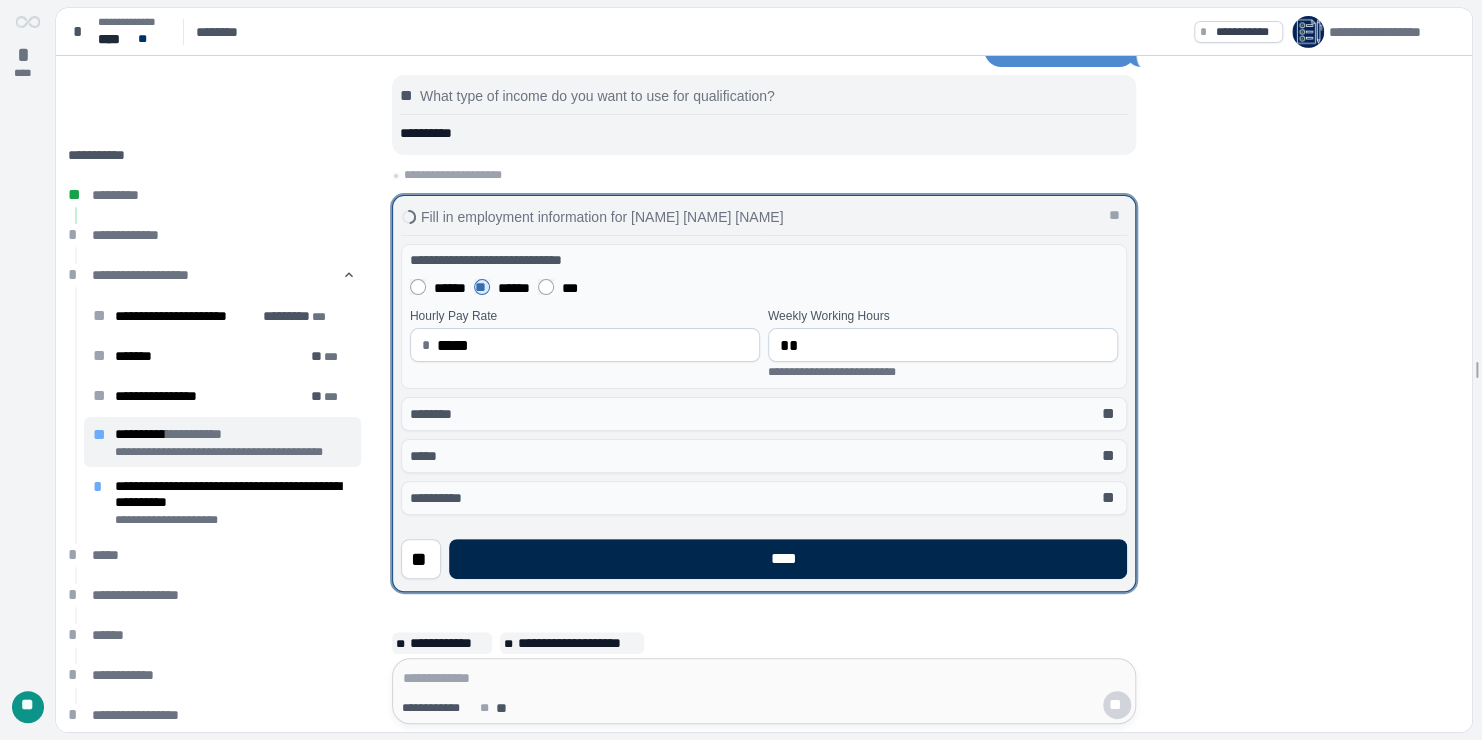 click on "****" at bounding box center (788, 559) 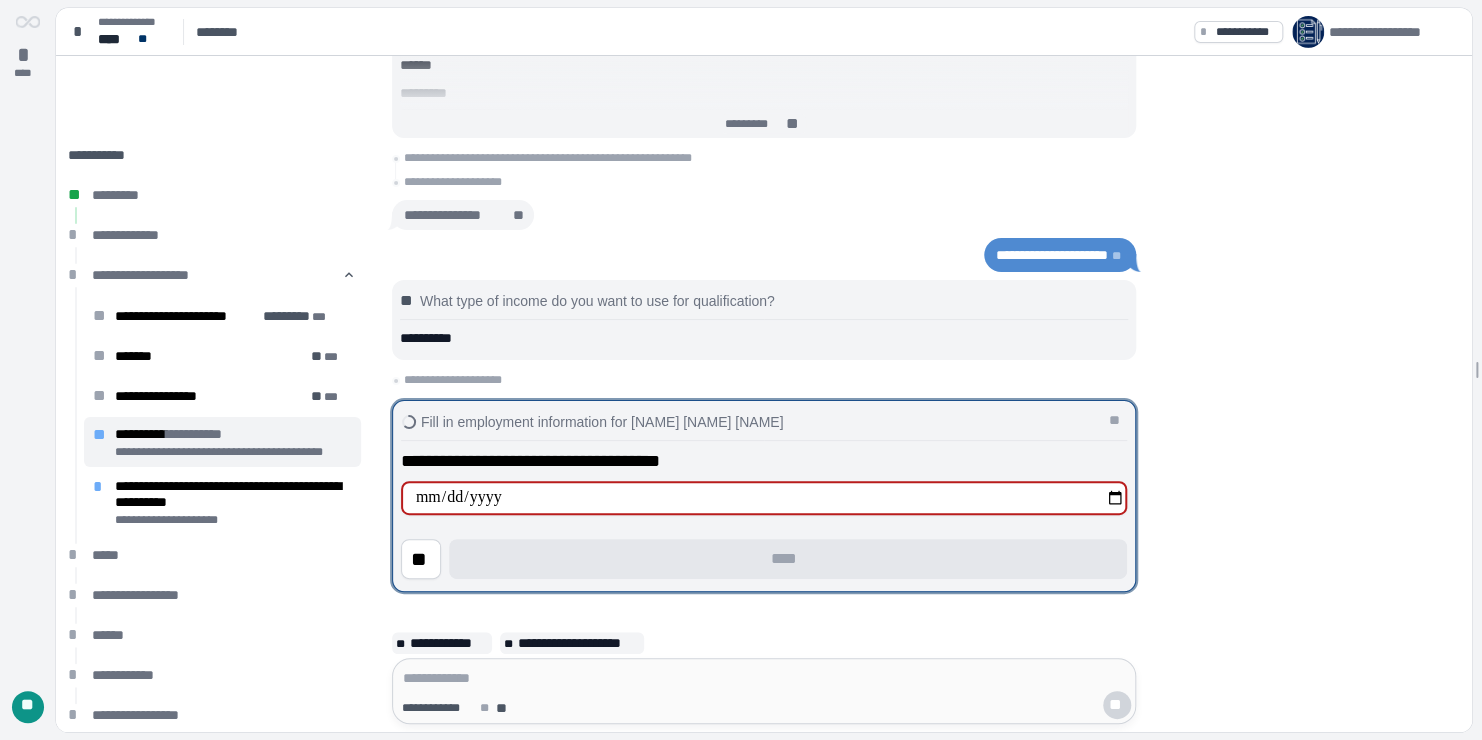 type on "**********" 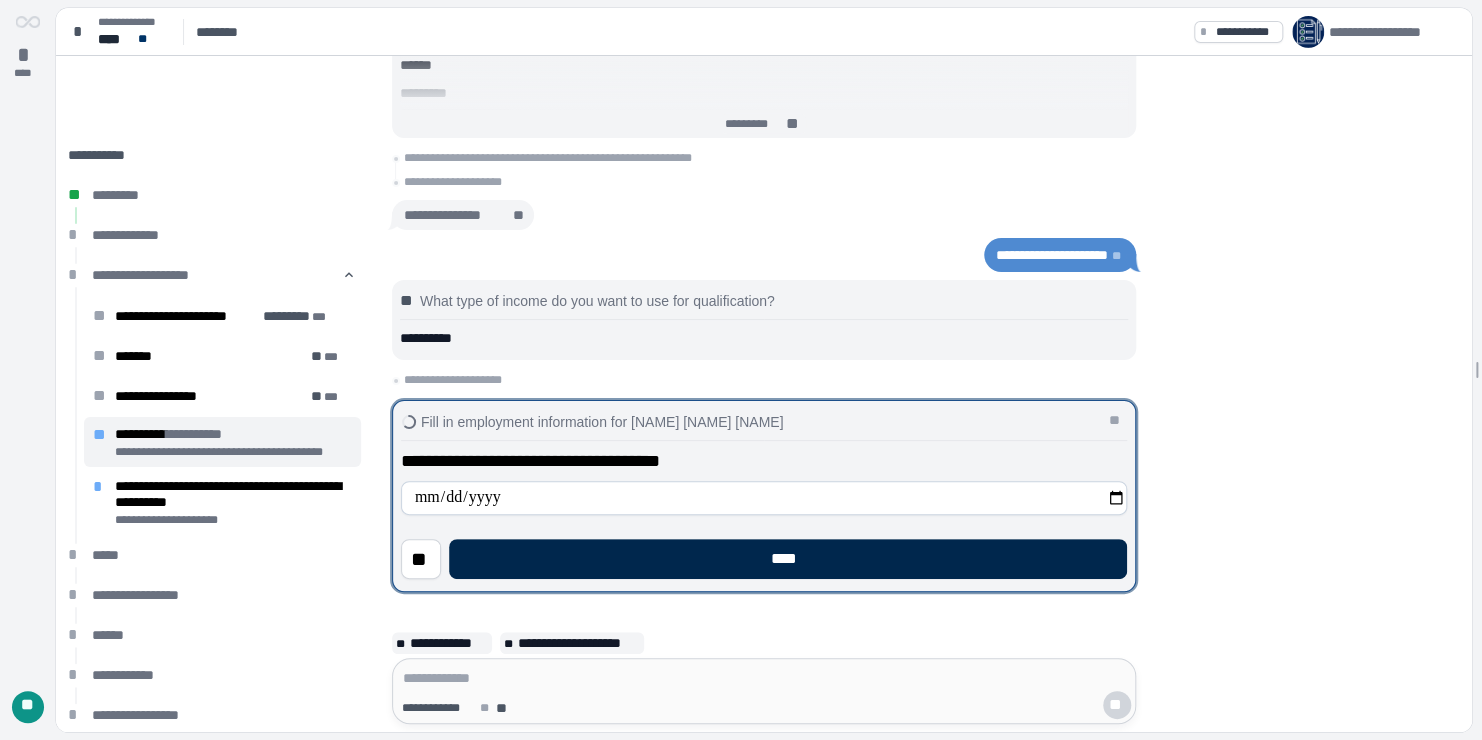 click on "****" at bounding box center (788, 559) 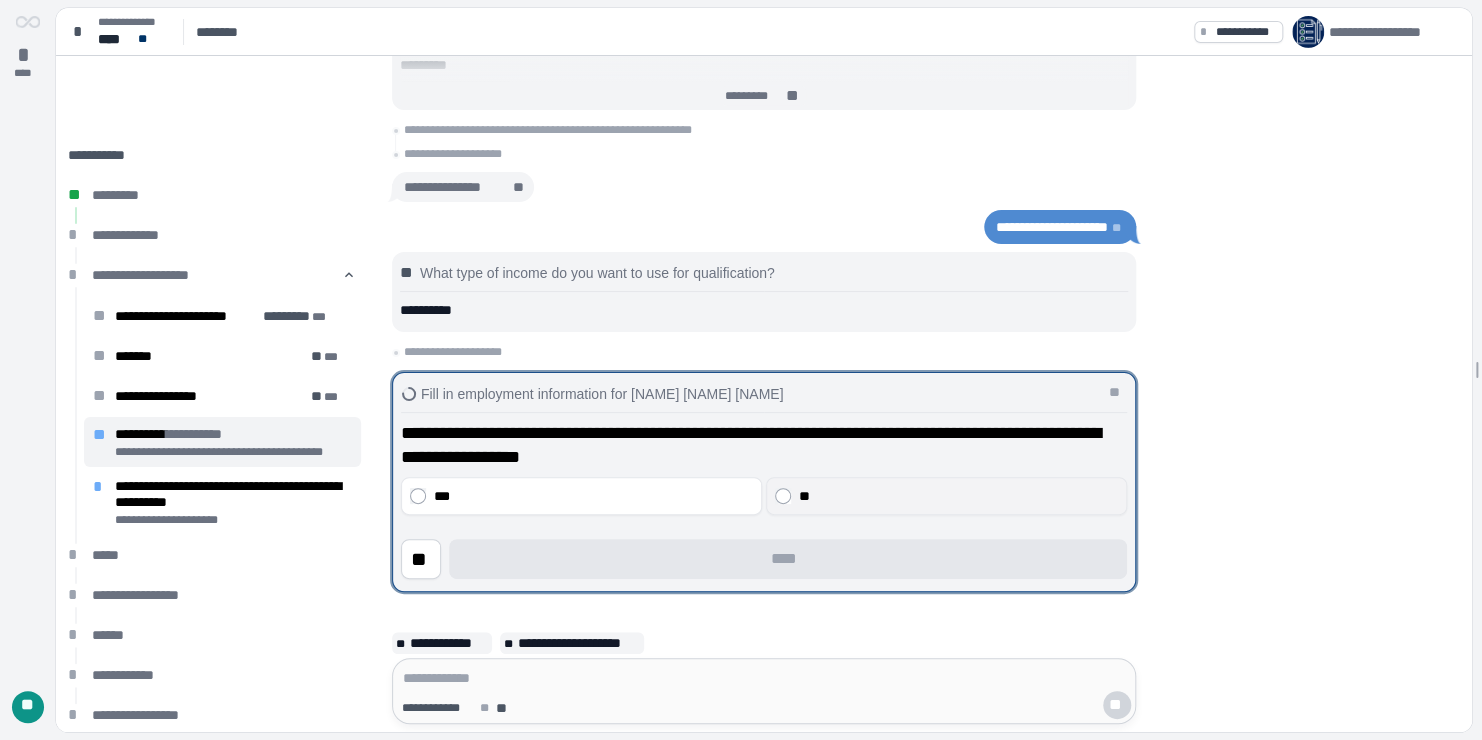 click on "**" at bounding box center [959, 496] 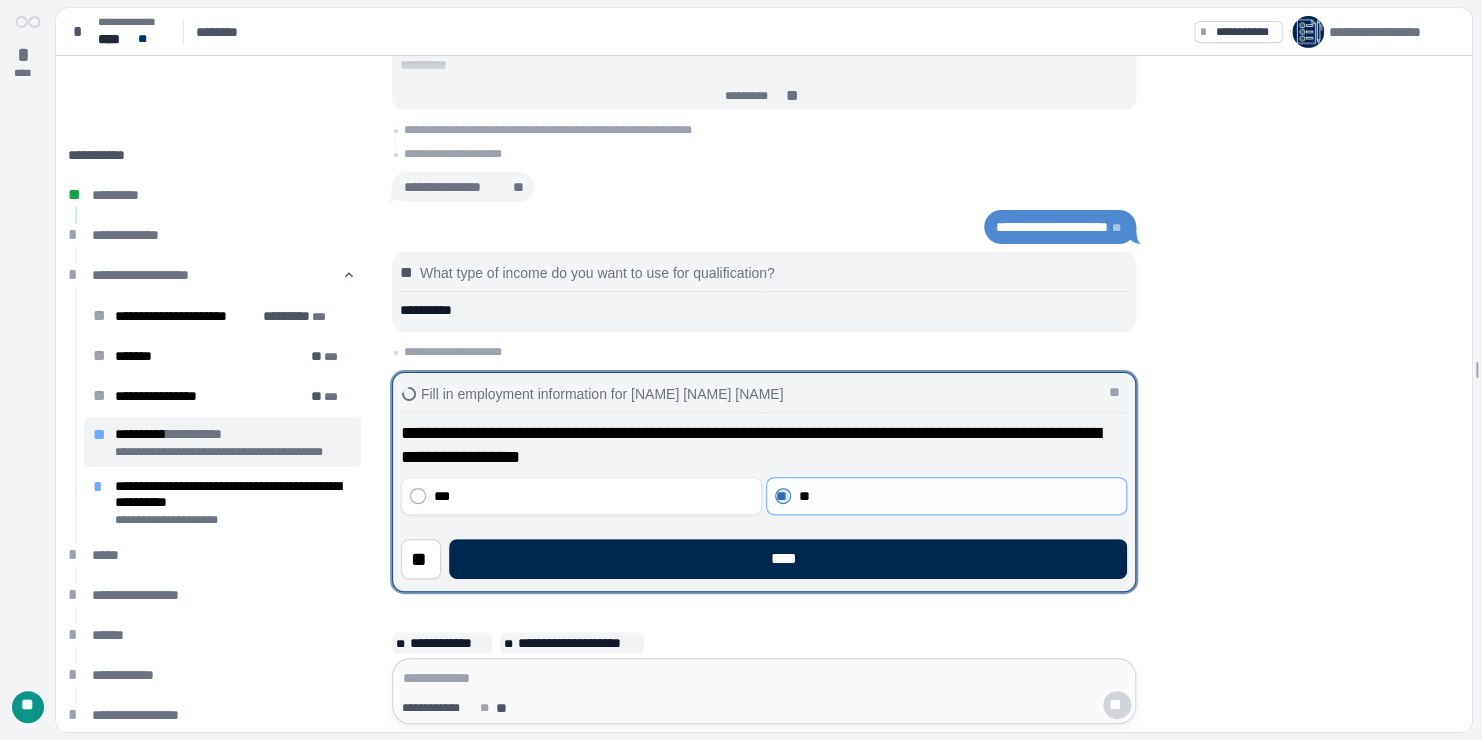 click on "****" at bounding box center [788, 559] 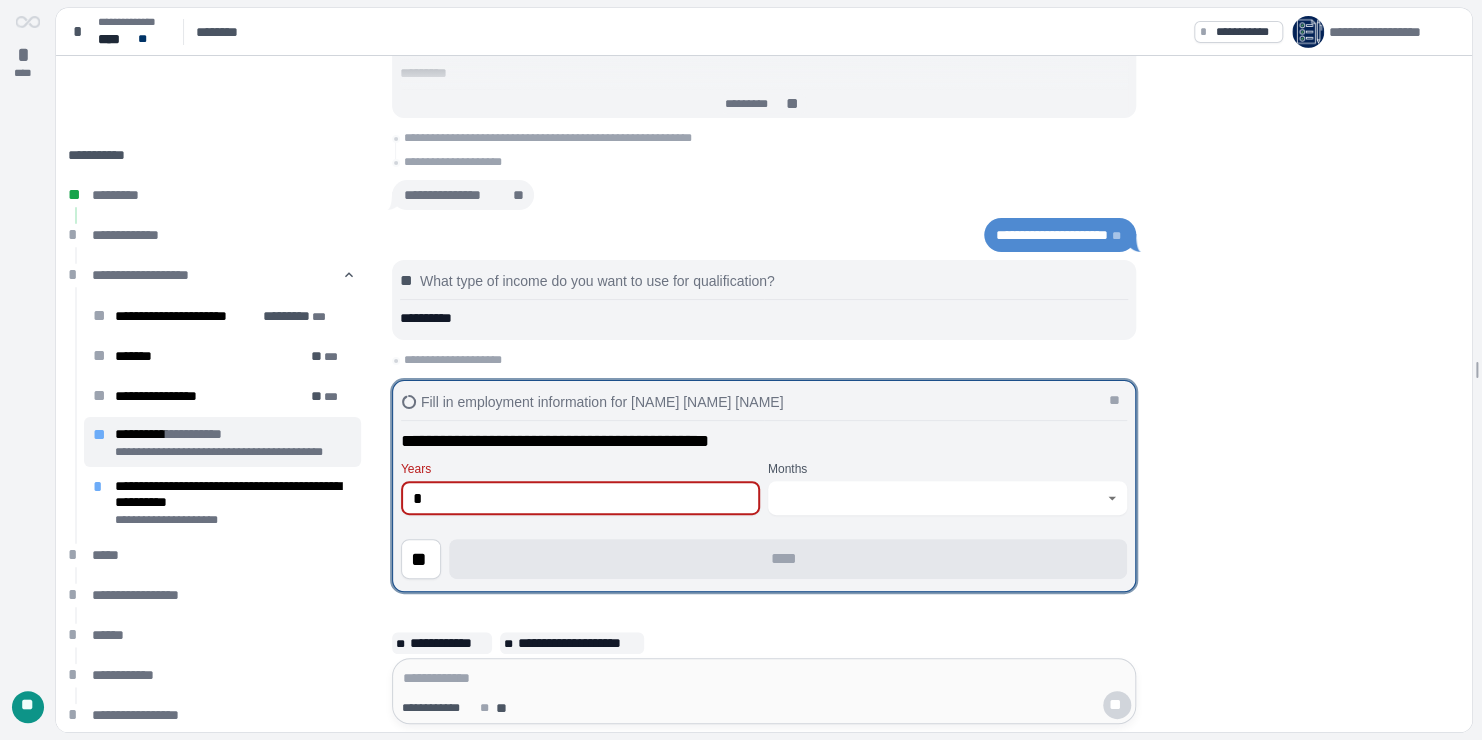 type on "*" 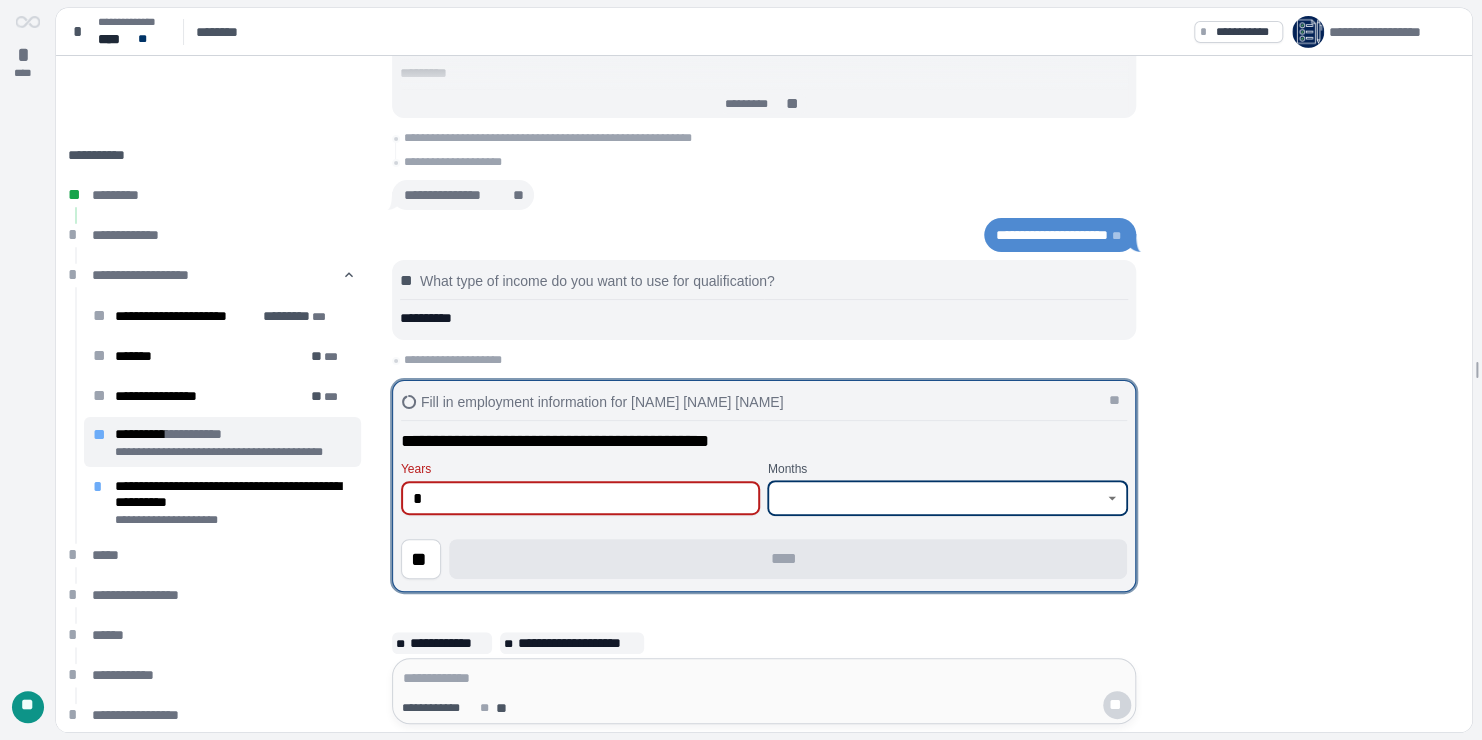 type on "*" 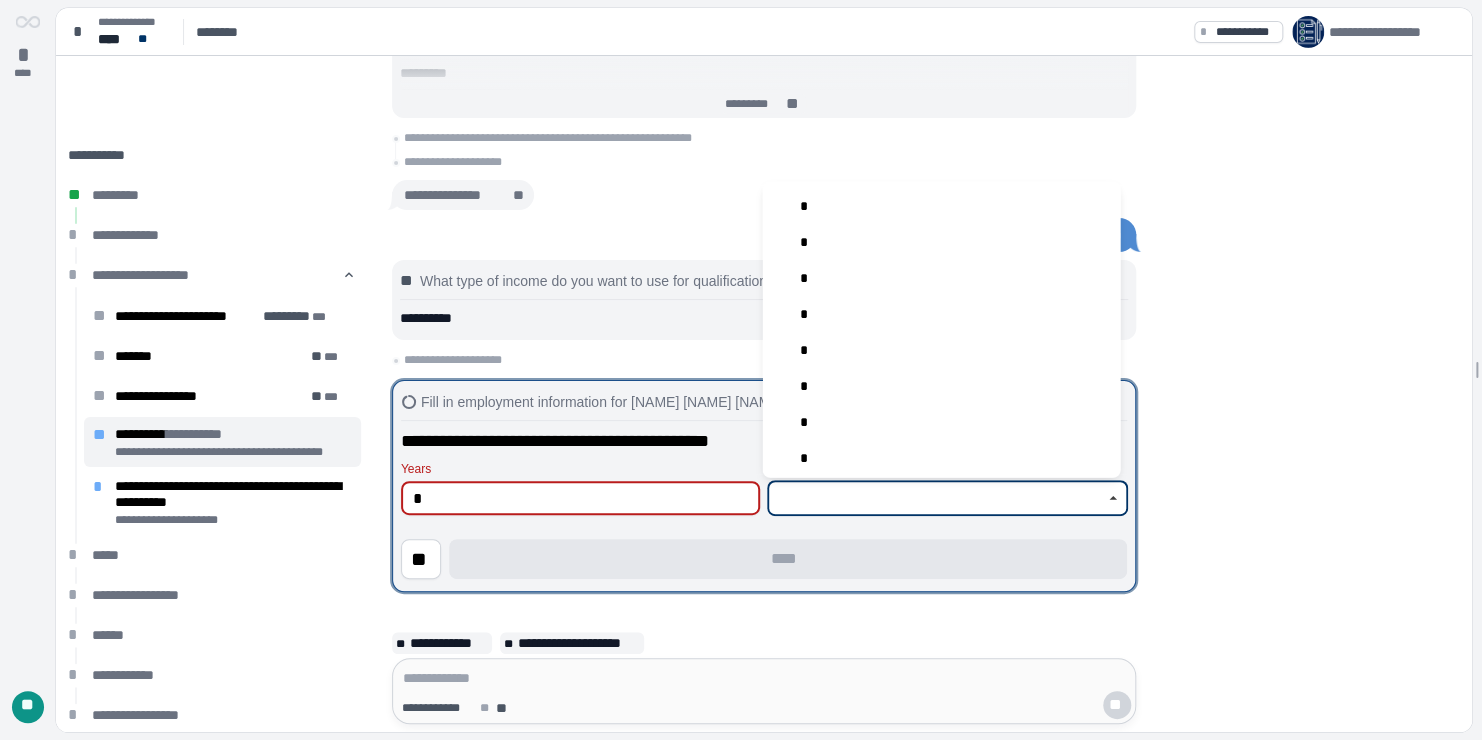 type on "*" 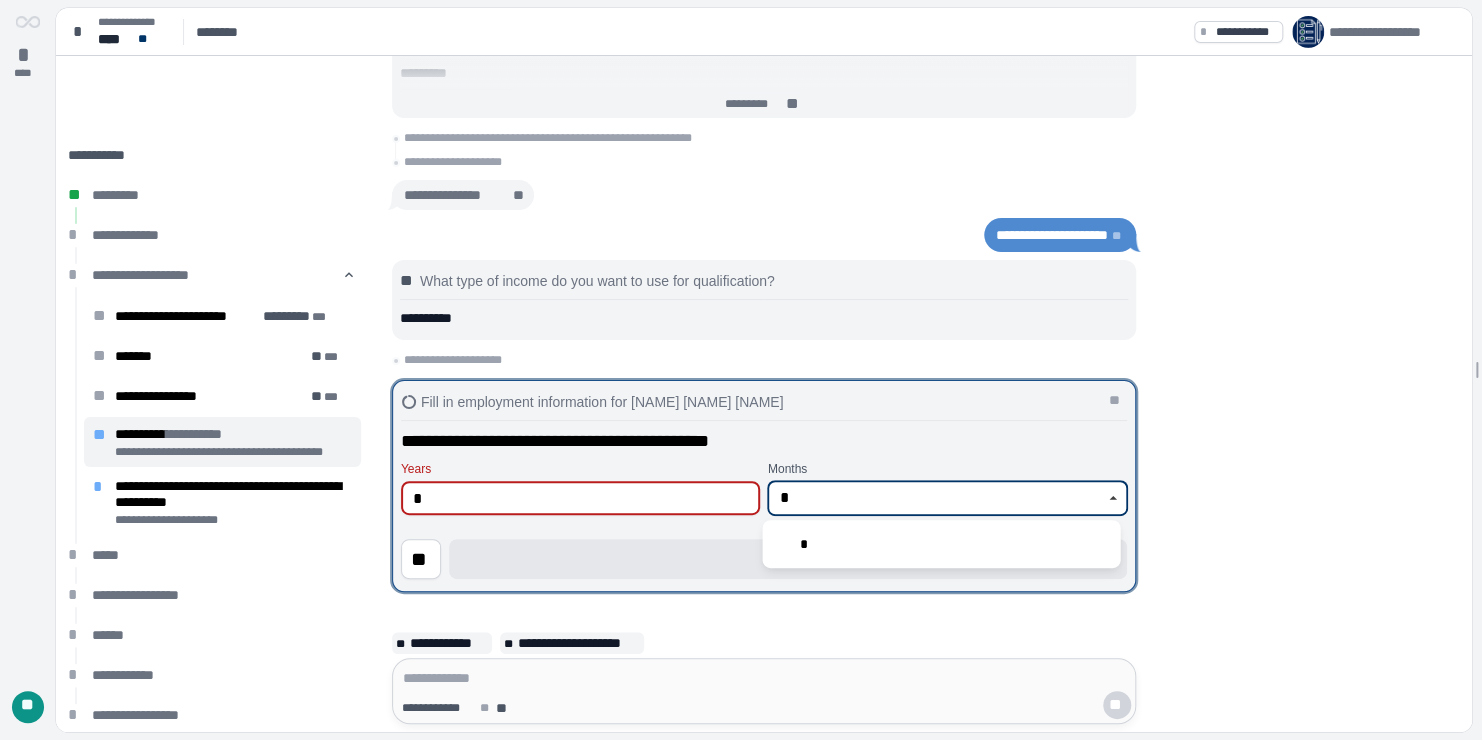 type on "*" 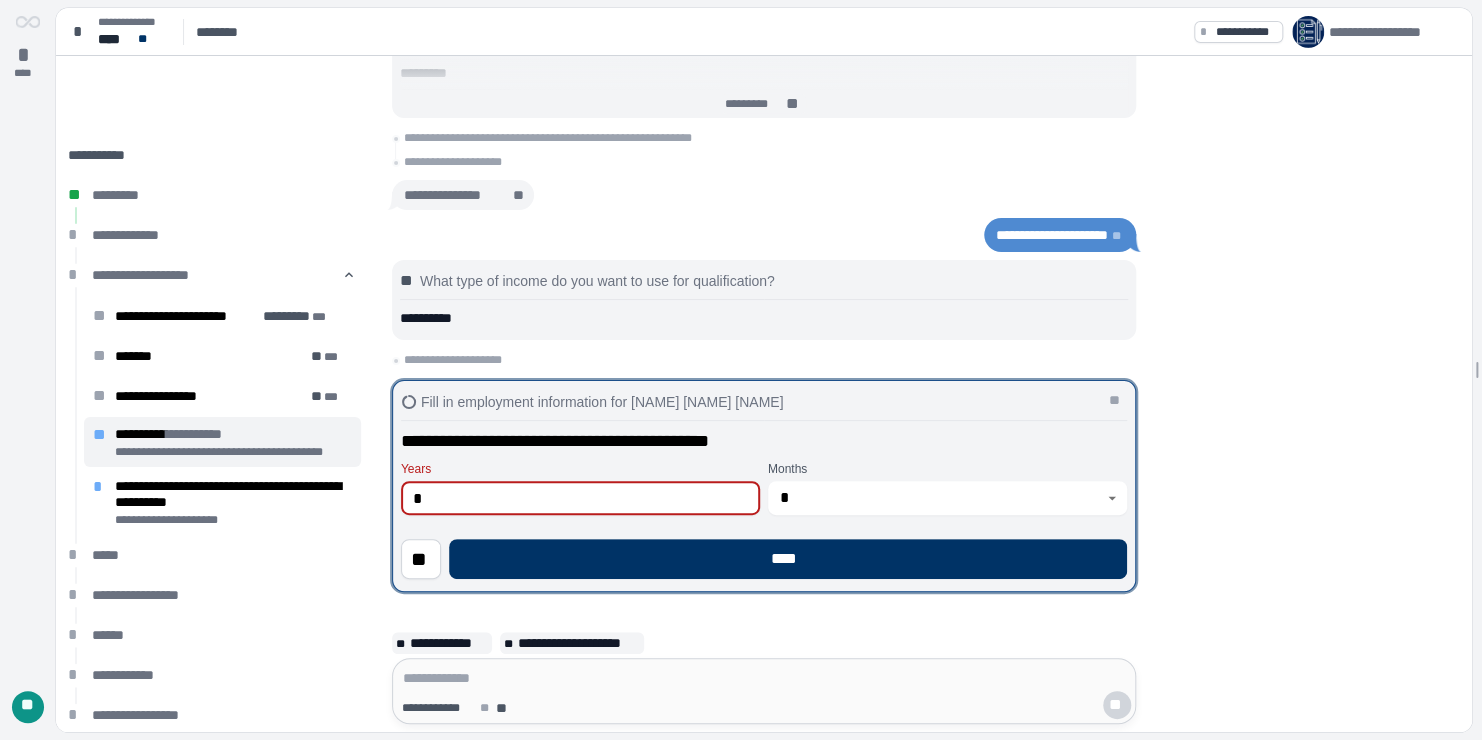 click on "**********" at bounding box center (764, 504) 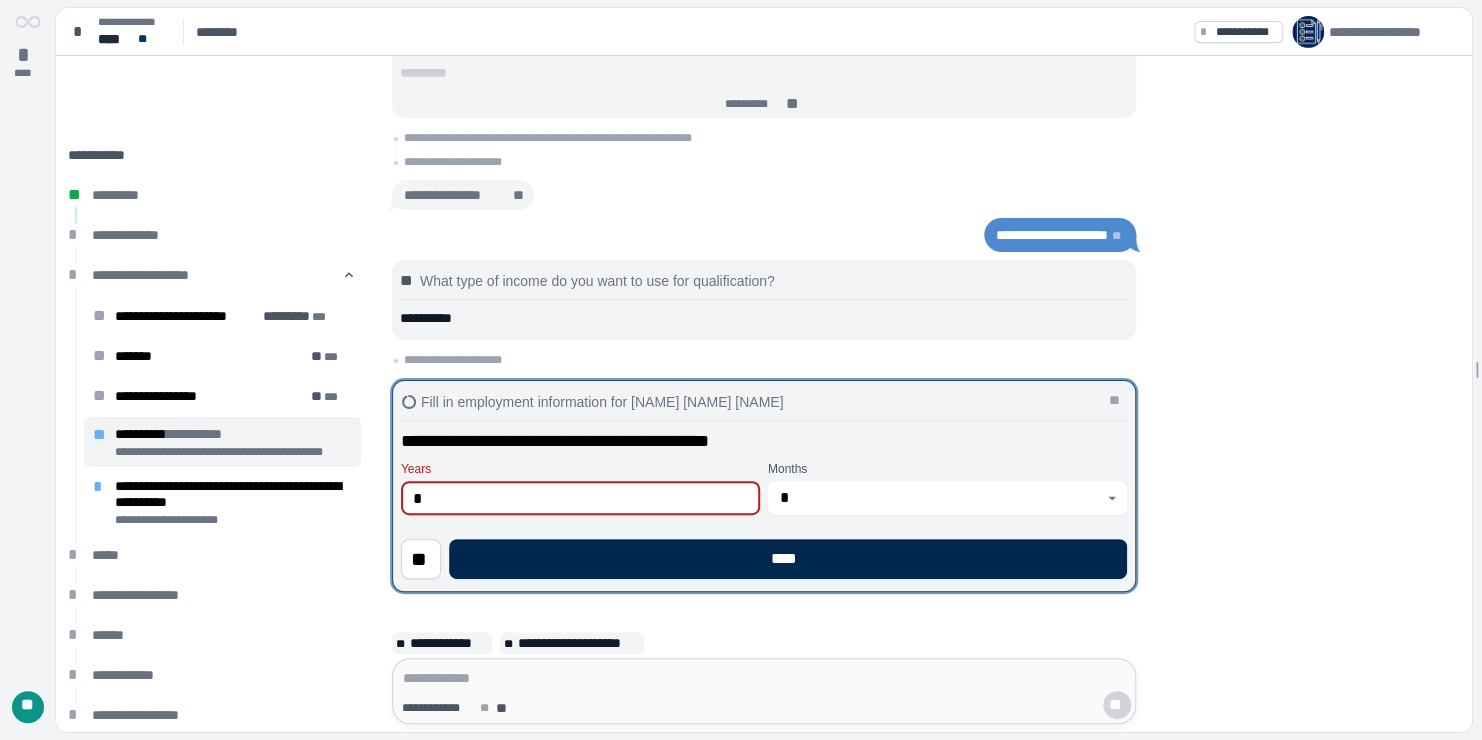 click on "****" at bounding box center [788, 559] 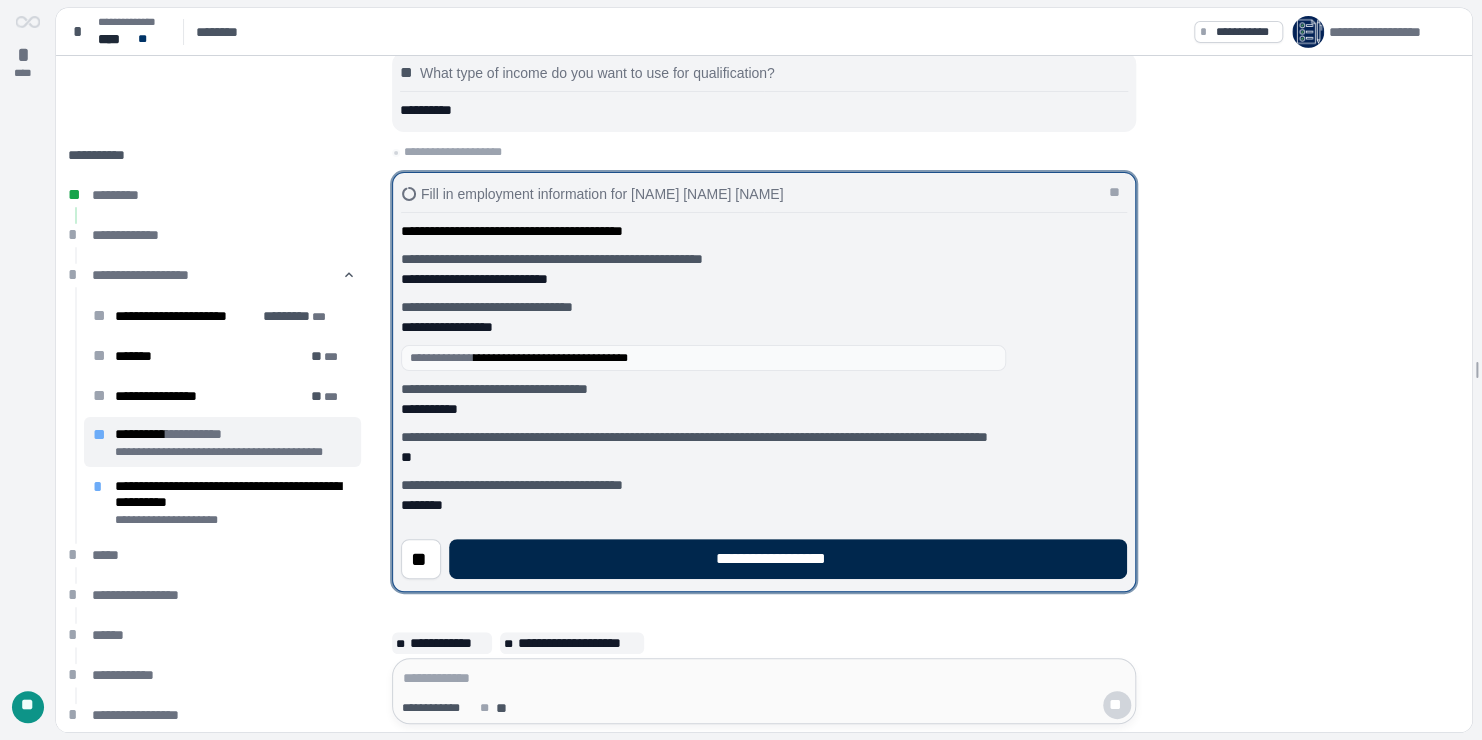 click on "**********" at bounding box center [788, 559] 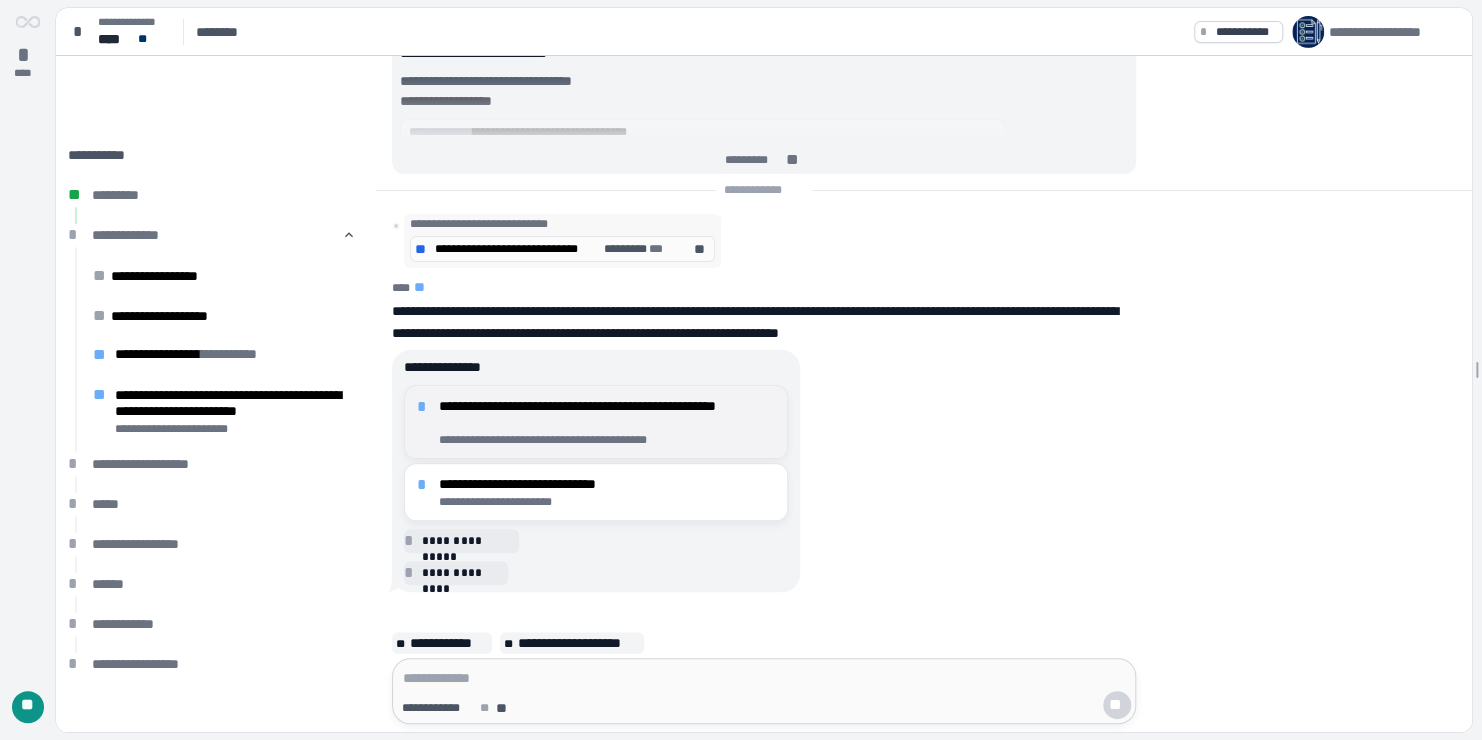 click on "**********" at bounding box center (607, 440) 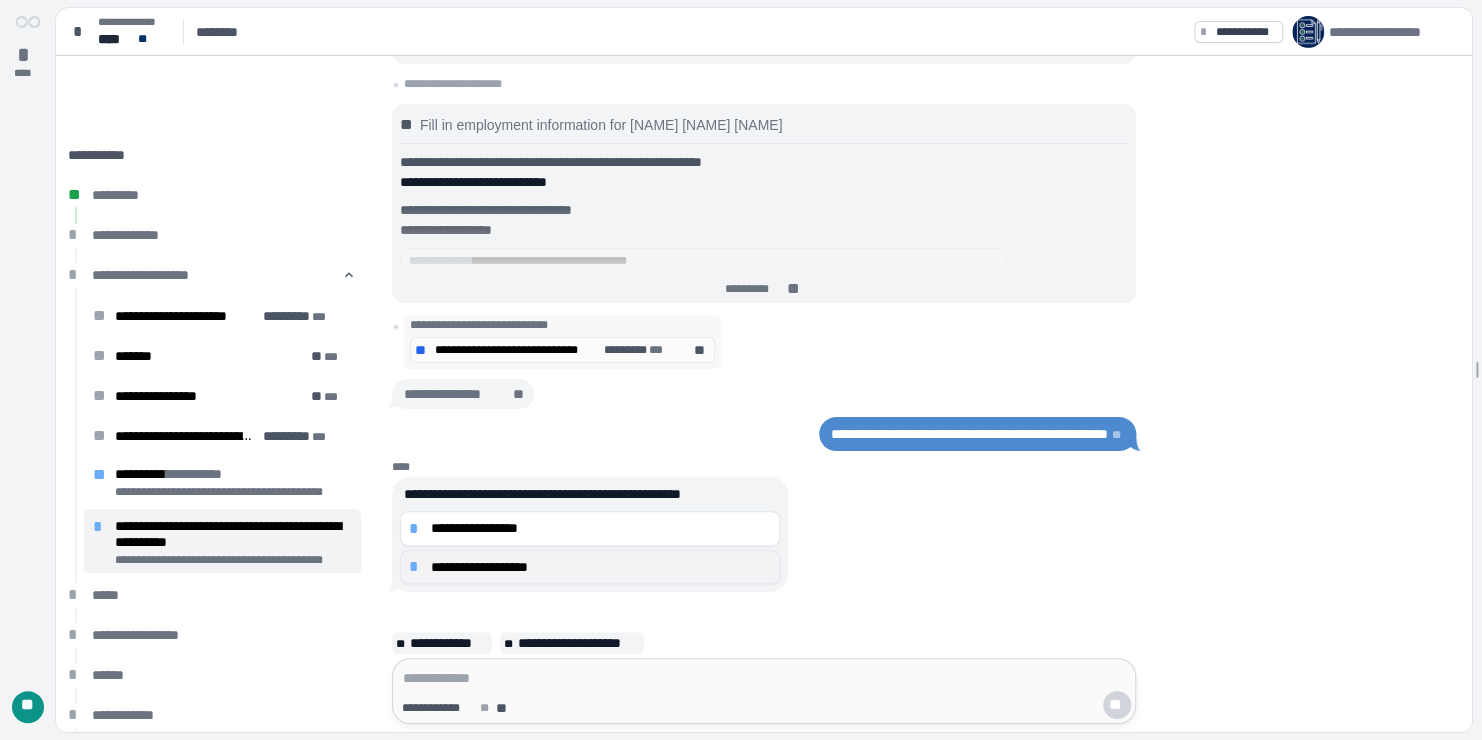 click on "**********" at bounding box center [601, 567] 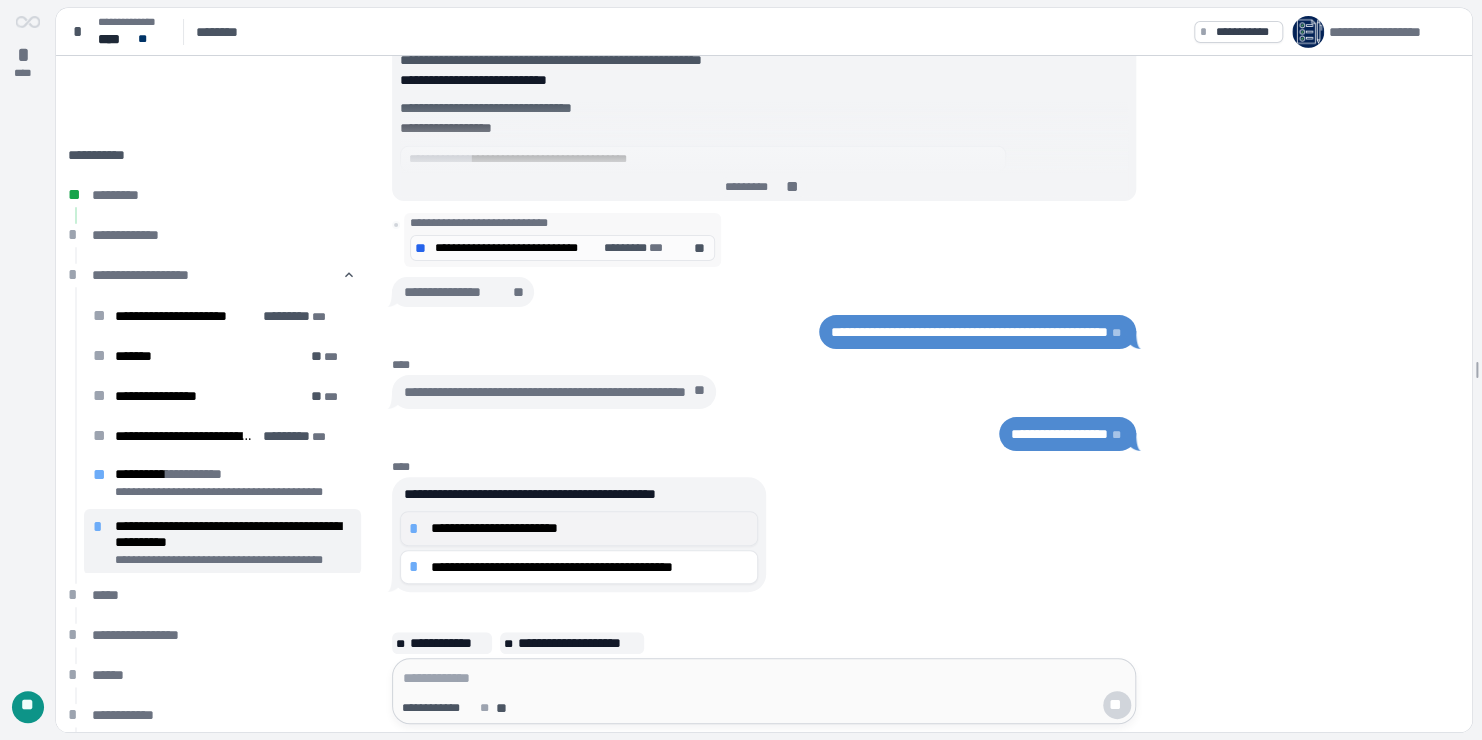 click on "**********" at bounding box center (590, 528) 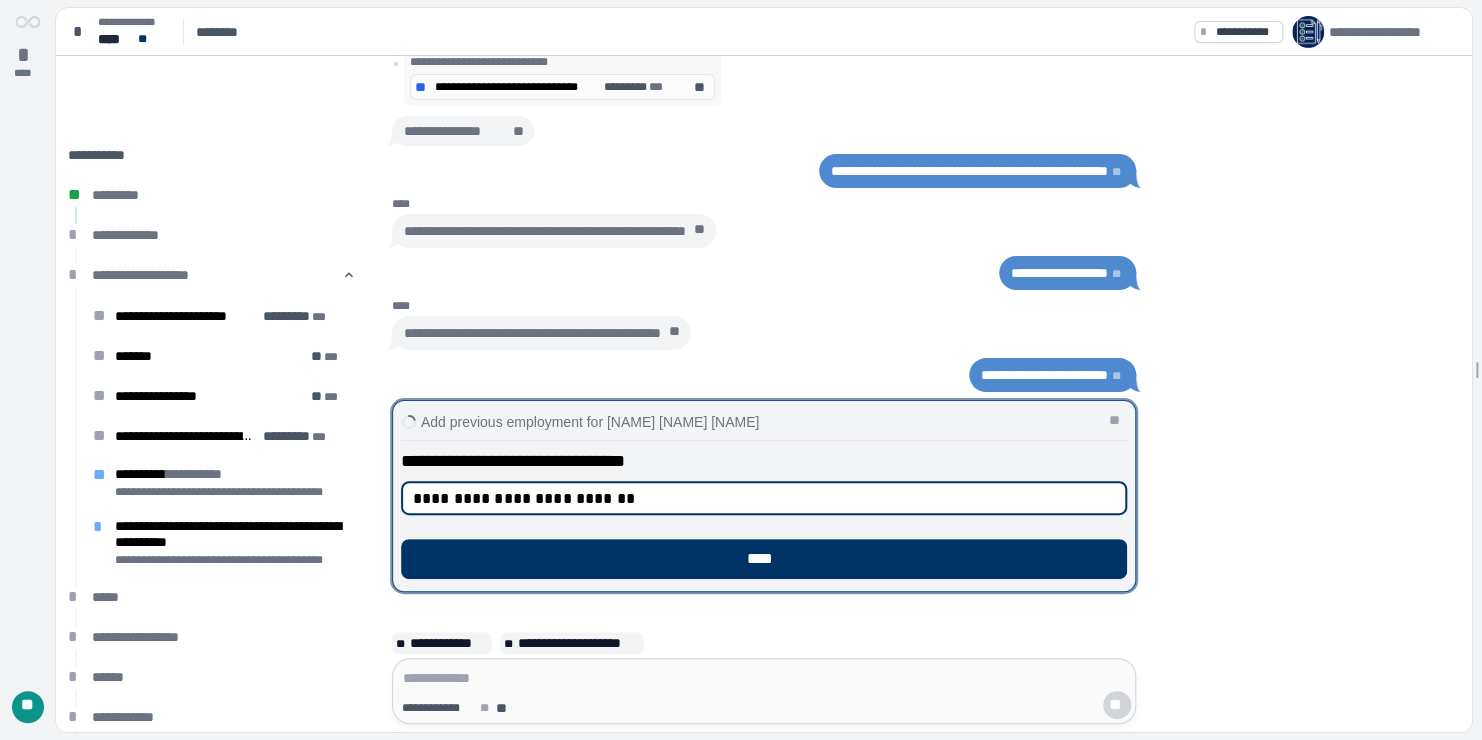 type on "**********" 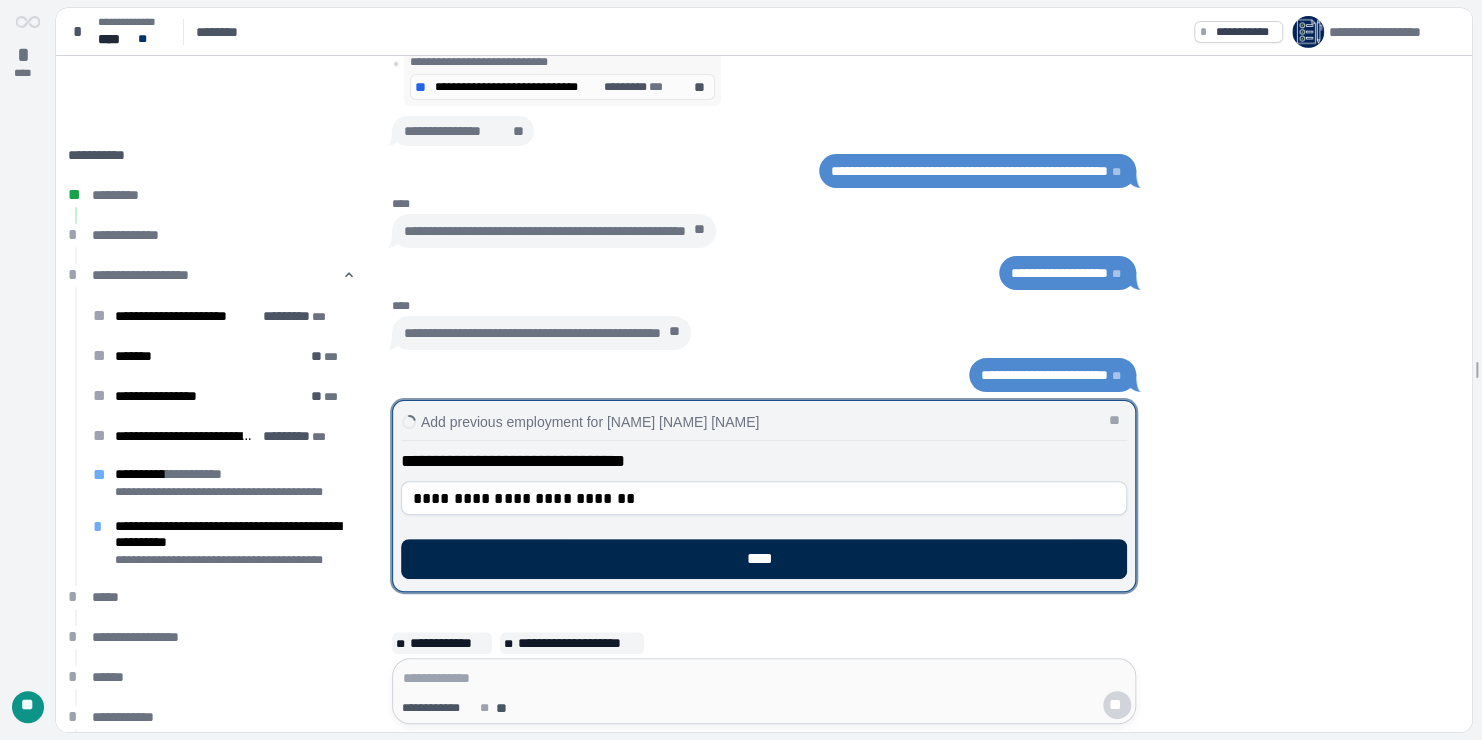 click on "****" at bounding box center [764, 559] 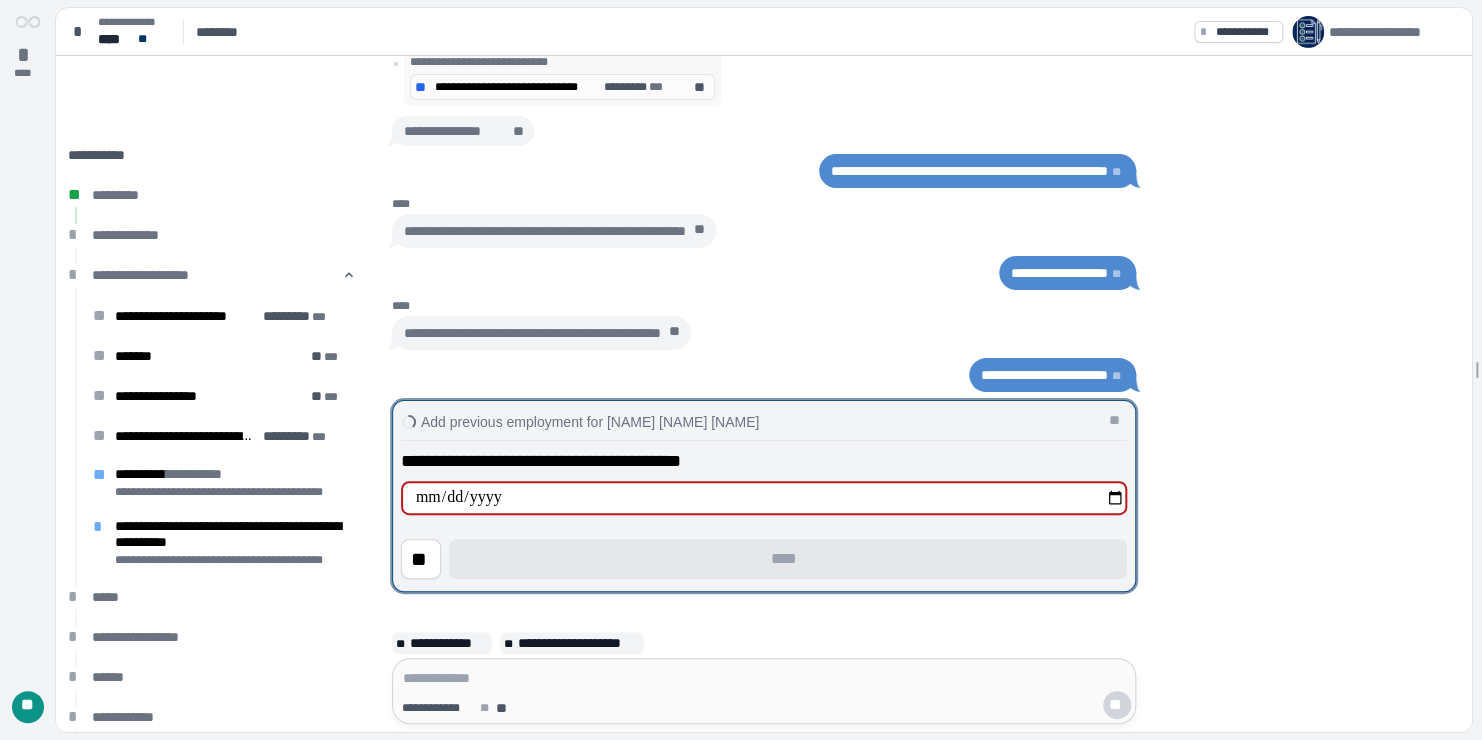 type on "**********" 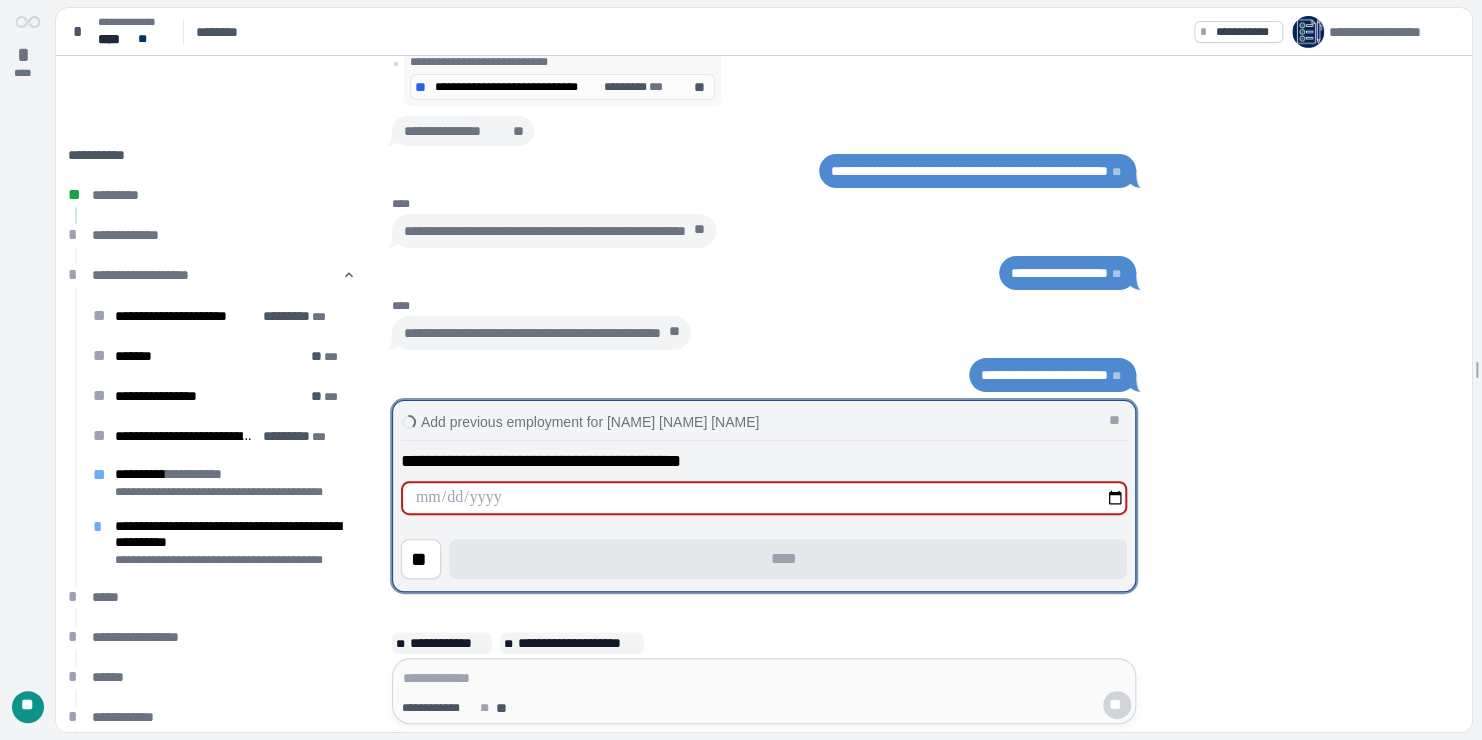 type on "**********" 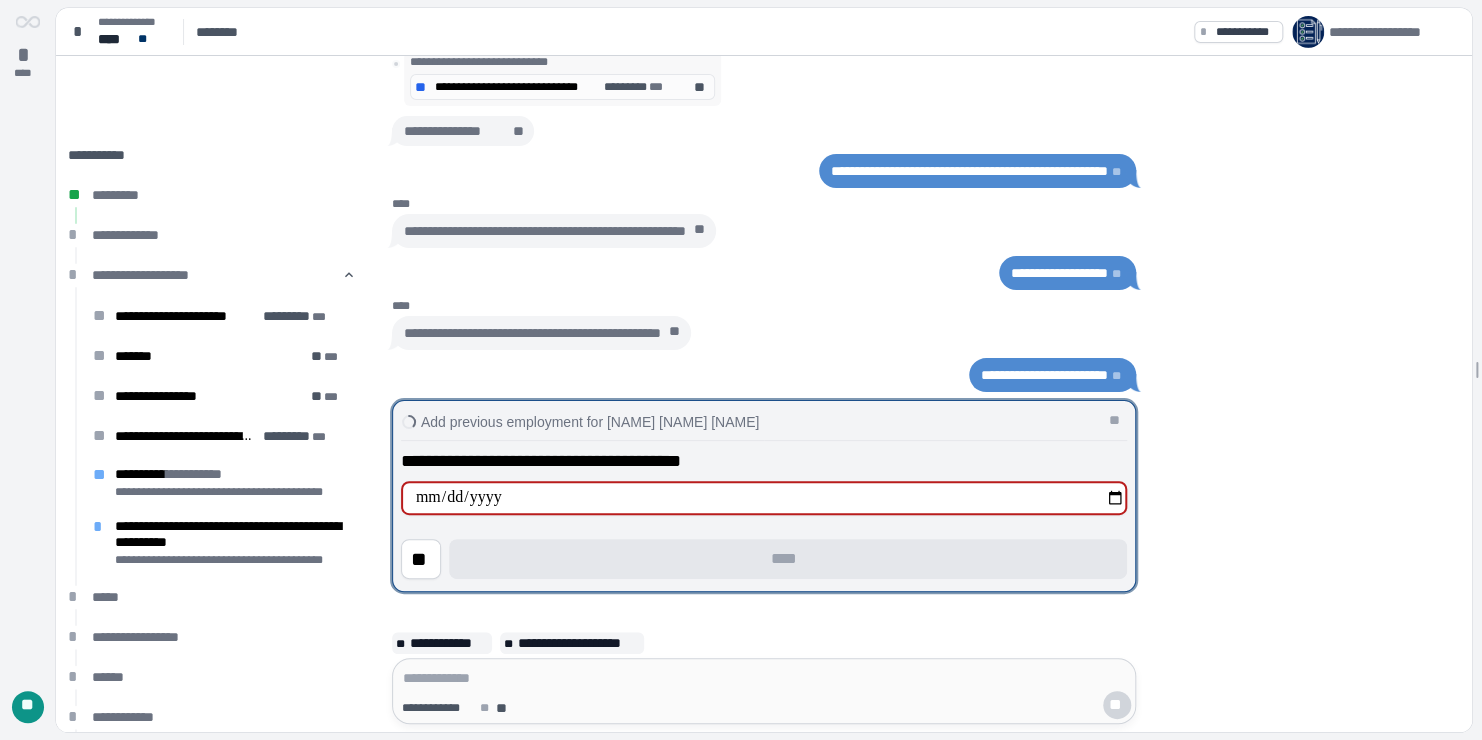 type on "**********" 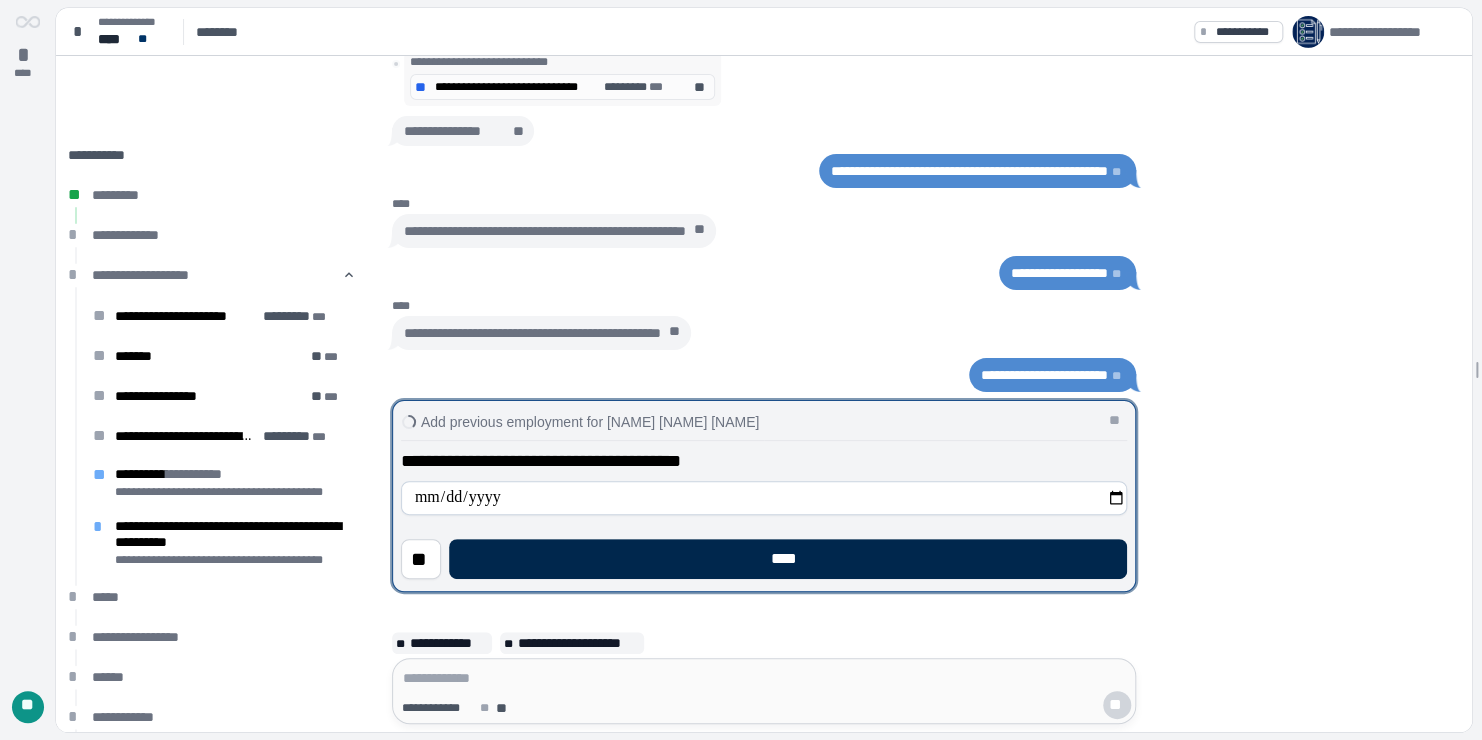 click on "****" at bounding box center [788, 559] 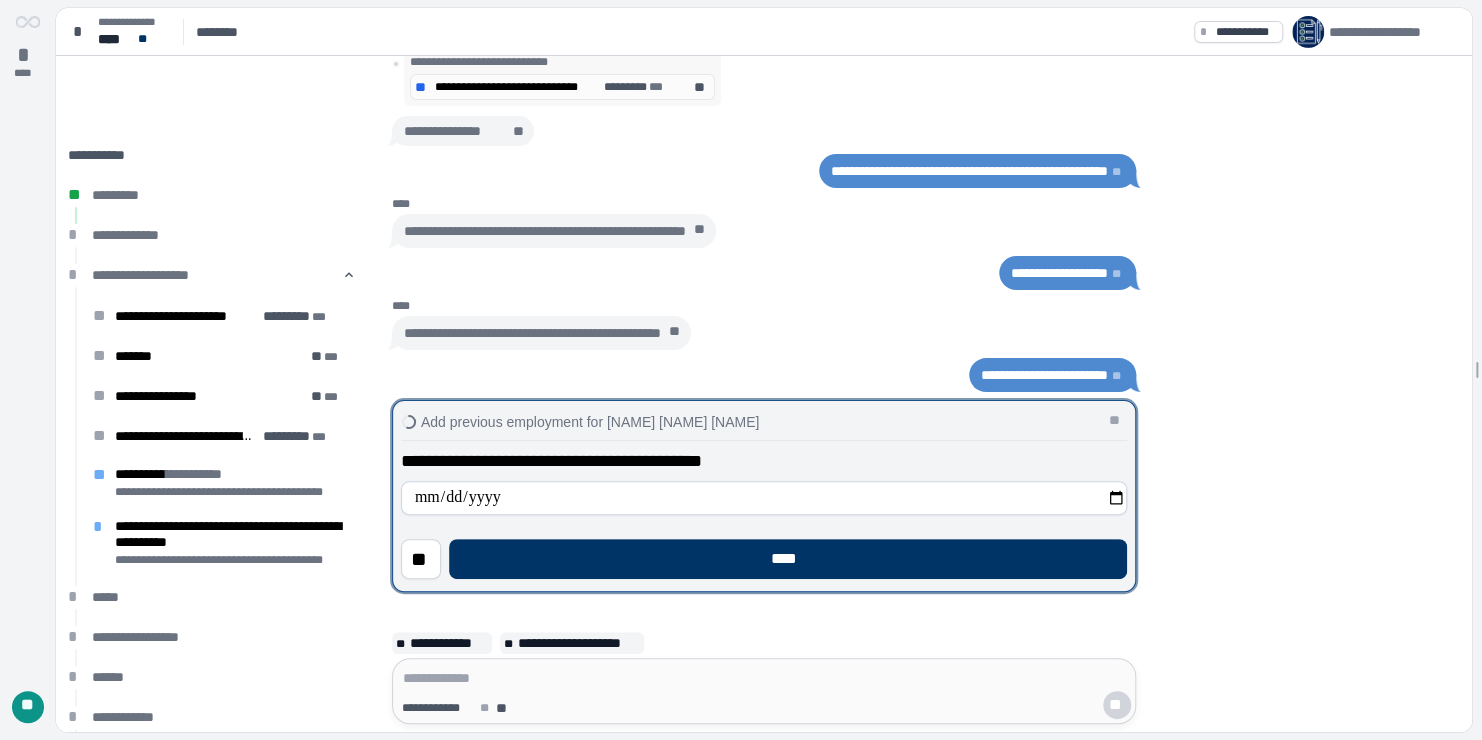 type on "**********" 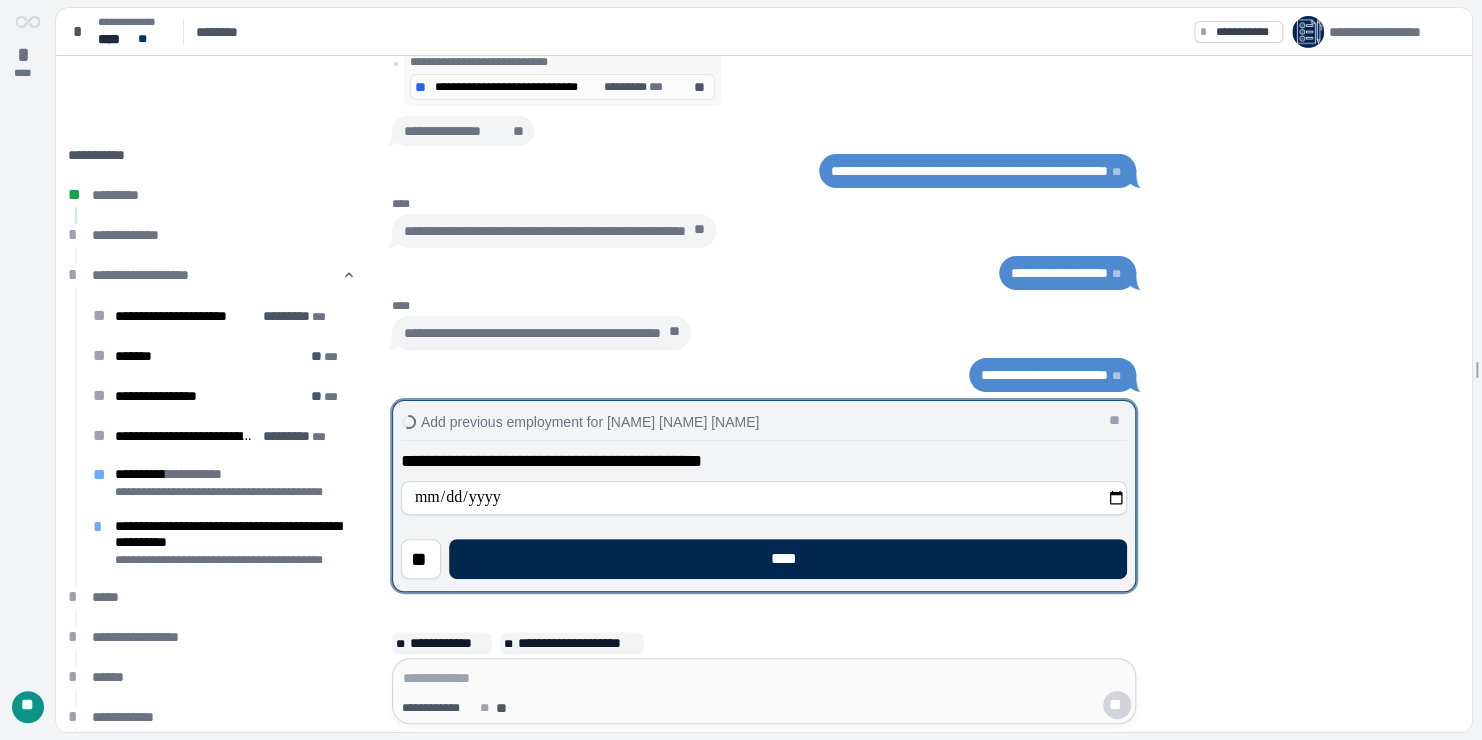 click on "****" at bounding box center (788, 559) 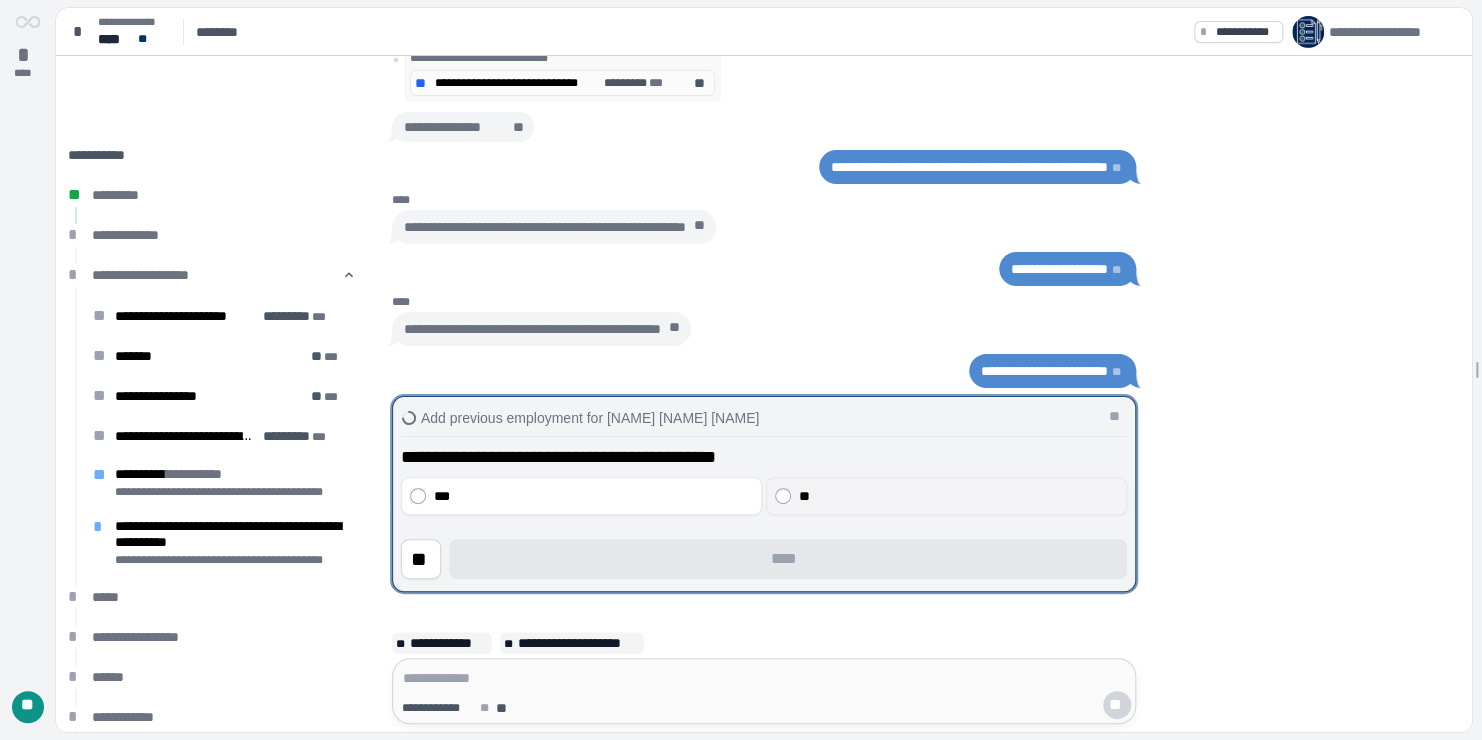 click on "**" at bounding box center (946, 496) 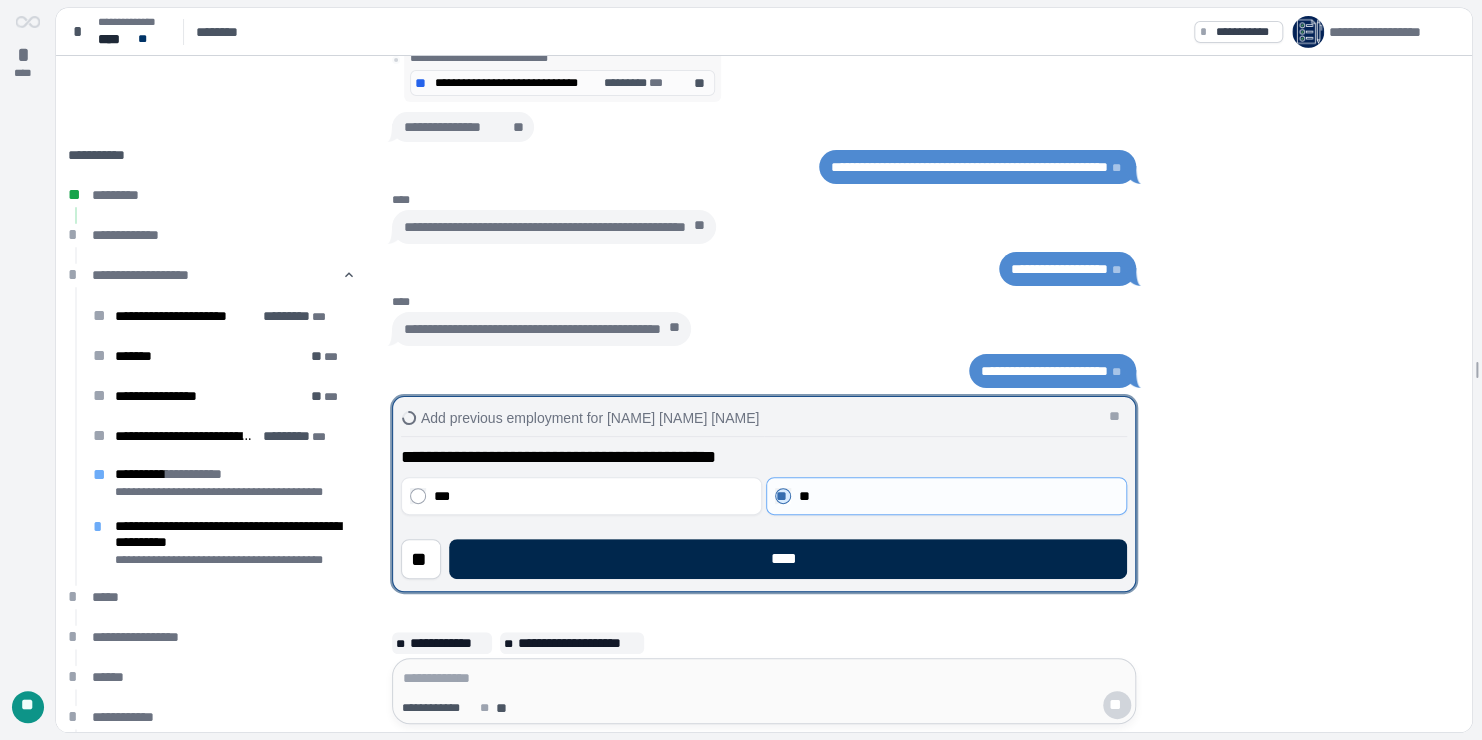 click on "****" at bounding box center (788, 559) 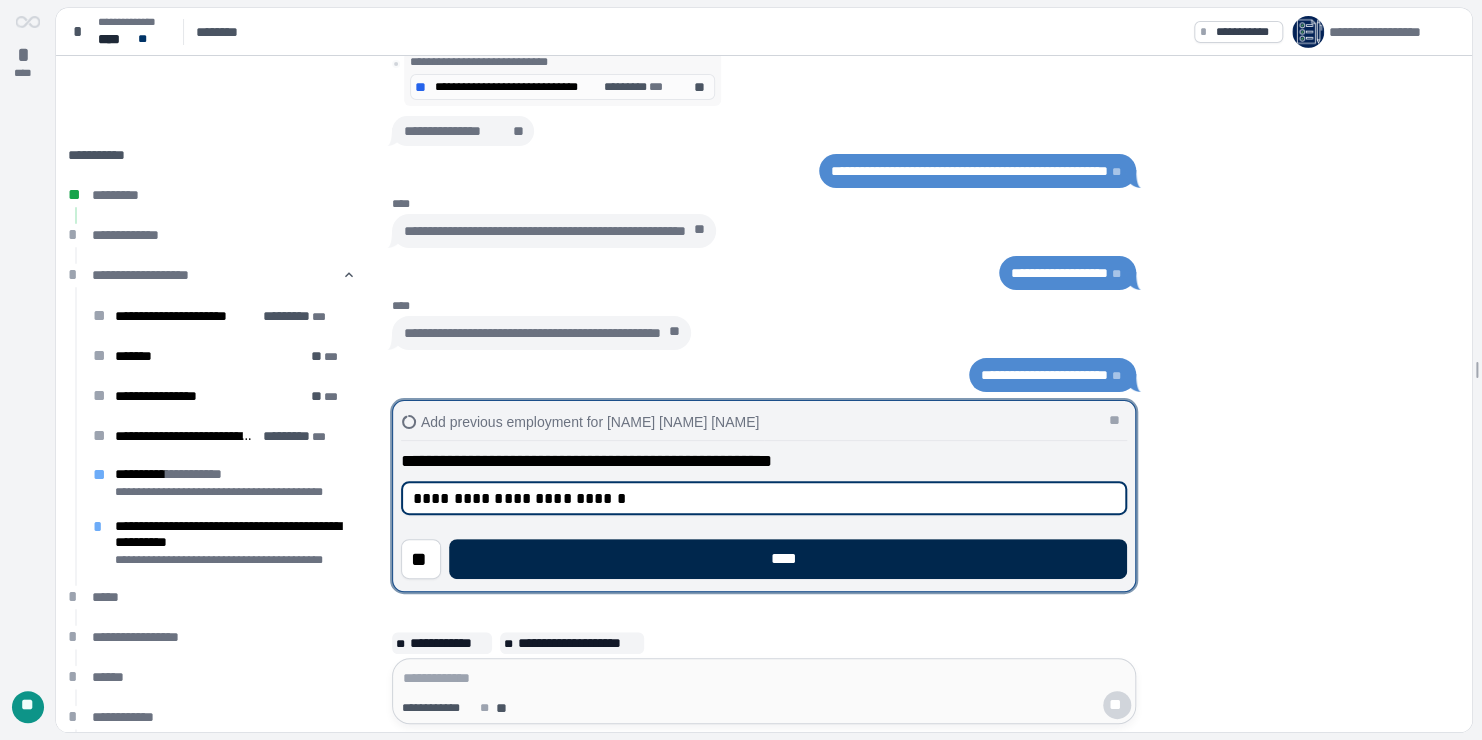 type on "**********" 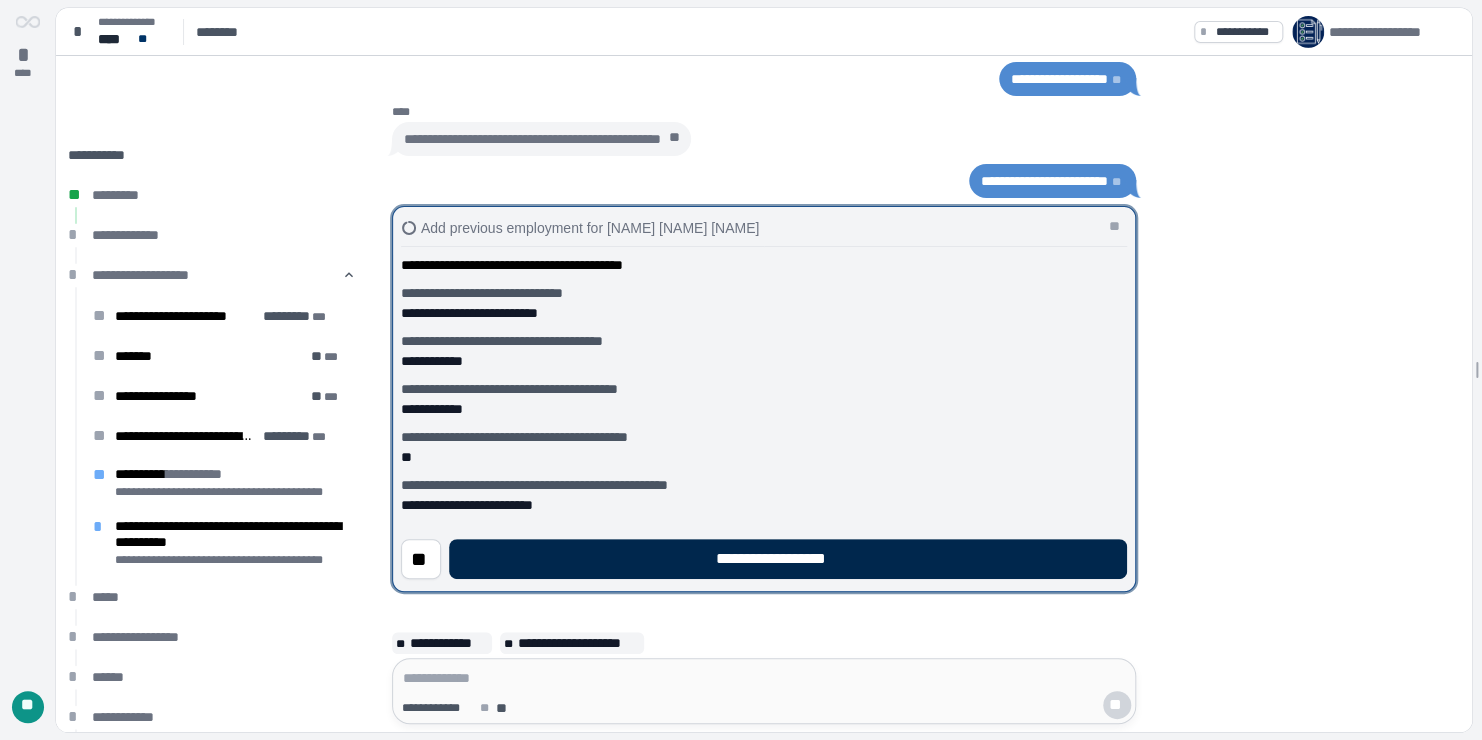 click on "**********" at bounding box center [788, 559] 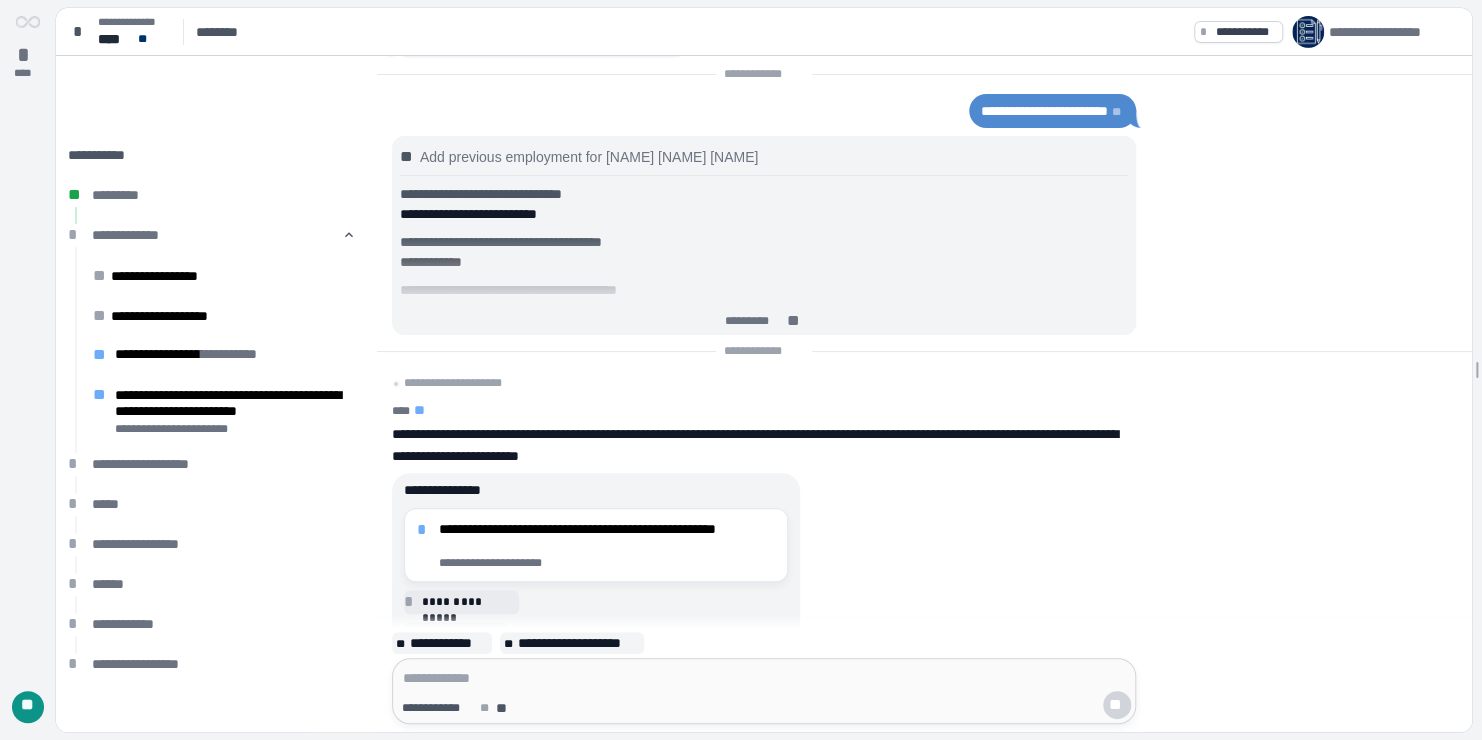 scroll, scrollTop: 0, scrollLeft: 0, axis: both 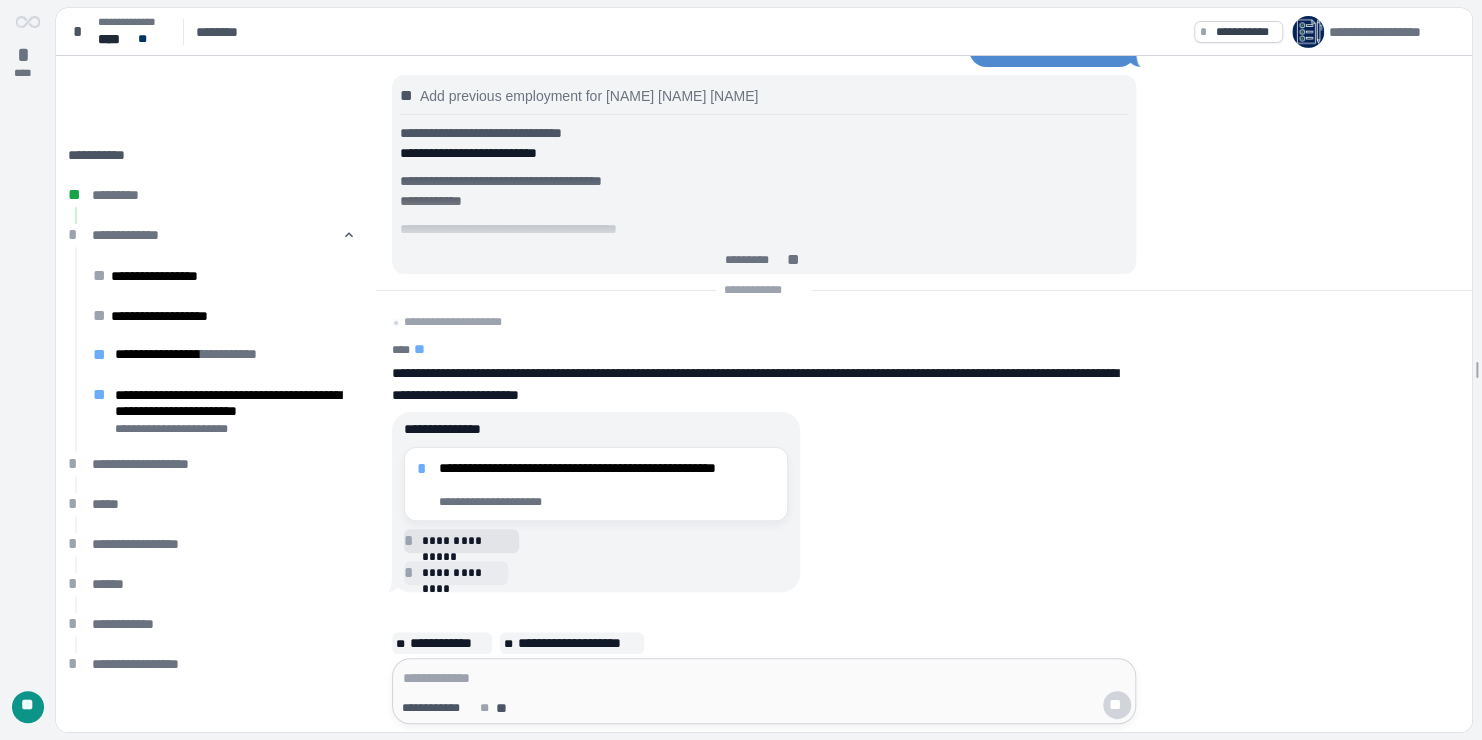 click on "**********" at bounding box center (467, 541) 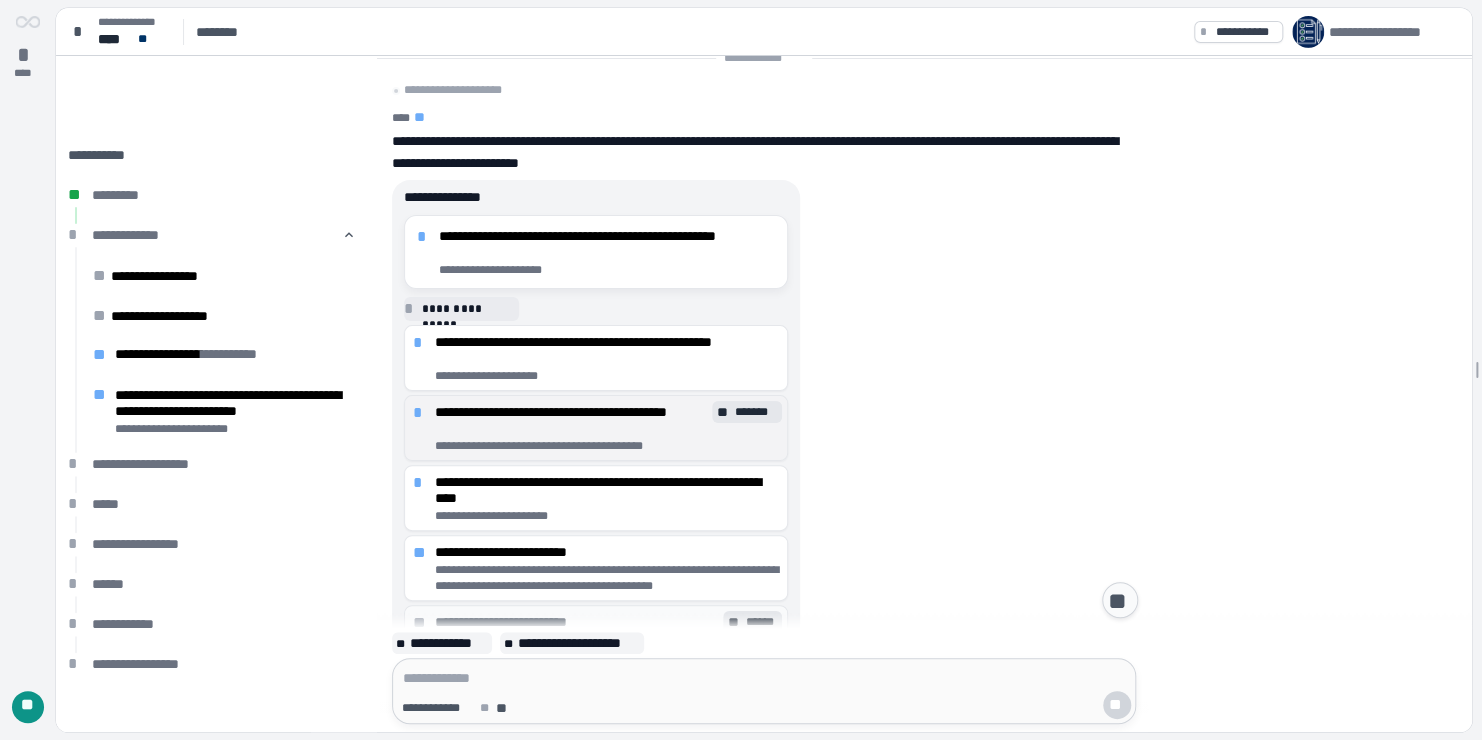 scroll, scrollTop: 223, scrollLeft: 0, axis: vertical 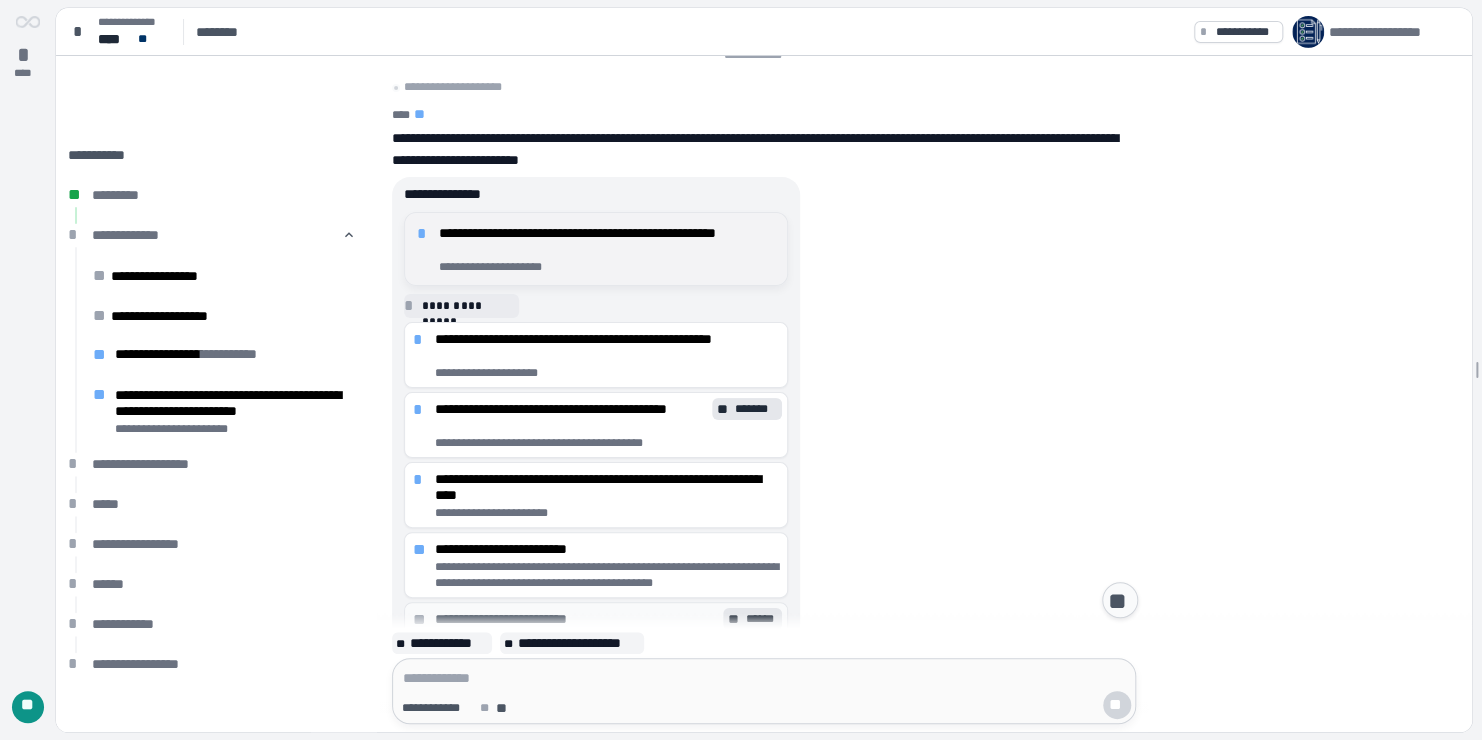click on "**********" at bounding box center [607, 267] 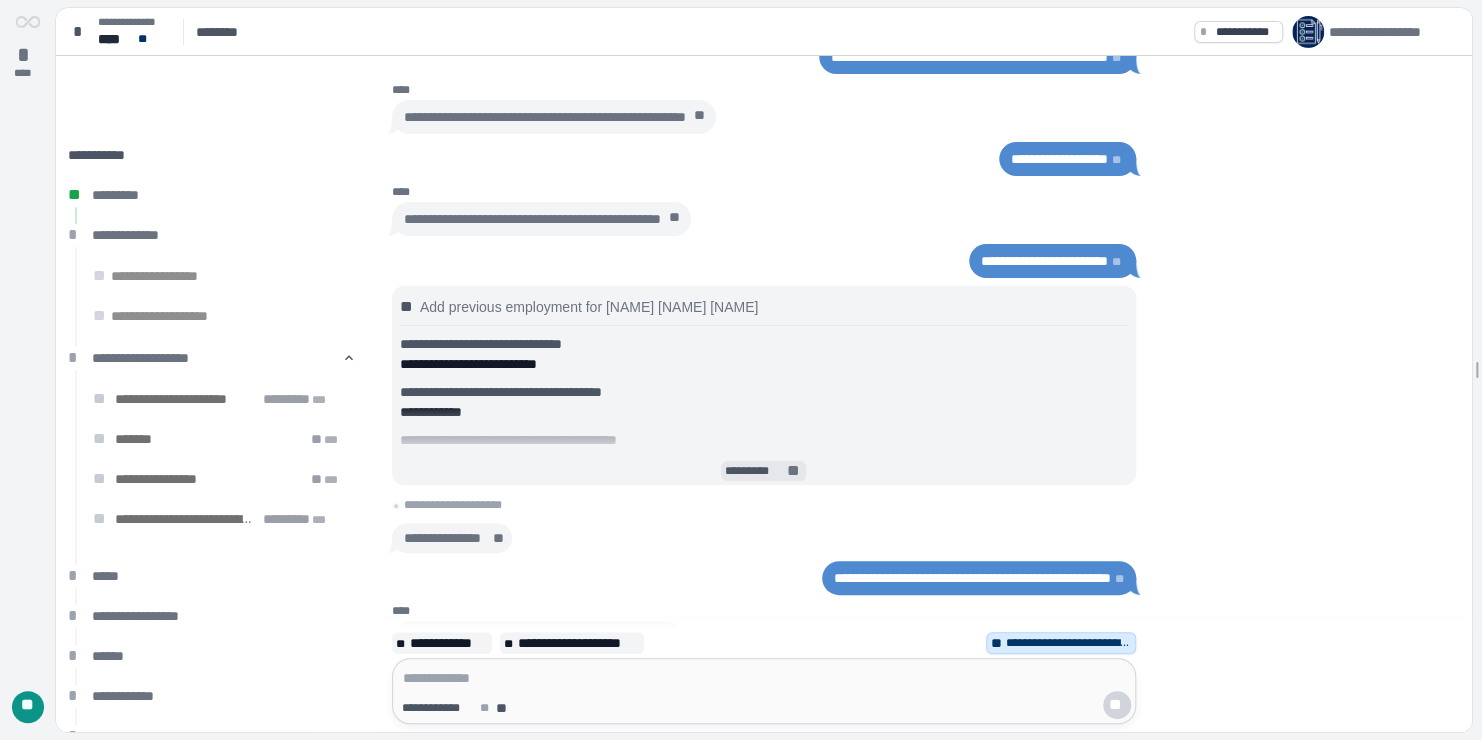 scroll, scrollTop: 0, scrollLeft: 0, axis: both 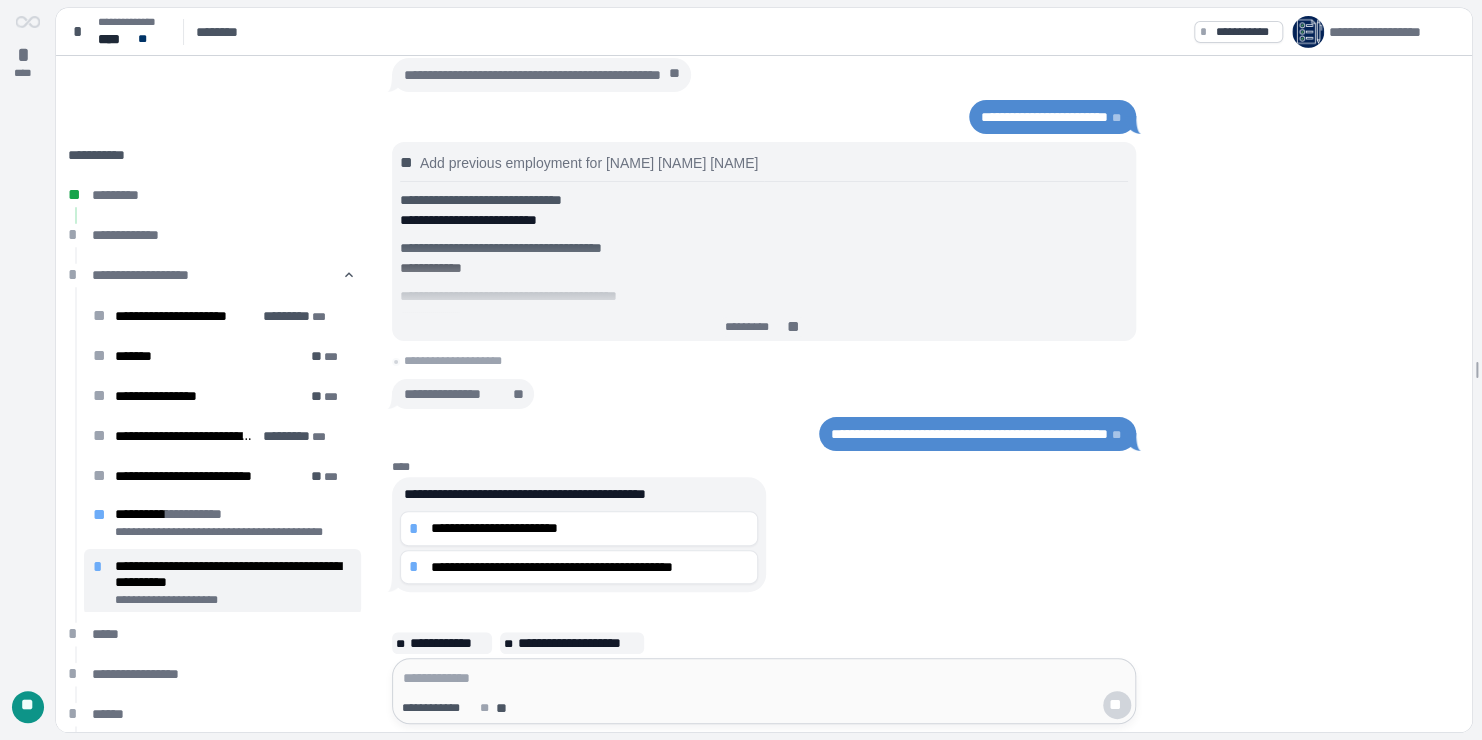 click at bounding box center (764, 678) 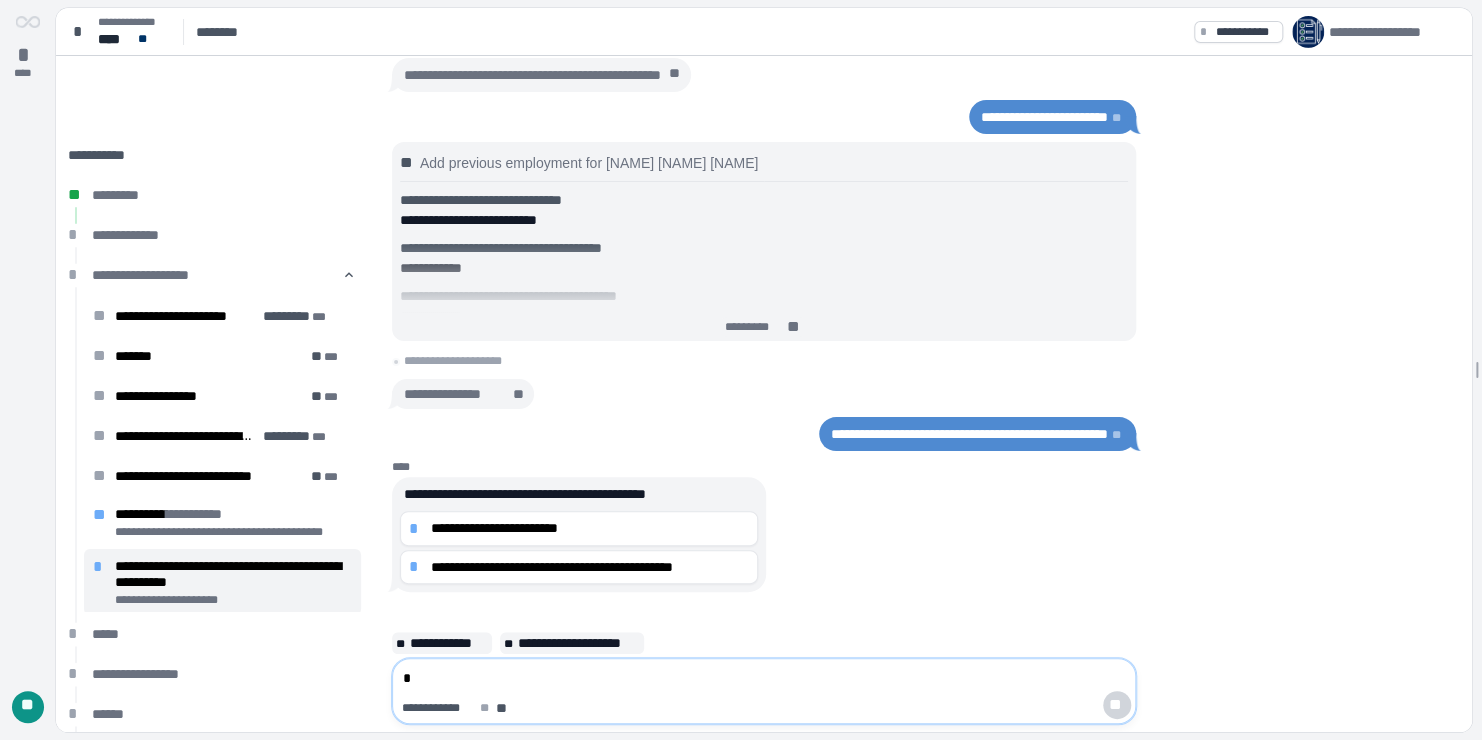 type on "**" 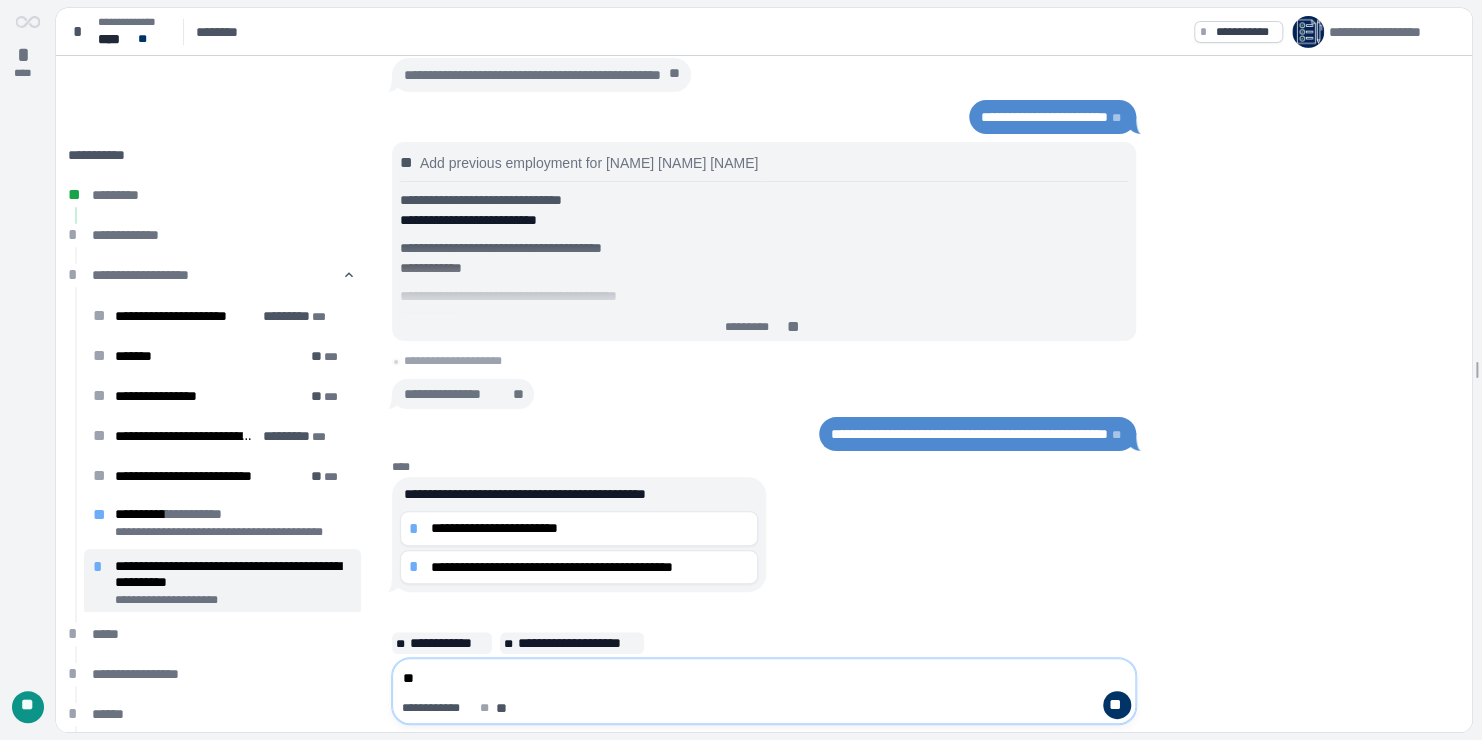 type 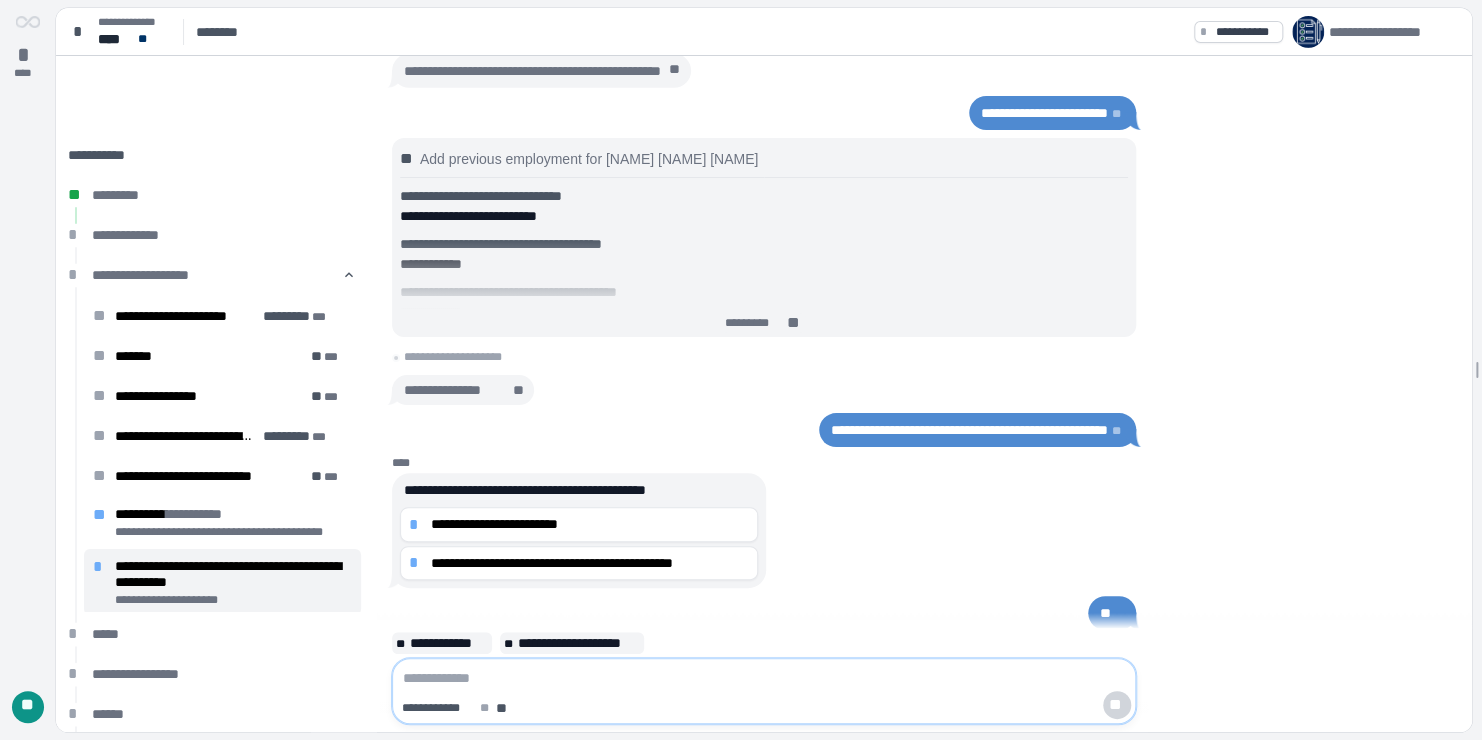 scroll, scrollTop: 144, scrollLeft: 0, axis: vertical 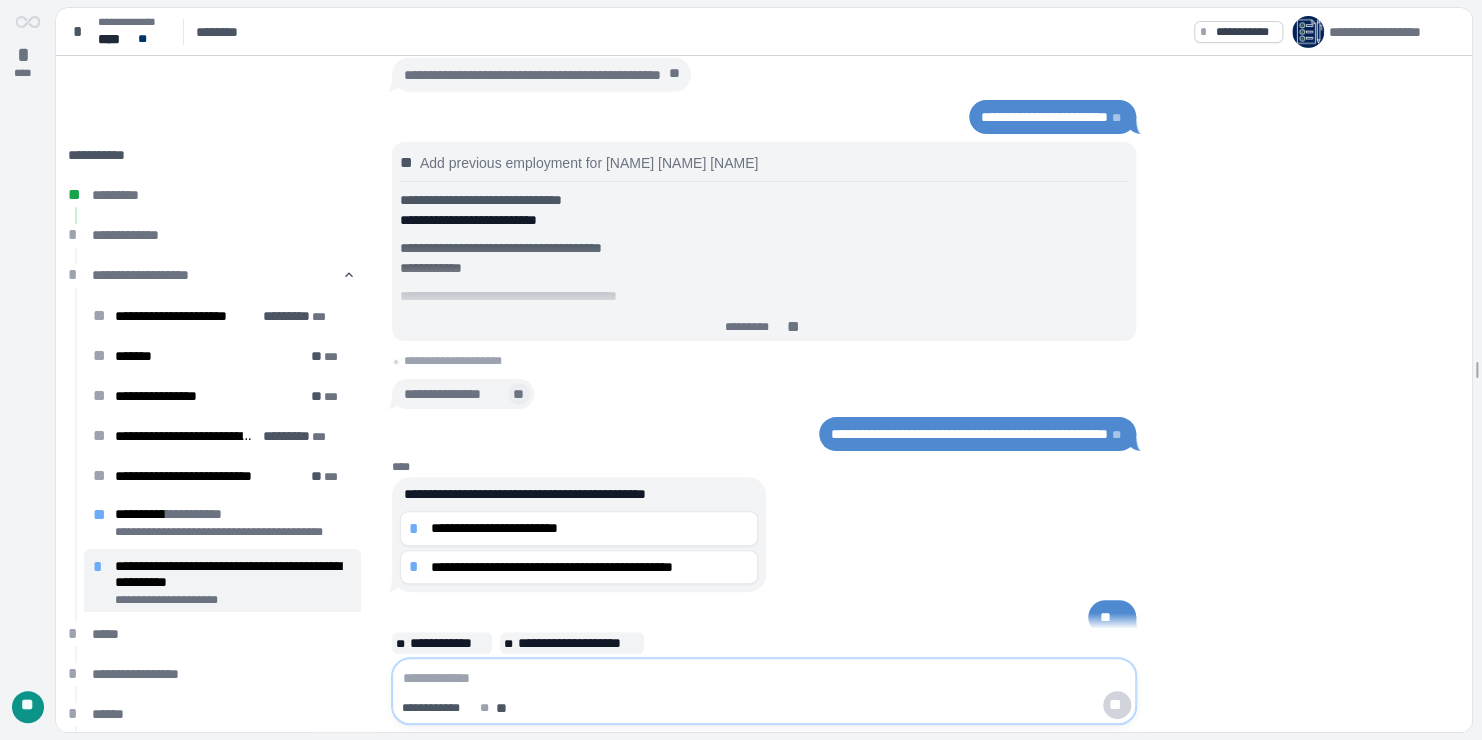 click on "**" at bounding box center (519, 394) 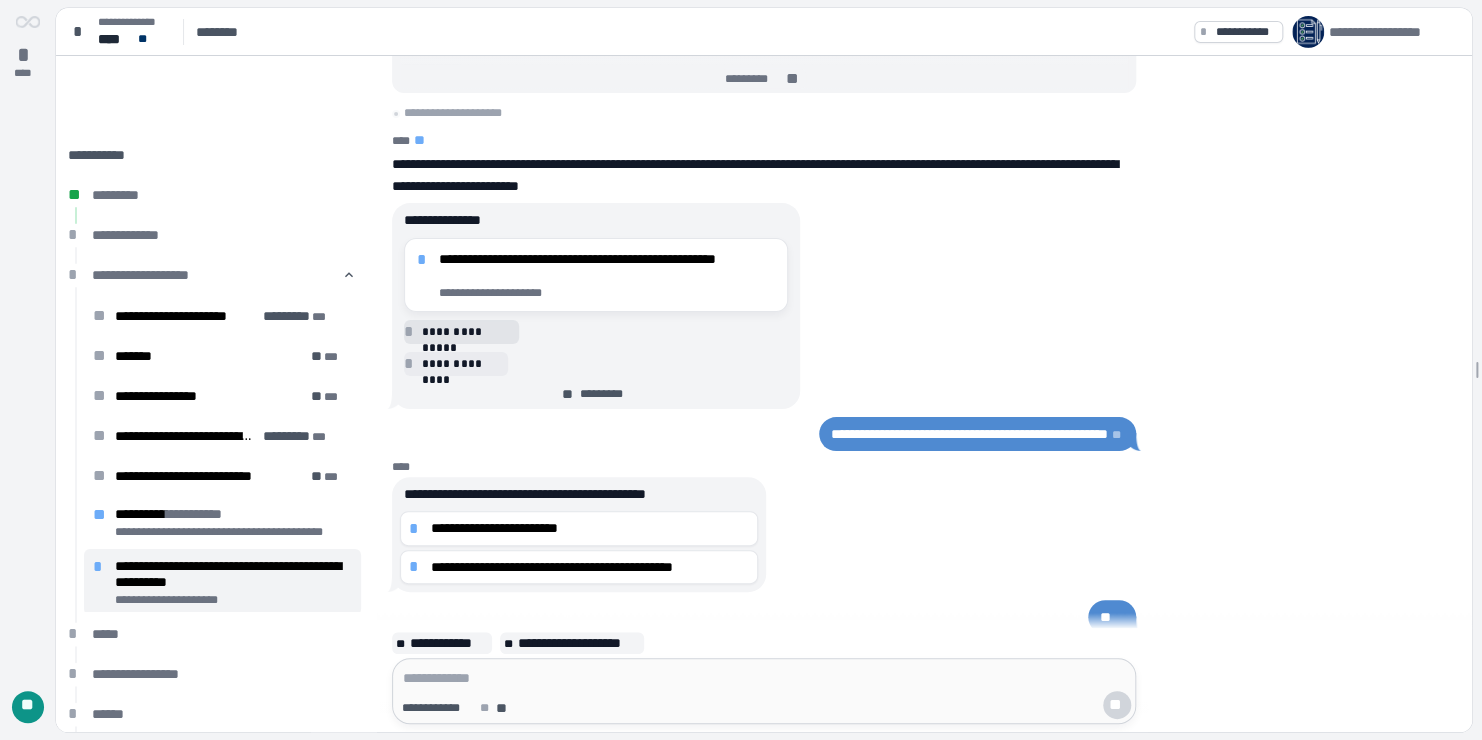click on "**********" at bounding box center [467, 332] 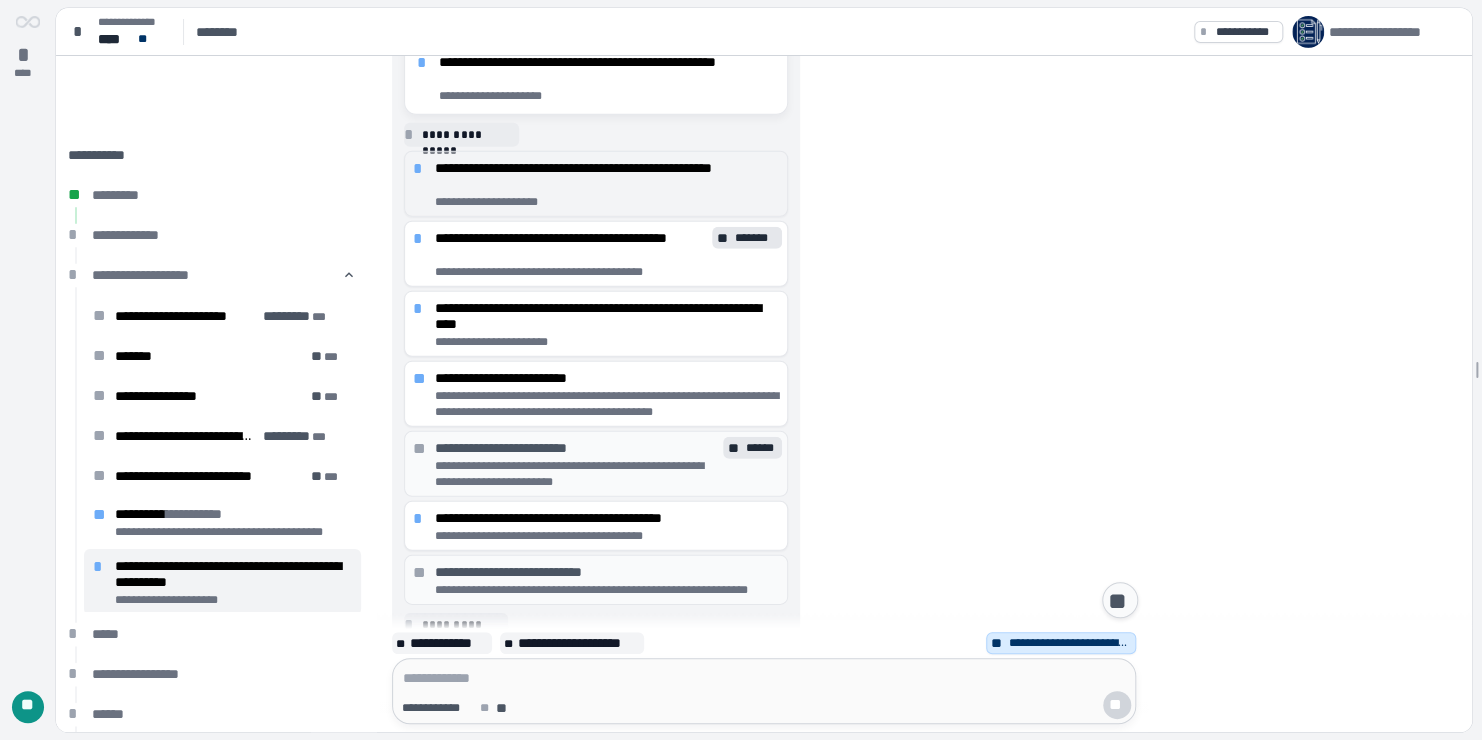 scroll, scrollTop: 408, scrollLeft: 0, axis: vertical 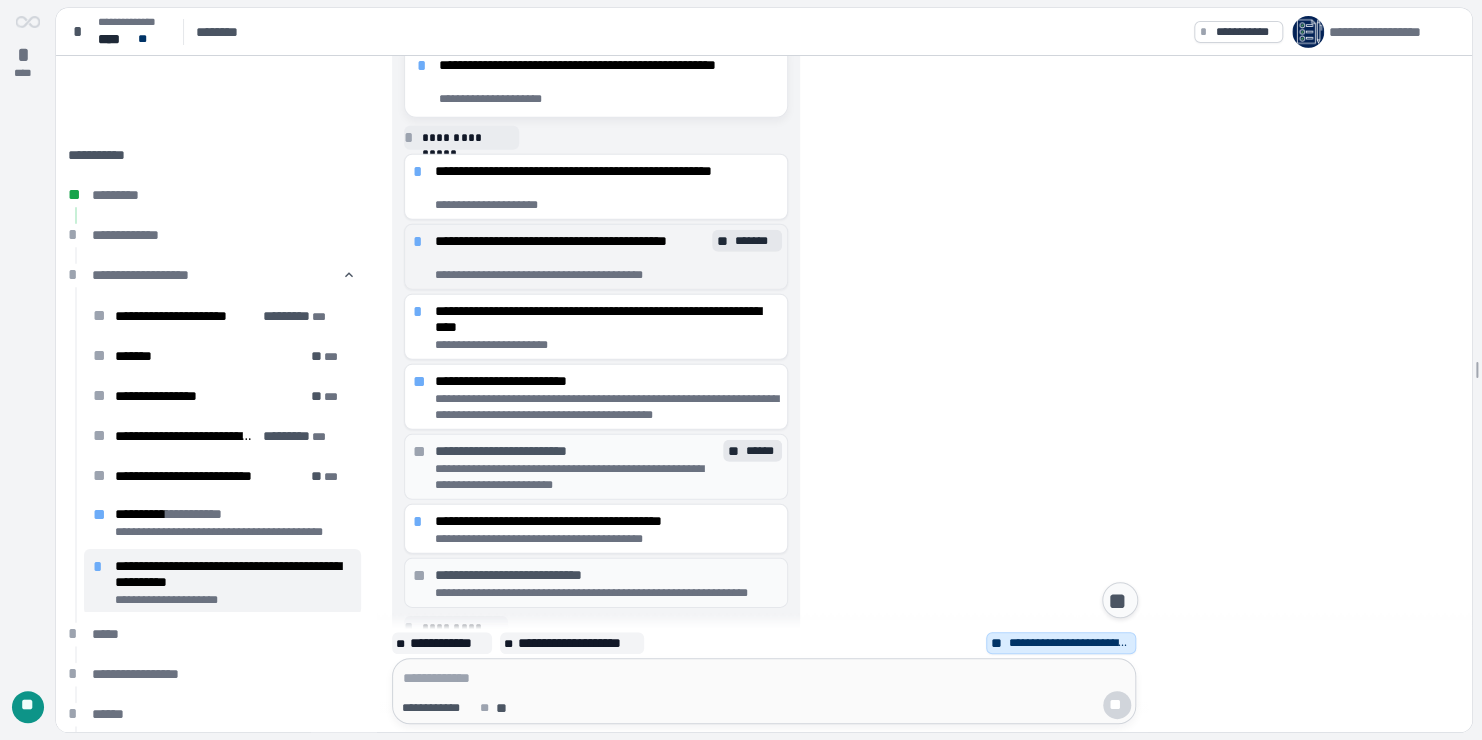 click on "**********" at bounding box center (571, 249) 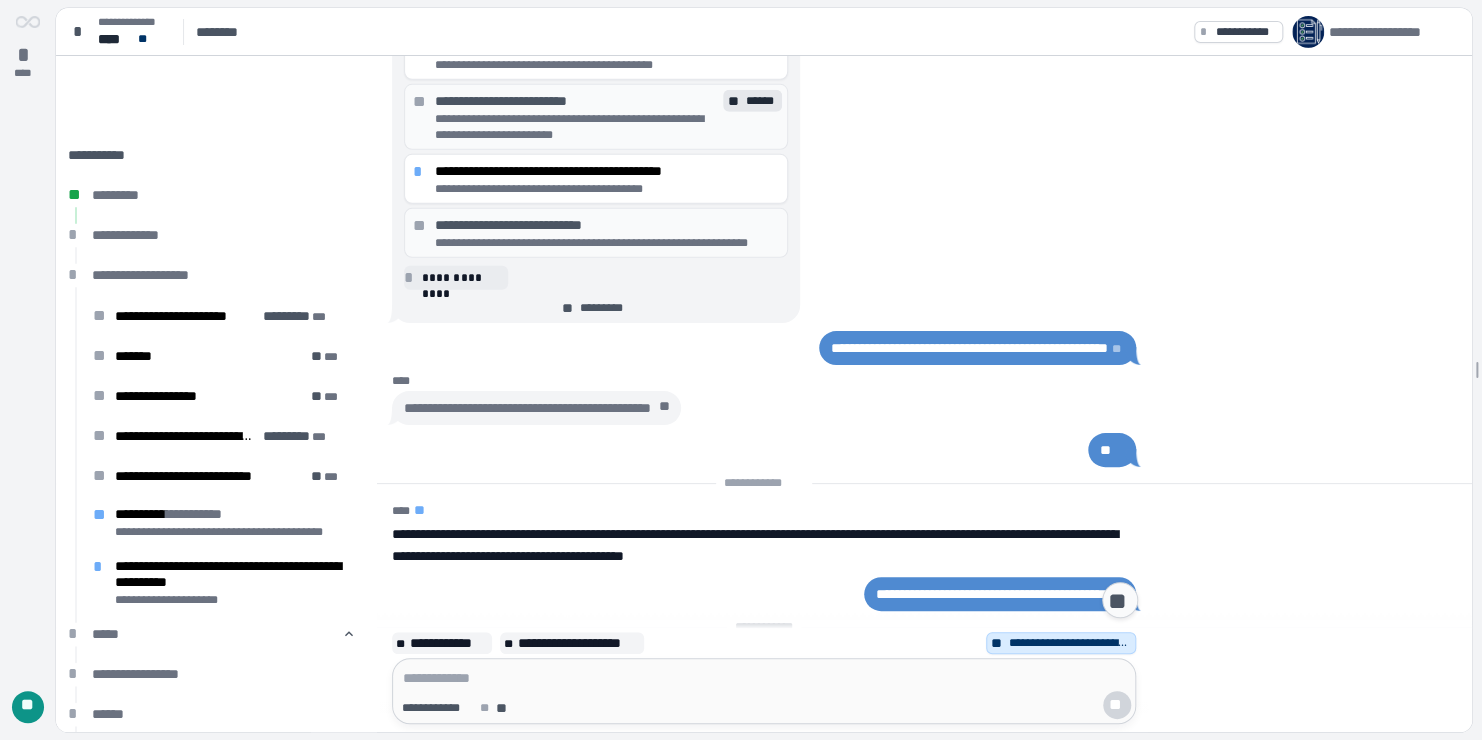 scroll, scrollTop: 0, scrollLeft: 0, axis: both 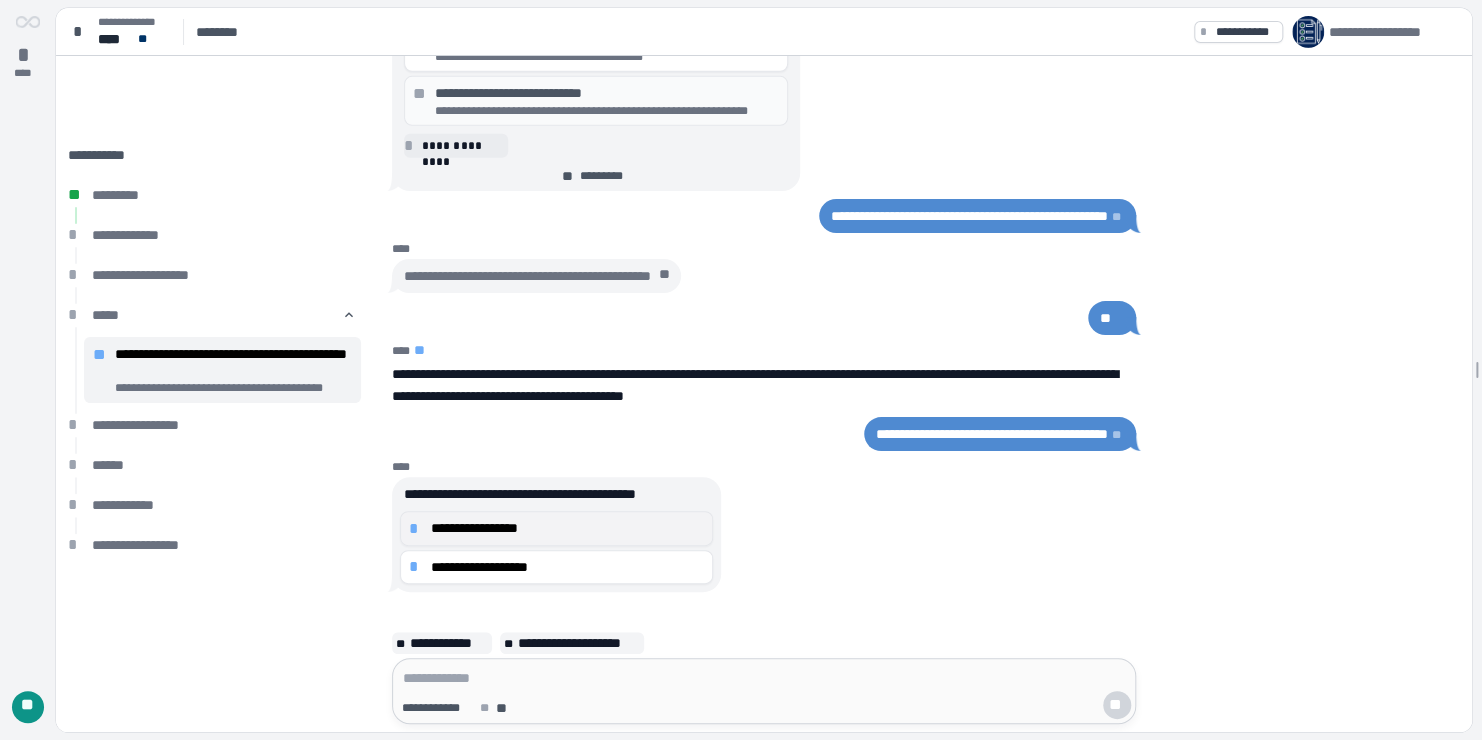 click on "**********" at bounding box center [567, 528] 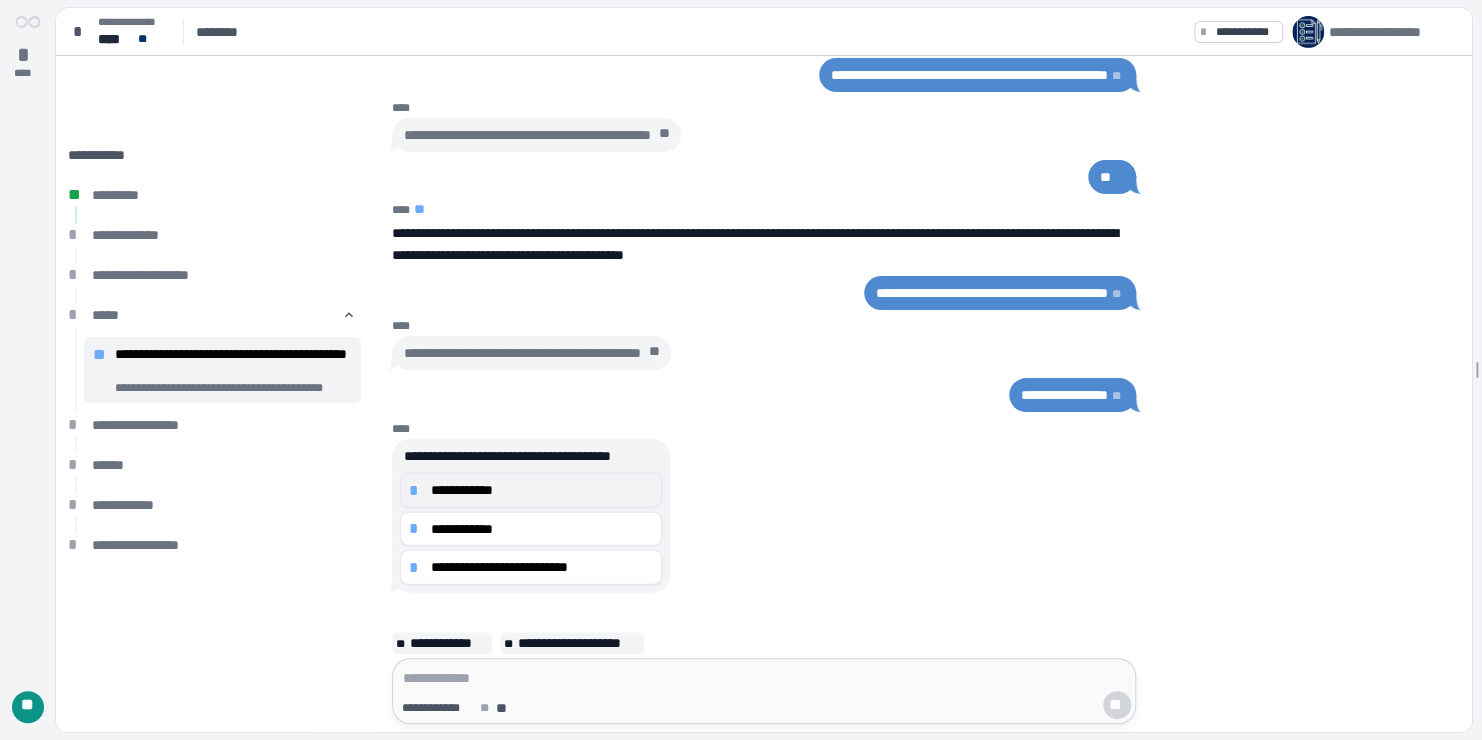 click on "**********" at bounding box center [542, 490] 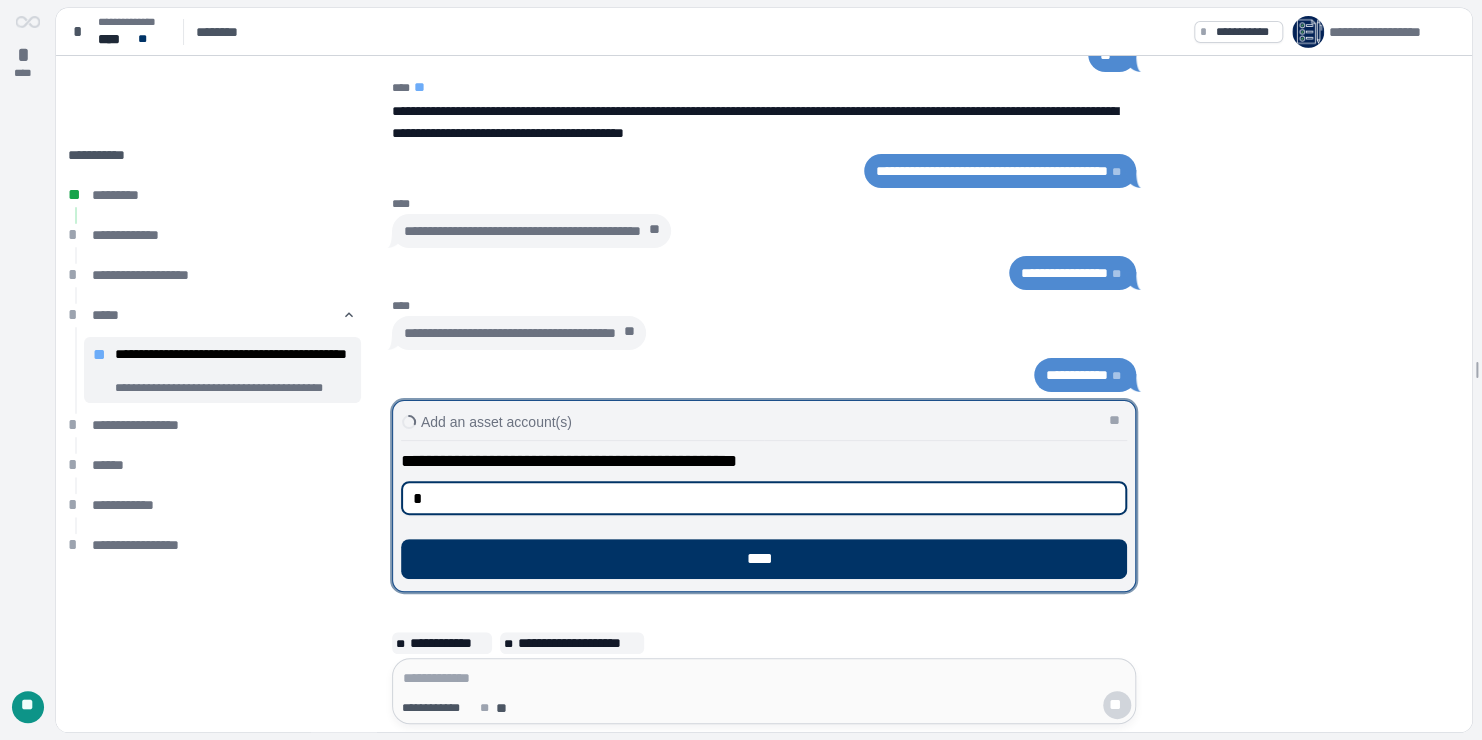 click on "*" at bounding box center [764, 498] 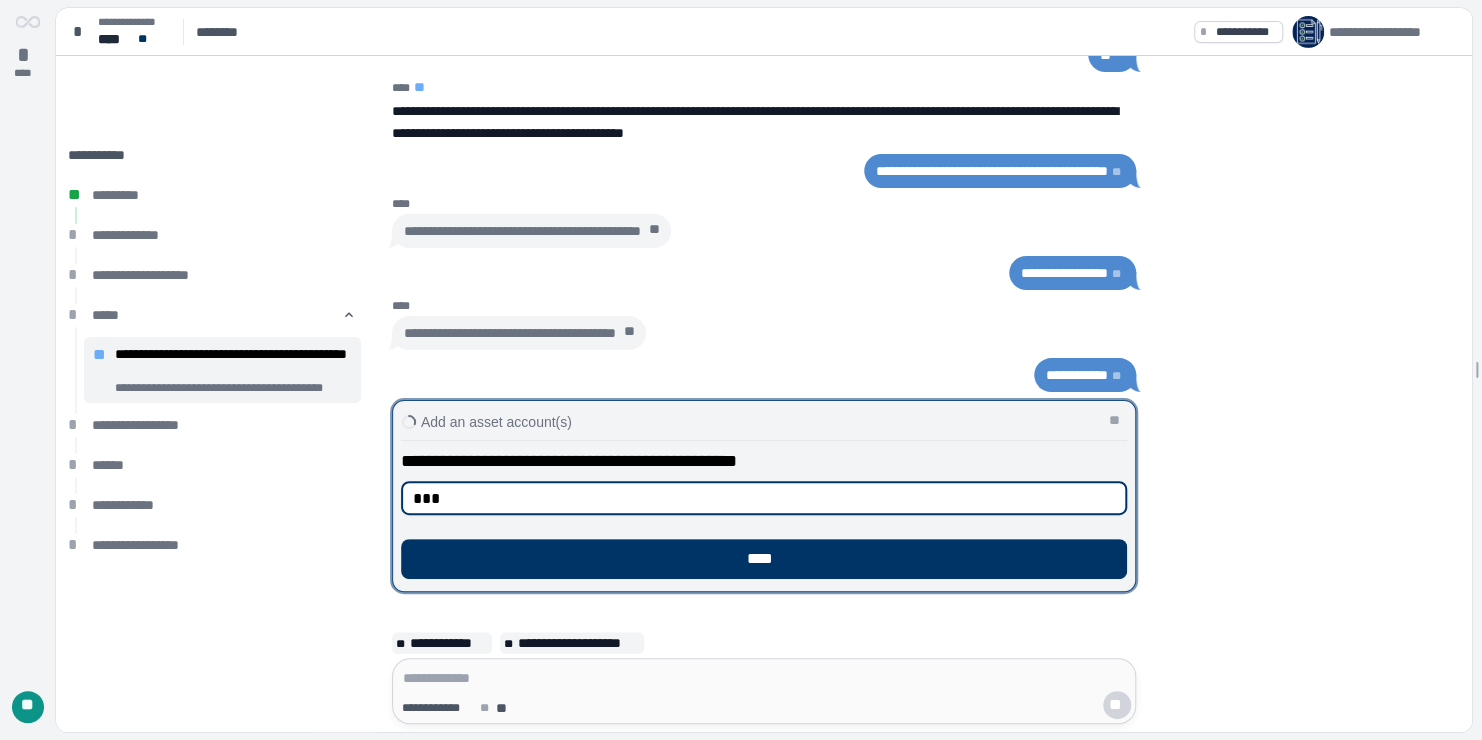 type on "****" 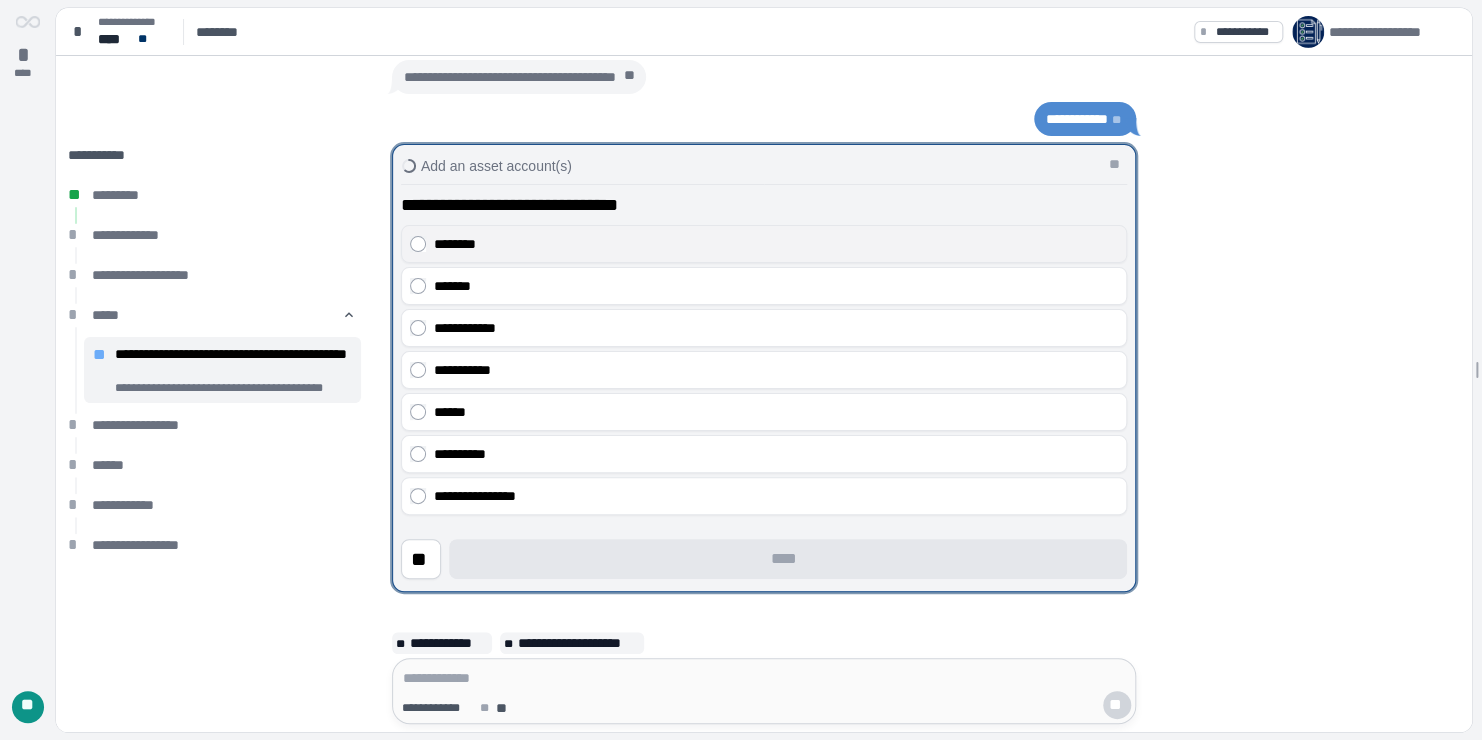click on "********" at bounding box center [776, 244] 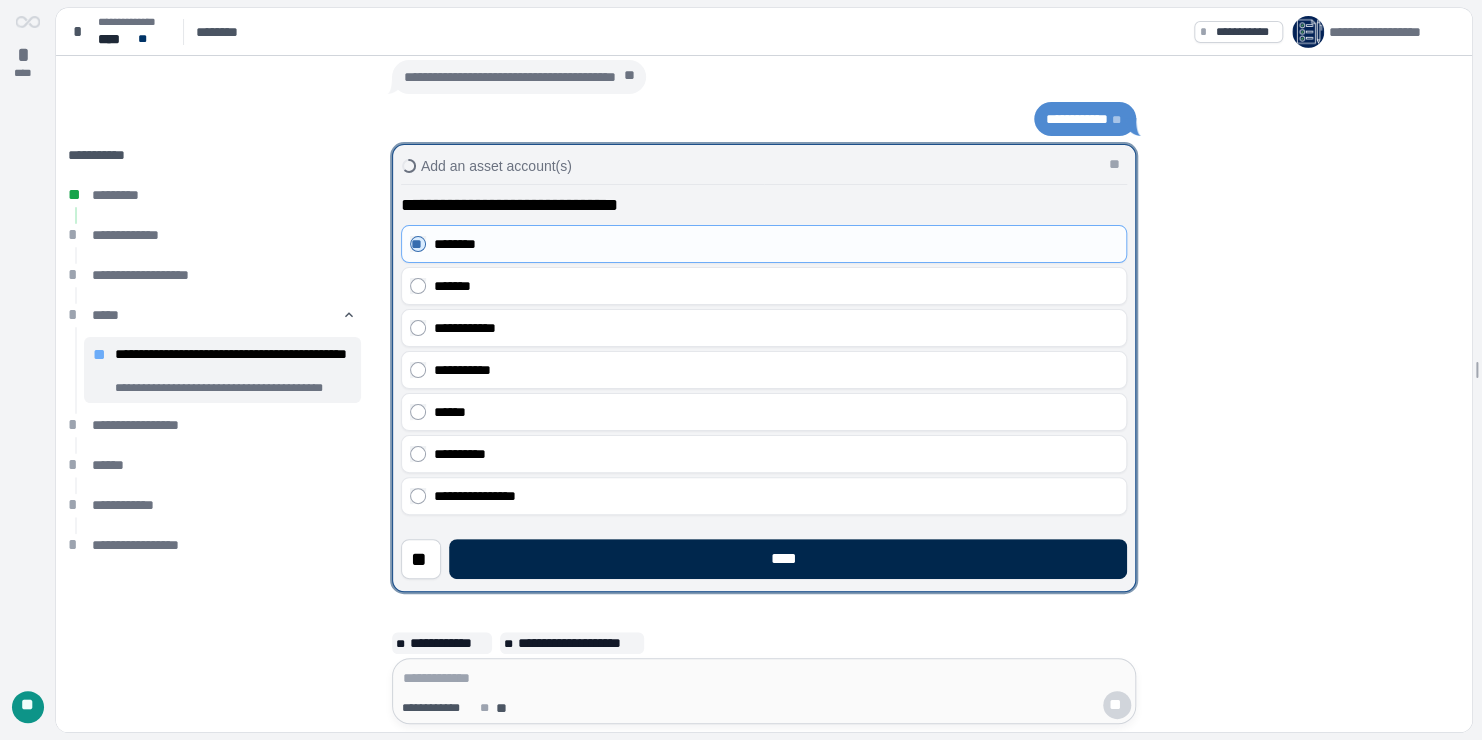 click on "****" at bounding box center [788, 559] 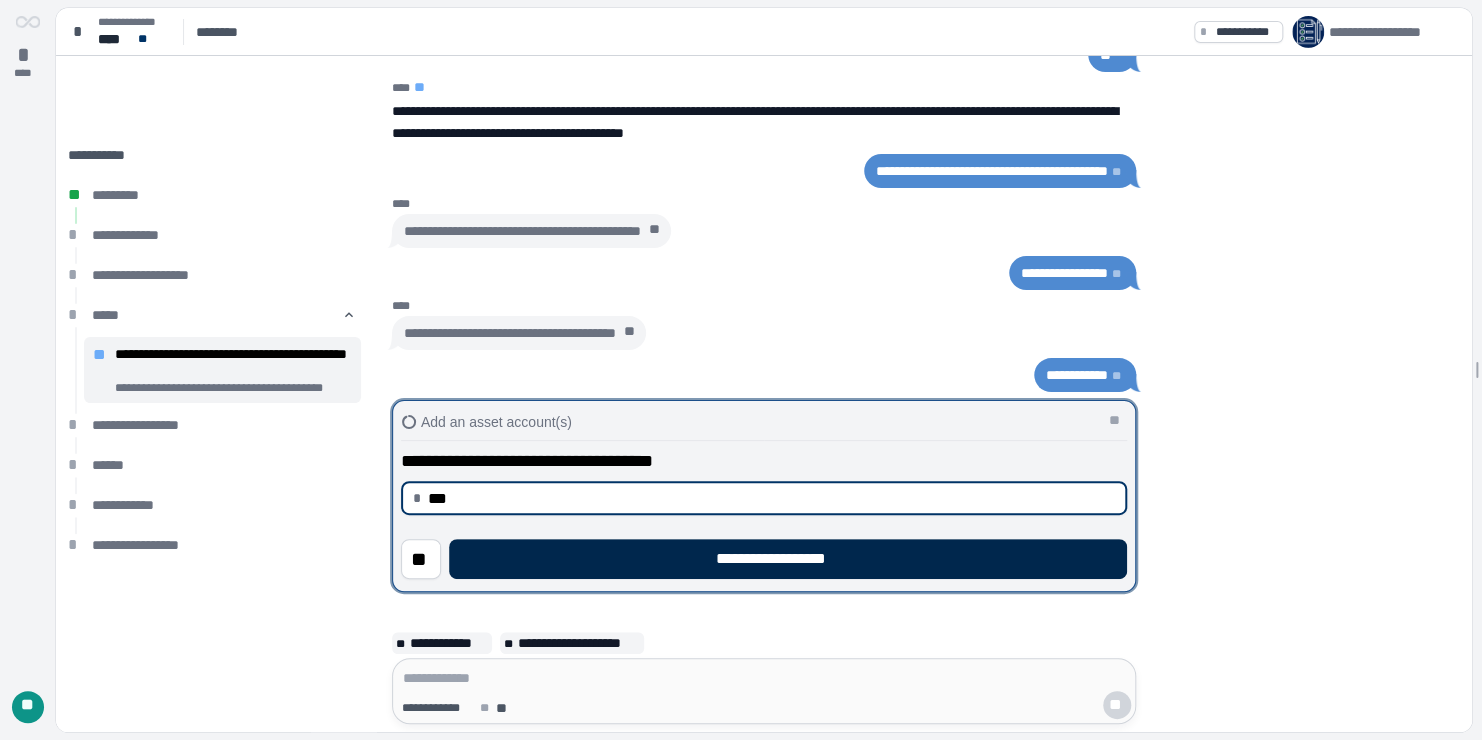type on "******" 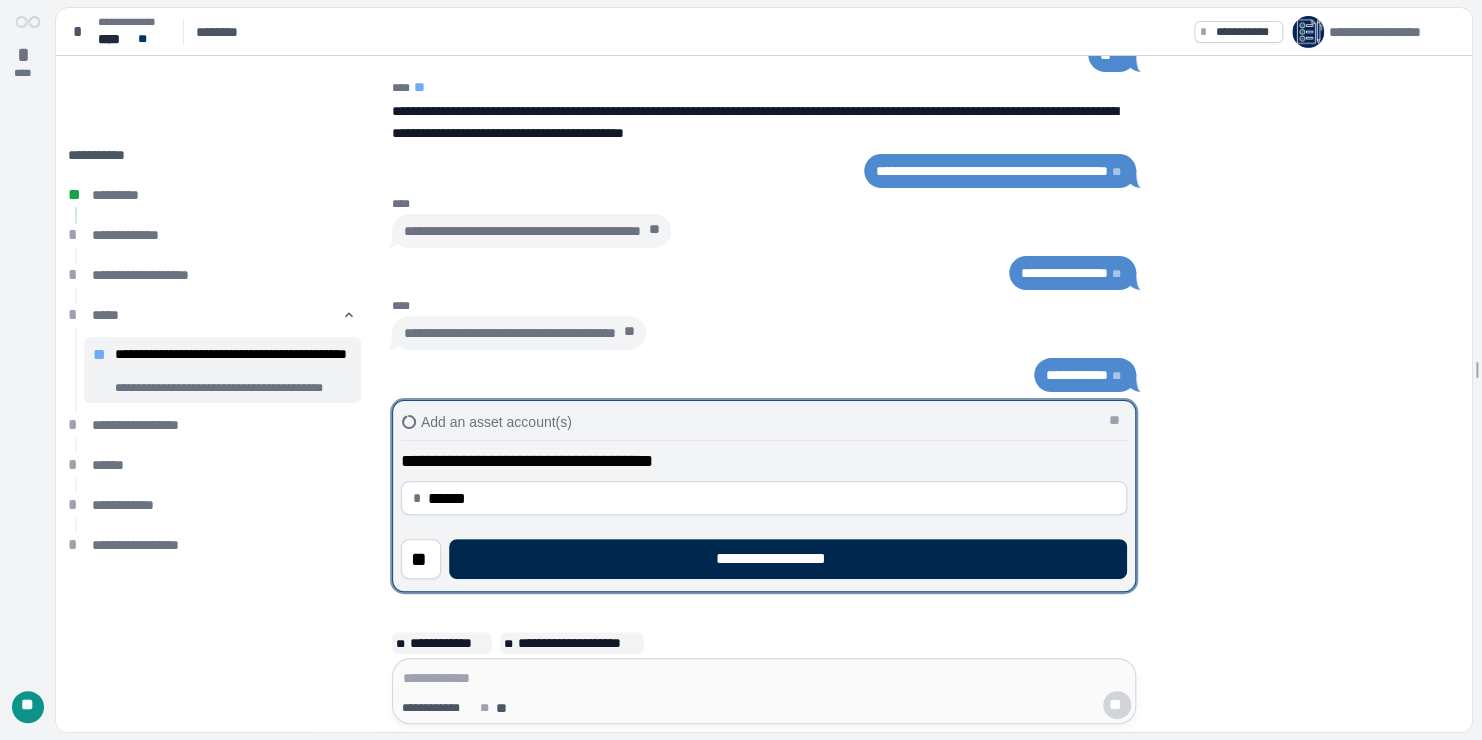 click on "**********" at bounding box center (788, 559) 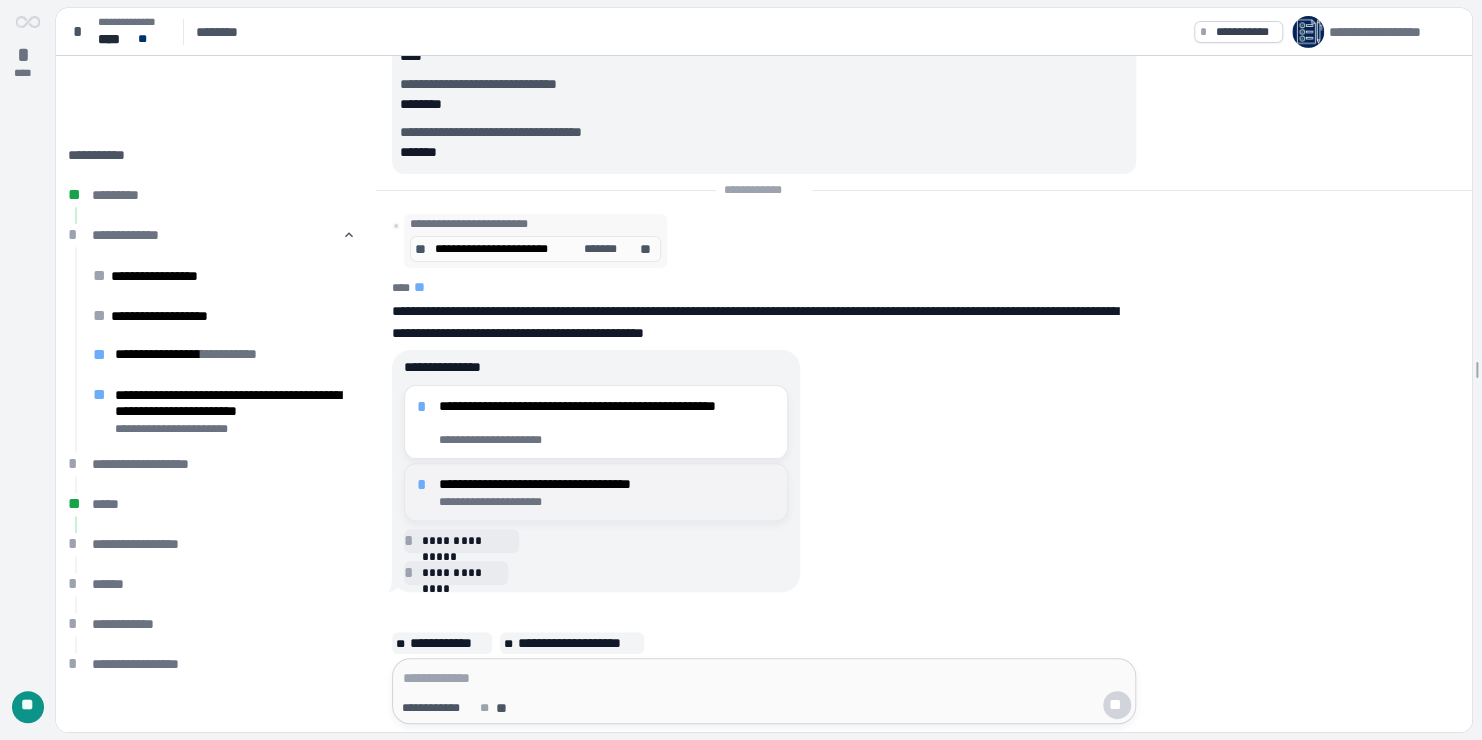 click on "**********" at bounding box center [607, 502] 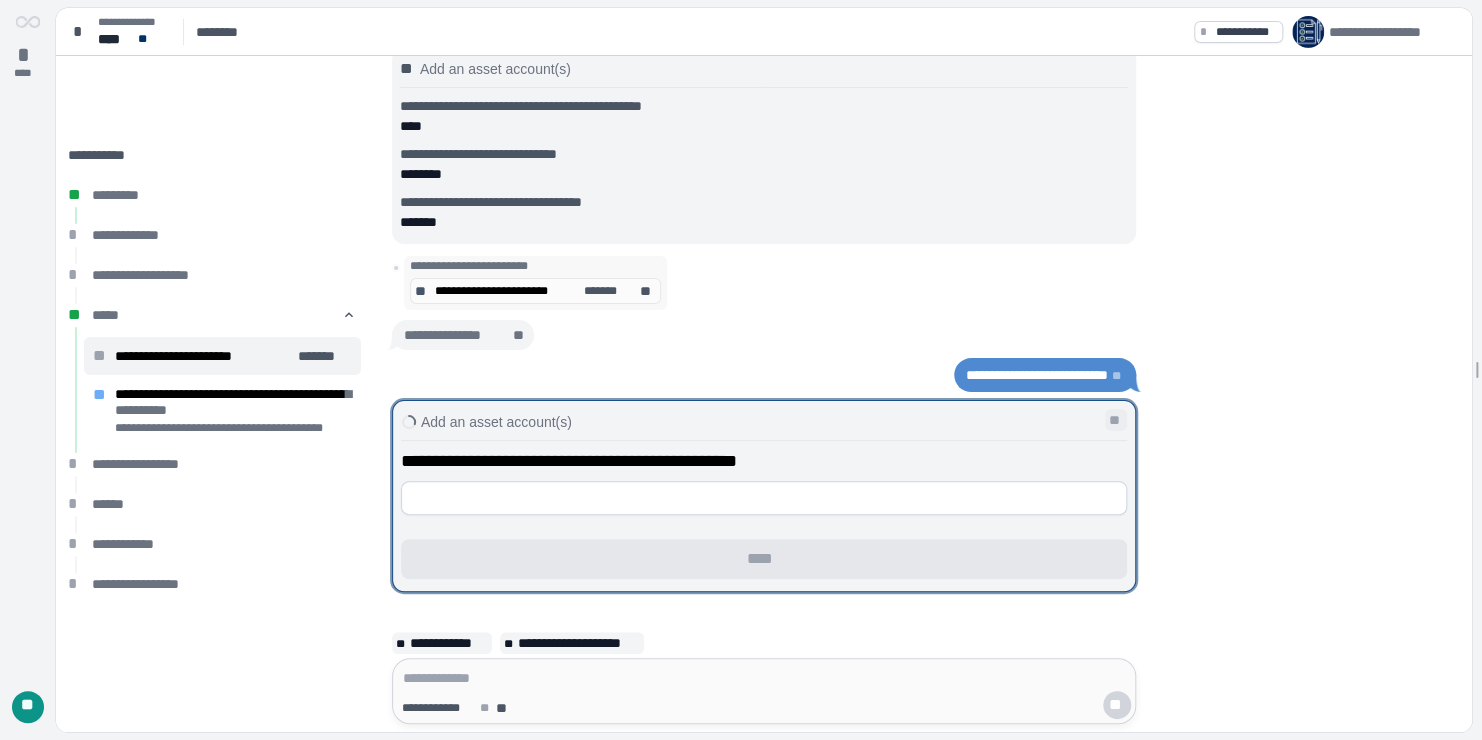 click on "**" at bounding box center (1116, 420) 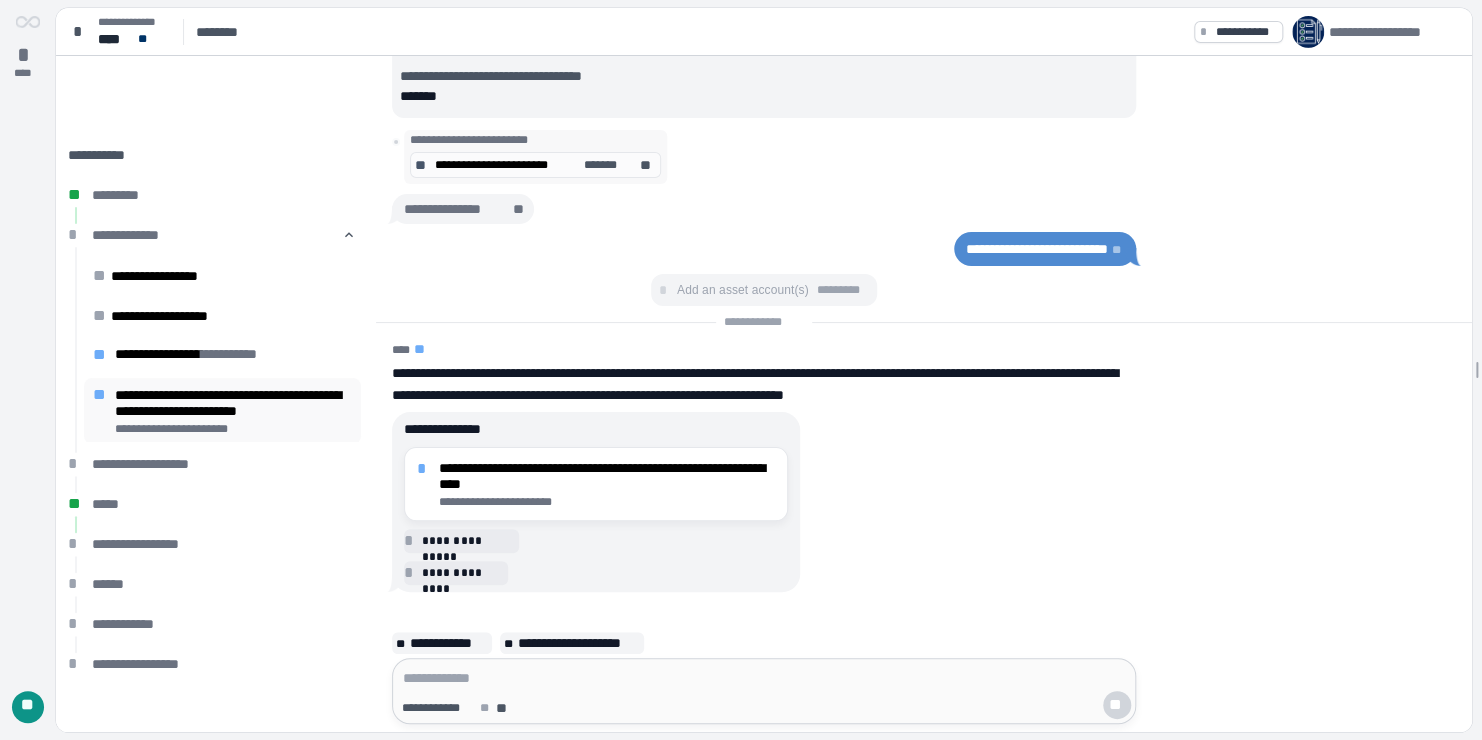 click on "**********" at bounding box center [233, 403] 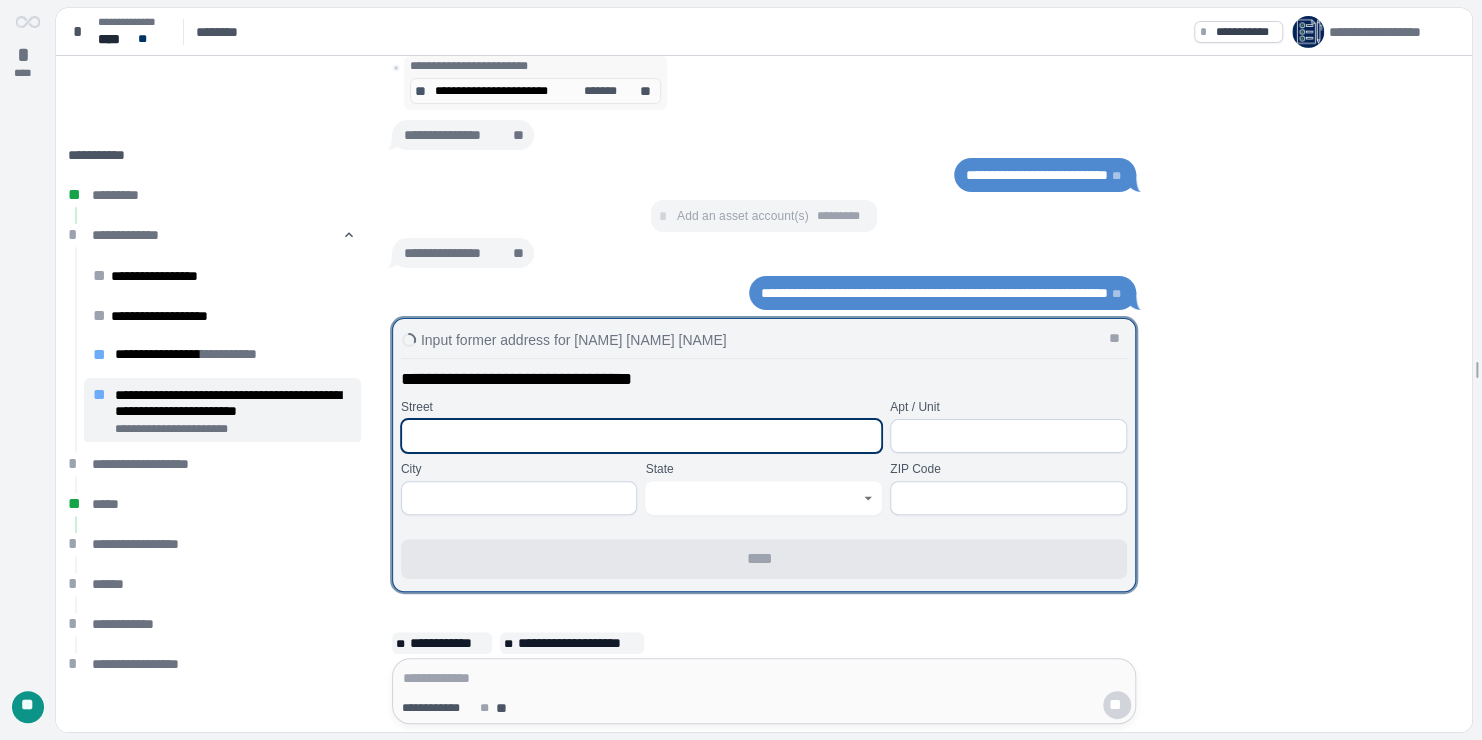 click at bounding box center (641, 436) 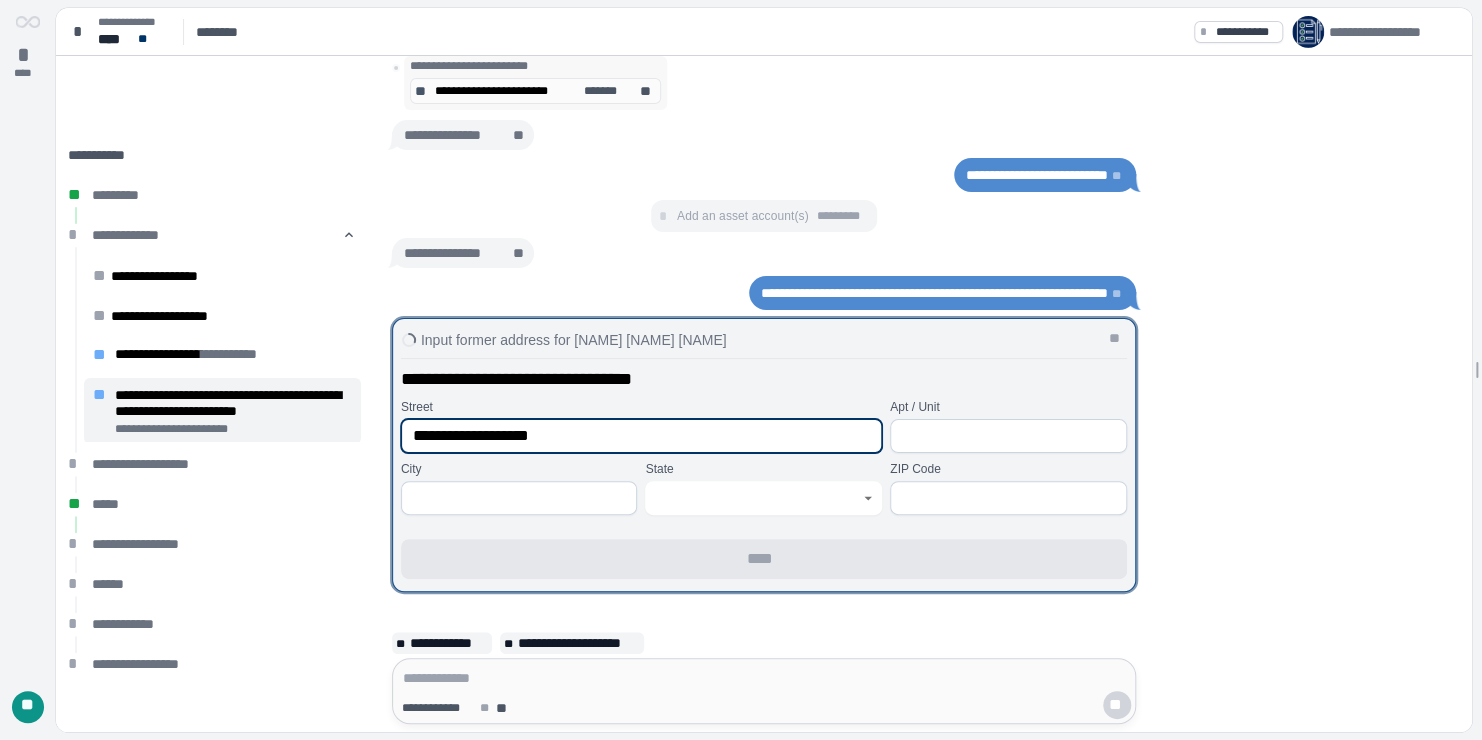 type on "**********" 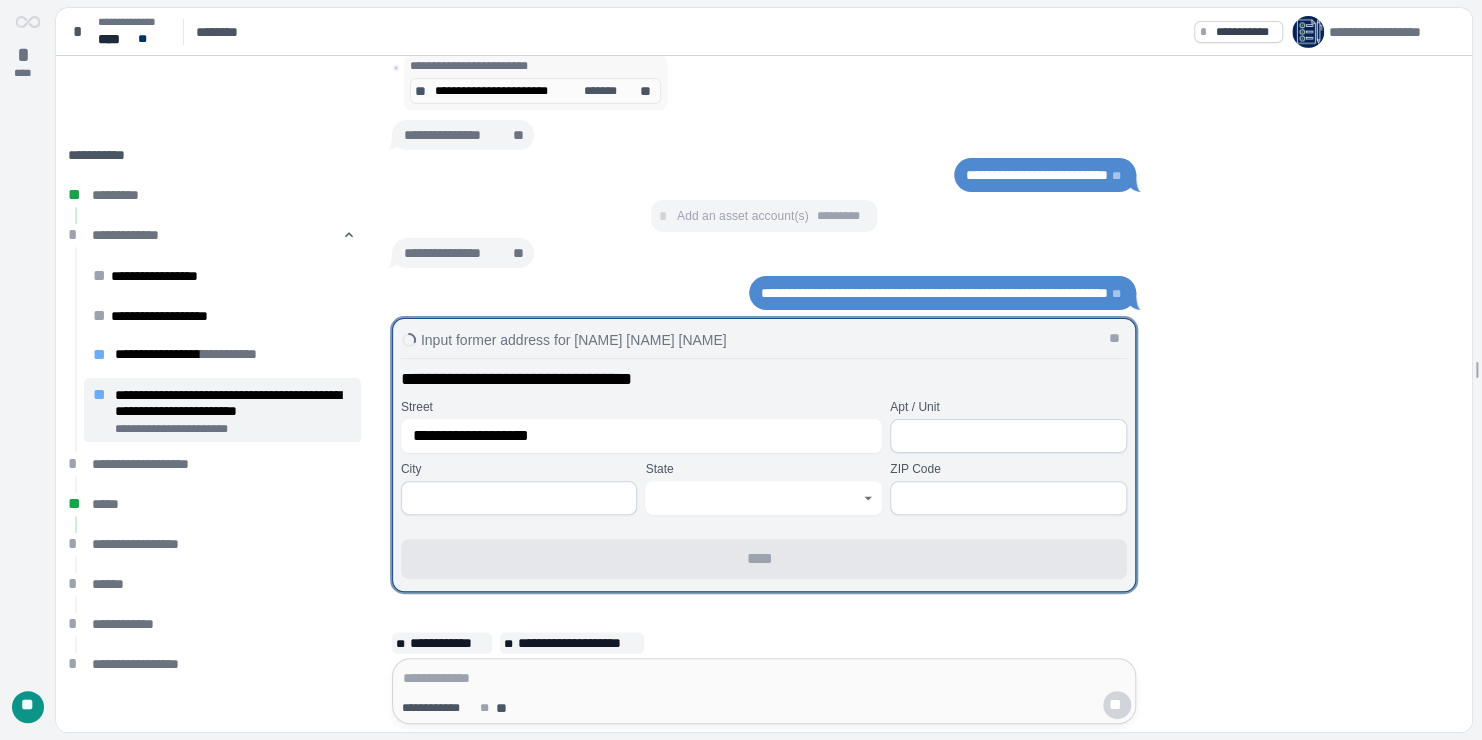 click at bounding box center (519, 498) 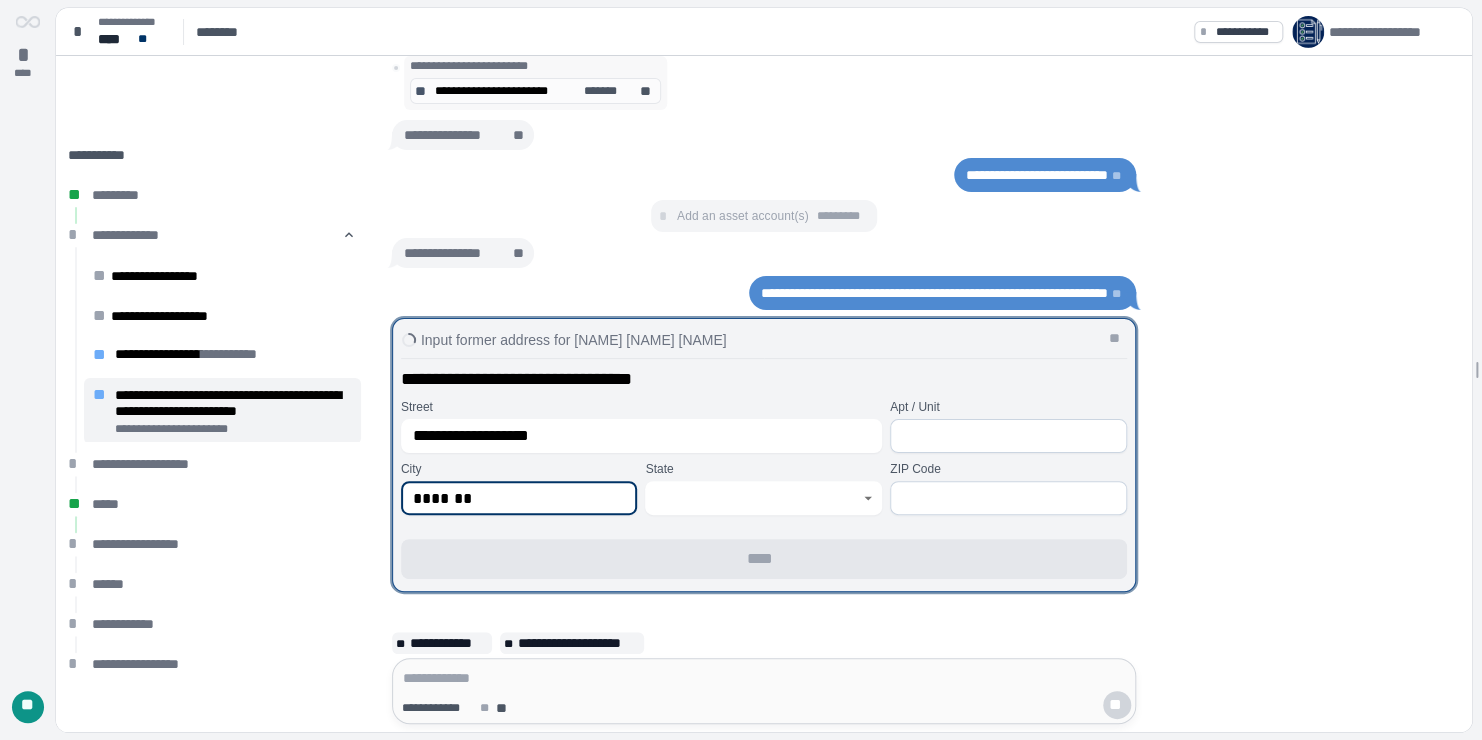 type on "*******" 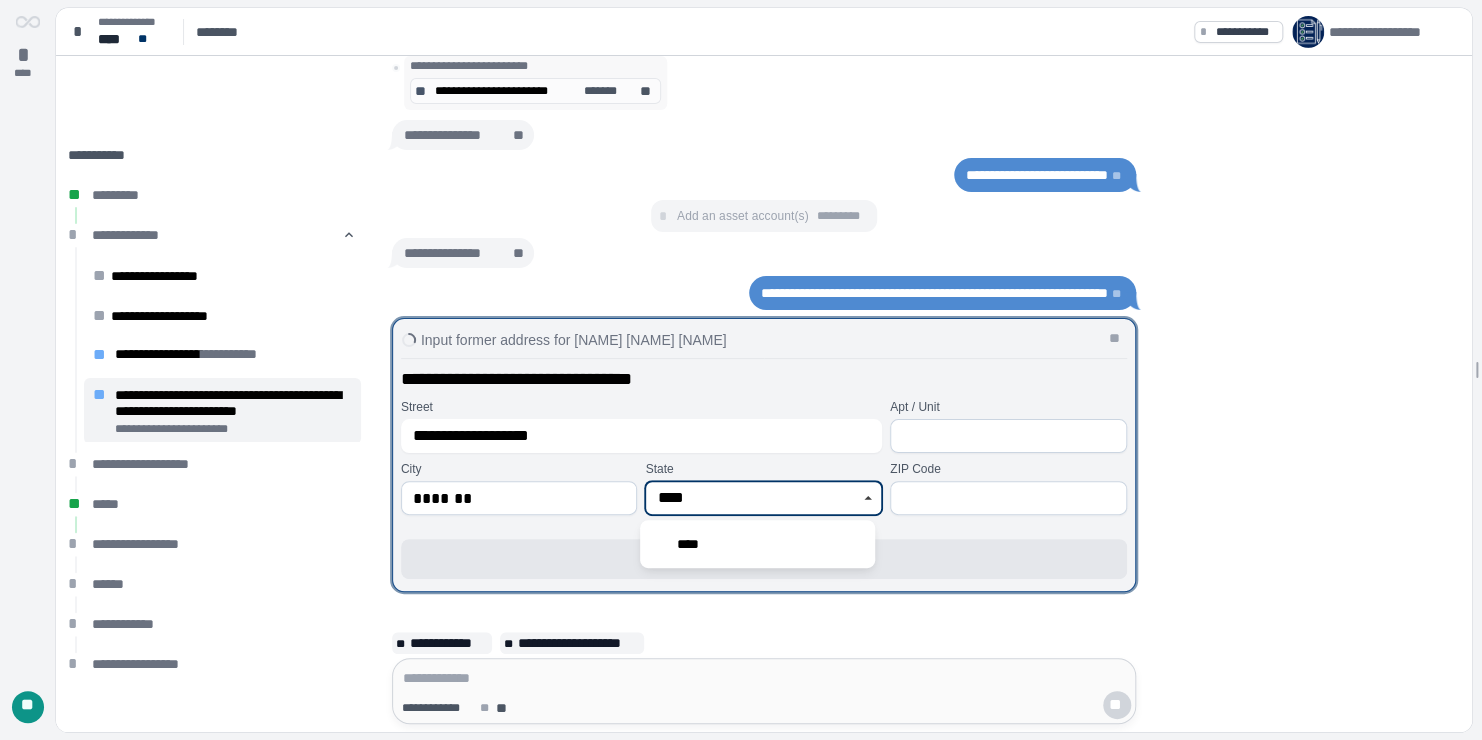 type on "****" 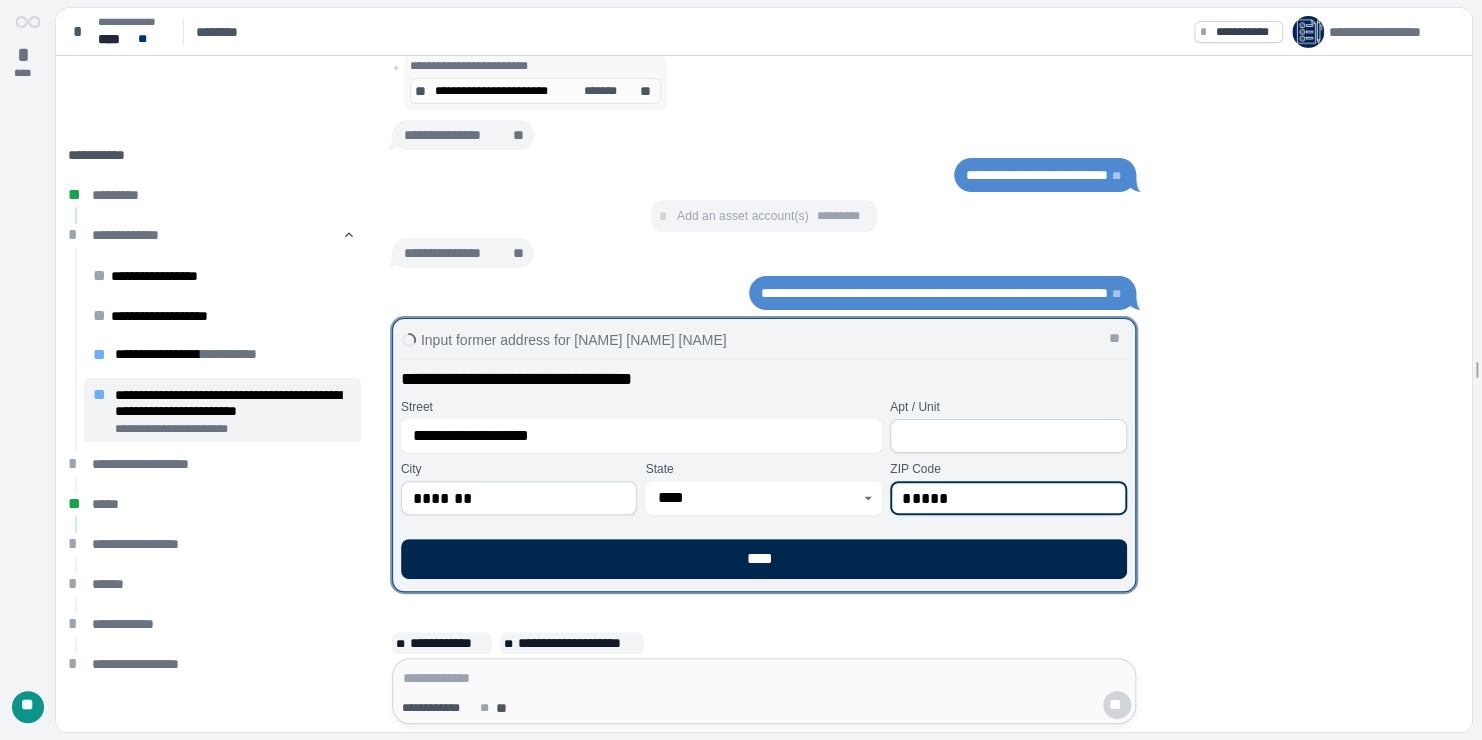 type on "*****" 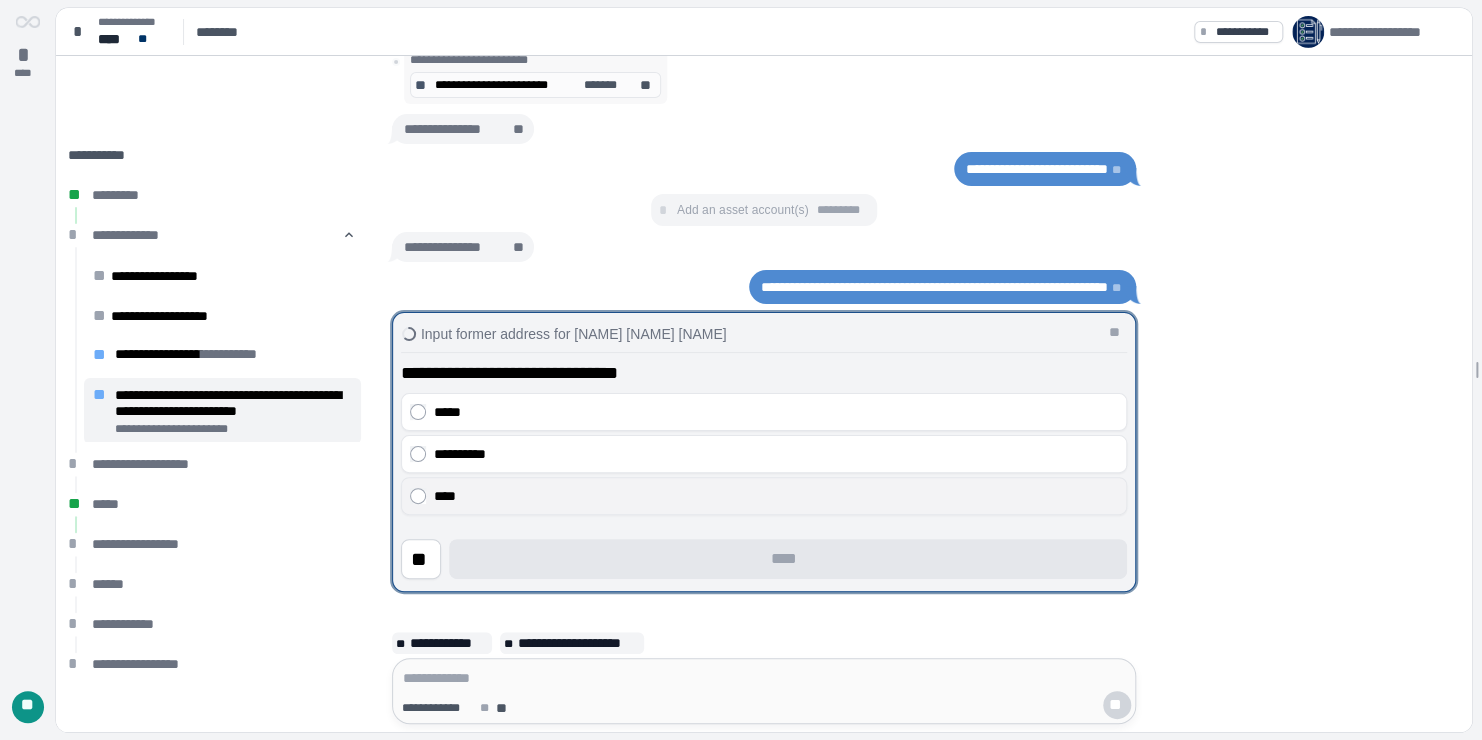 click on "****" at bounding box center (776, 496) 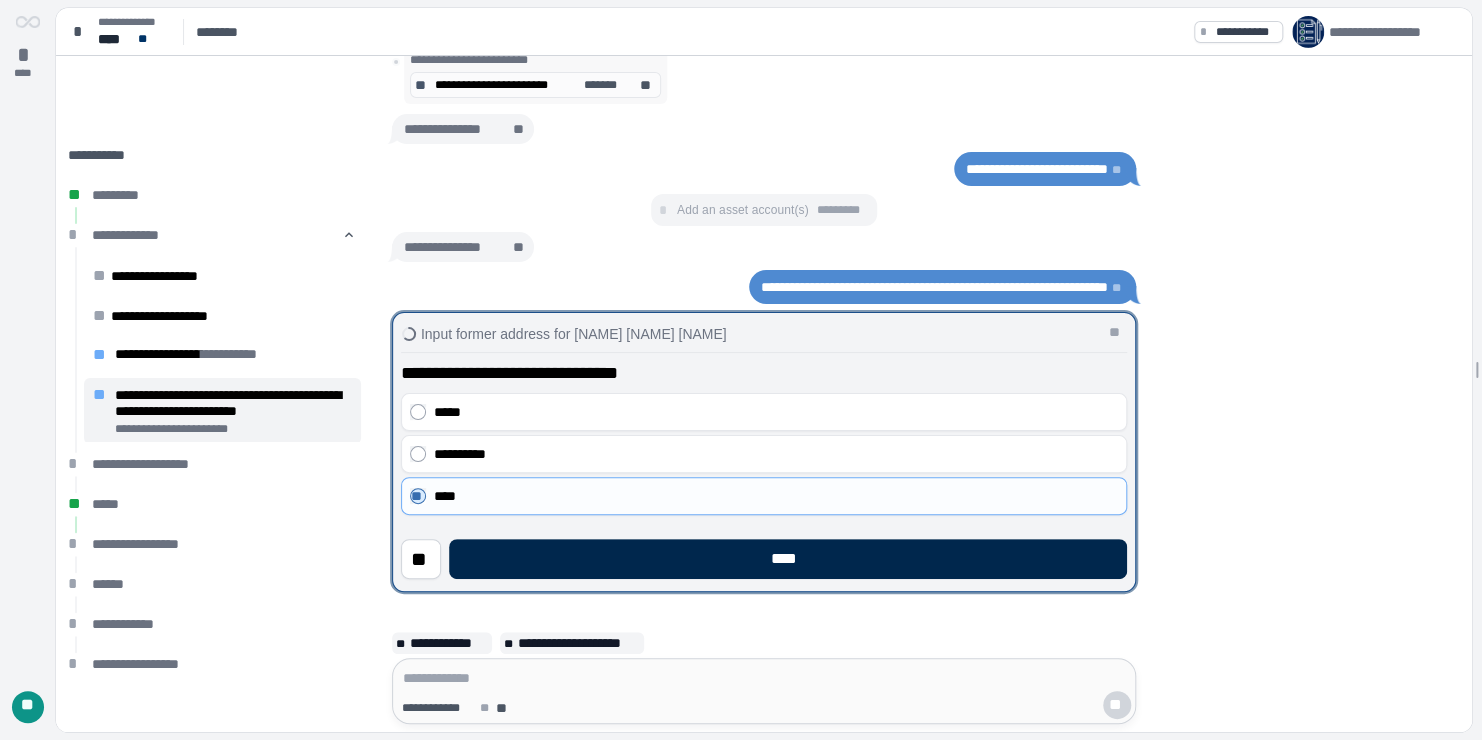 click on "****" at bounding box center (788, 559) 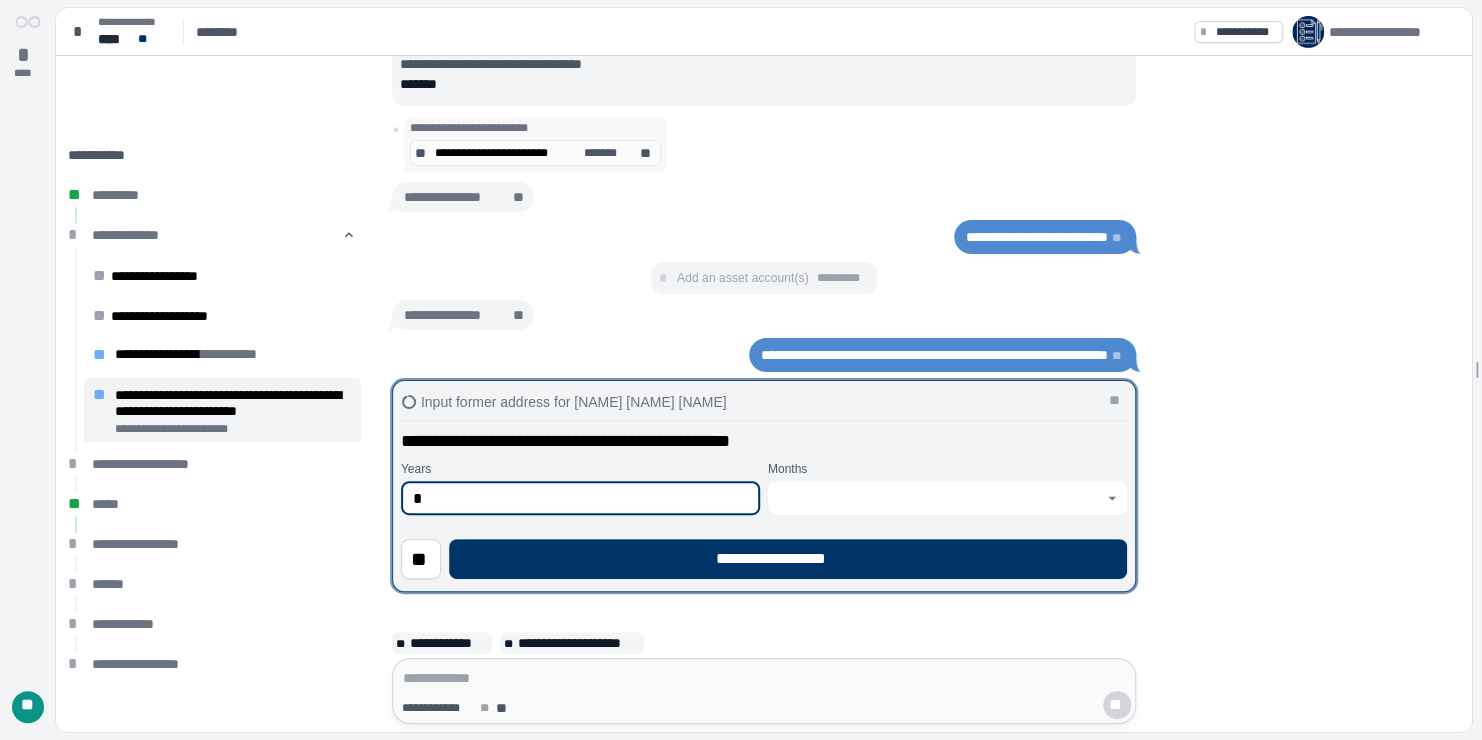 type on "*" 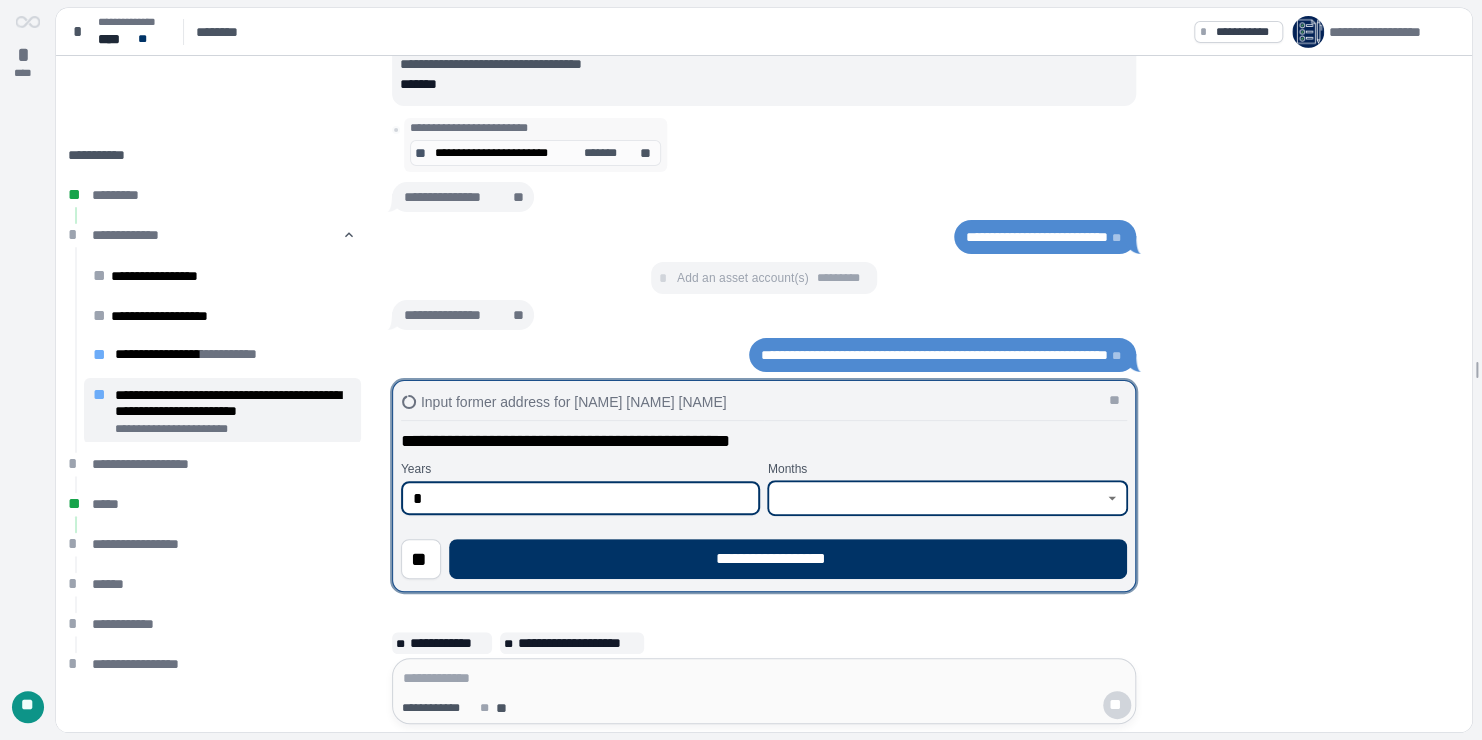 click at bounding box center [936, 498] 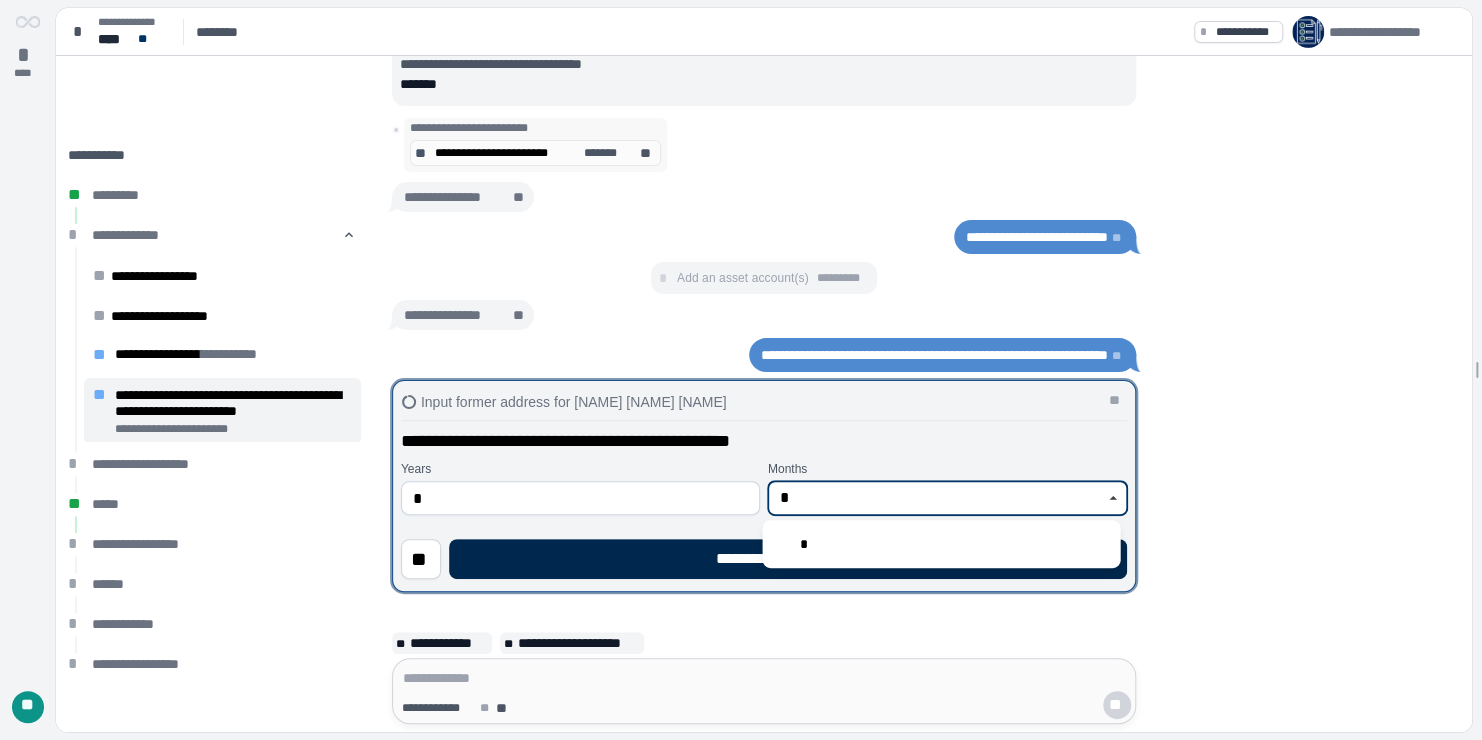 type on "*" 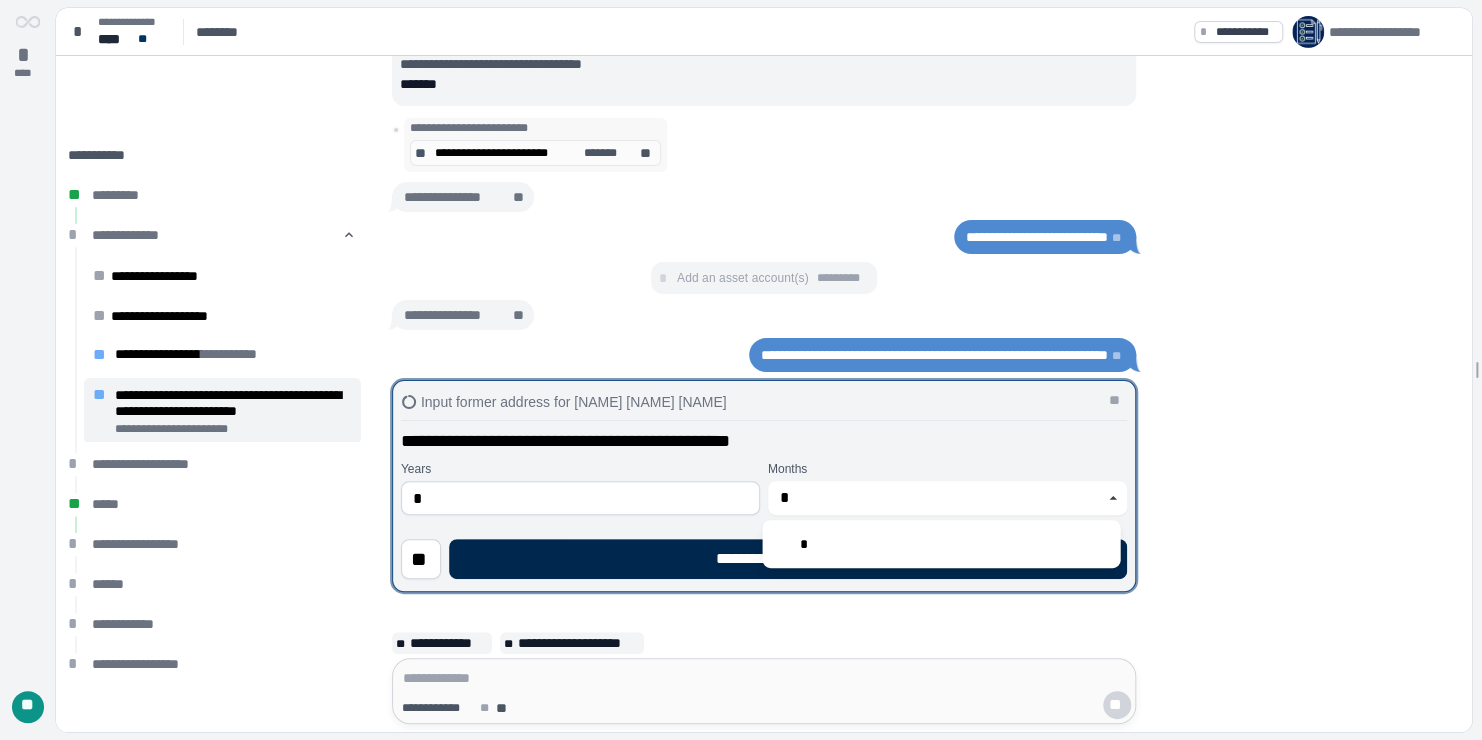 click on "**********" at bounding box center [788, 559] 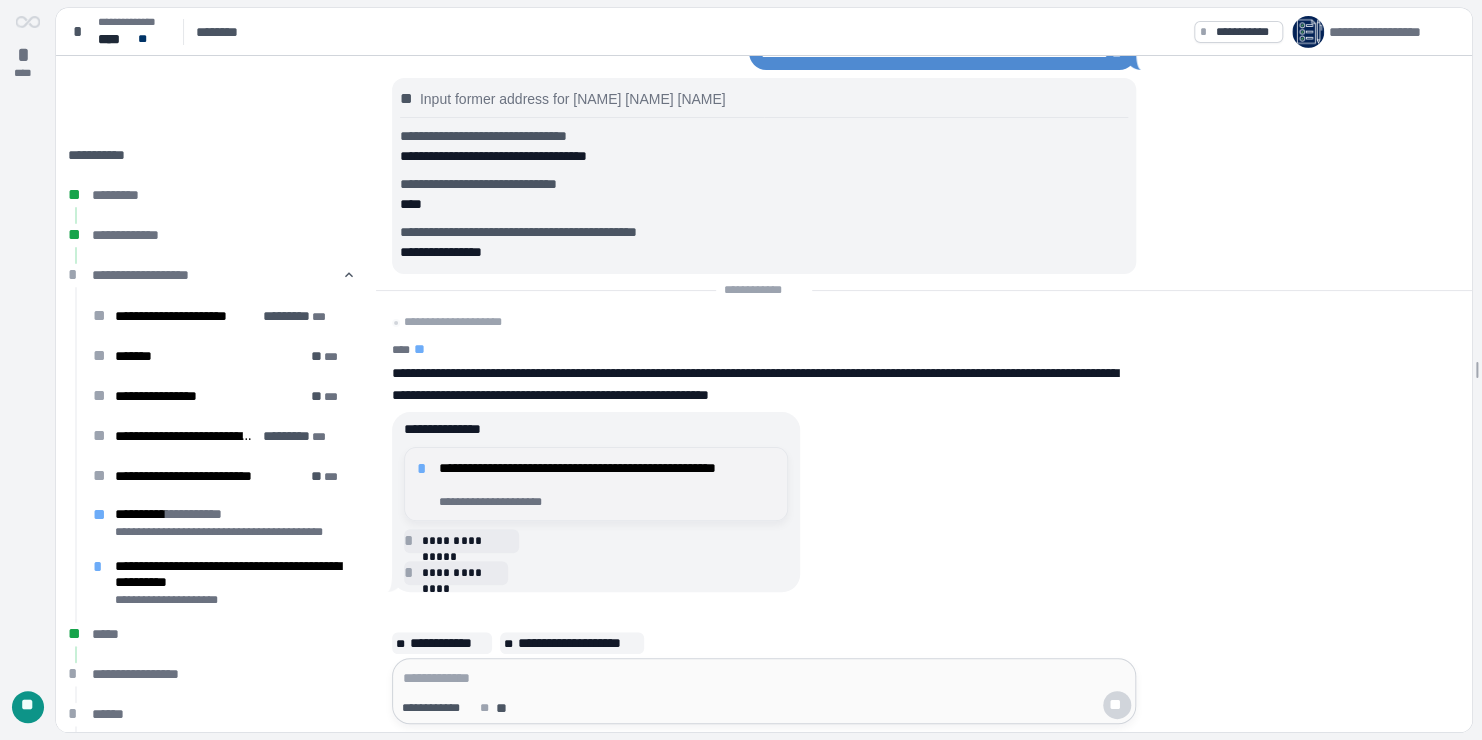 click on "**********" at bounding box center (607, 476) 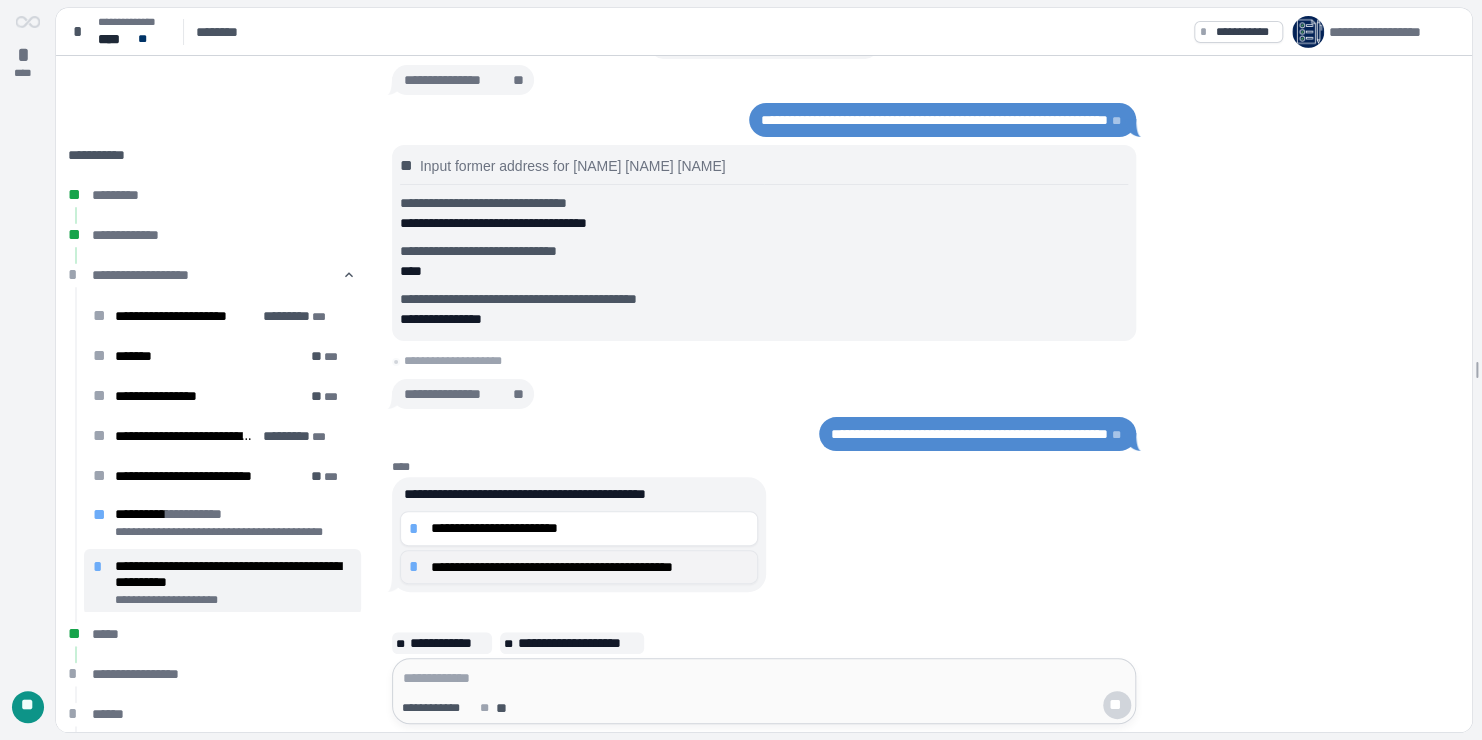 click on "**********" at bounding box center (590, 567) 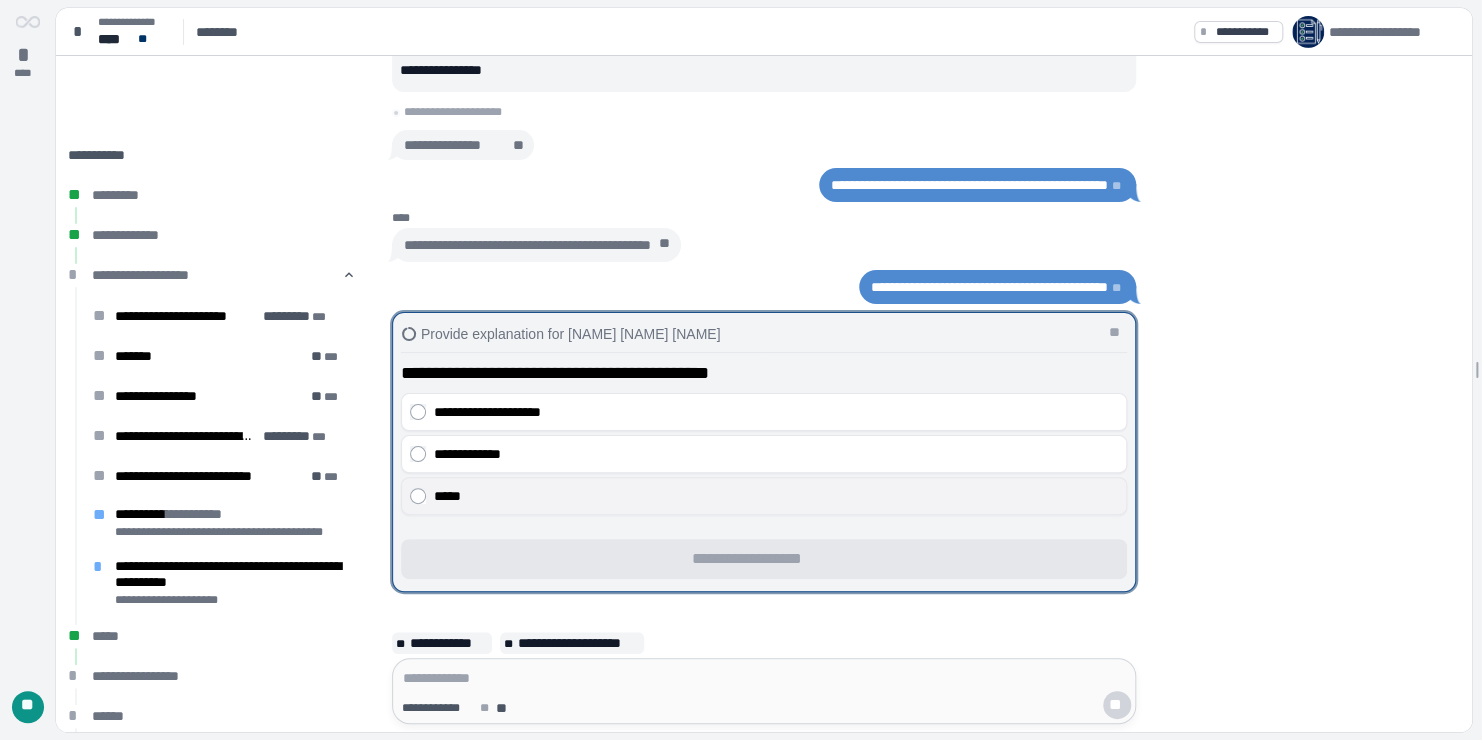click on "*****" at bounding box center [776, 496] 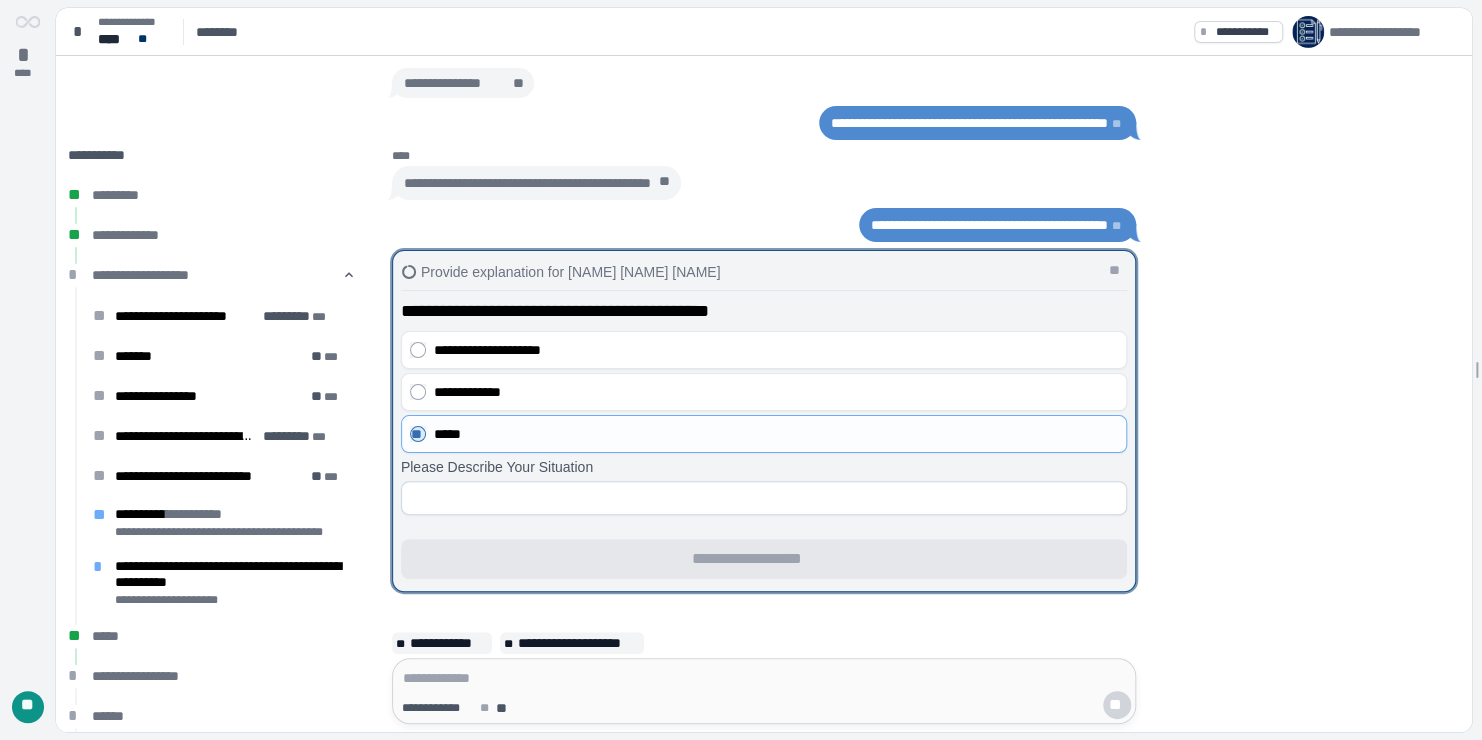 click at bounding box center [764, 498] 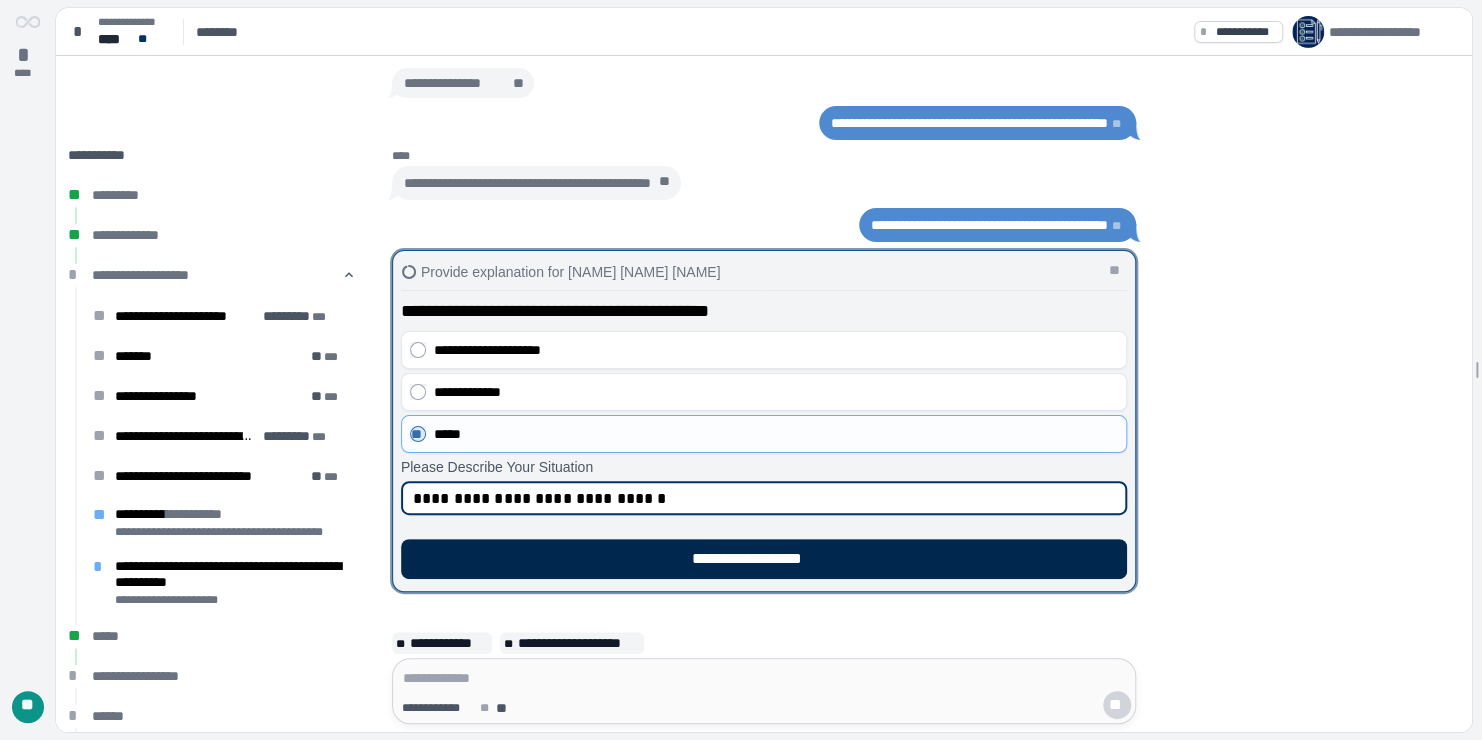 type on "**********" 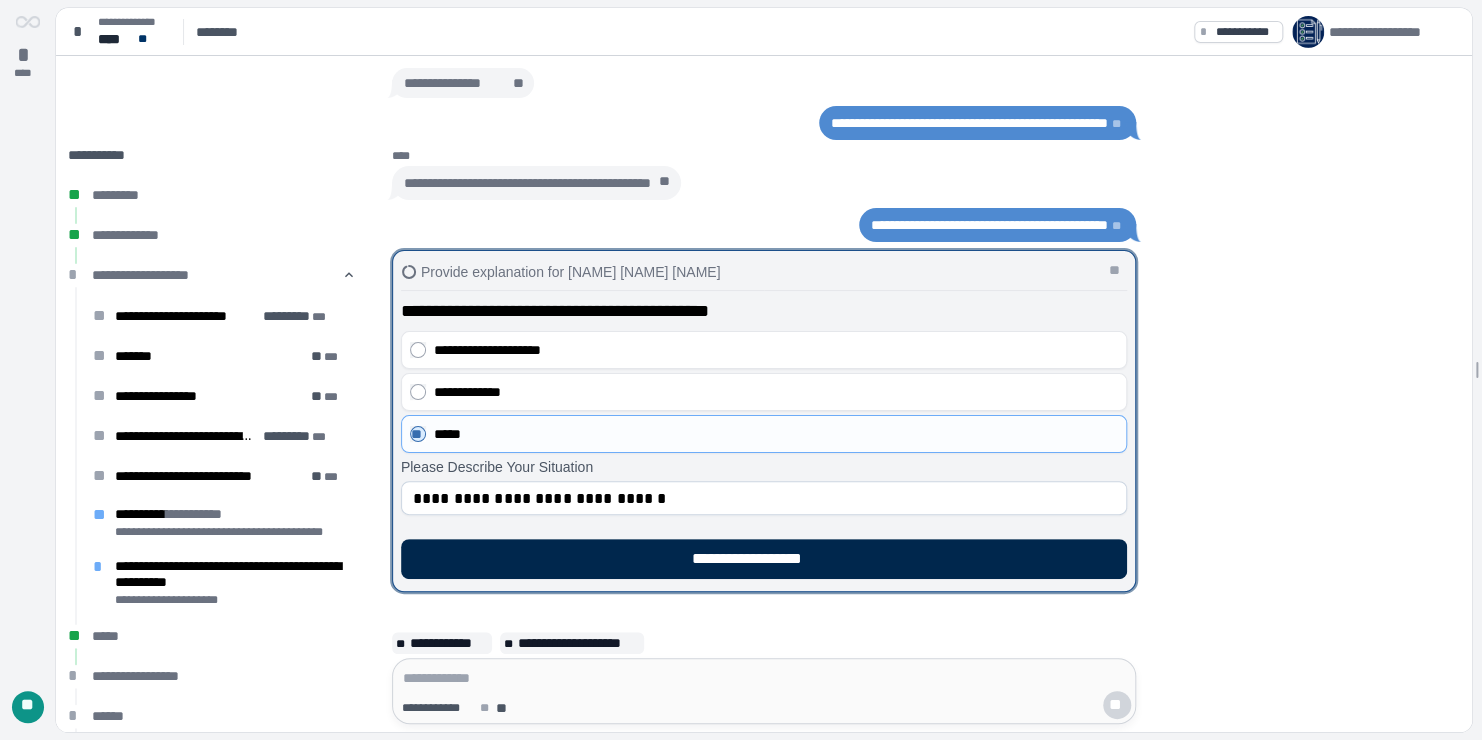 click on "**********" at bounding box center (764, 559) 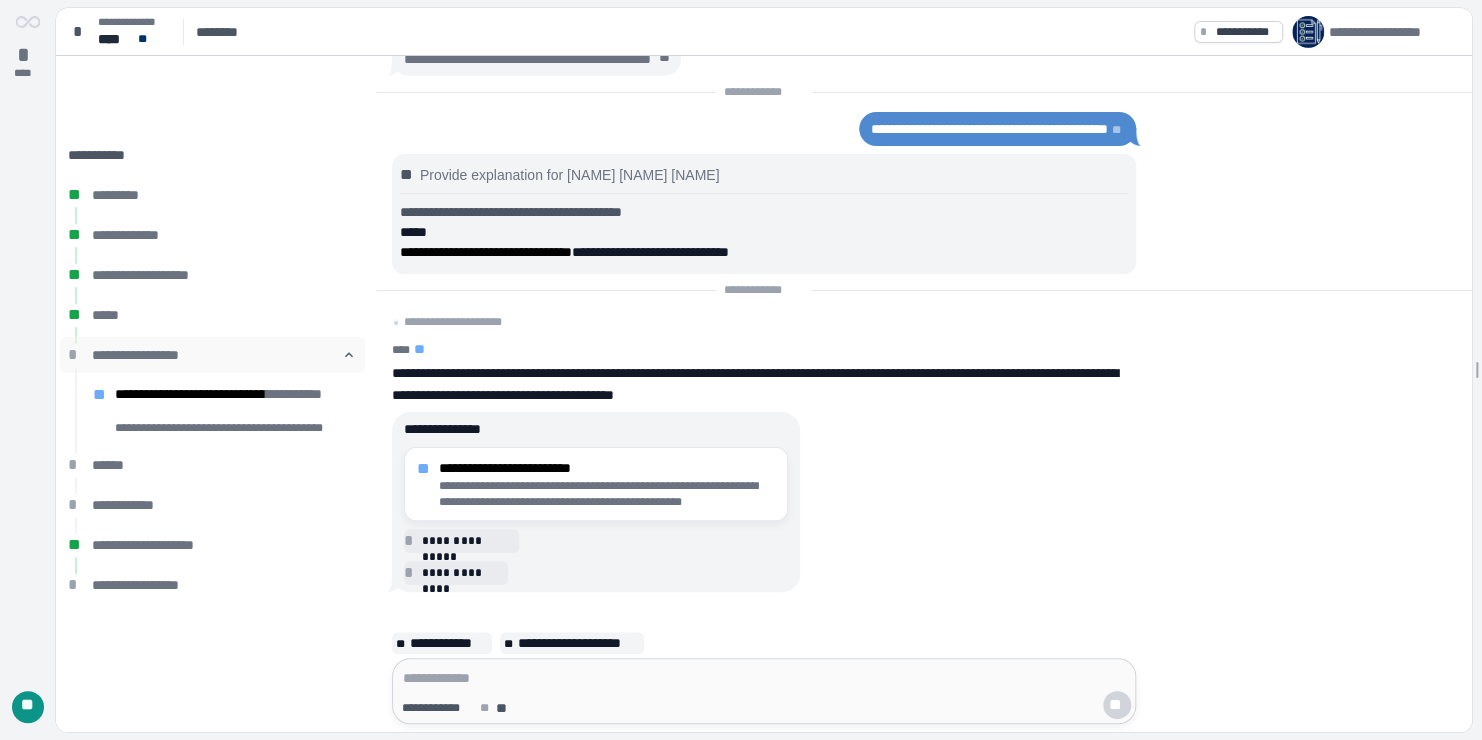 click on "**********" at bounding box center (212, 355) 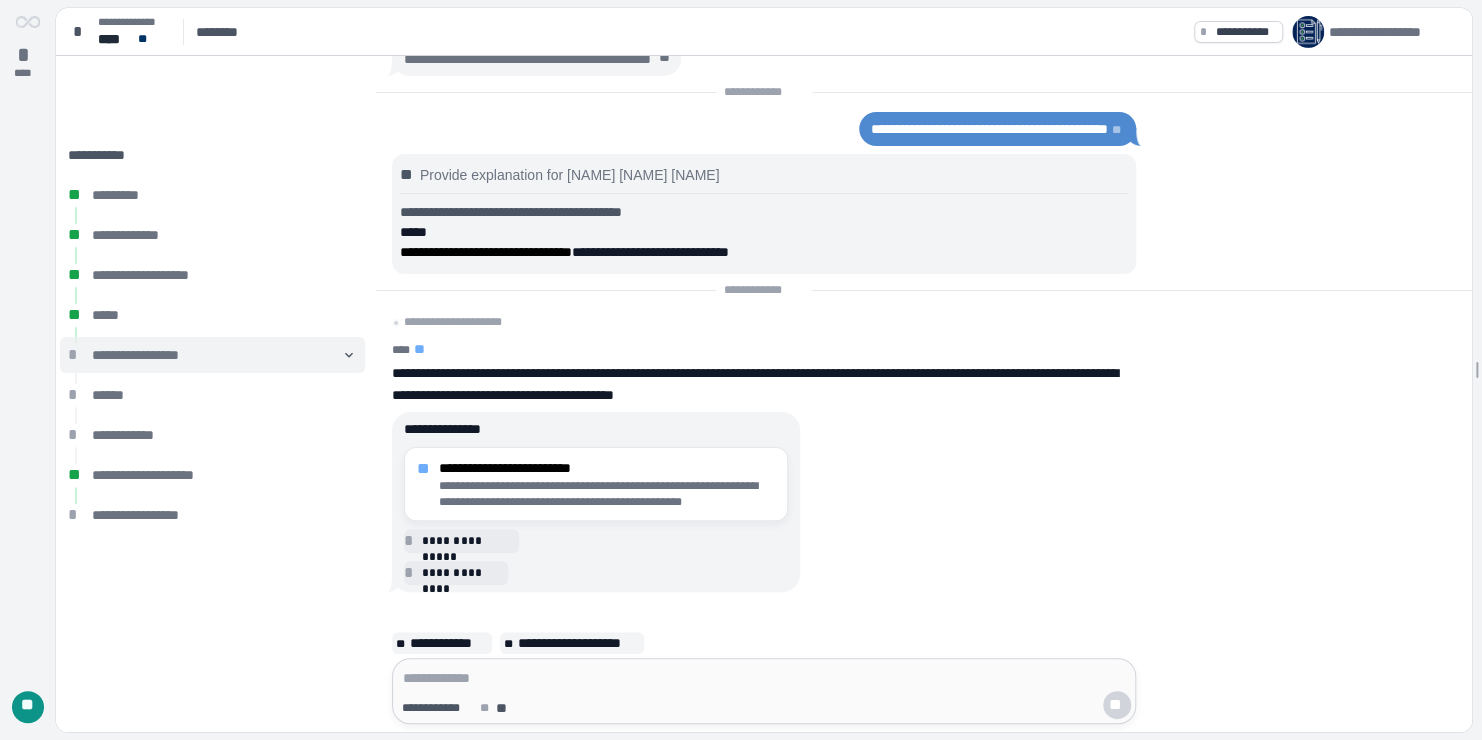 click on "**********" at bounding box center [212, 355] 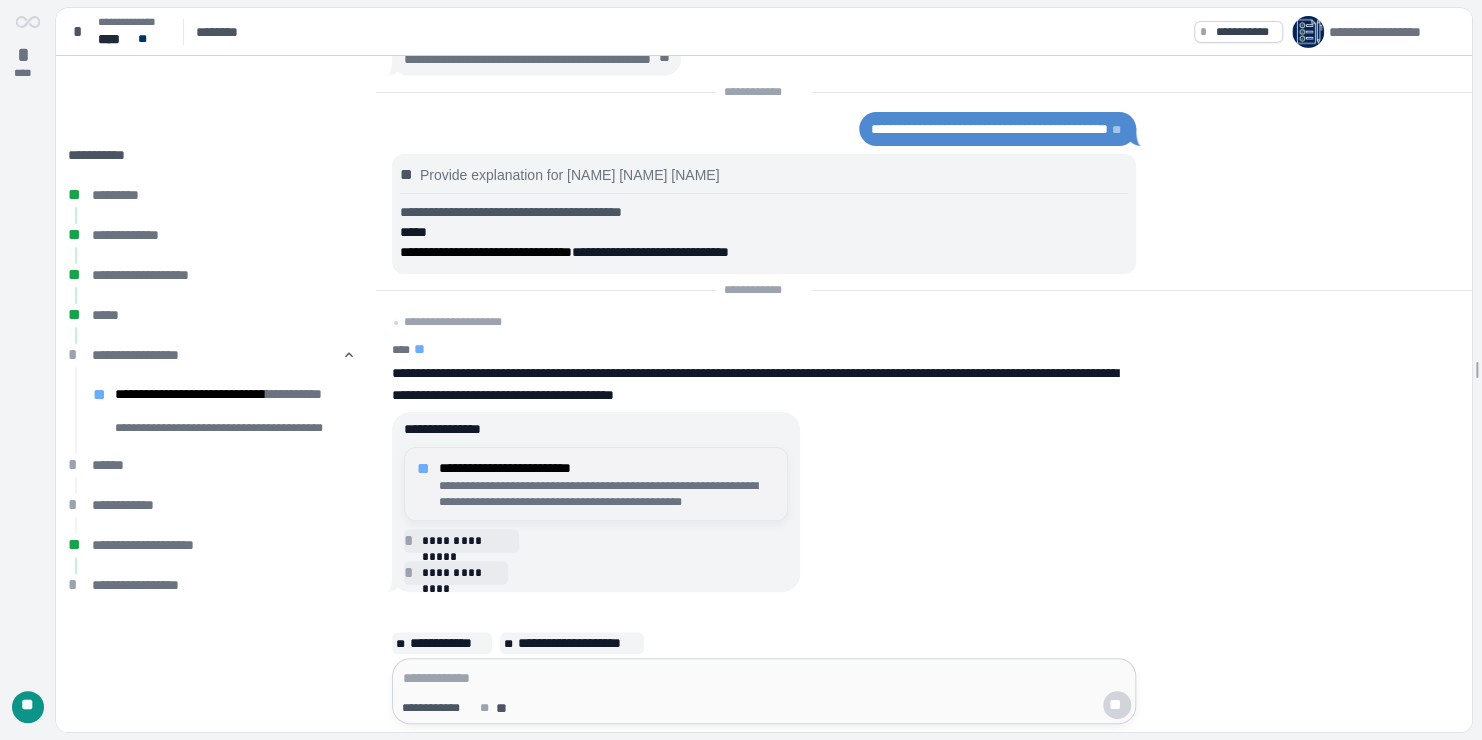click on "**********" at bounding box center [607, 494] 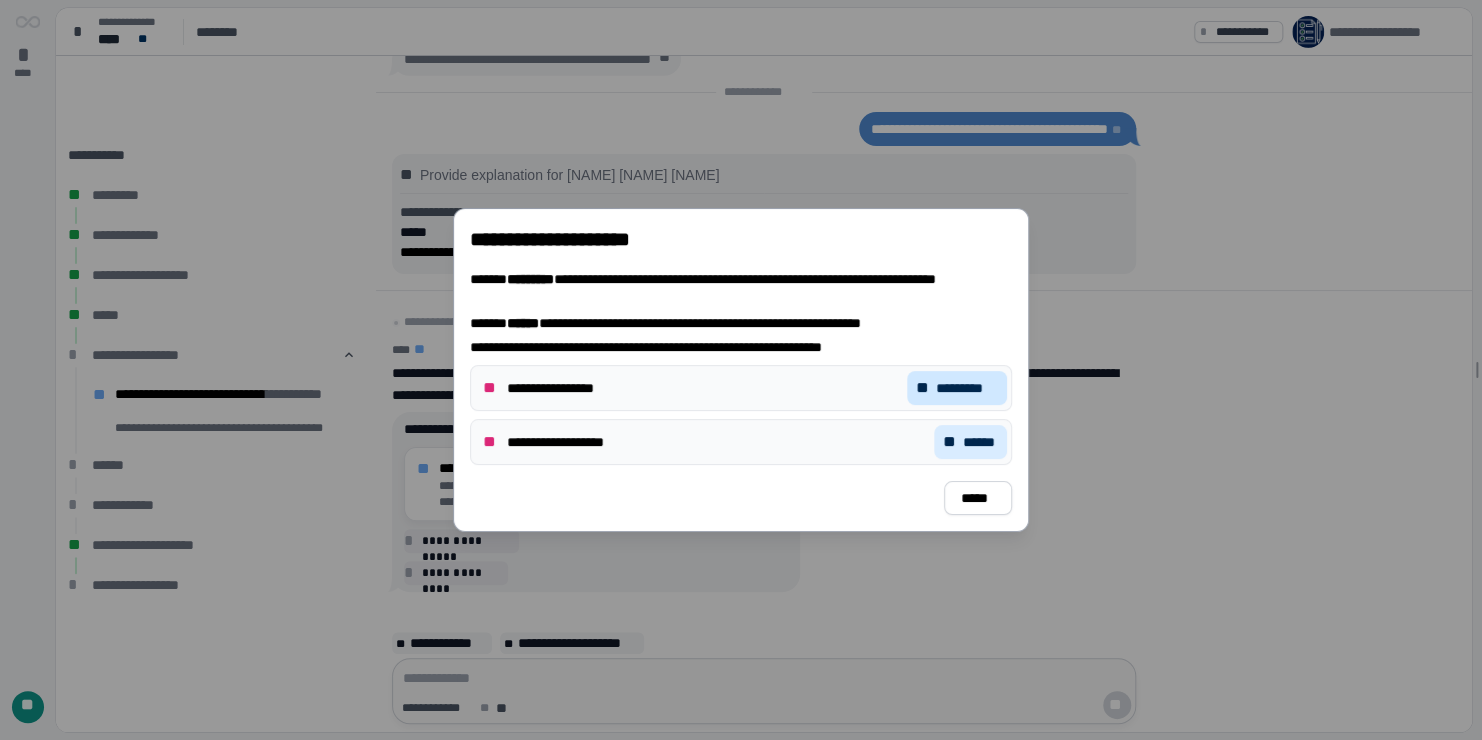 click on "*********" at bounding box center (967, 388) 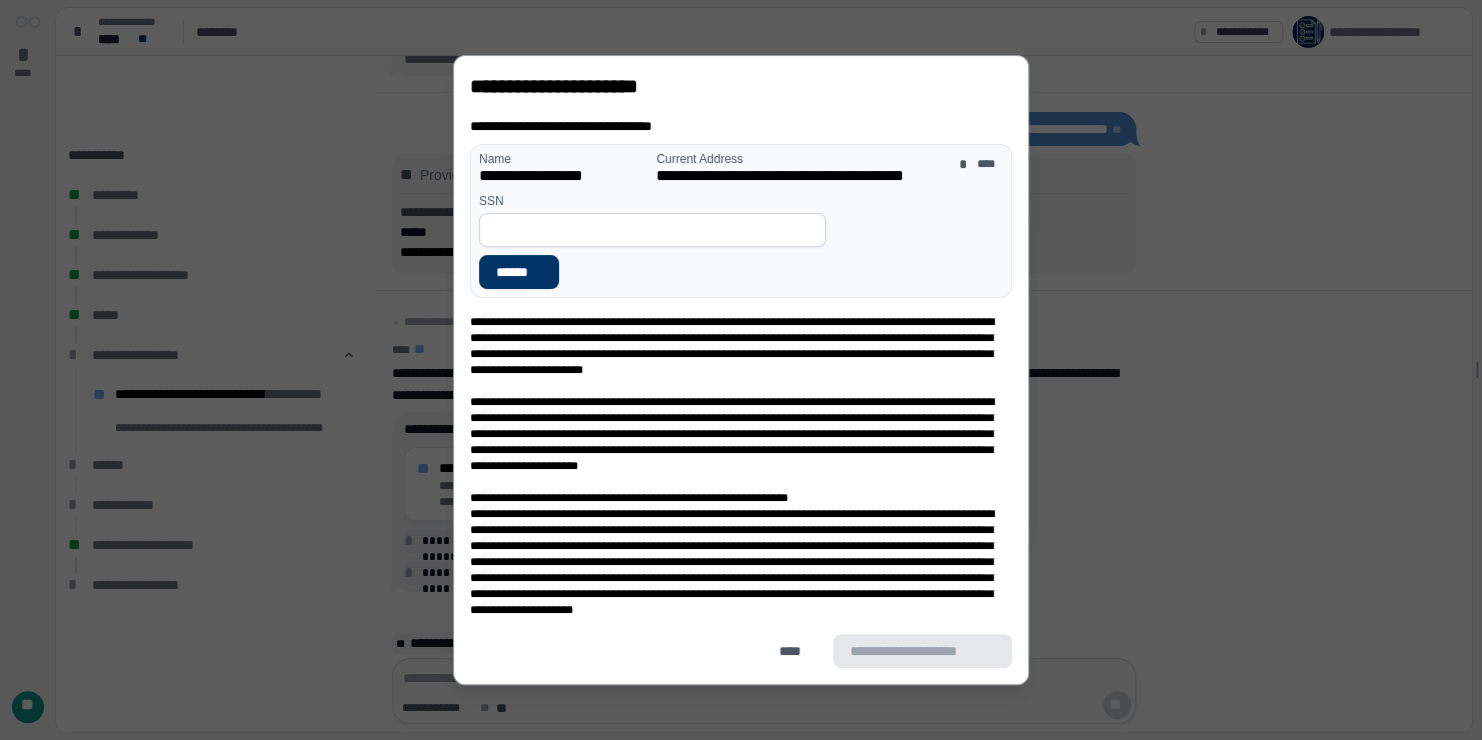 click at bounding box center [652, 230] 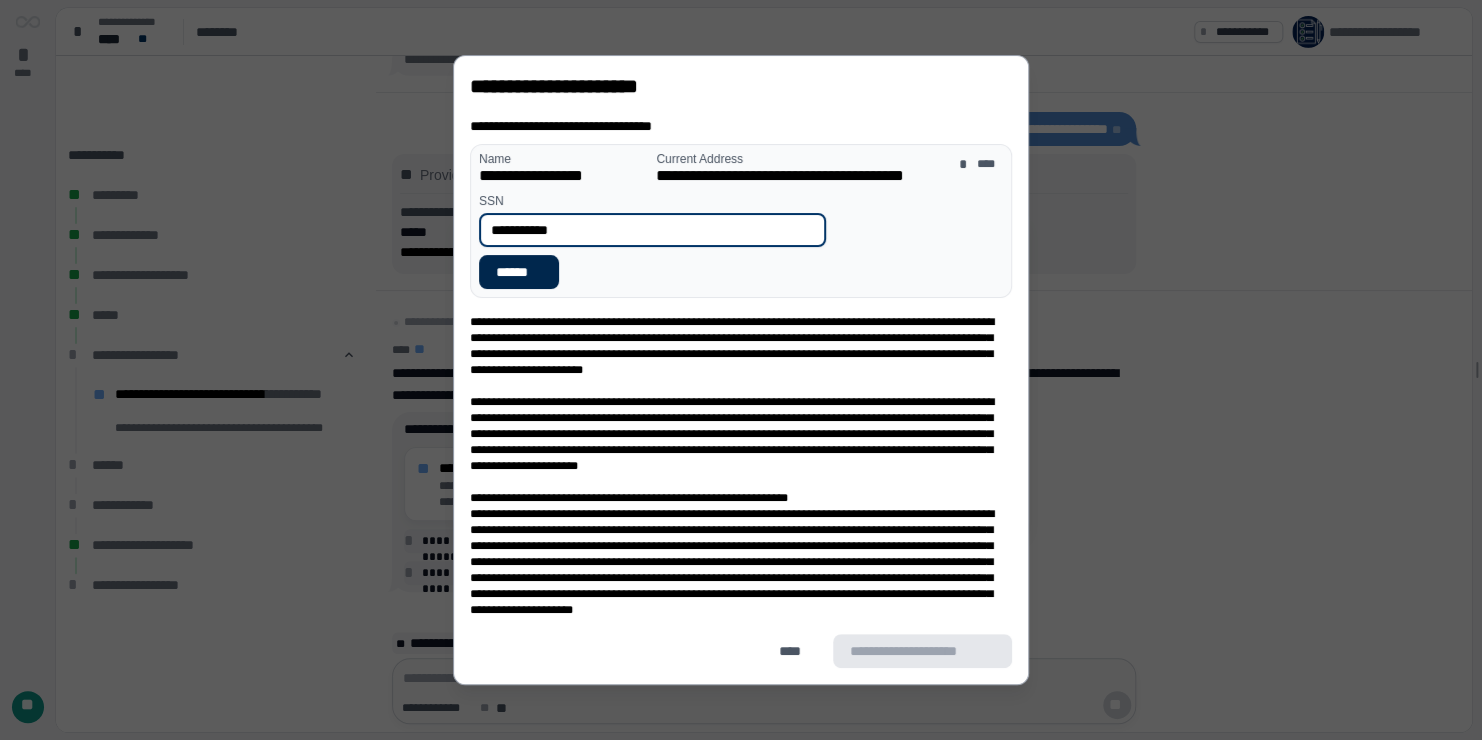 type on "**********" 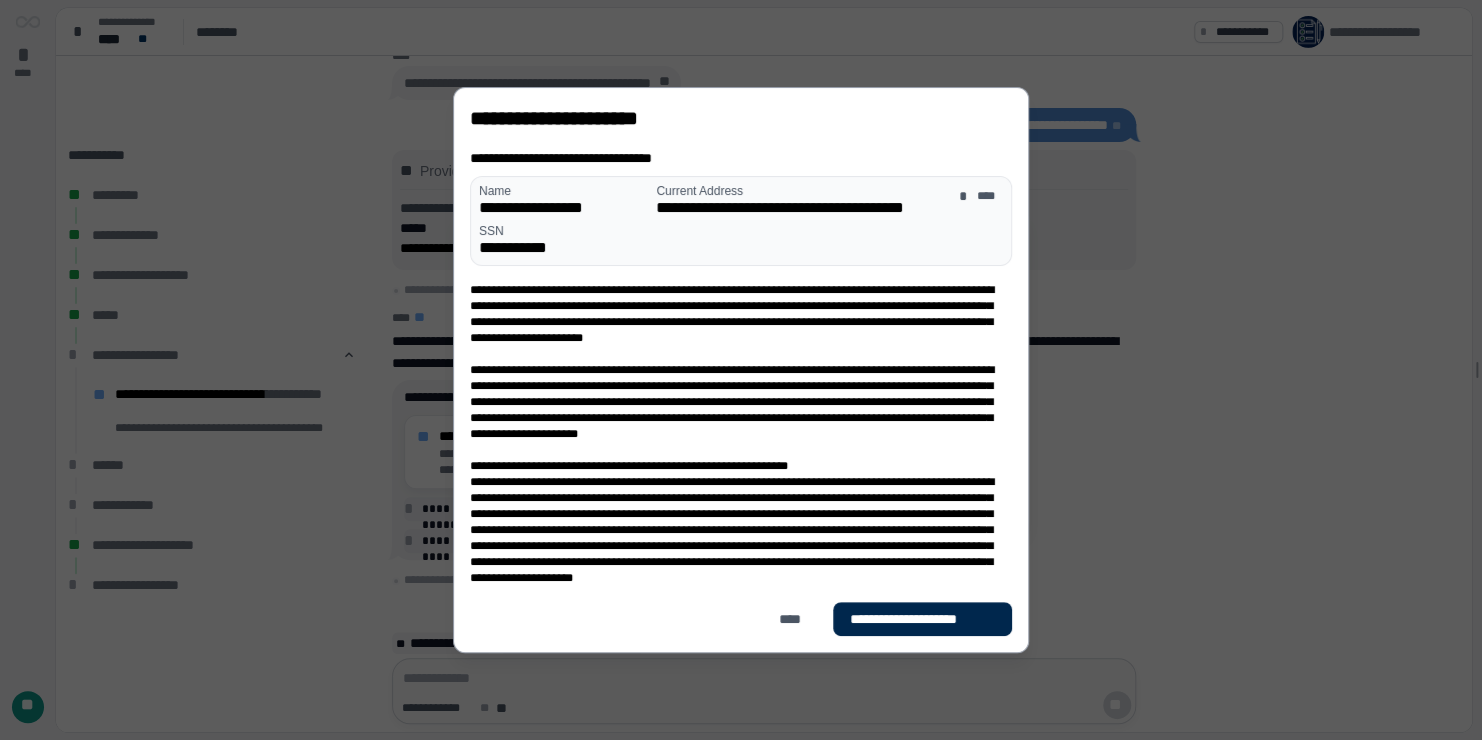 click on "**********" at bounding box center (922, 619) 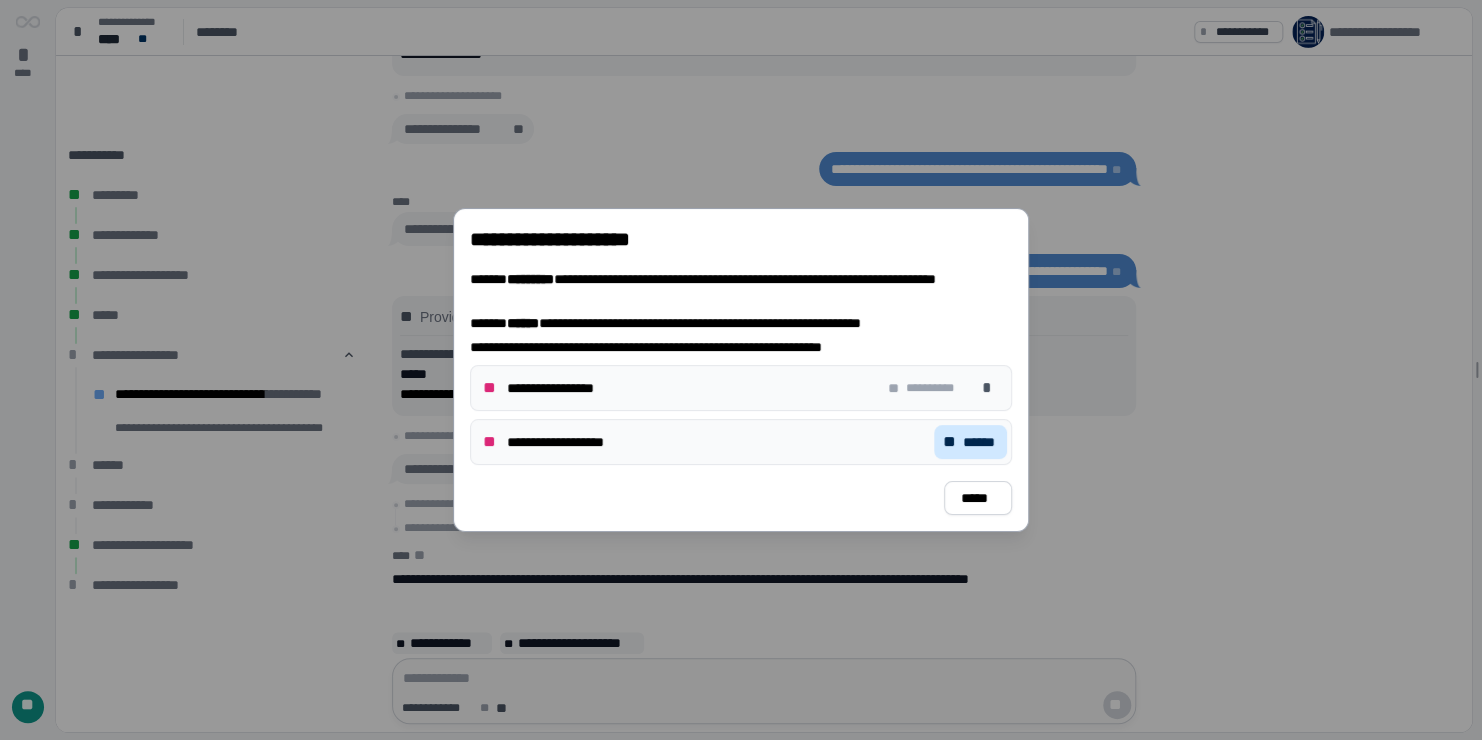 click on "** ******" at bounding box center (969, 442) 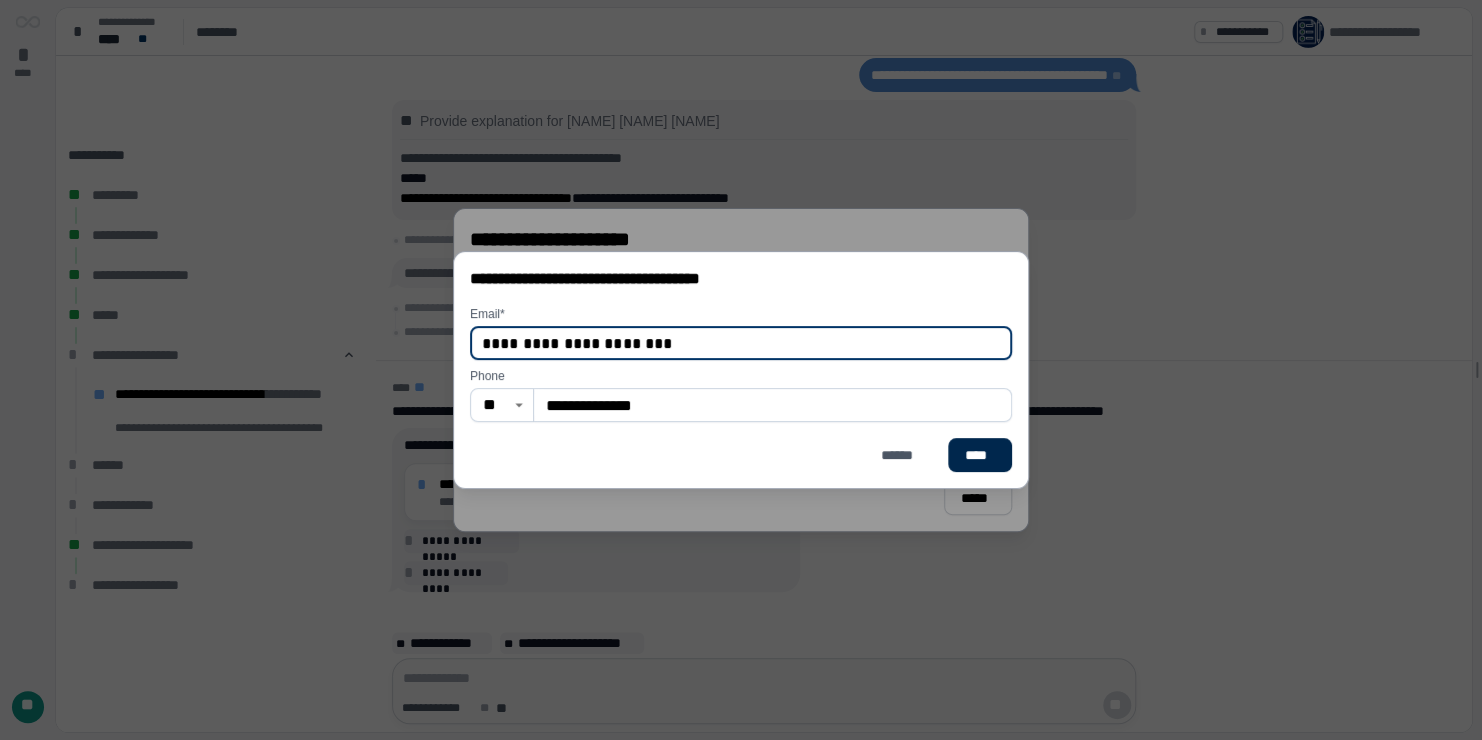 click on "****" at bounding box center [980, 455] 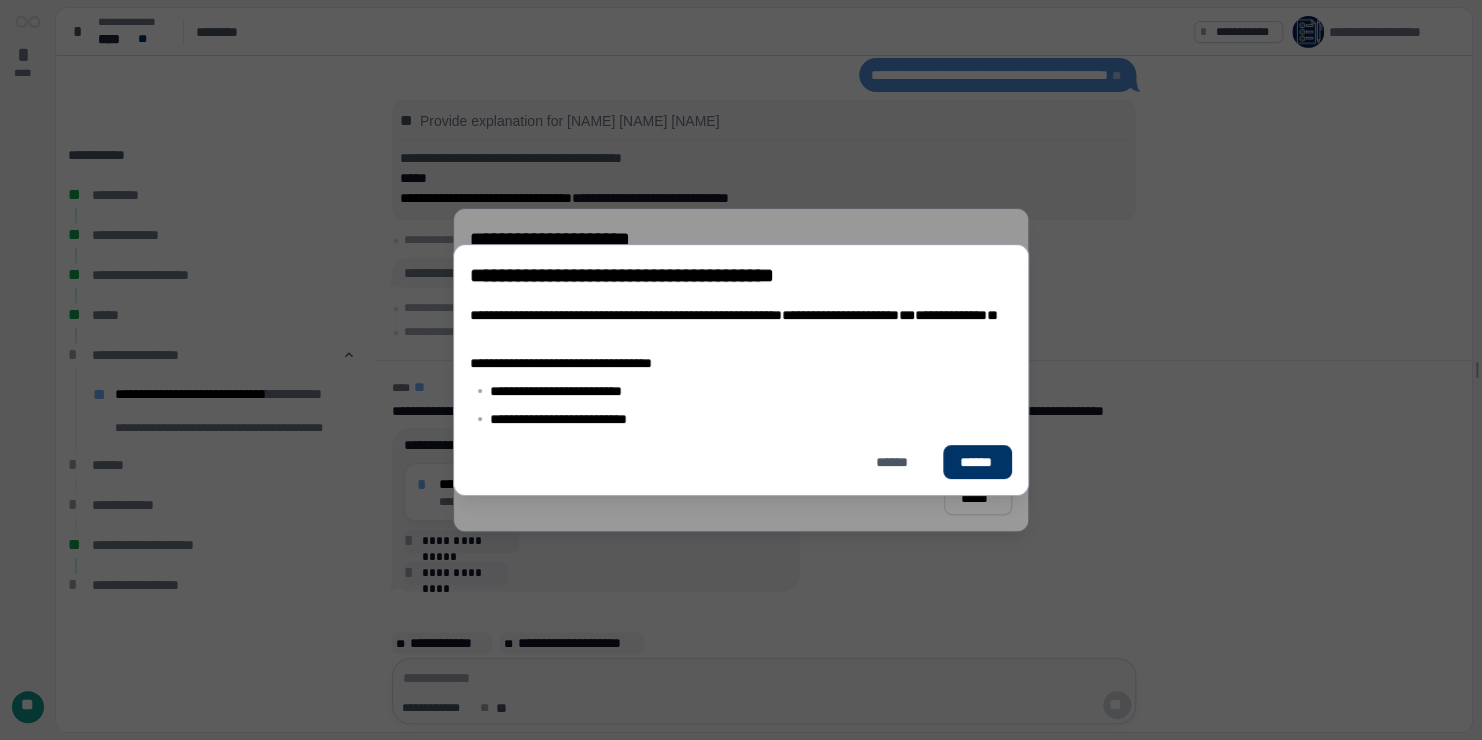 click on "******" at bounding box center (976, 462) 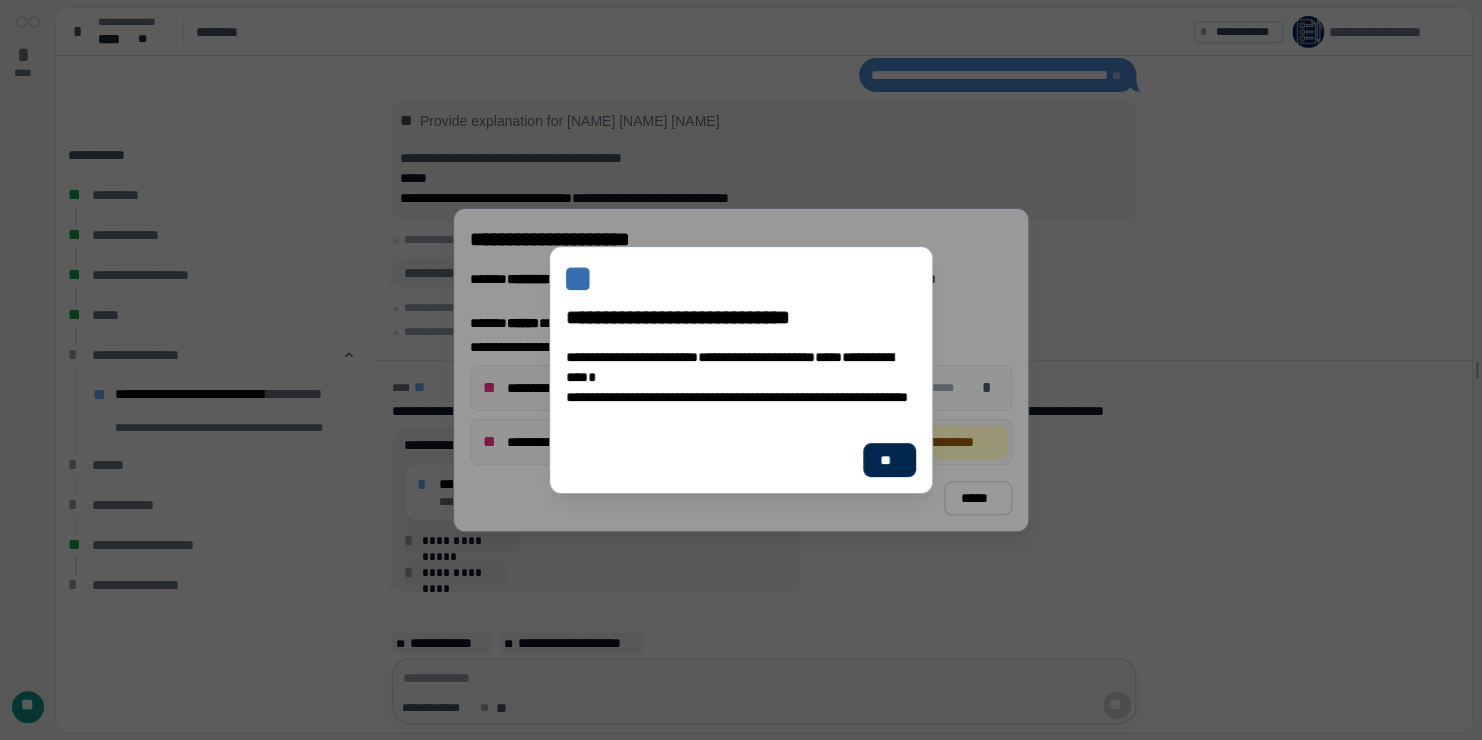 click on "**" at bounding box center (889, 460) 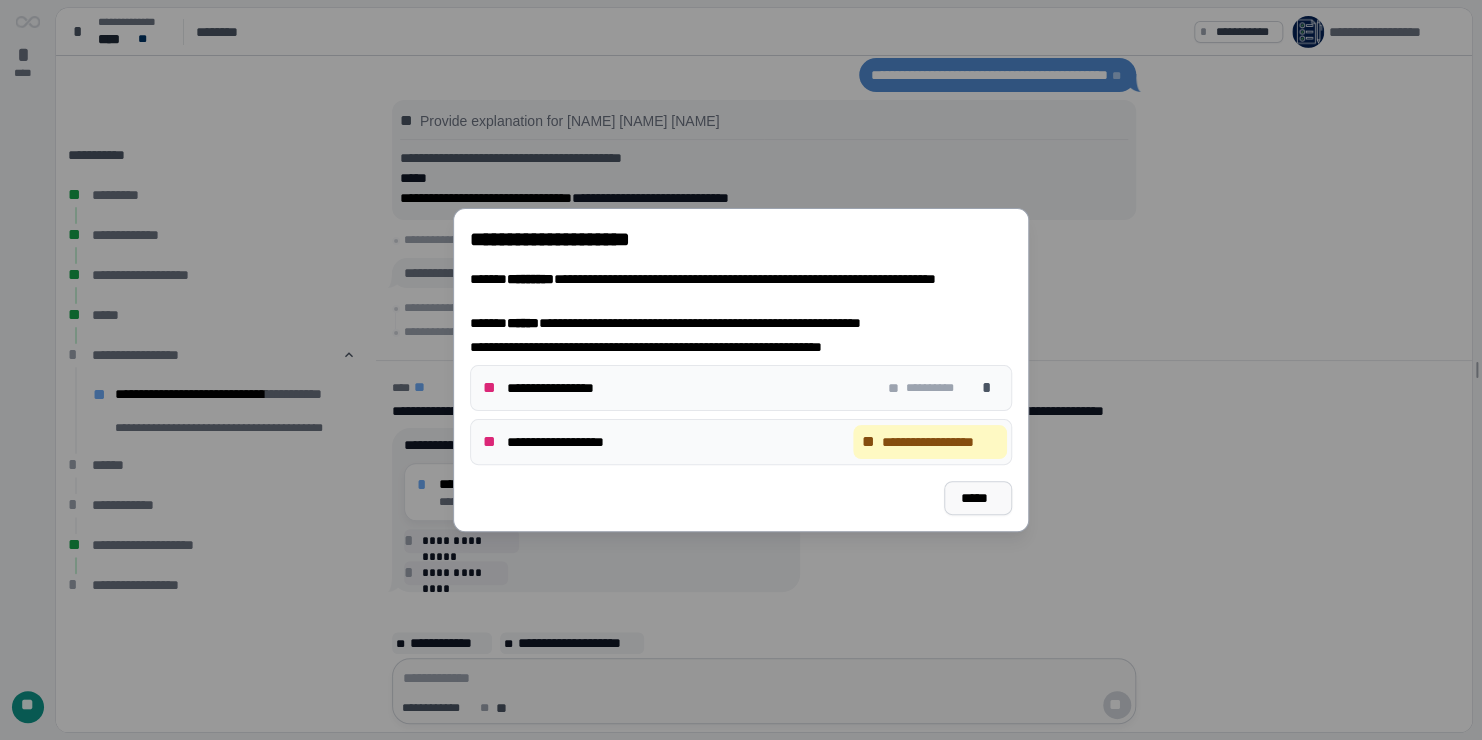 click on "*****" at bounding box center (978, 498) 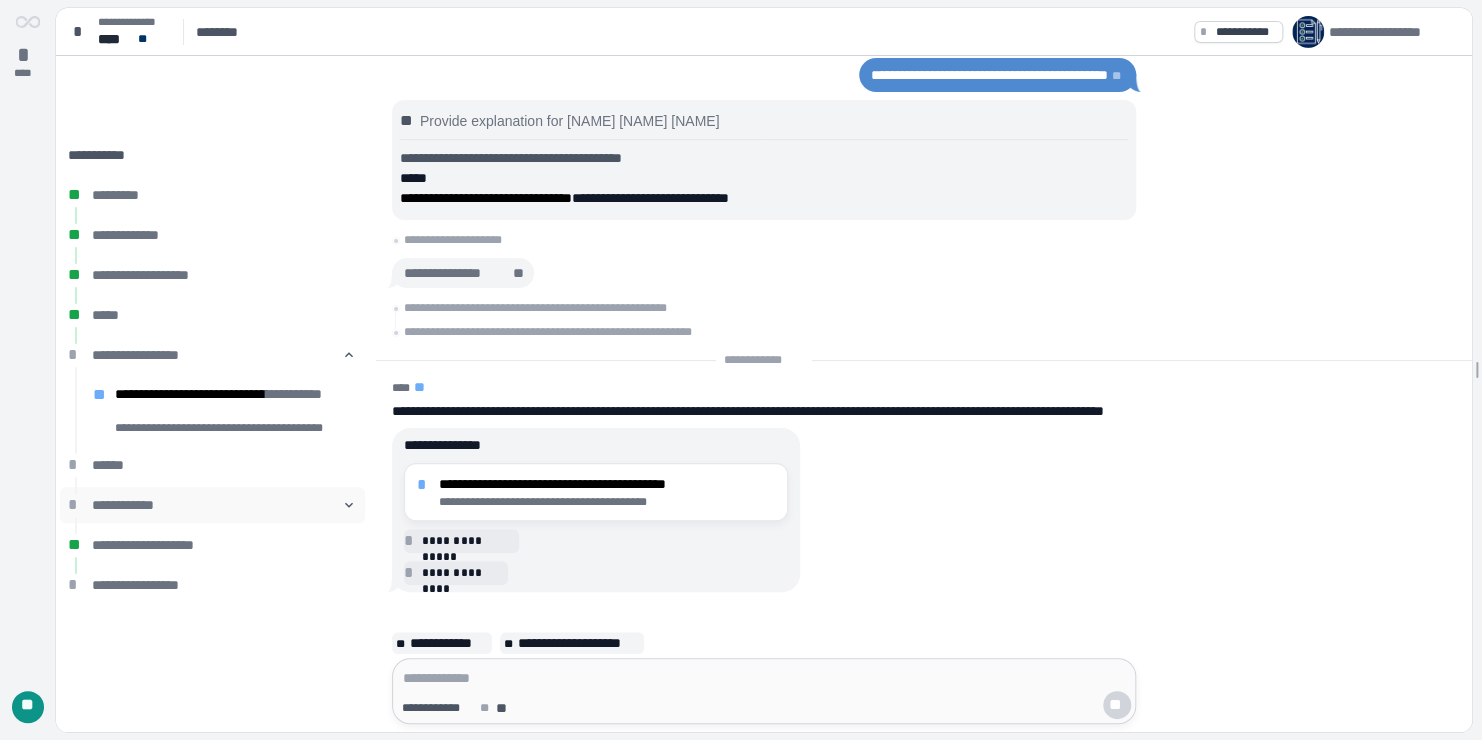 click on "**********" at bounding box center (212, 505) 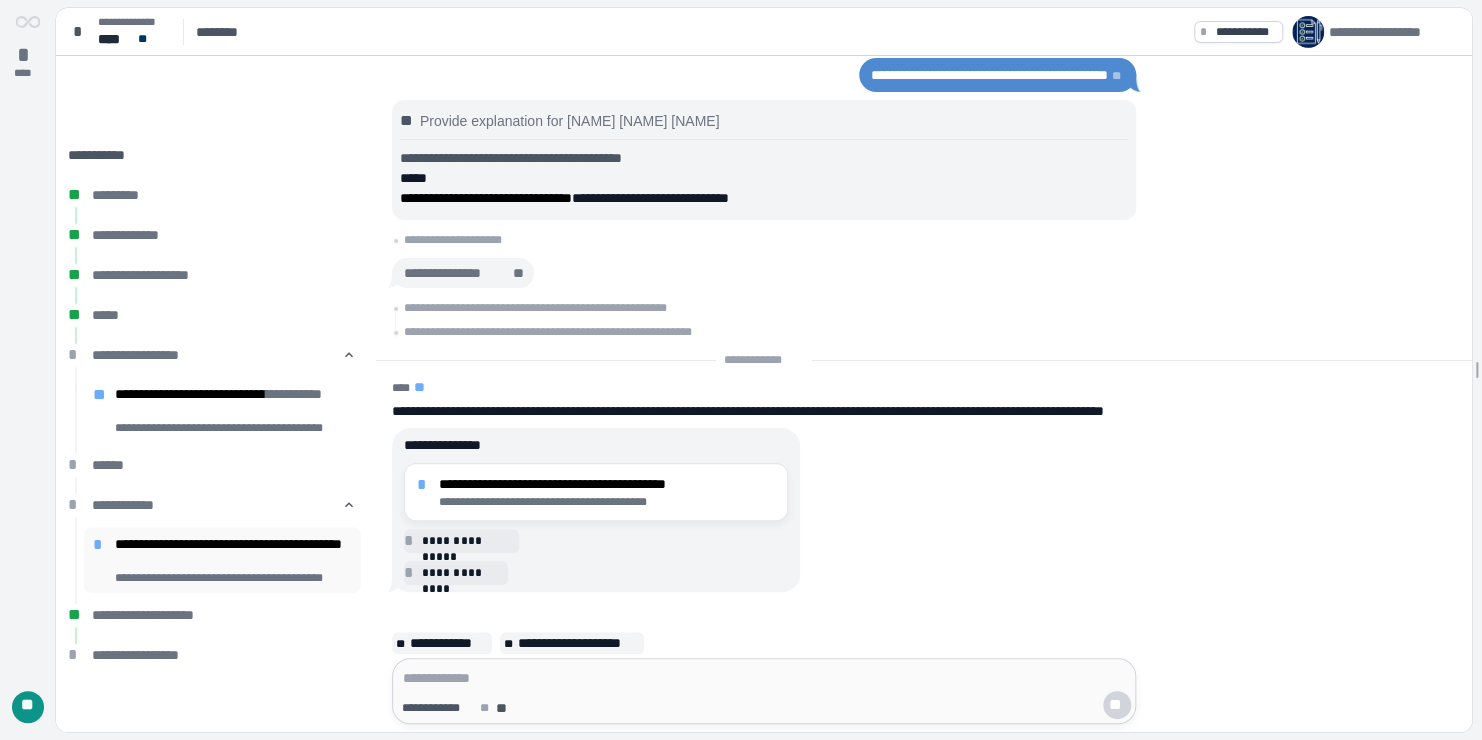 click on "**********" at bounding box center [233, 552] 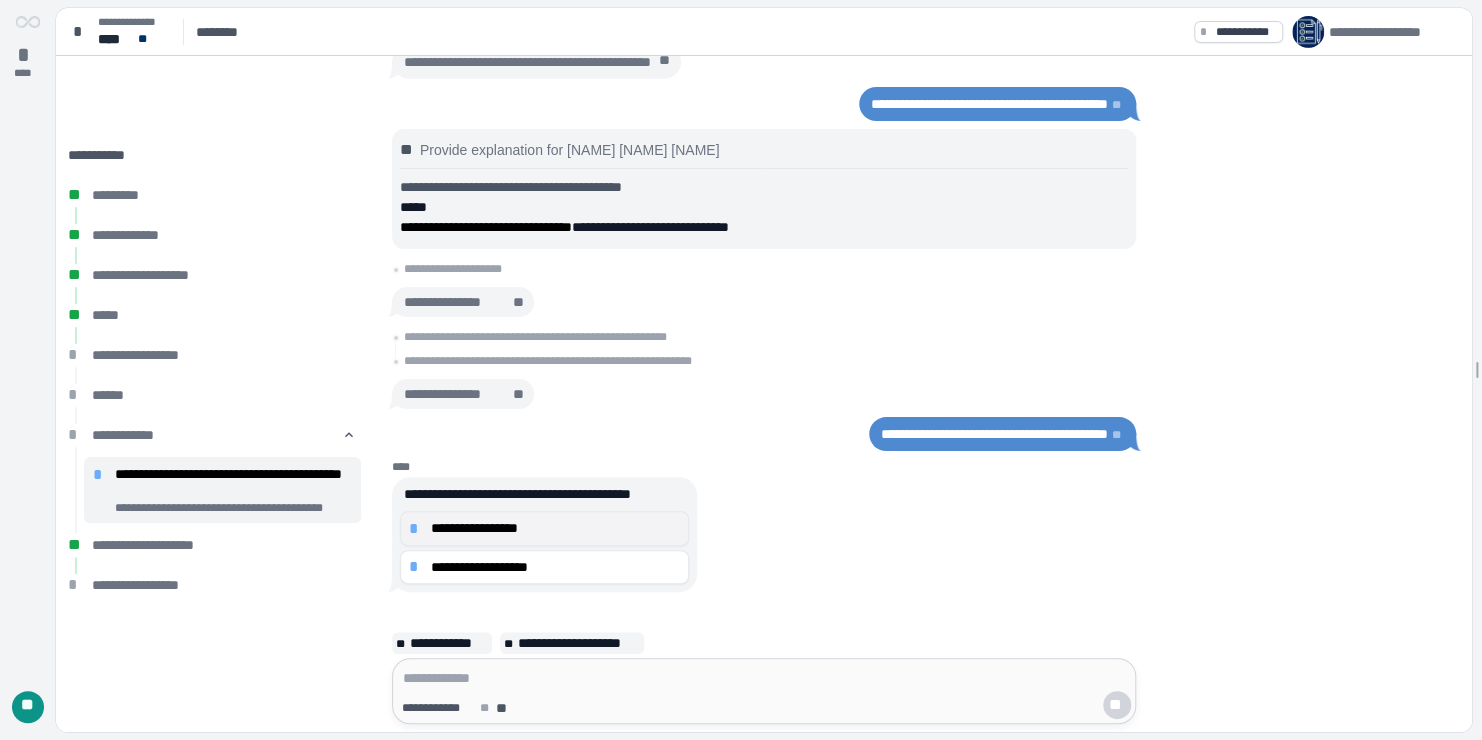 click on "**********" at bounding box center [555, 528] 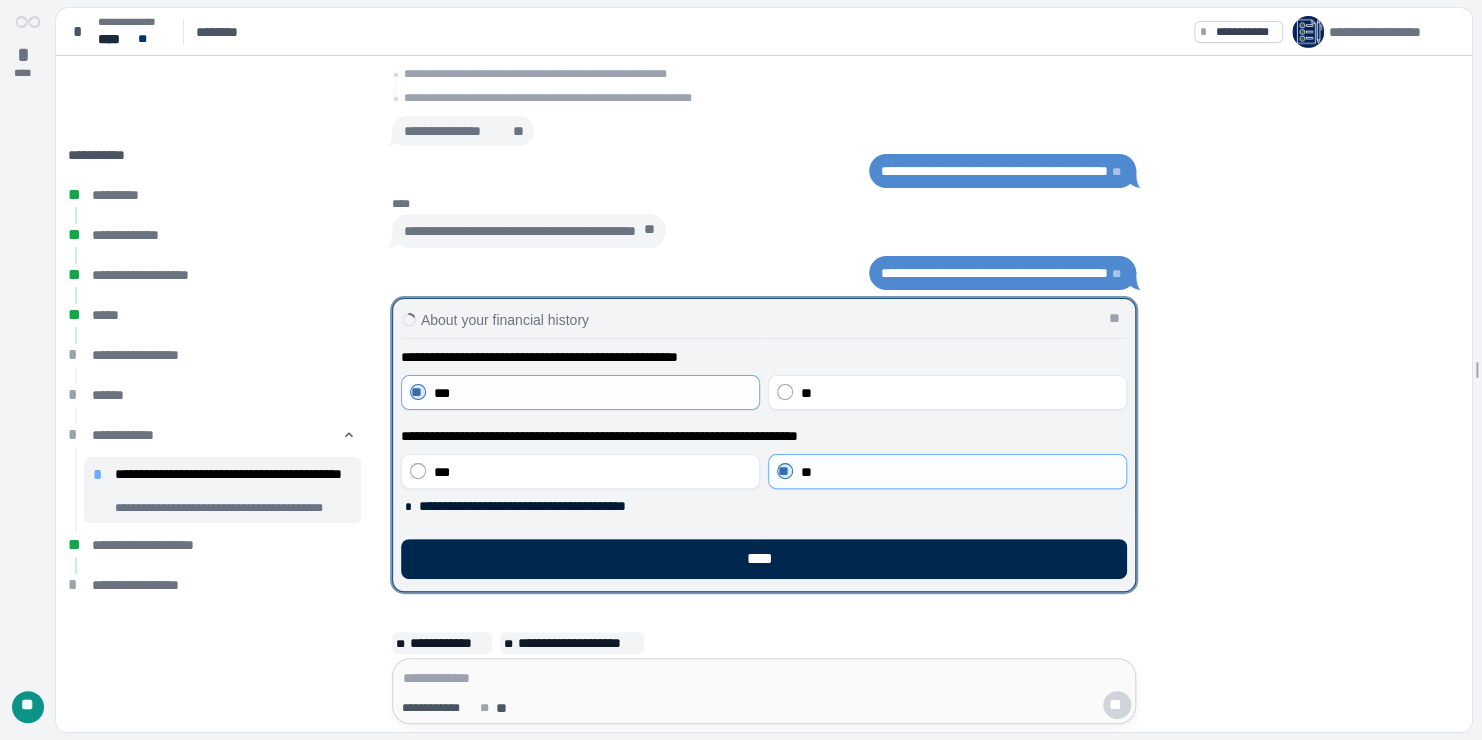 click on "****" at bounding box center (764, 559) 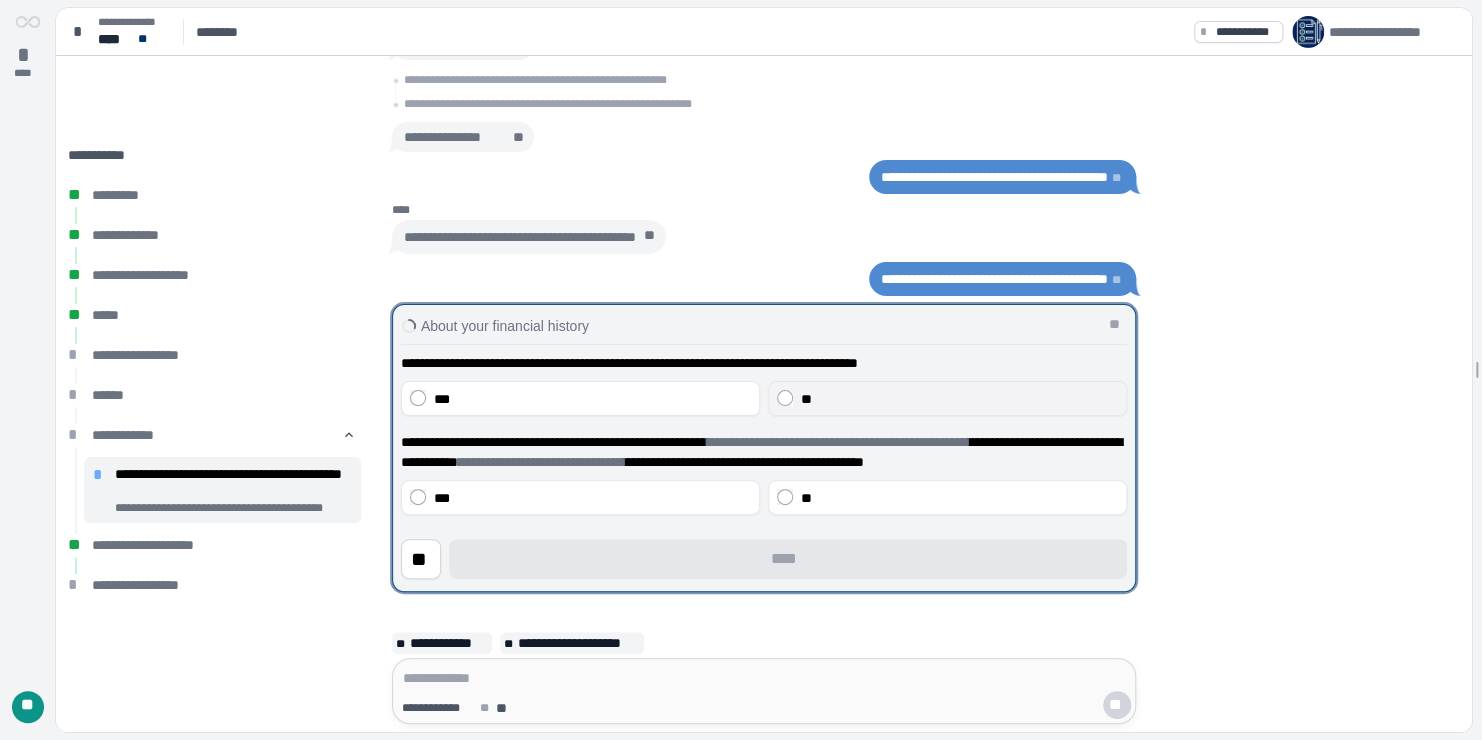 click on "**" at bounding box center [959, 399] 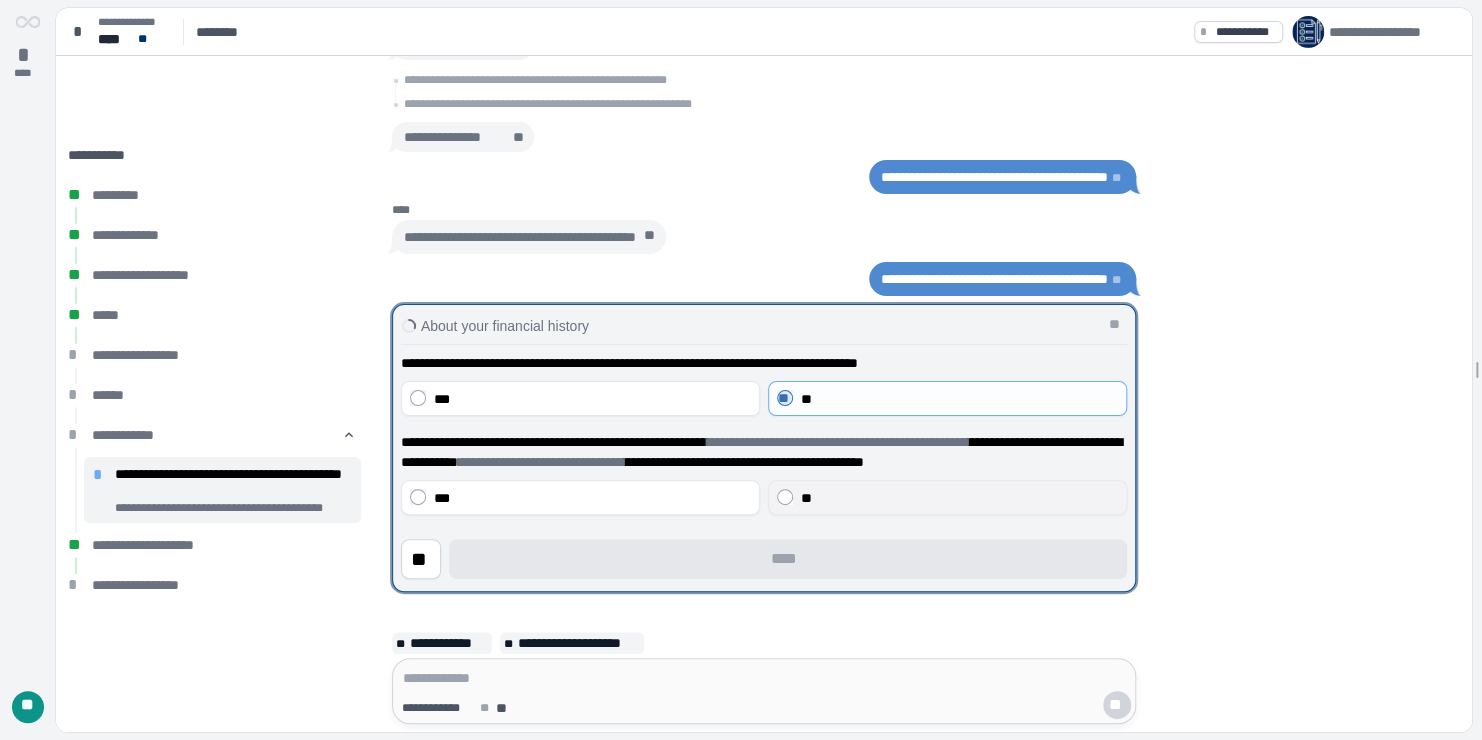 click on "**" at bounding box center (959, 498) 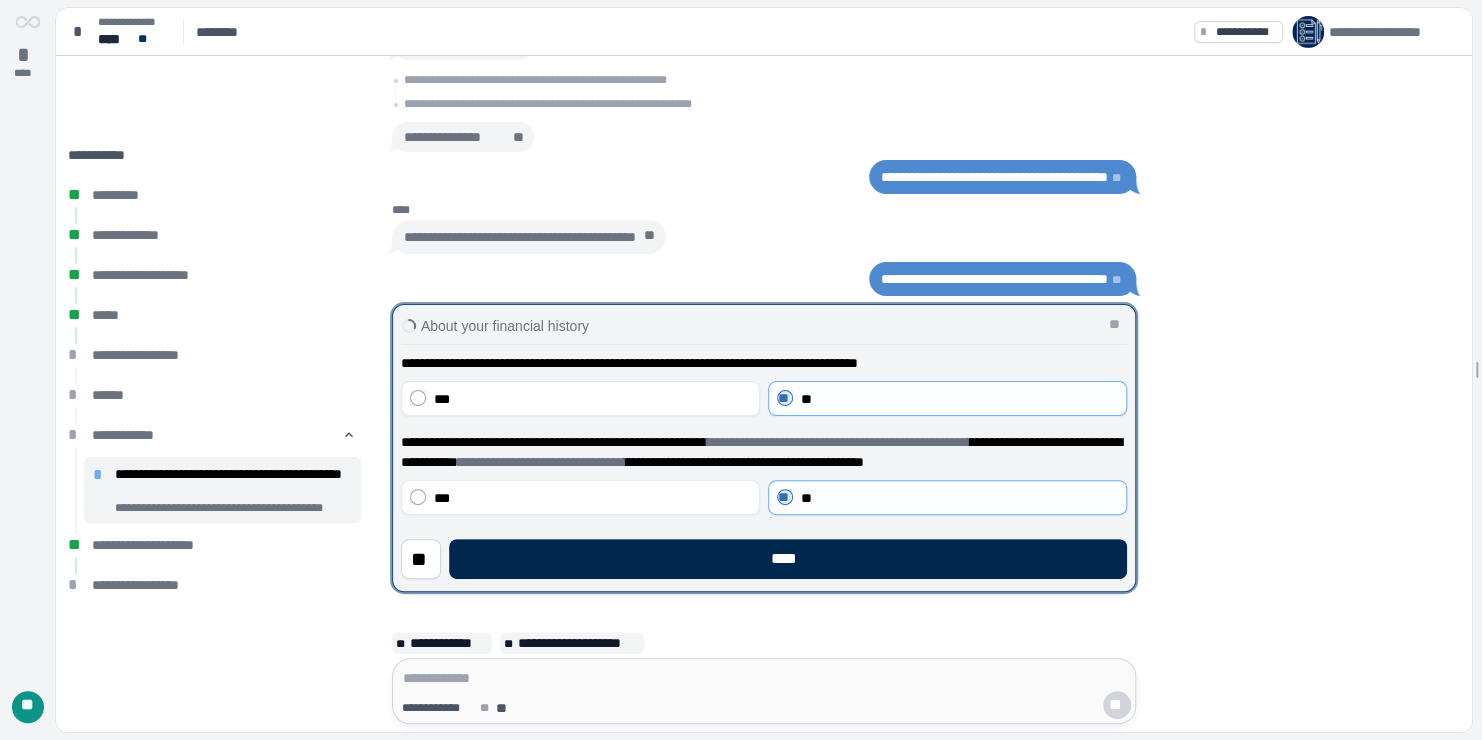 click on "****" at bounding box center [788, 559] 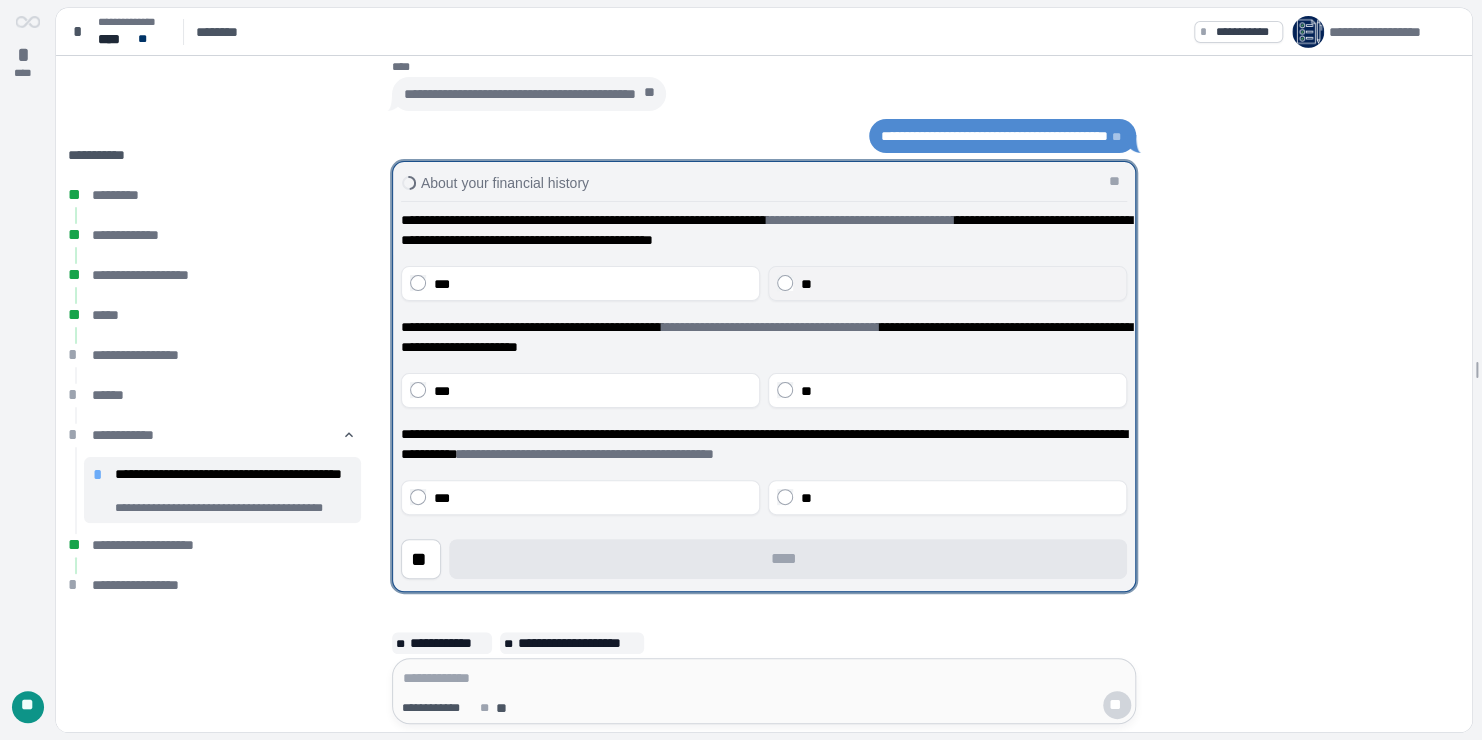 click on "**" at bounding box center [959, 284] 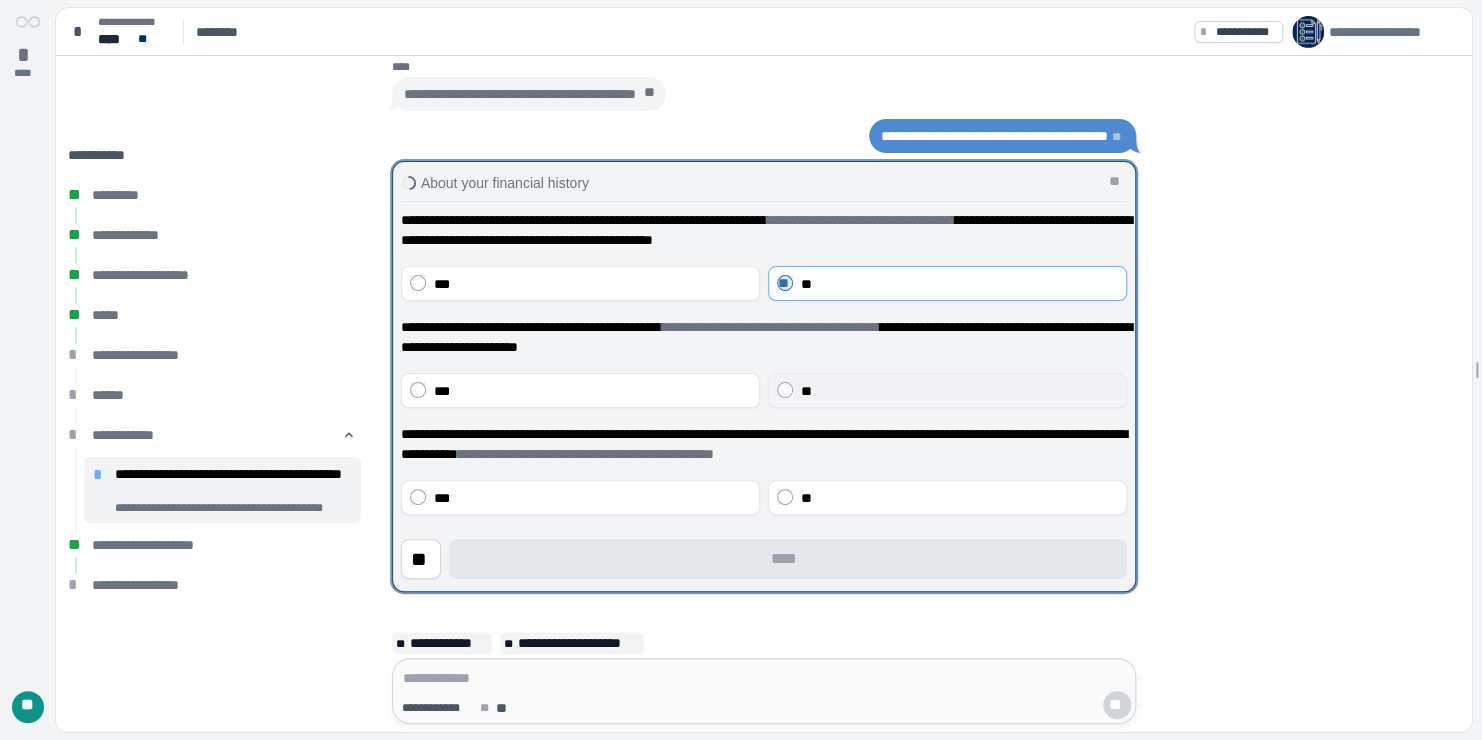 click on "**" at bounding box center (959, 391) 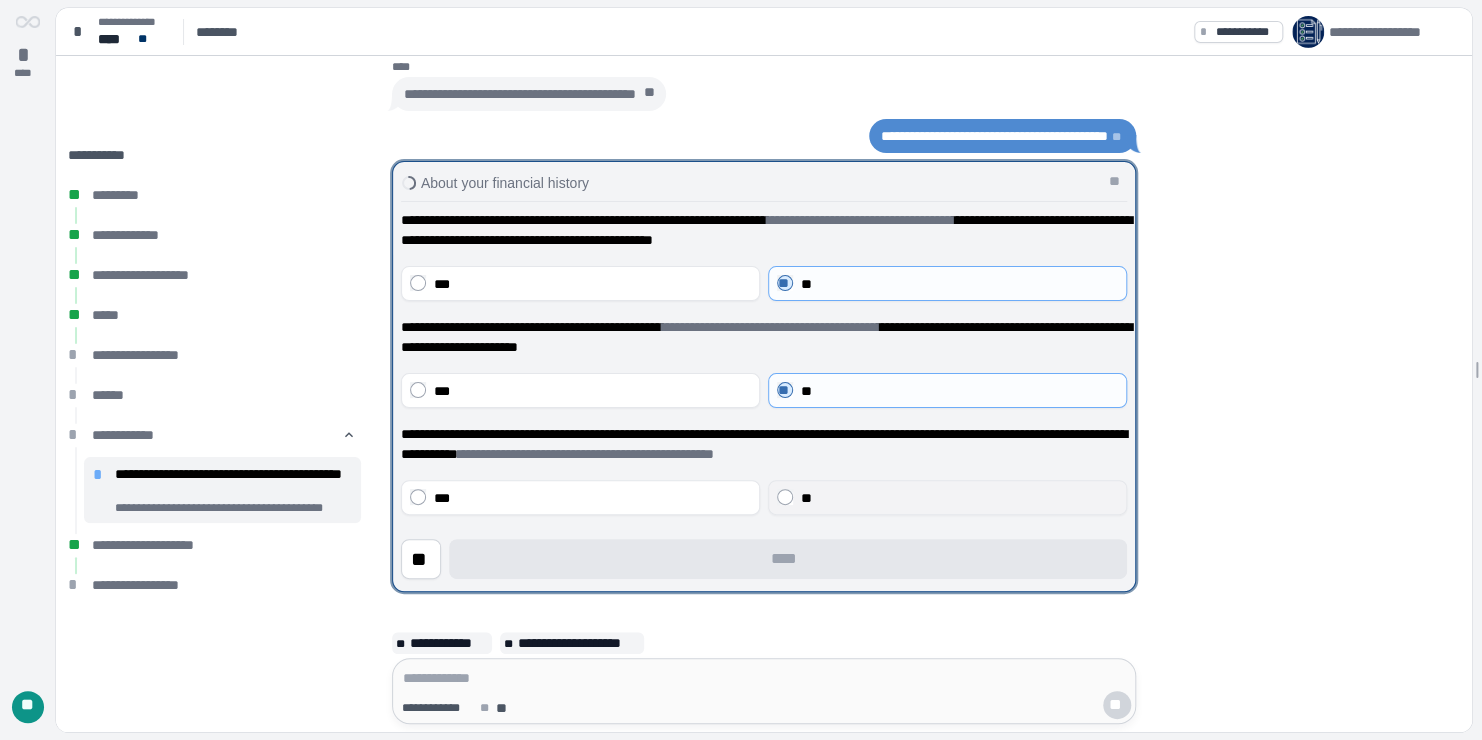 click on "**" at bounding box center [959, 498] 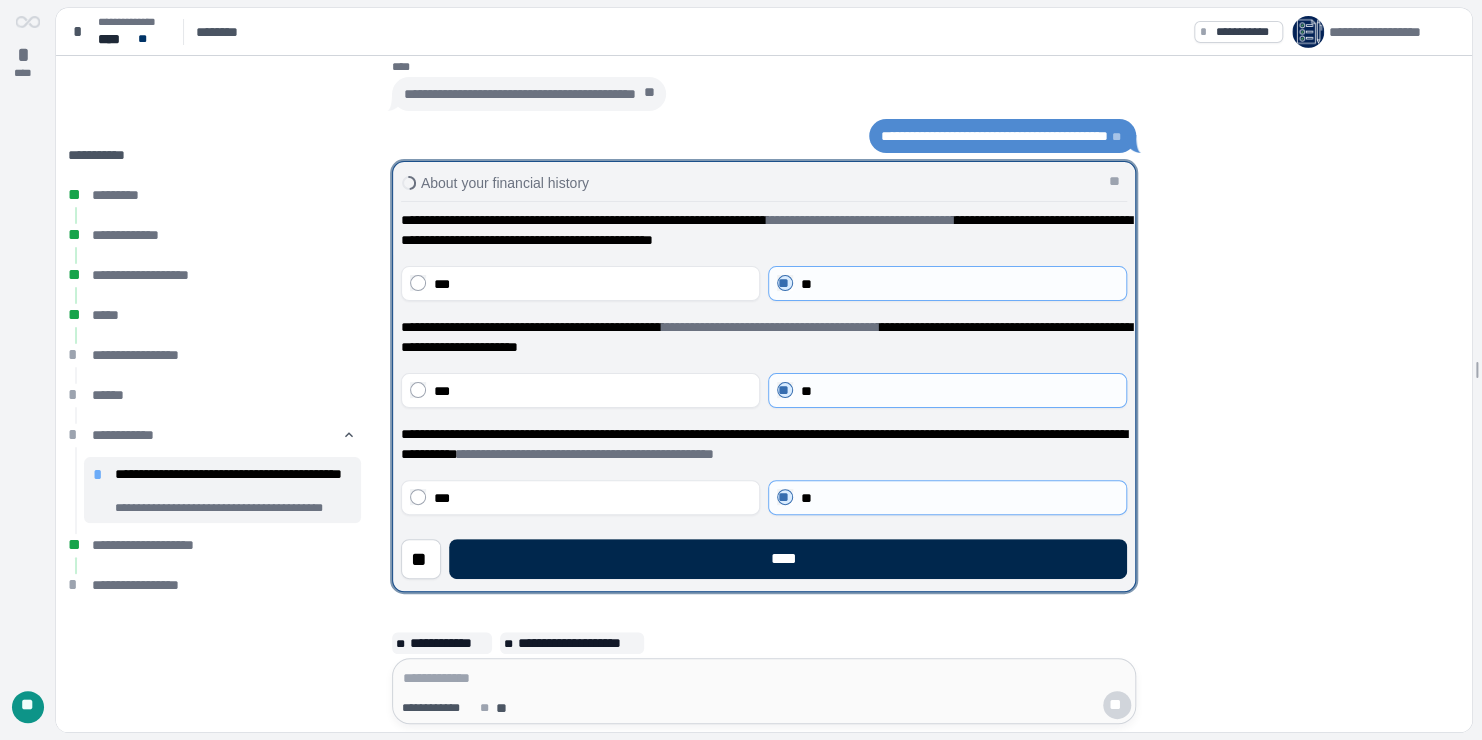 click on "****" at bounding box center (788, 559) 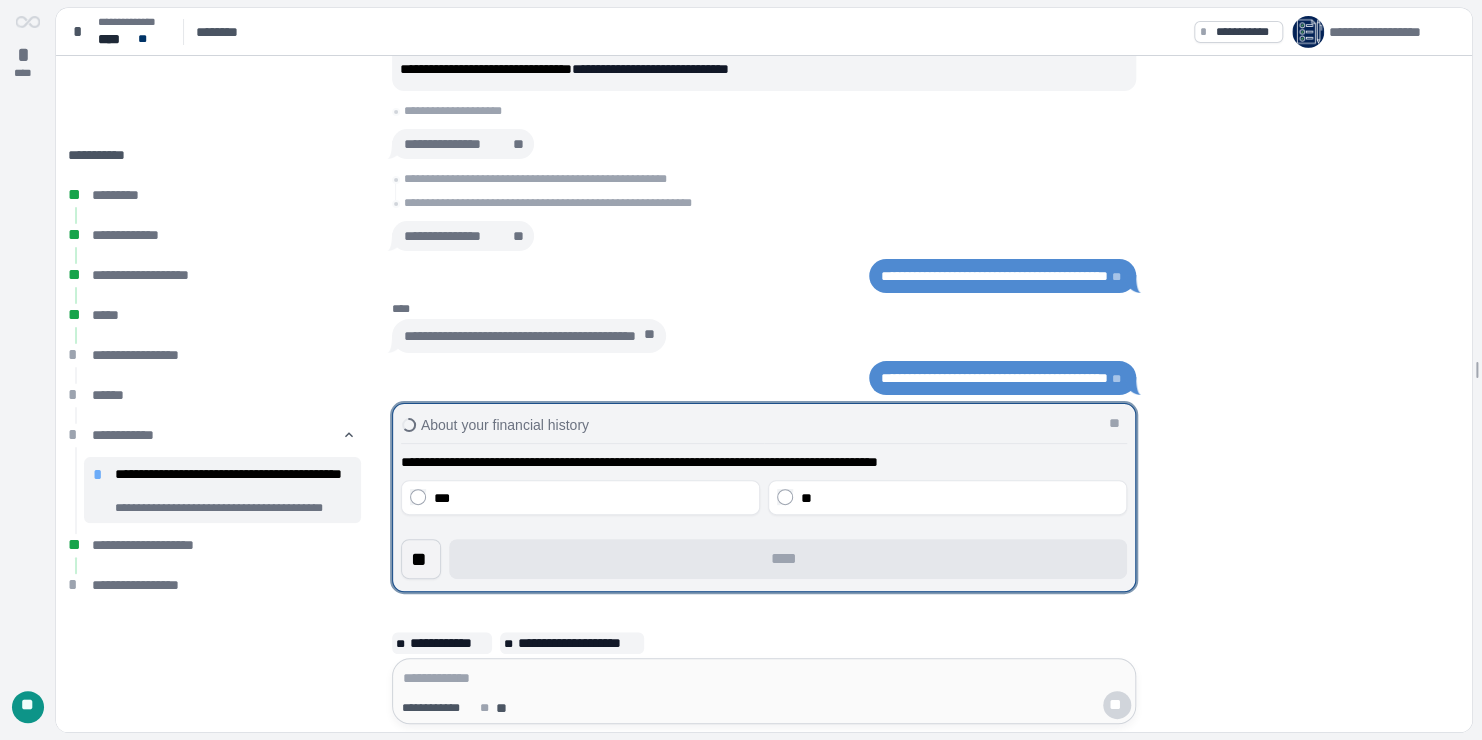 click on "**" at bounding box center [421, 559] 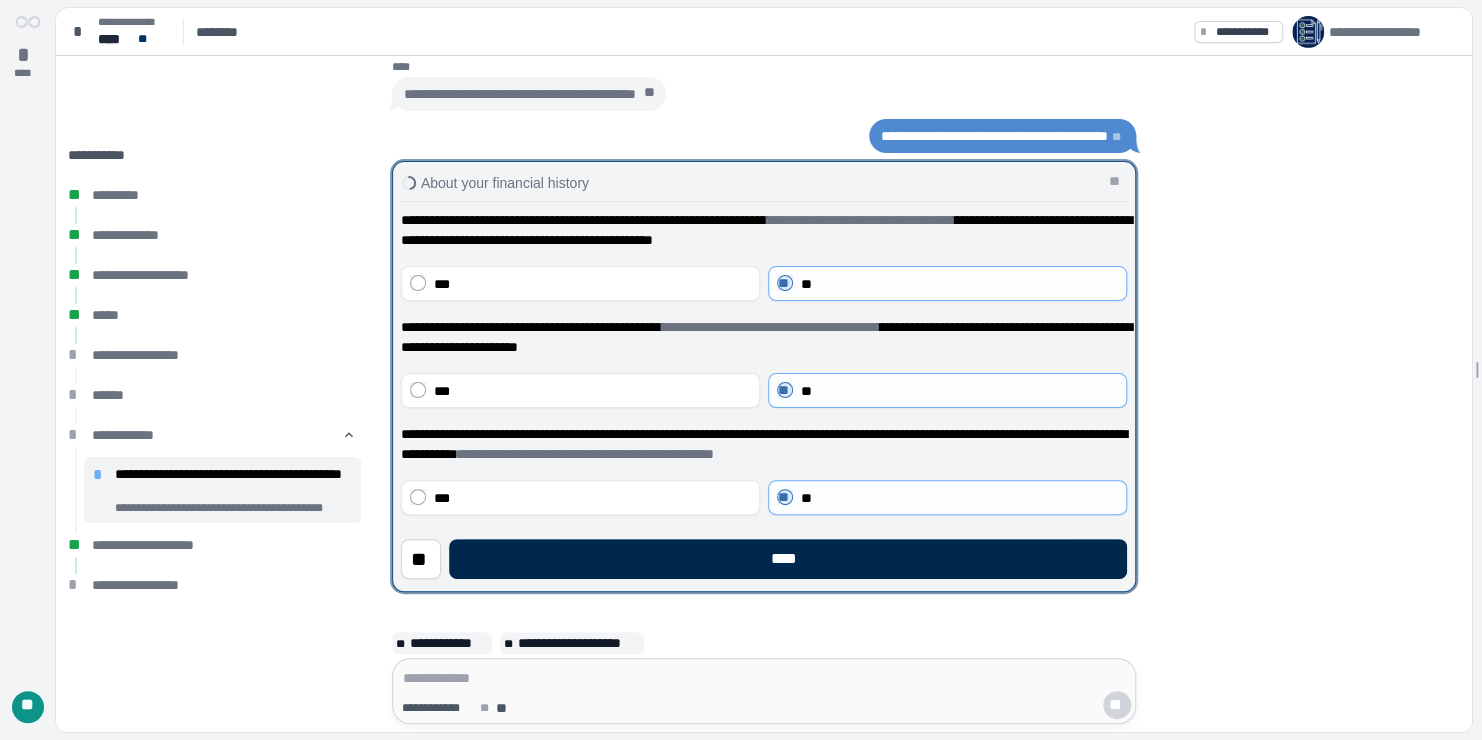 click on "****" at bounding box center [788, 559] 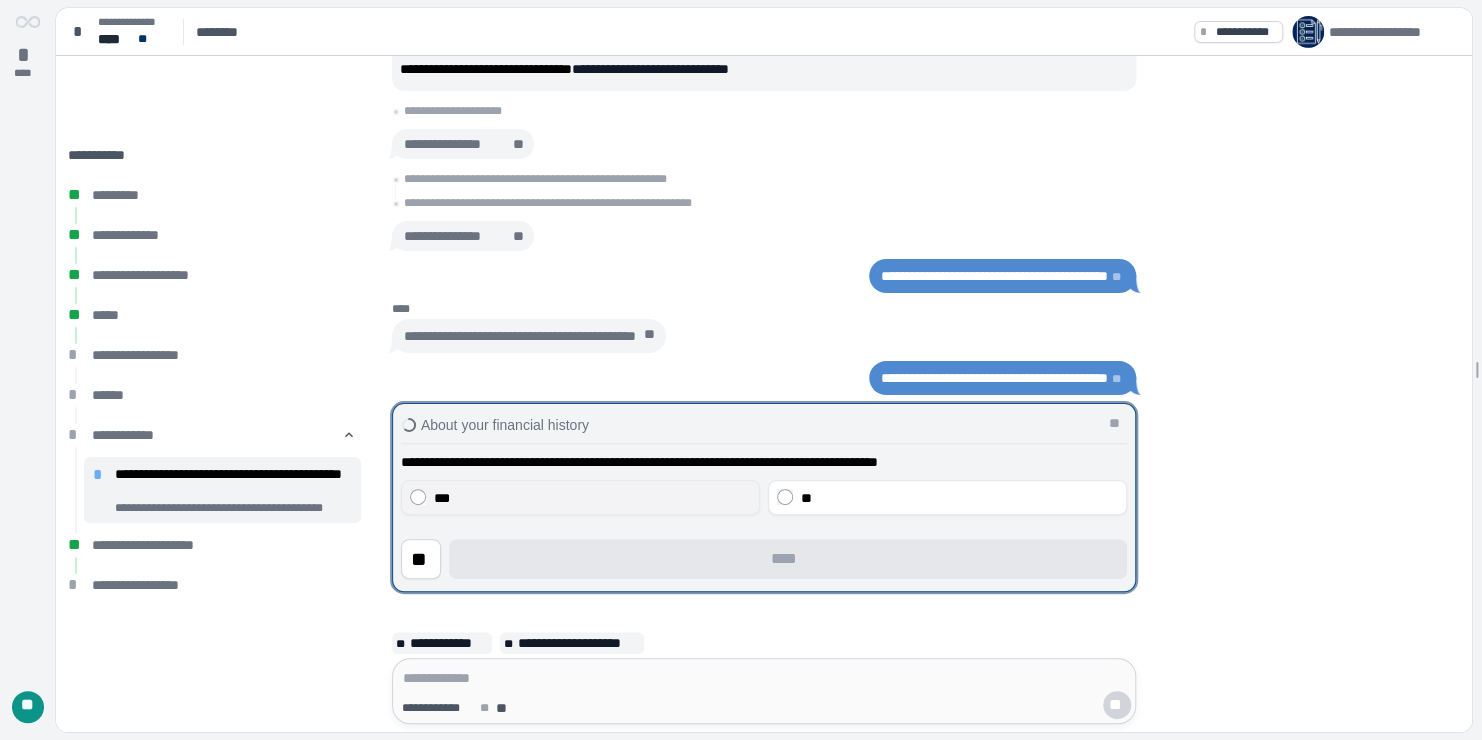 click on "***" at bounding box center (592, 498) 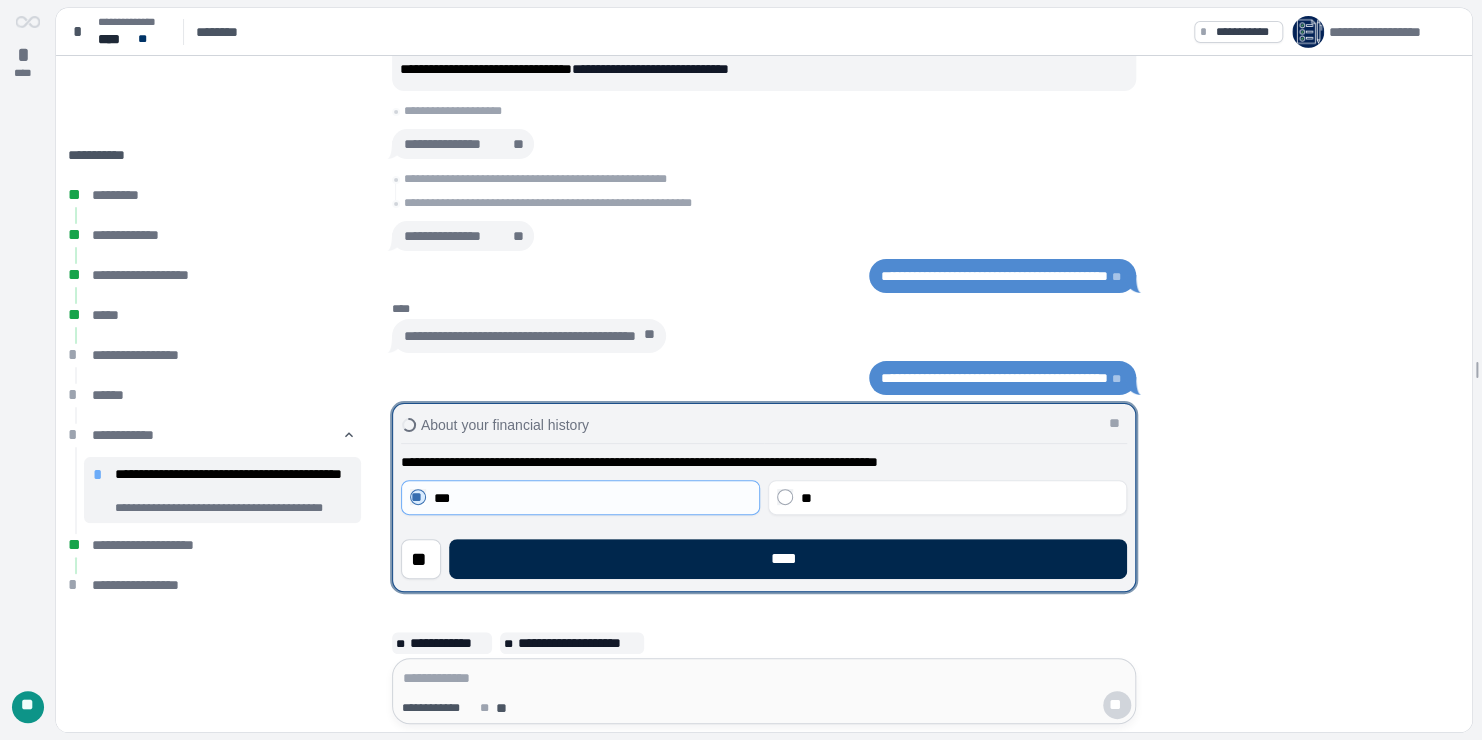 click on "****" at bounding box center [788, 559] 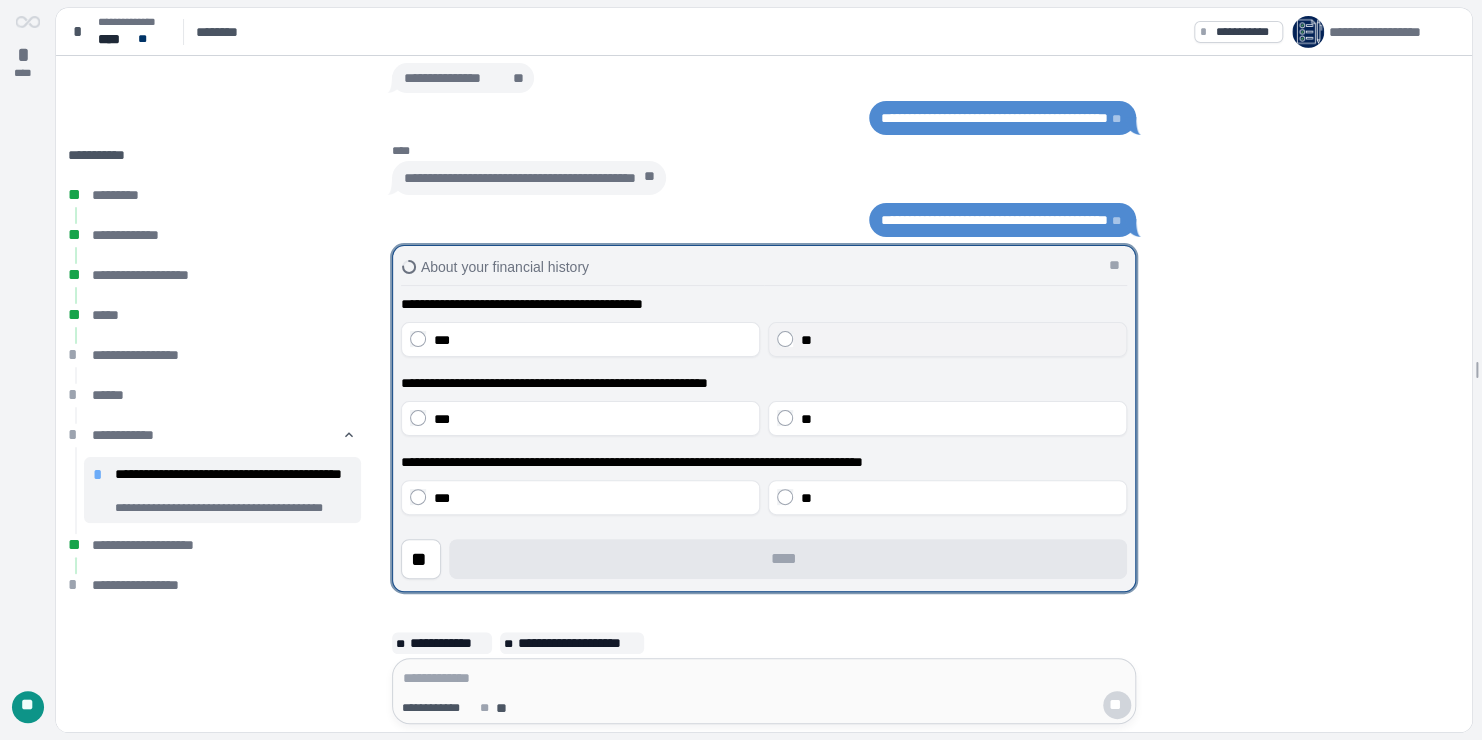 click on "**" at bounding box center (947, 339) 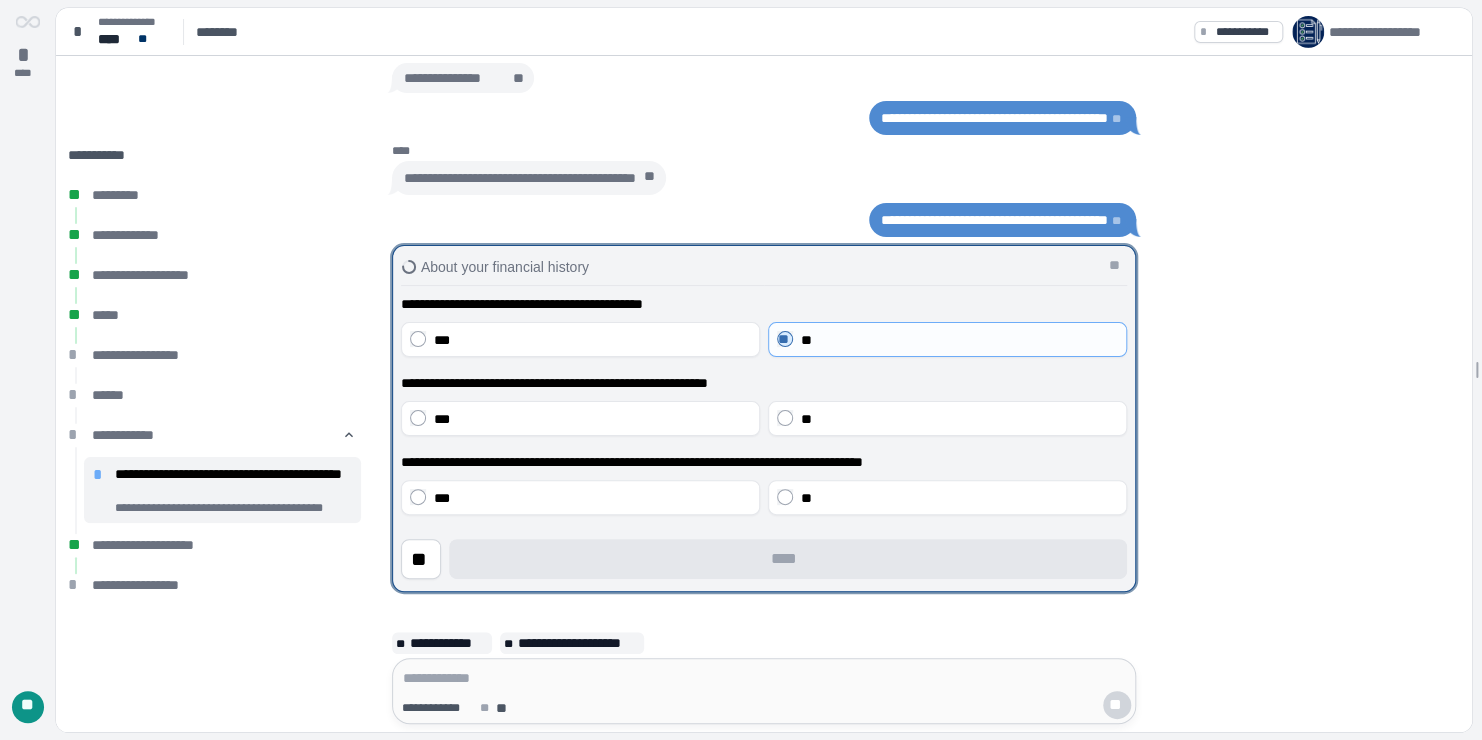 click on "**" at bounding box center (947, 418) 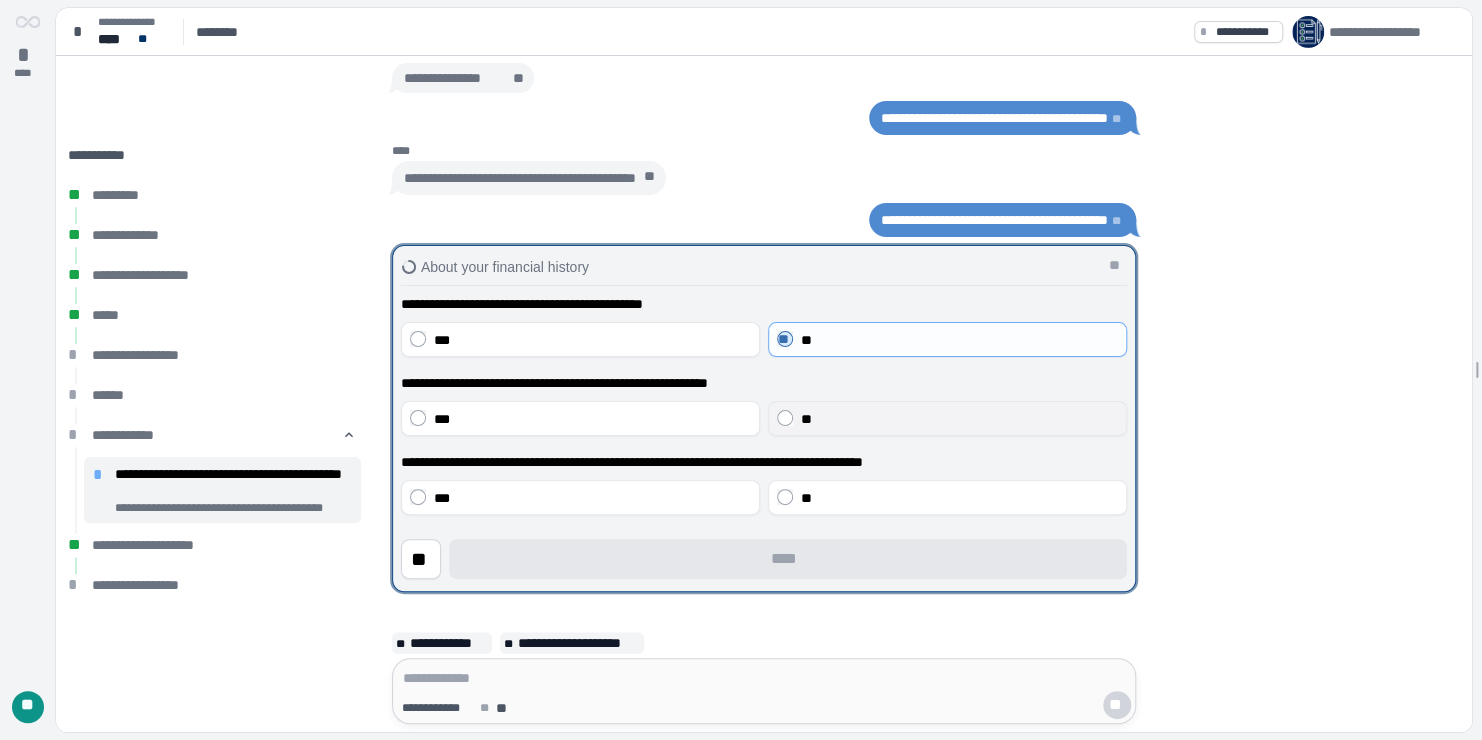 click on "**" at bounding box center [947, 418] 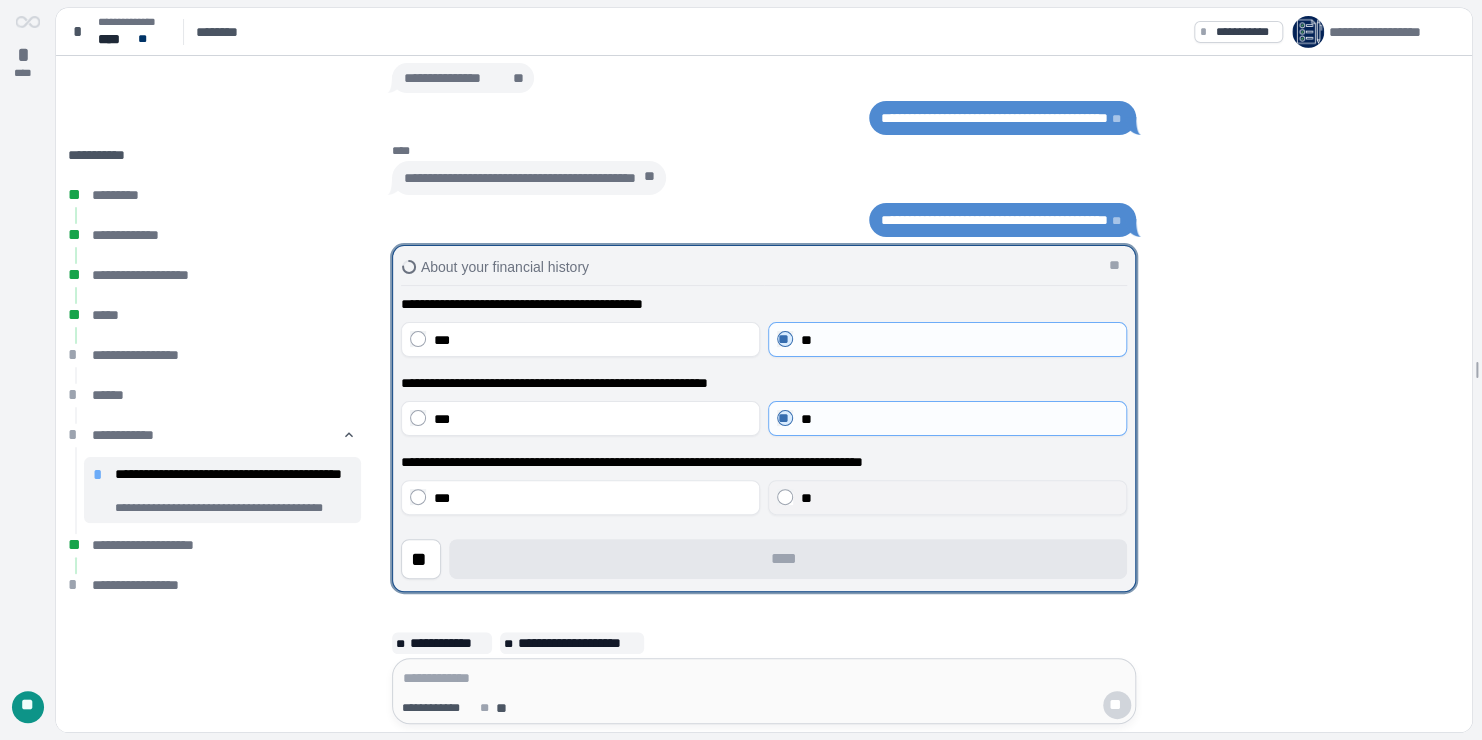 click on "**" at bounding box center (959, 498) 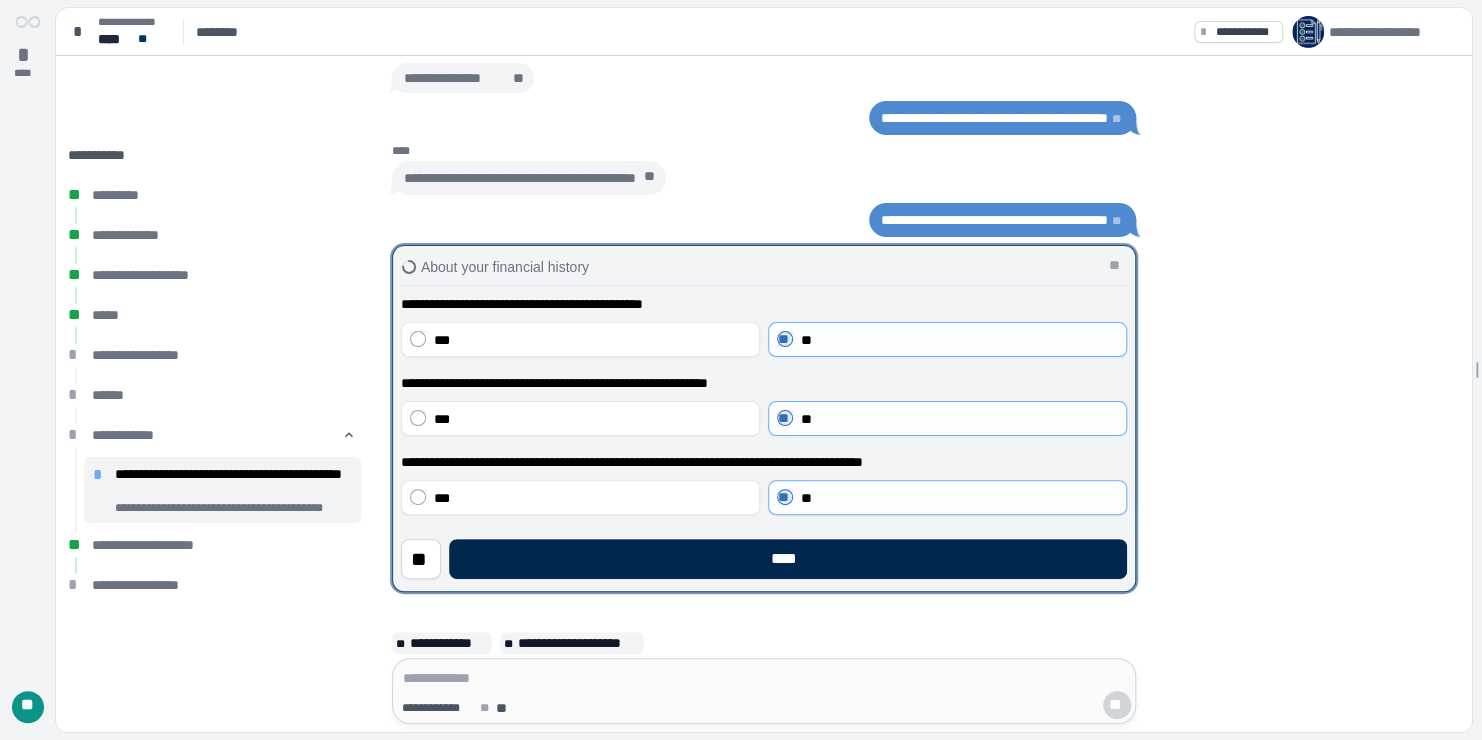 click on "****" at bounding box center [788, 559] 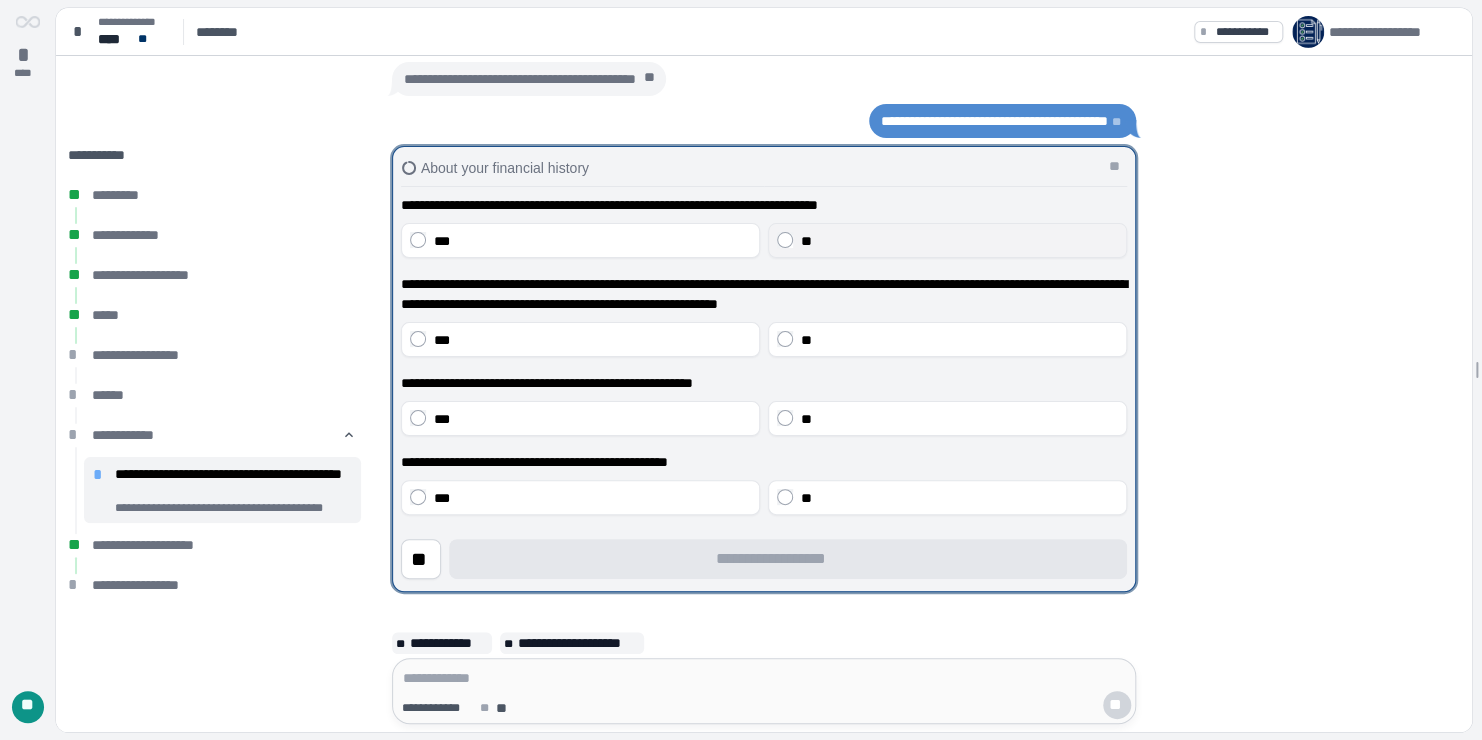 click on "**" at bounding box center [806, 241] 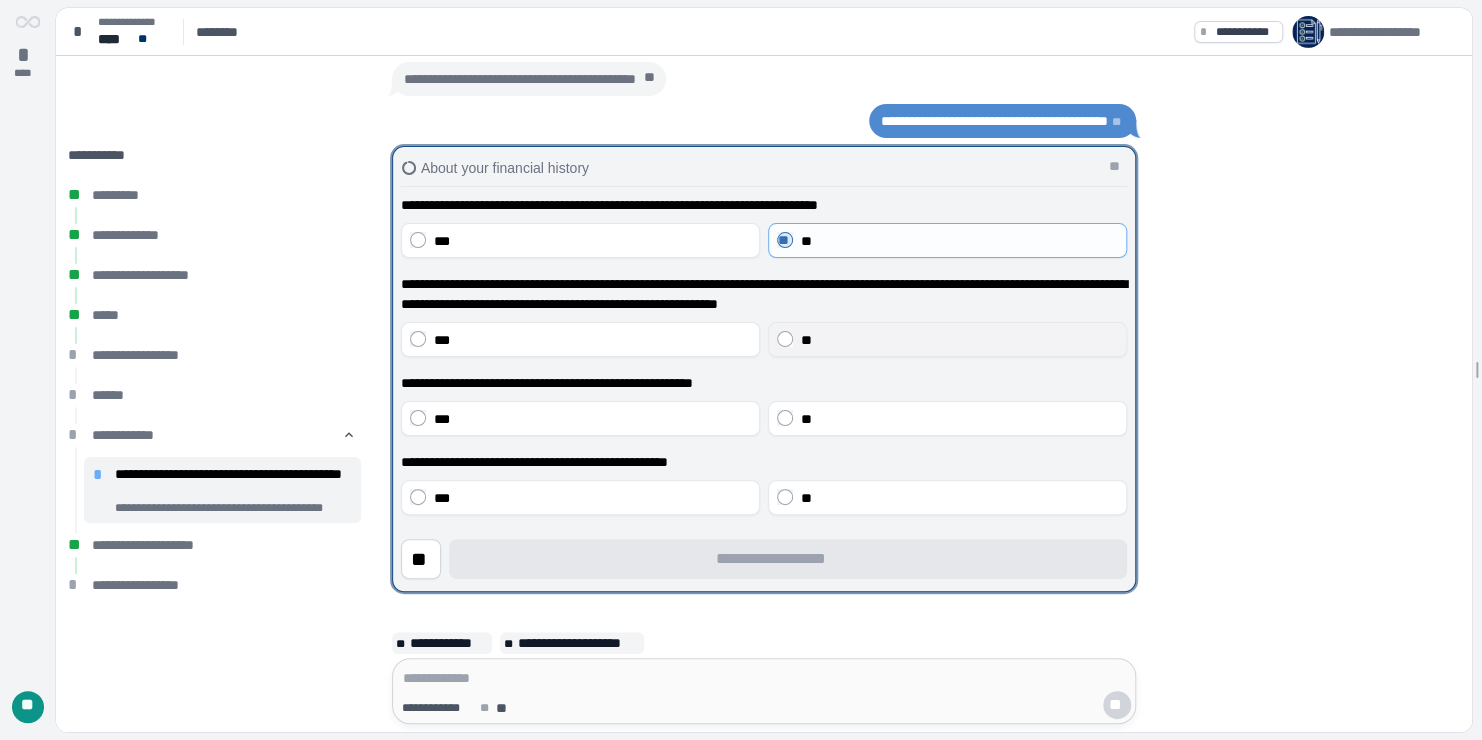 click on "**" at bounding box center [959, 340] 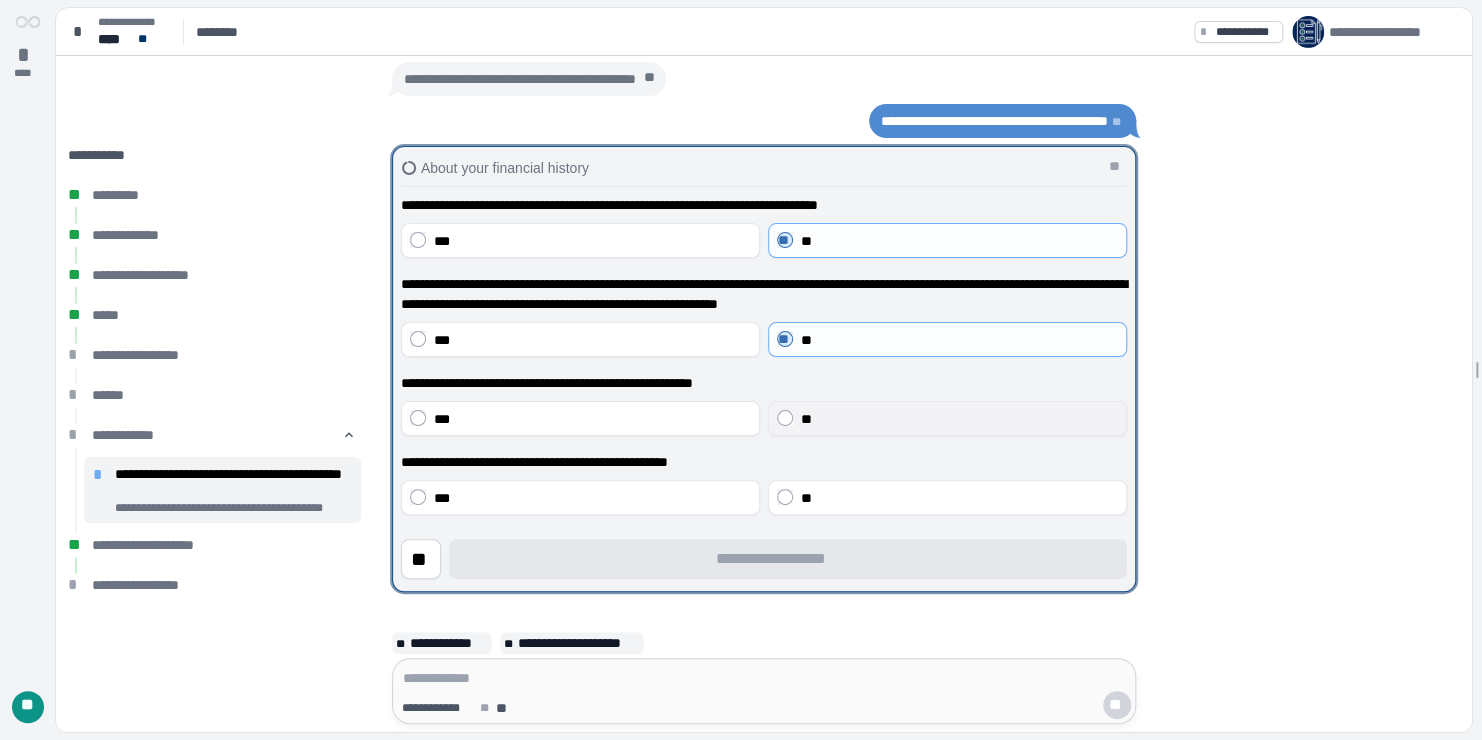 click on "**" at bounding box center [959, 419] 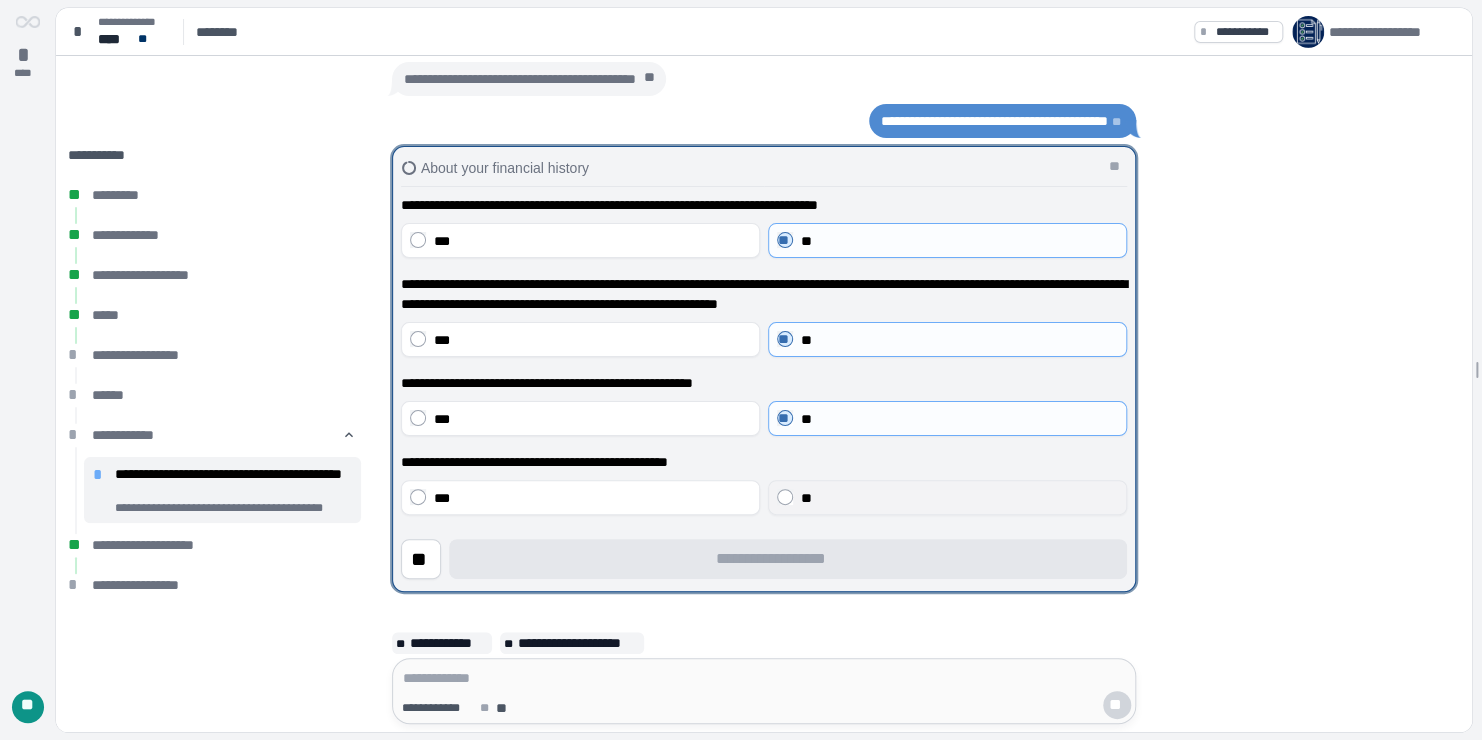 click on "**" at bounding box center (959, 498) 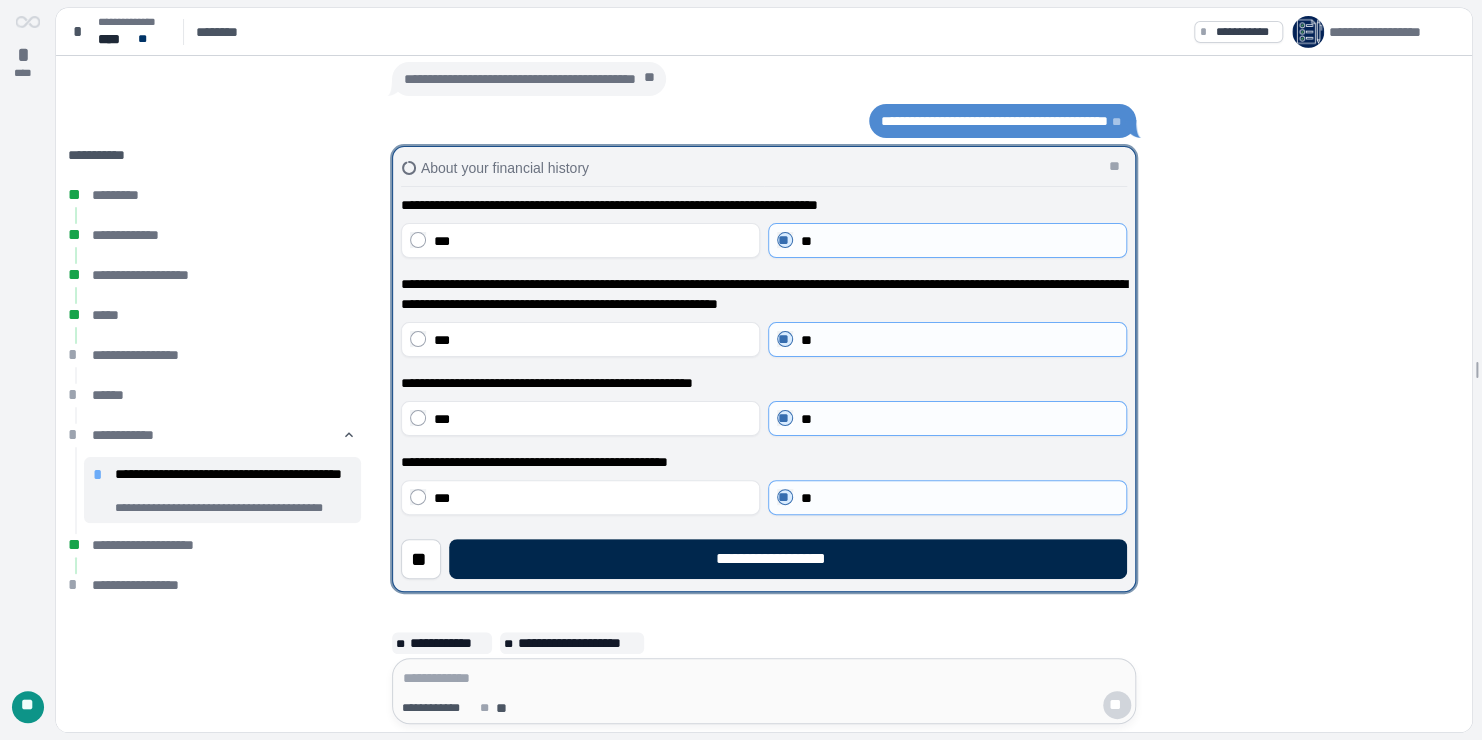 click on "**********" at bounding box center (788, 559) 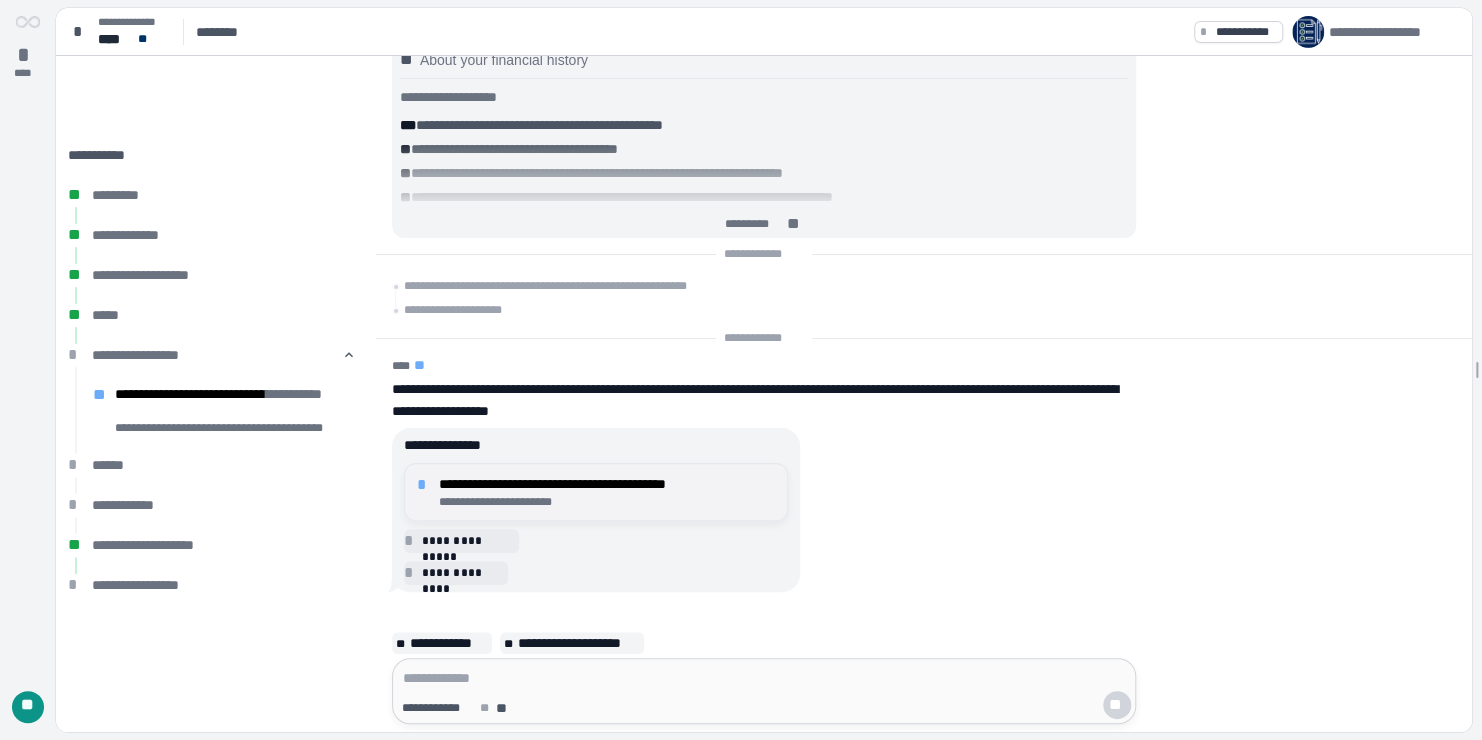 click on "**********" at bounding box center (607, 484) 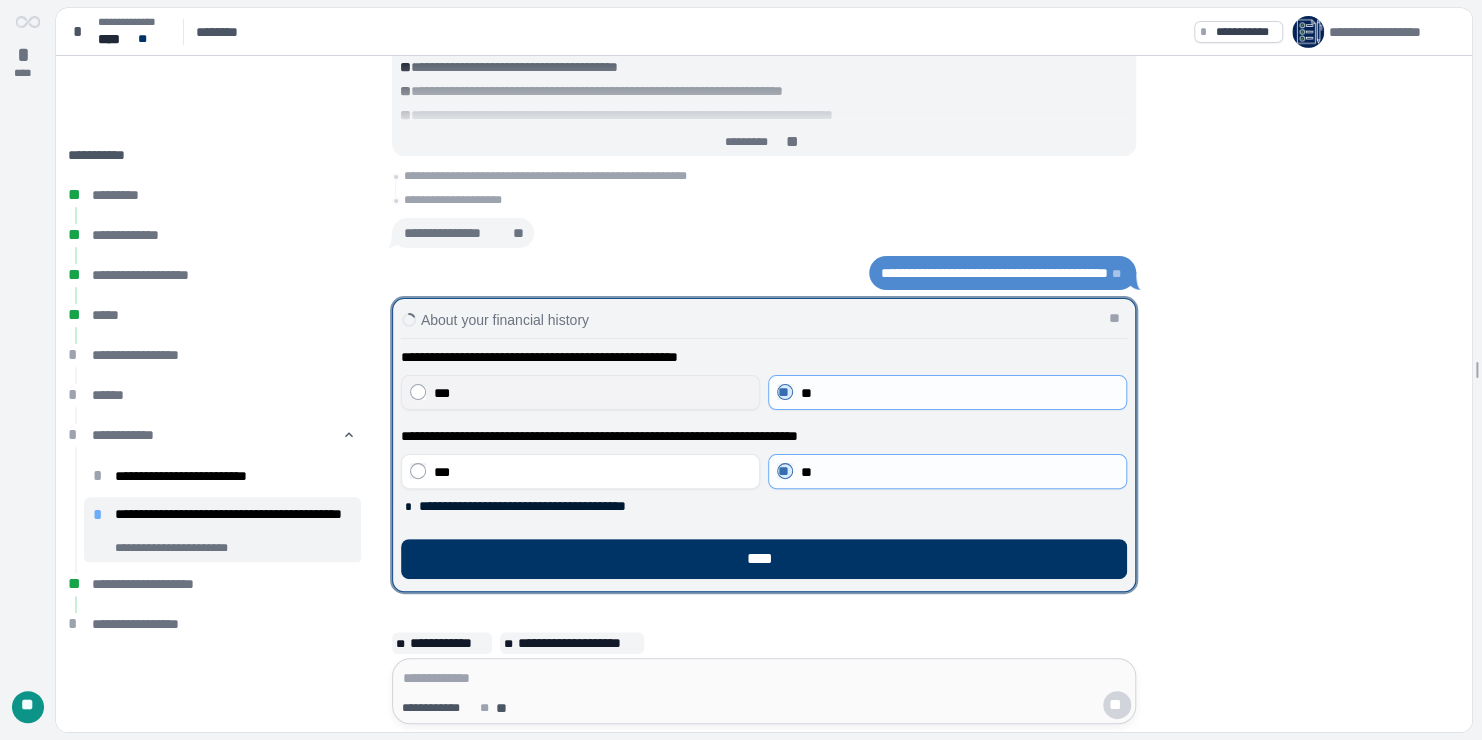 click on "***" at bounding box center (592, 393) 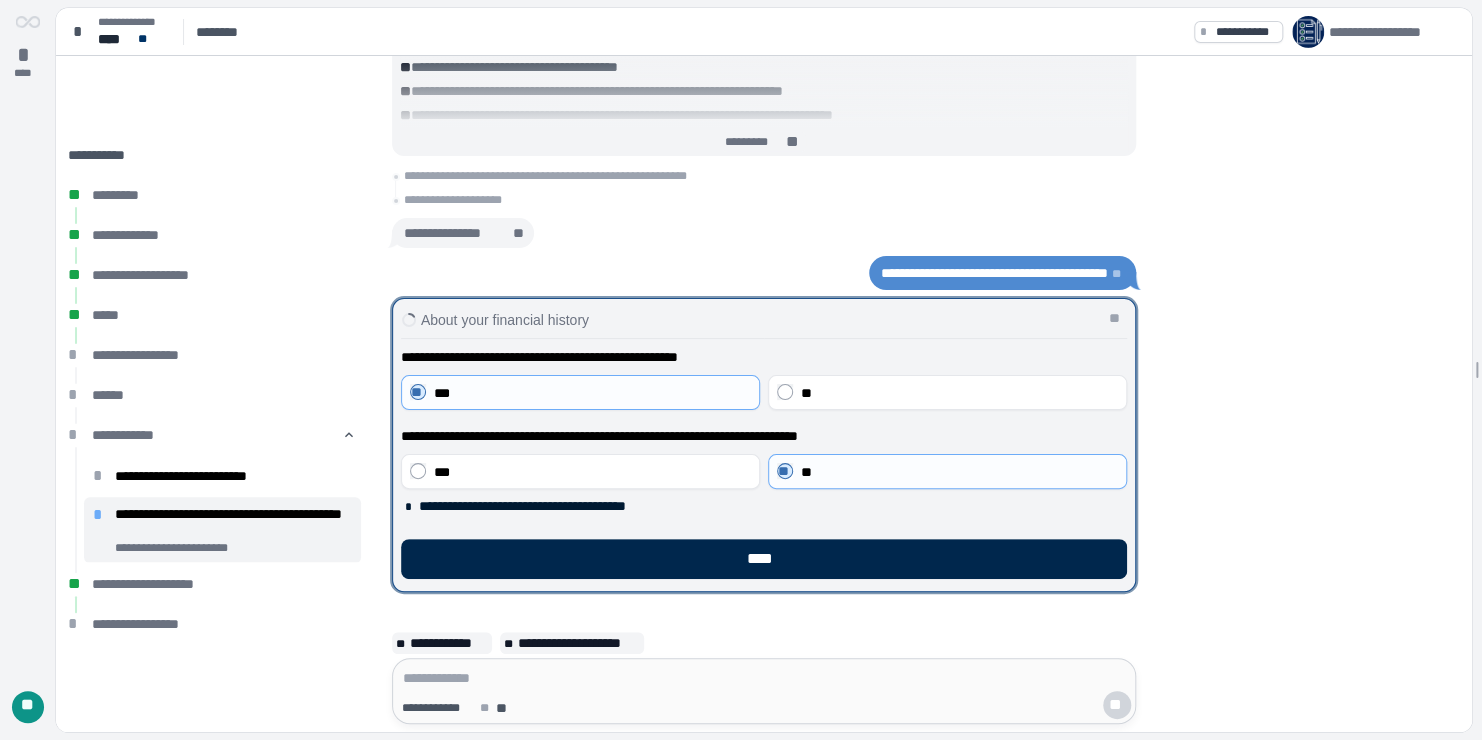 click on "****" at bounding box center (764, 559) 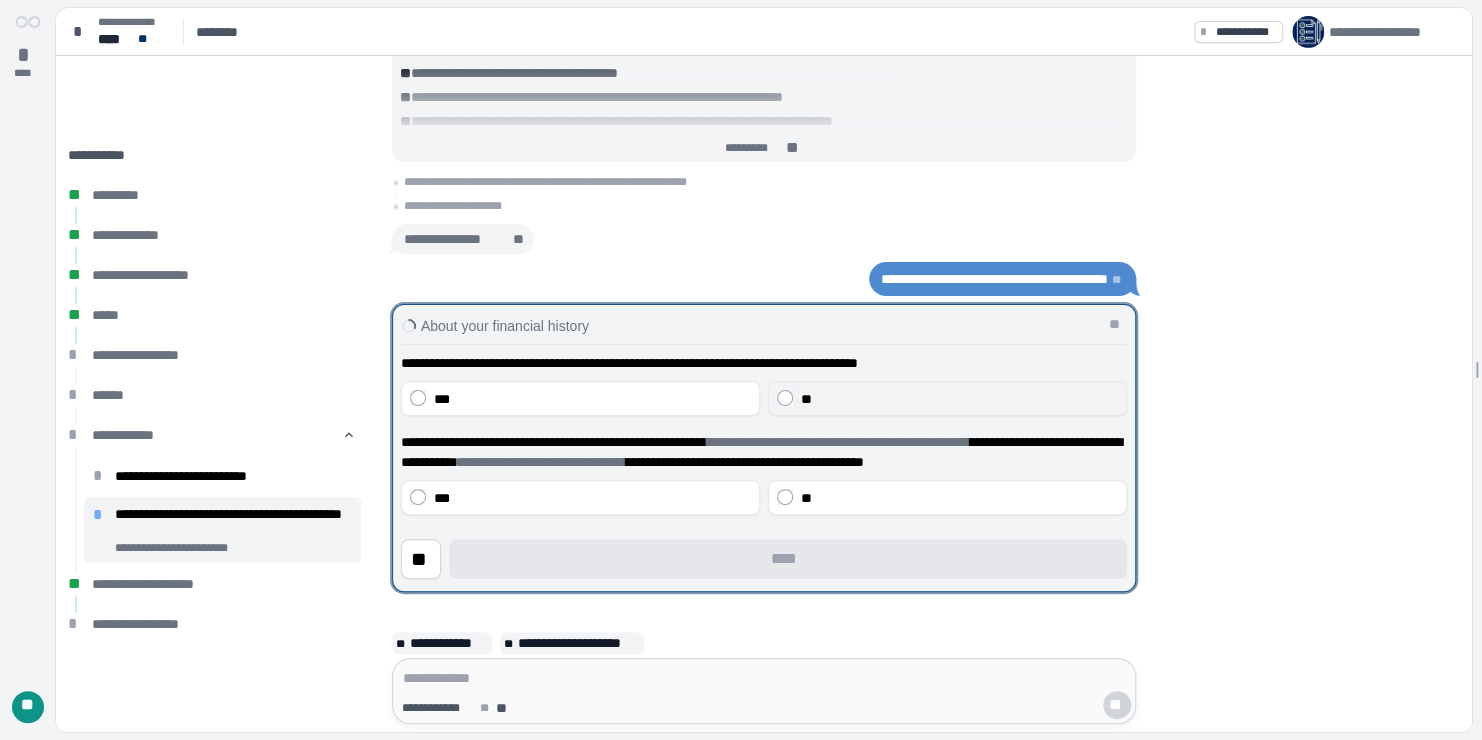 click on "**" at bounding box center (947, 398) 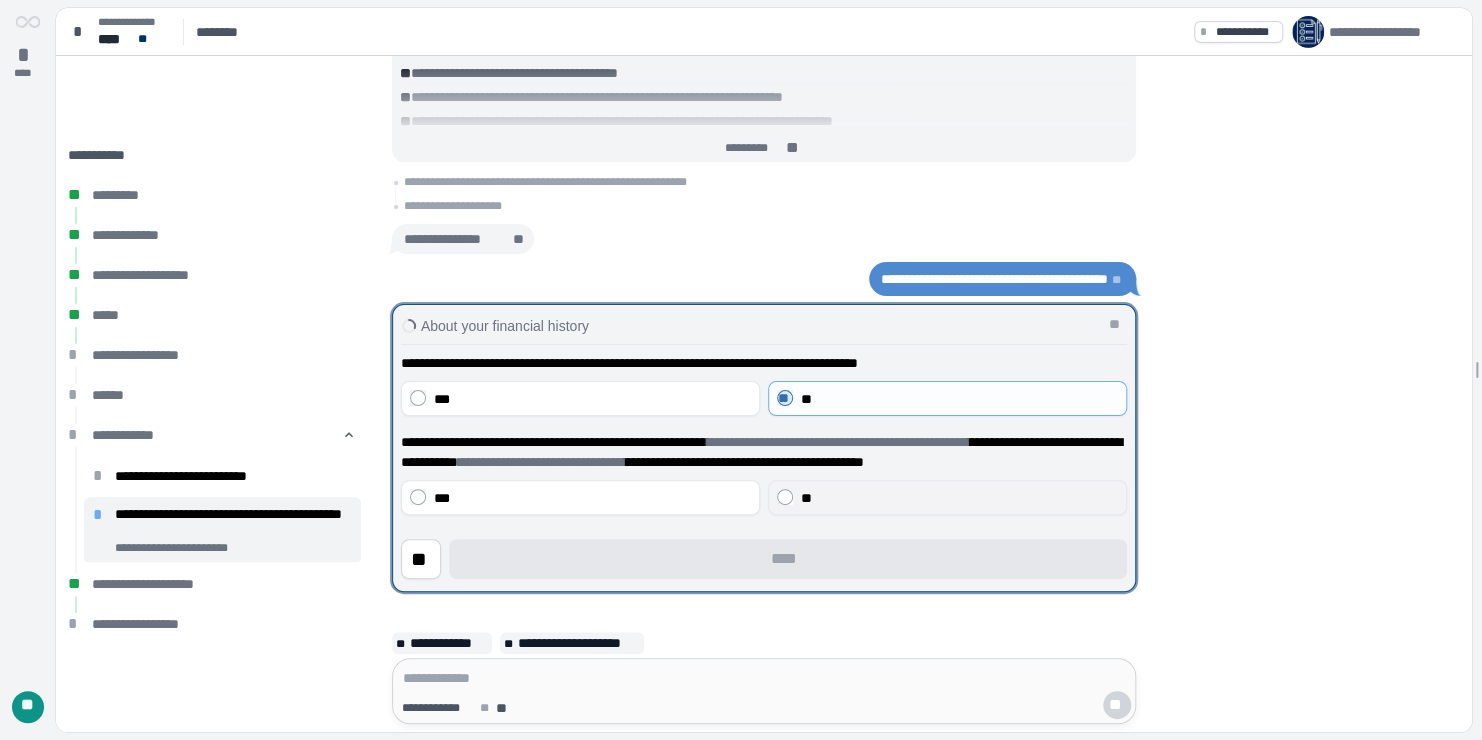 click on "**" at bounding box center (806, 498) 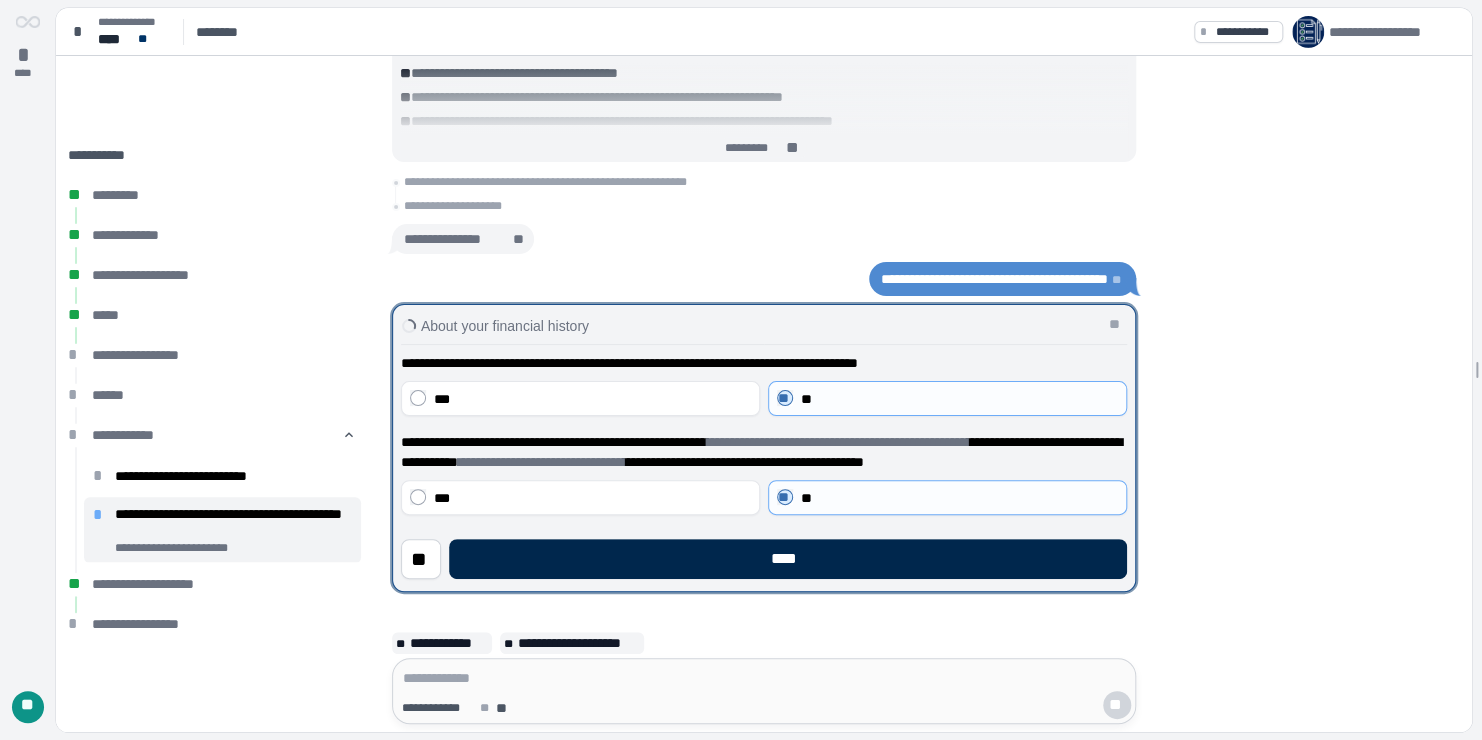 click on "****" at bounding box center [788, 559] 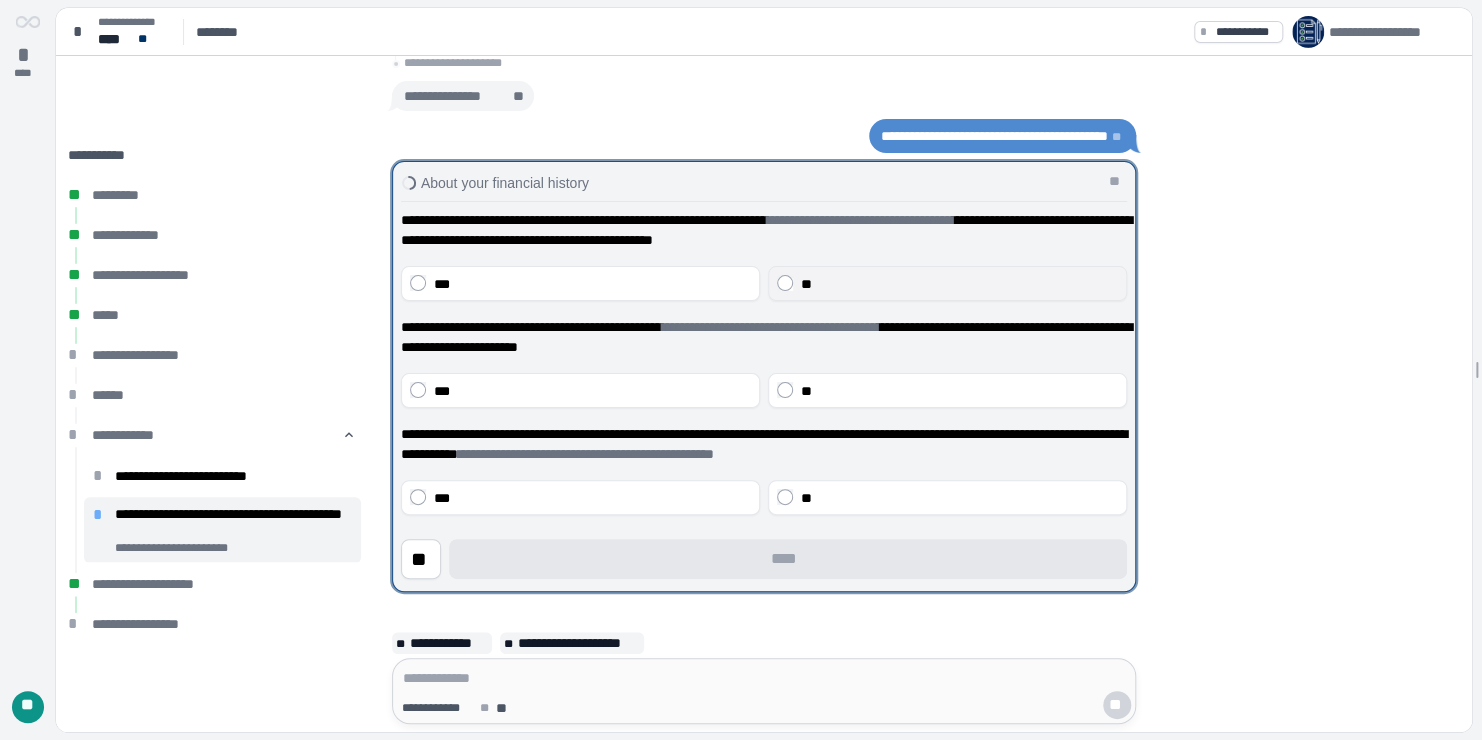 click on "**" at bounding box center (959, 284) 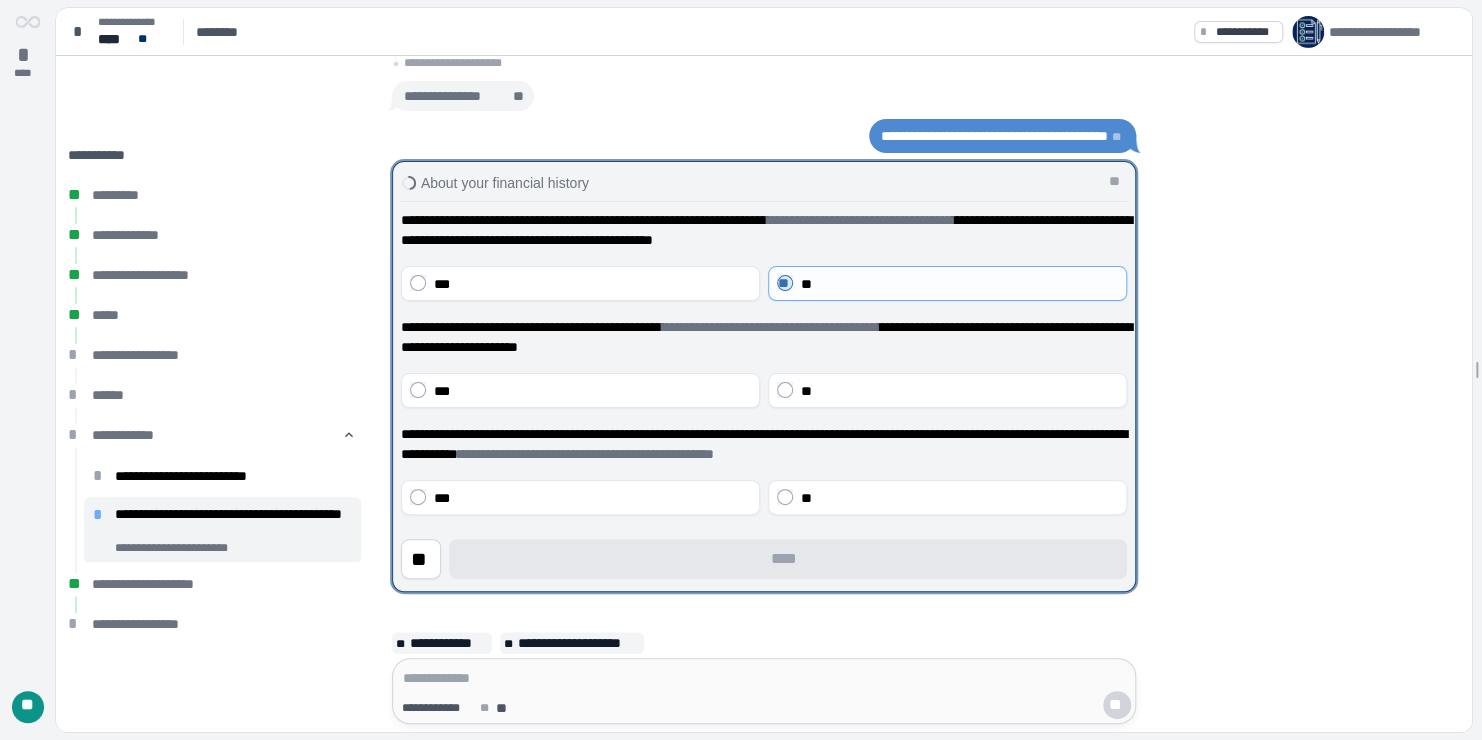 click on "**********" at bounding box center [764, 362] 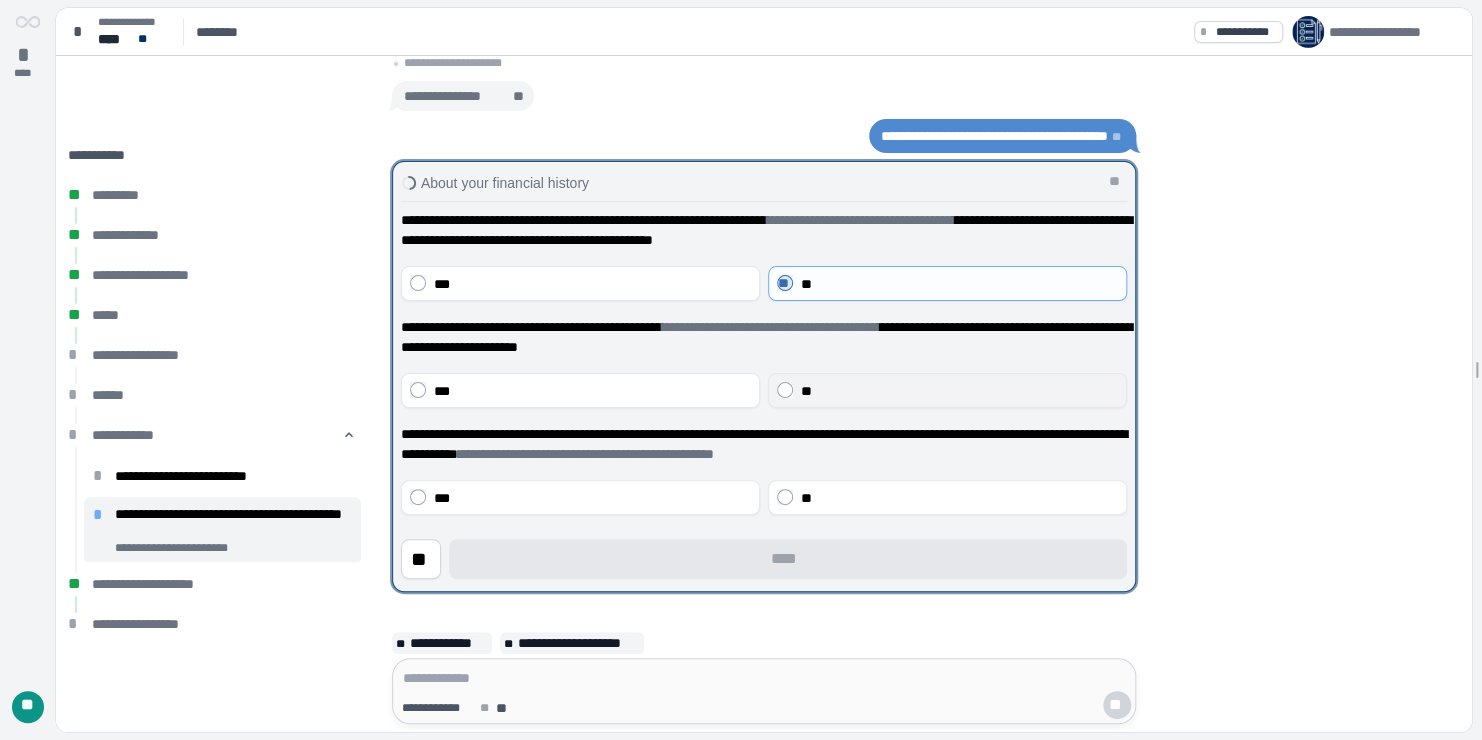 click on "**" at bounding box center (947, 390) 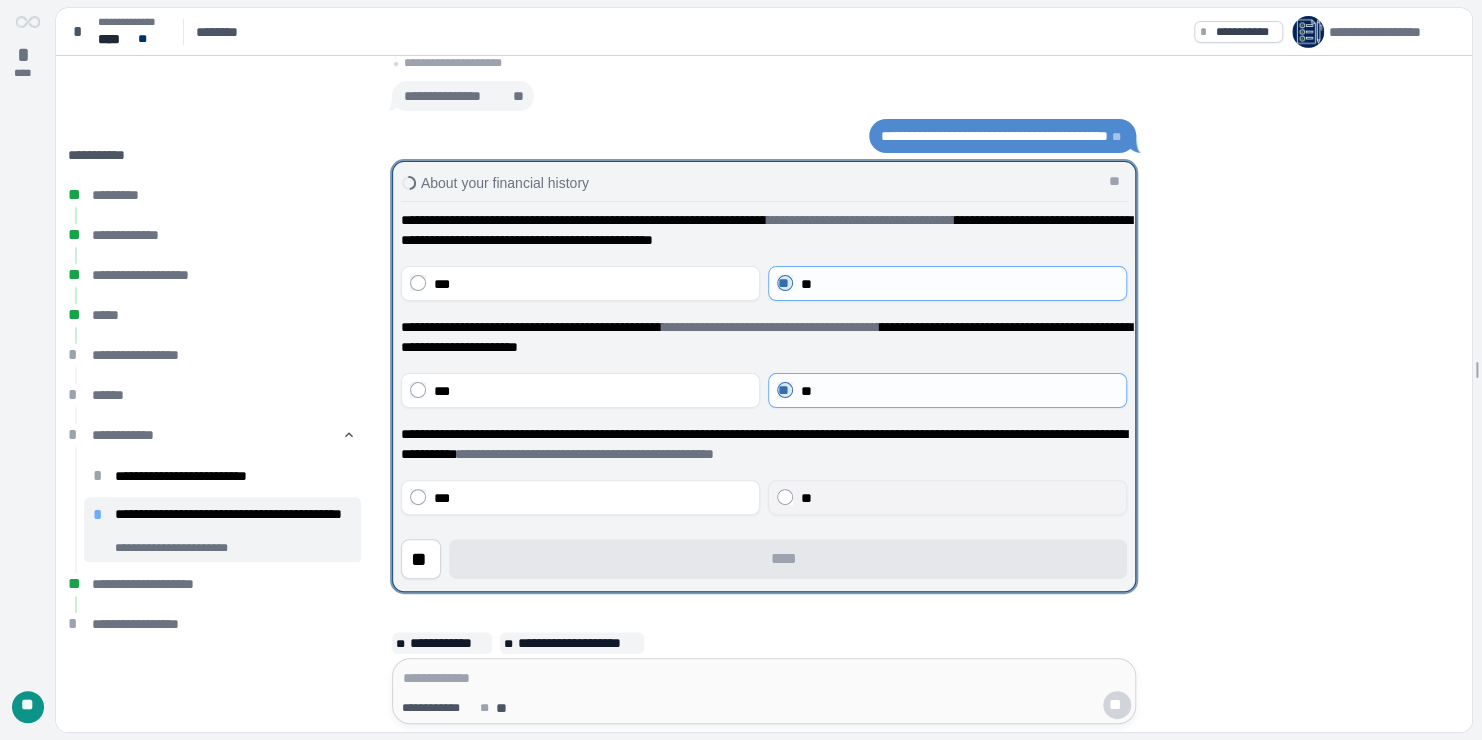 click on "**" at bounding box center (947, 497) 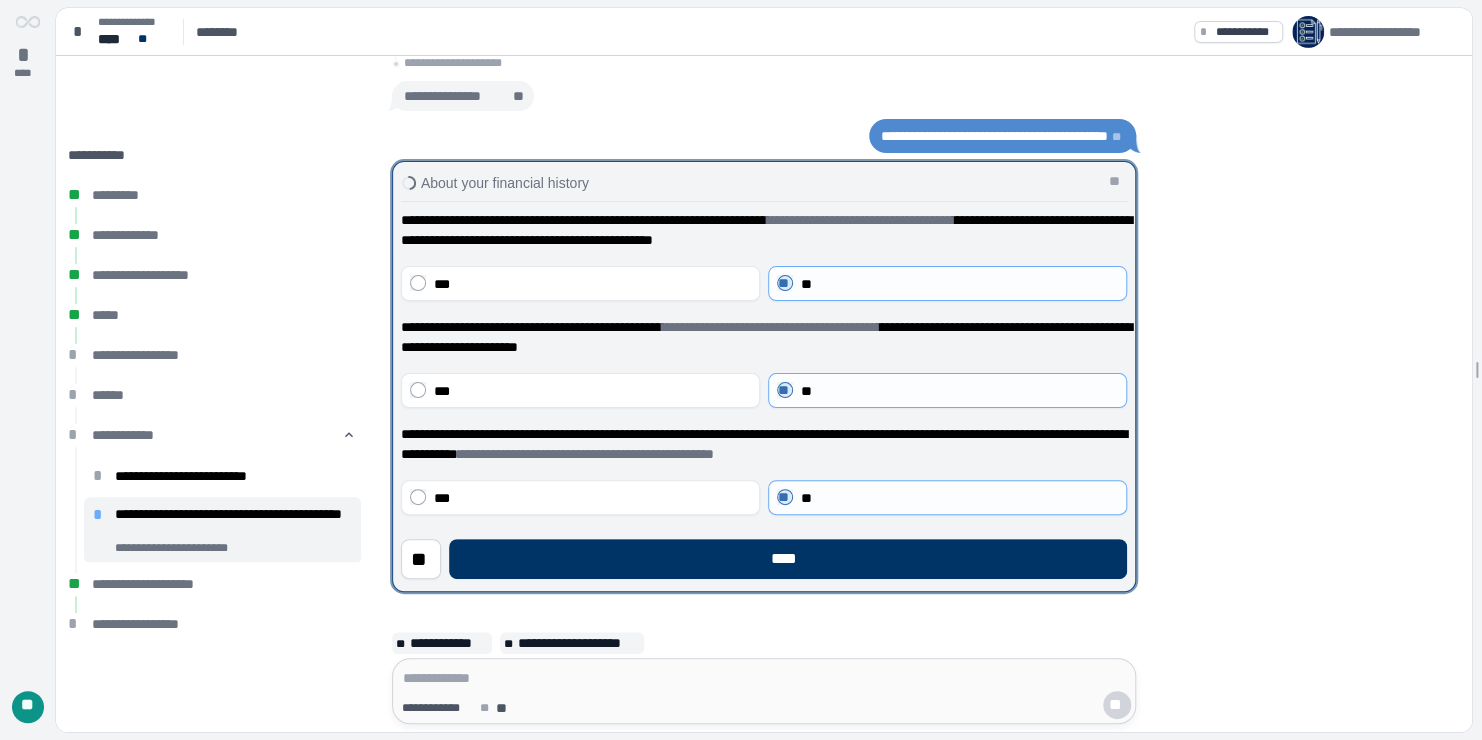 click on "** ****" at bounding box center (764, 551) 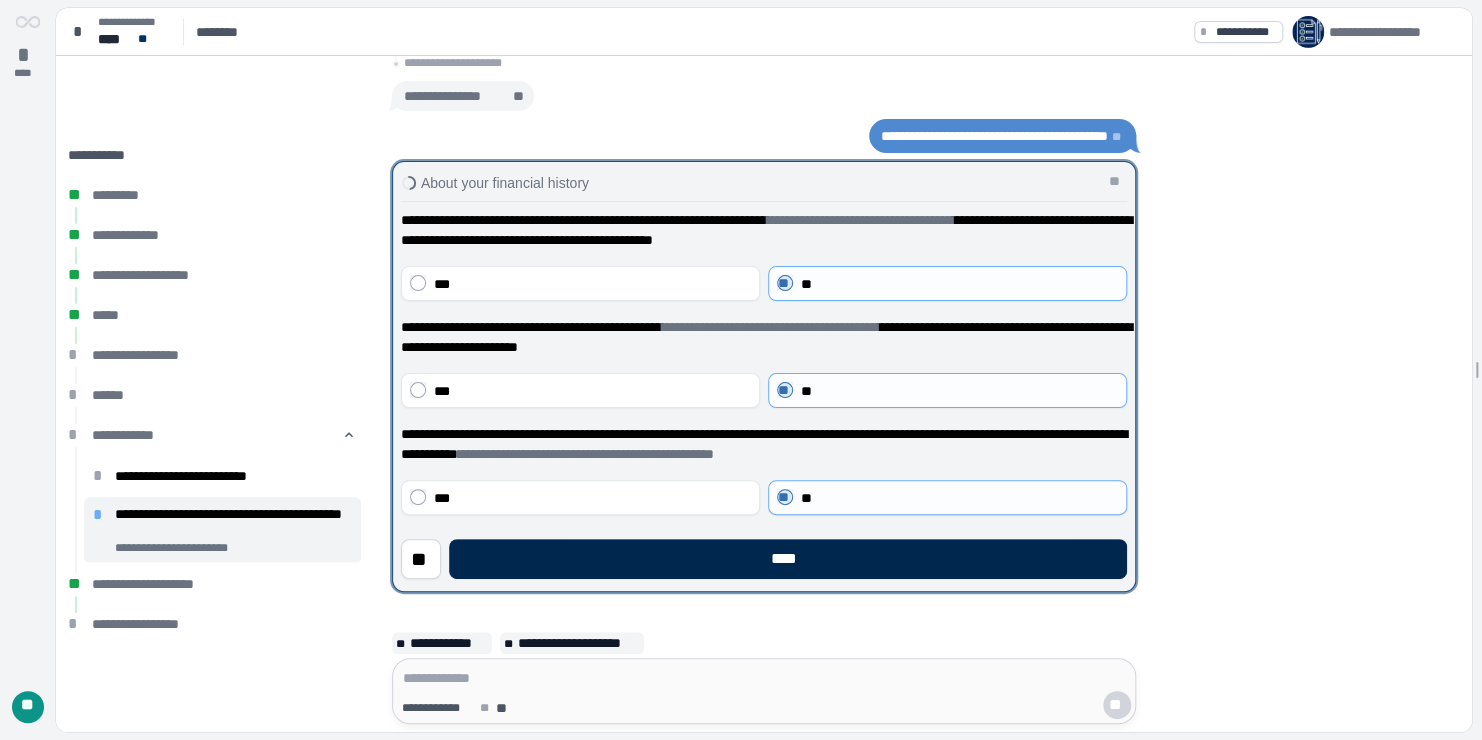 click on "****" at bounding box center (788, 559) 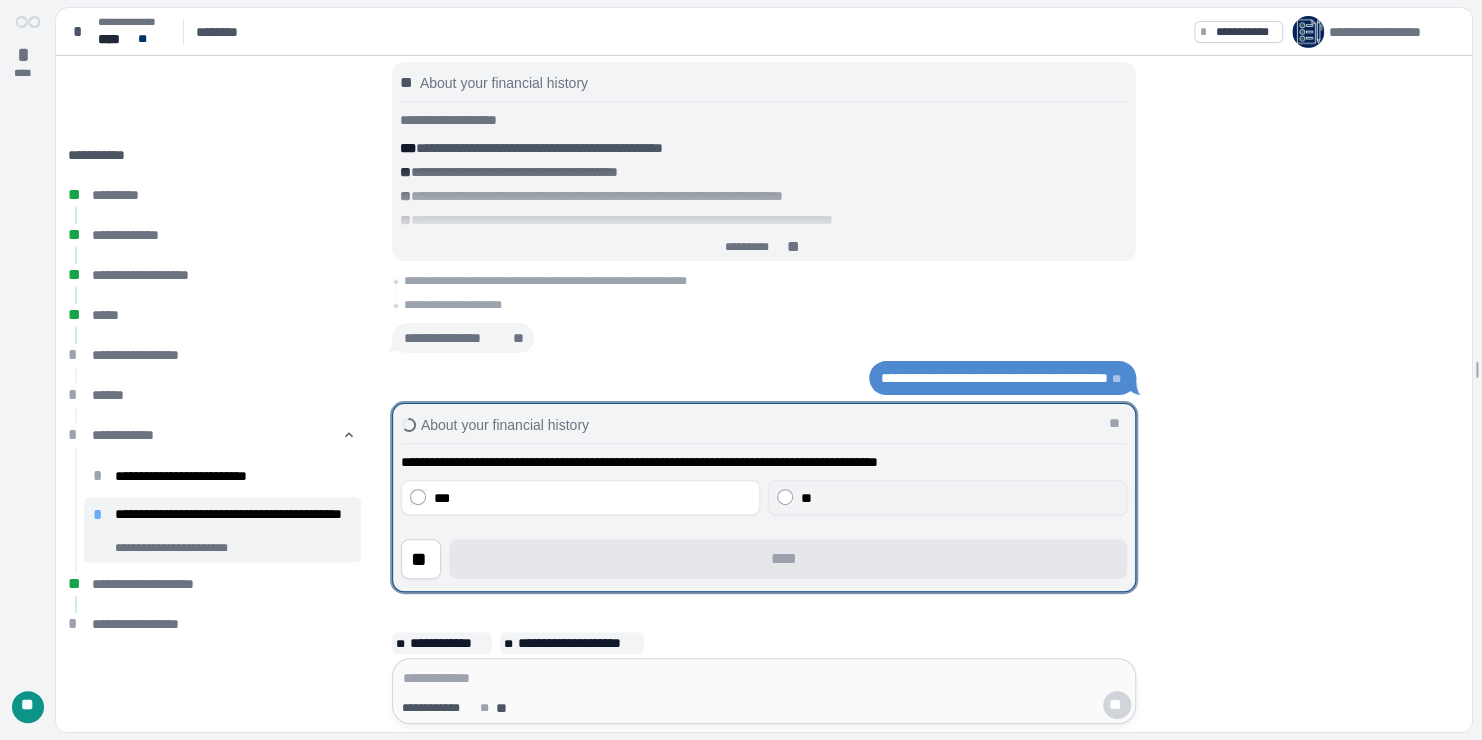 click on "**" at bounding box center [806, 498] 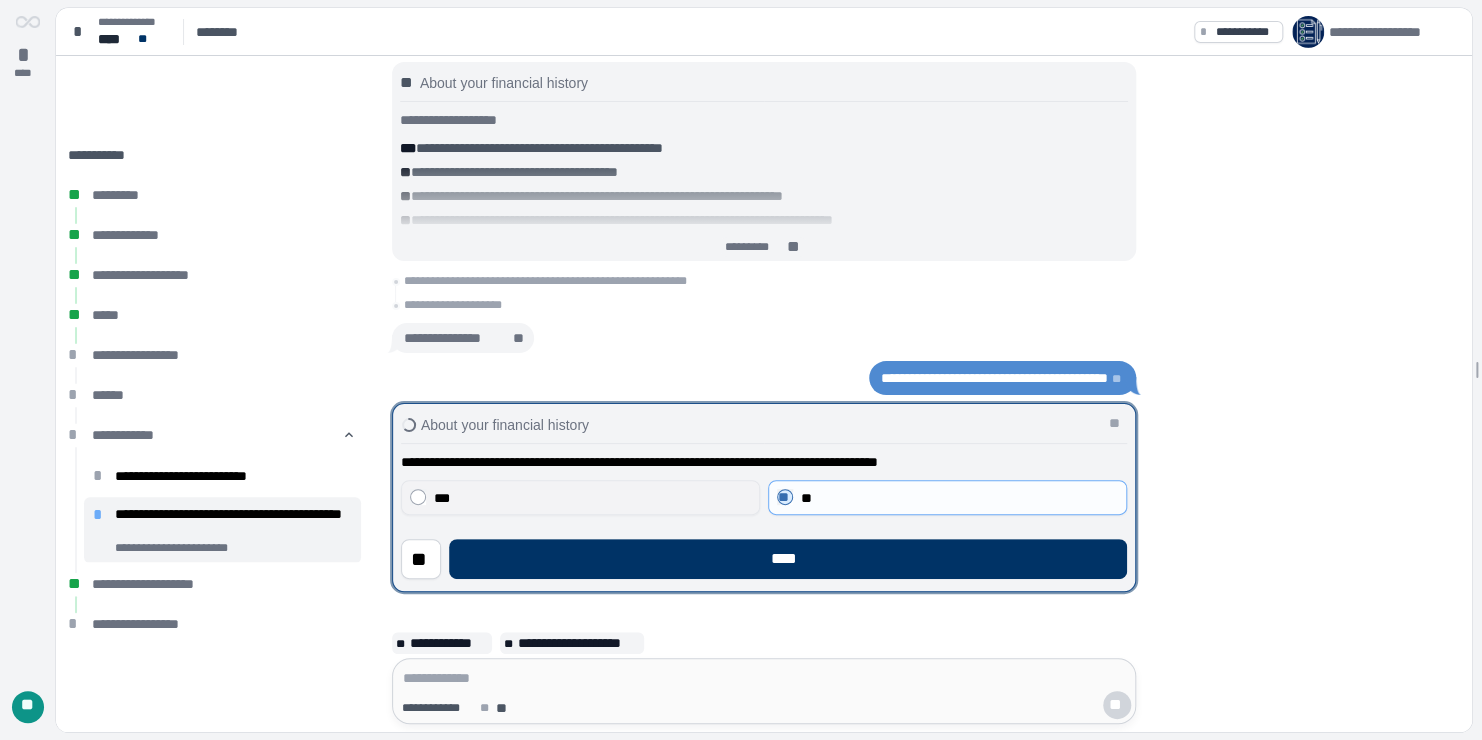 click on "***" at bounding box center [592, 498] 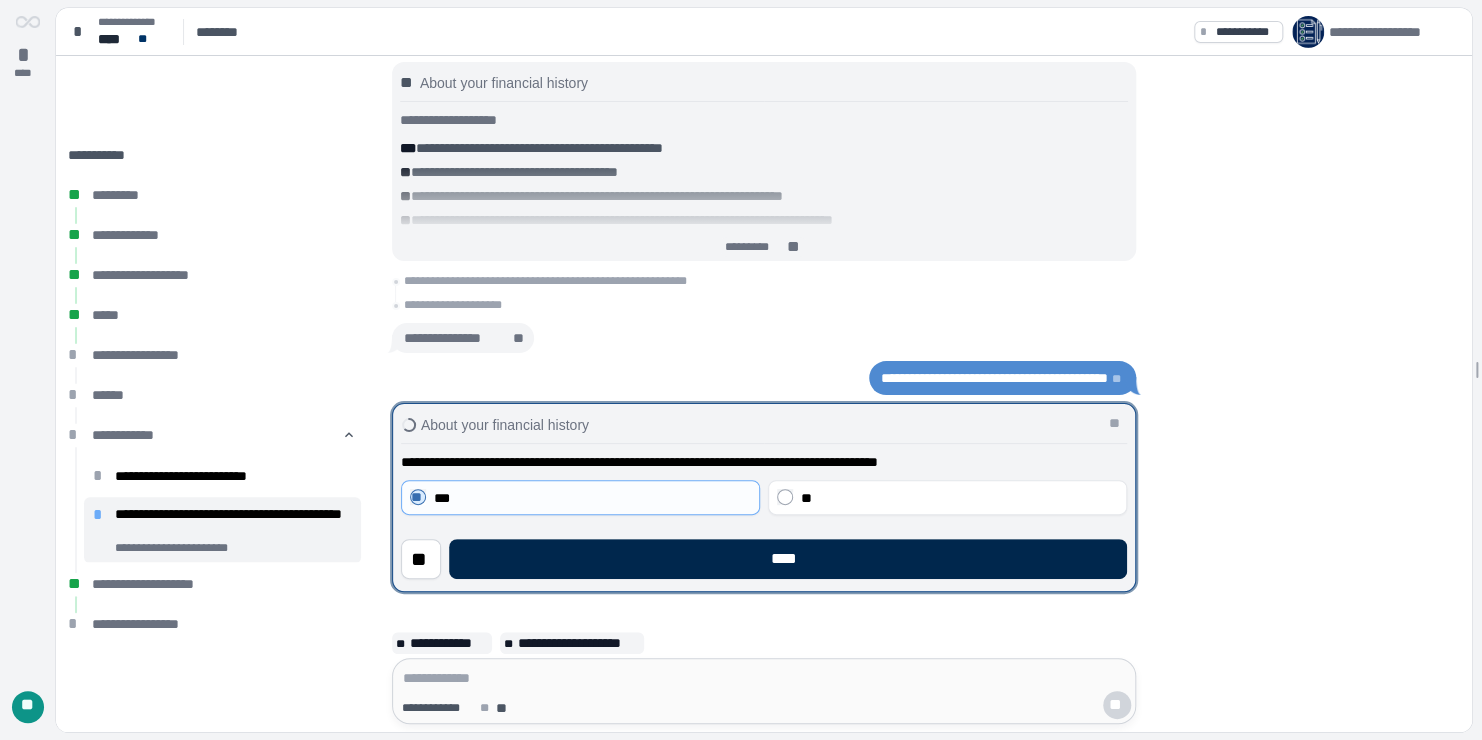 click on "****" at bounding box center [788, 559] 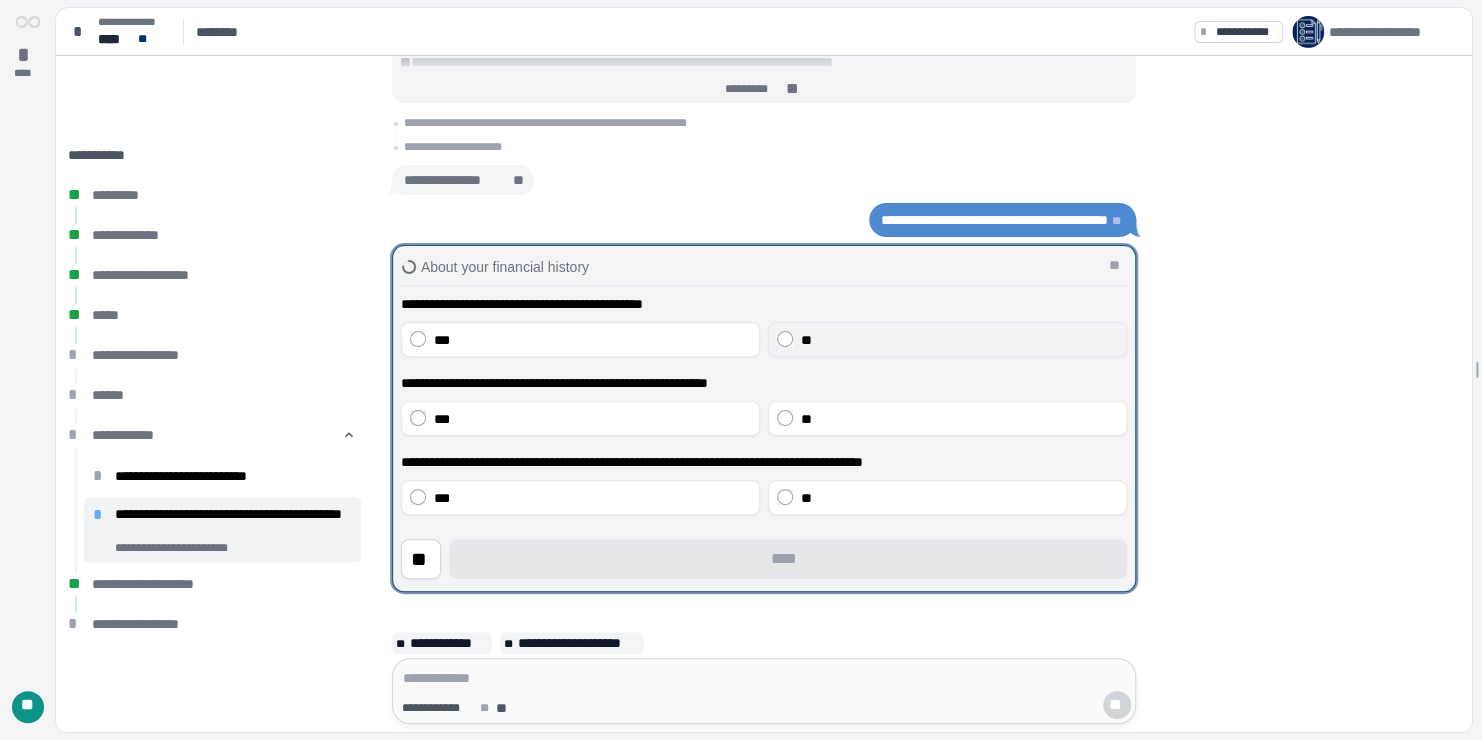 click on "**" at bounding box center [947, 339] 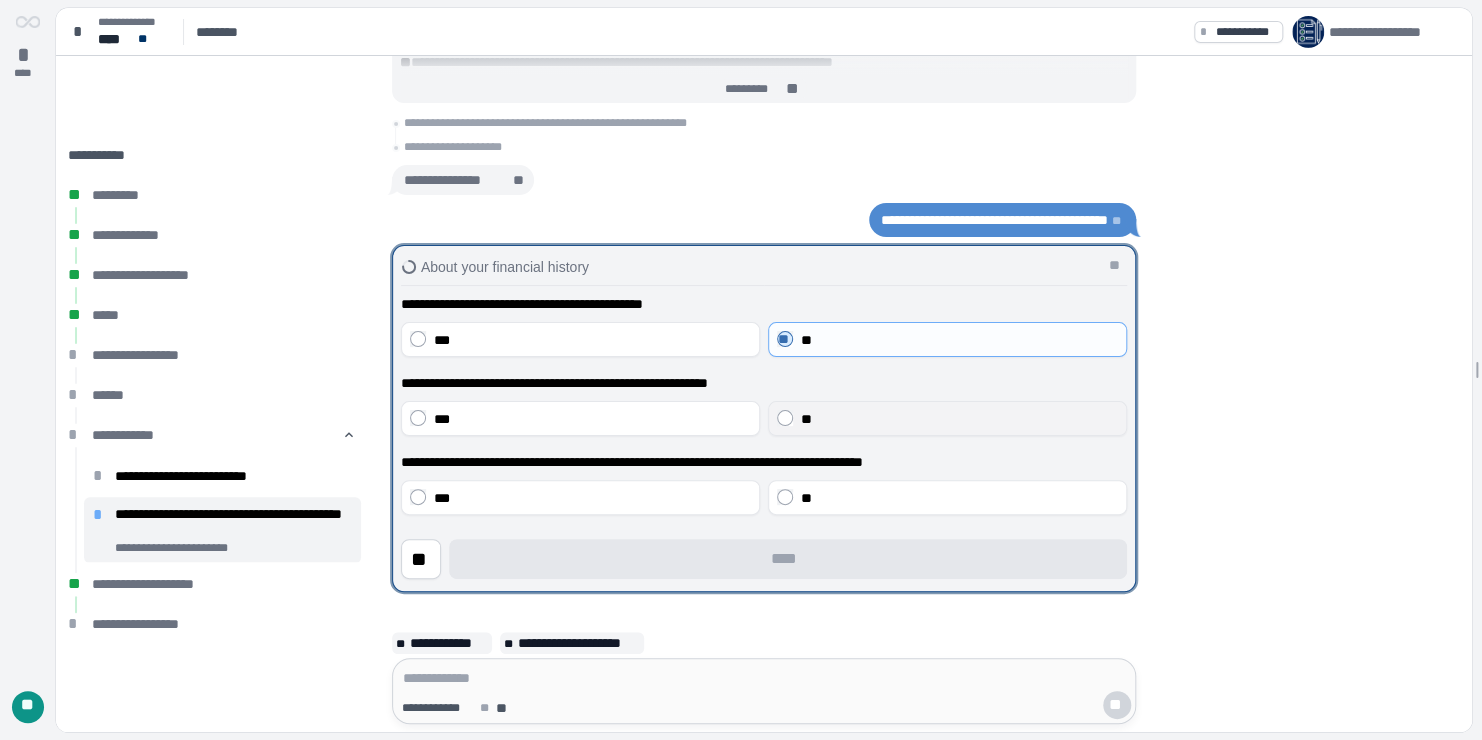 click on "**" at bounding box center [959, 419] 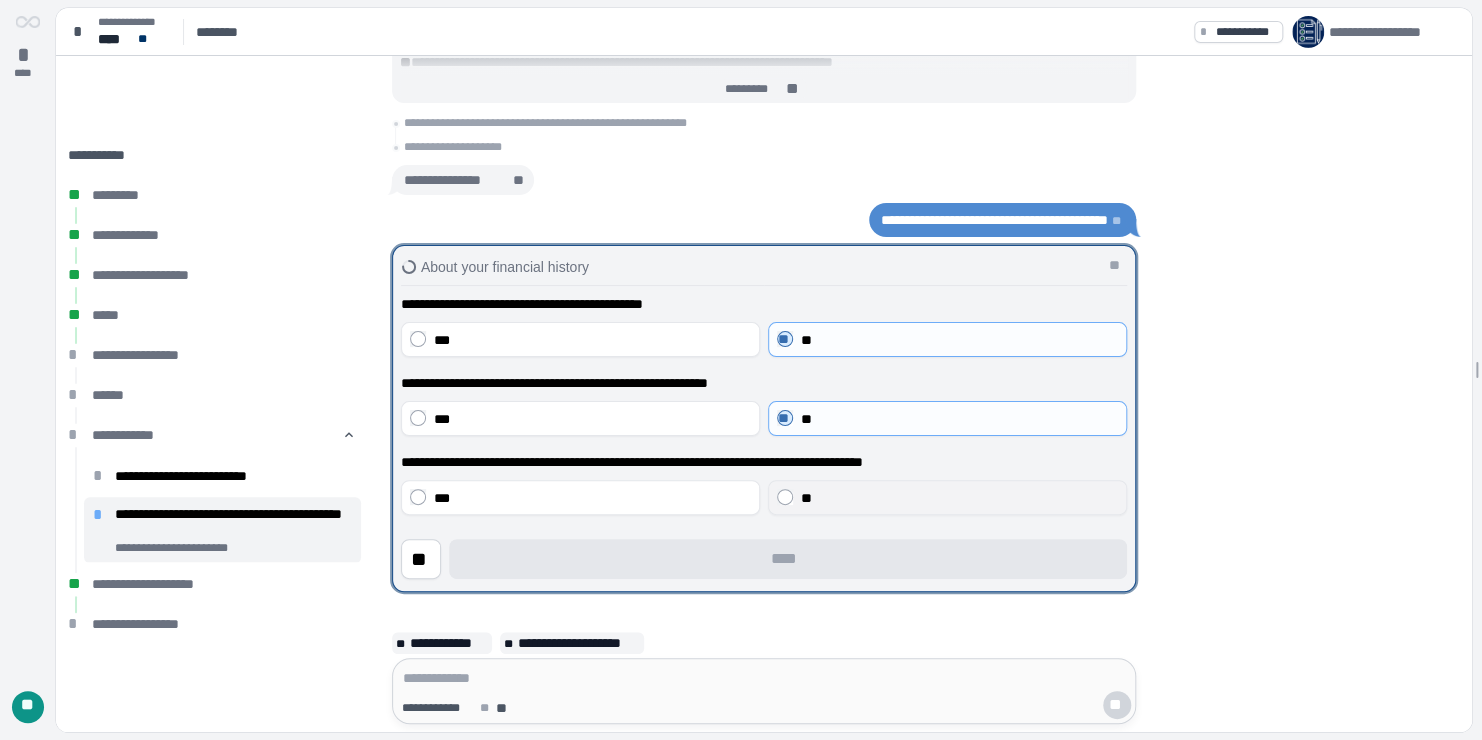 click on "**" at bounding box center [959, 498] 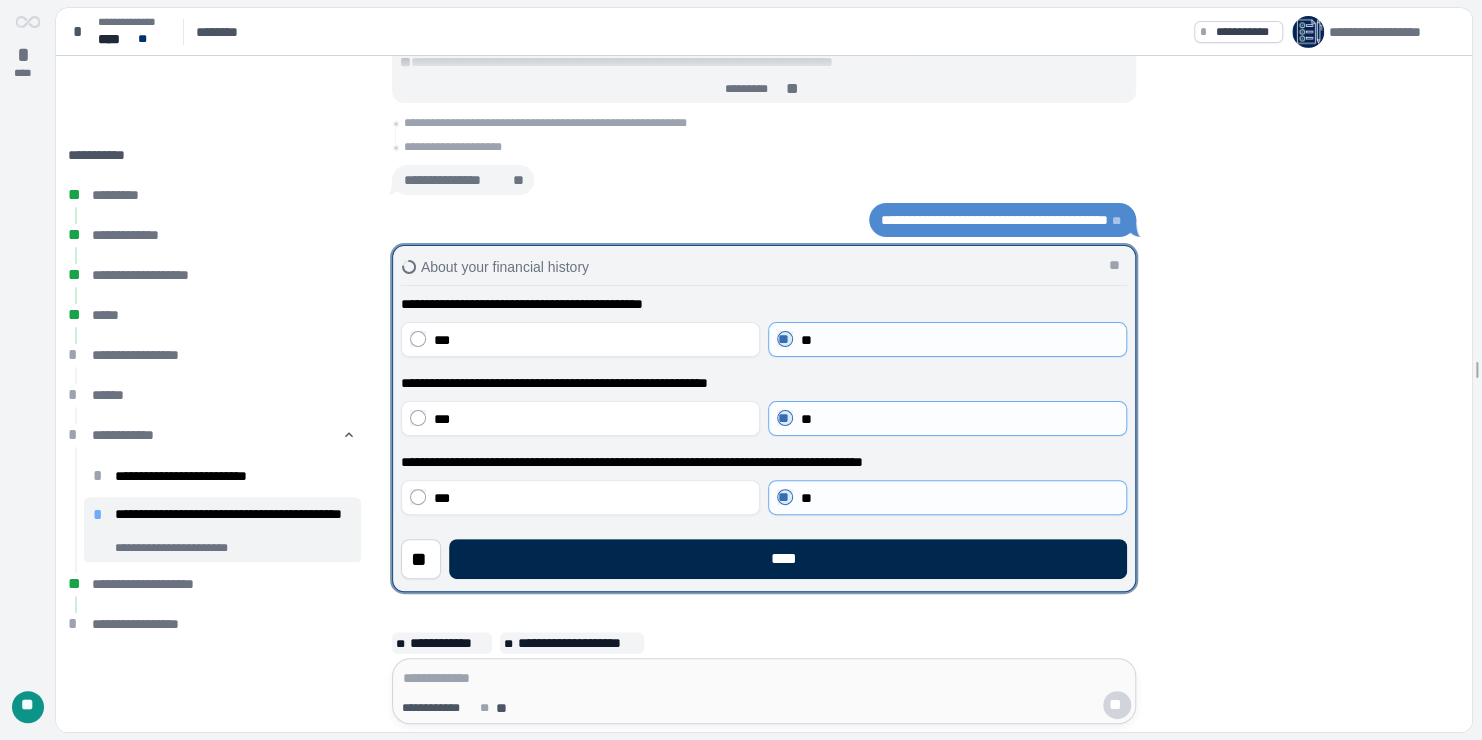 click on "****" at bounding box center [788, 559] 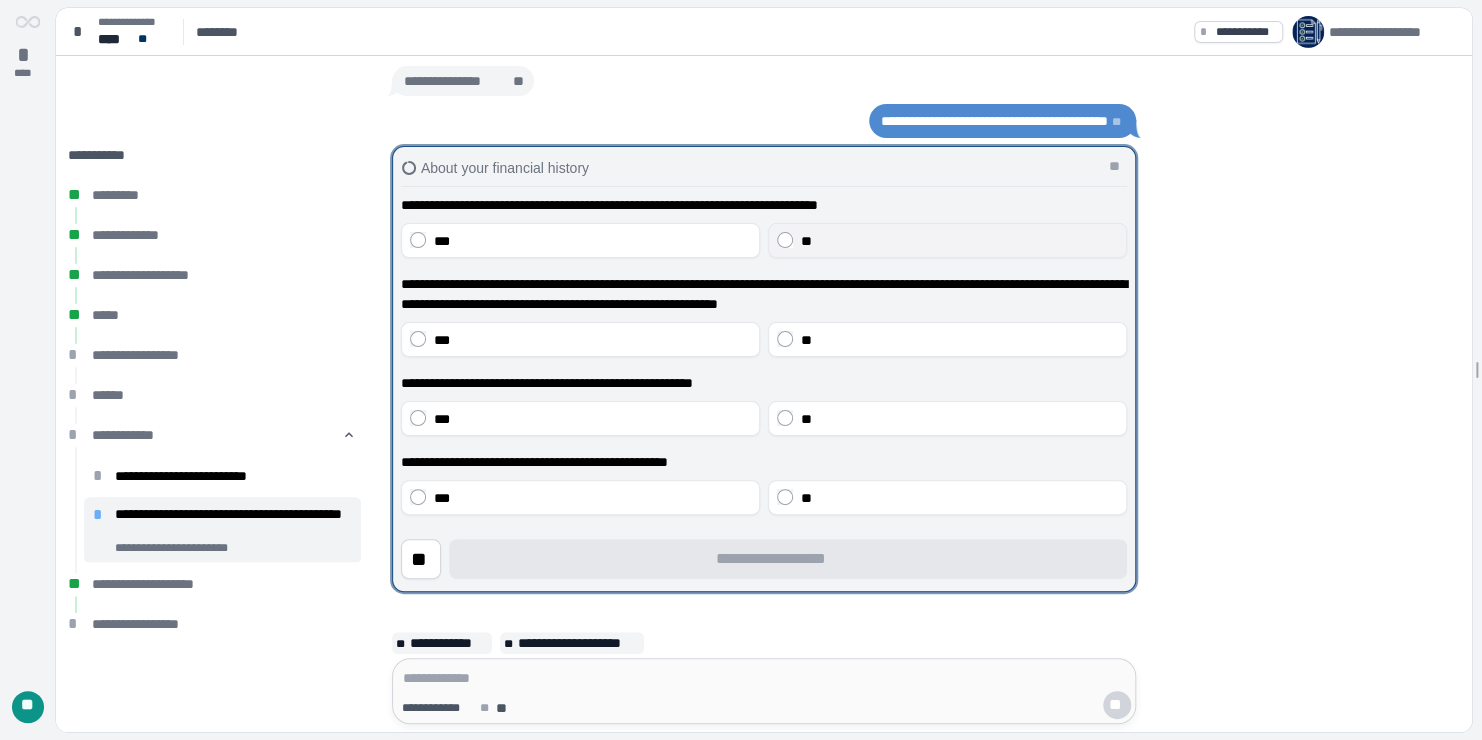 click on "**" at bounding box center (959, 241) 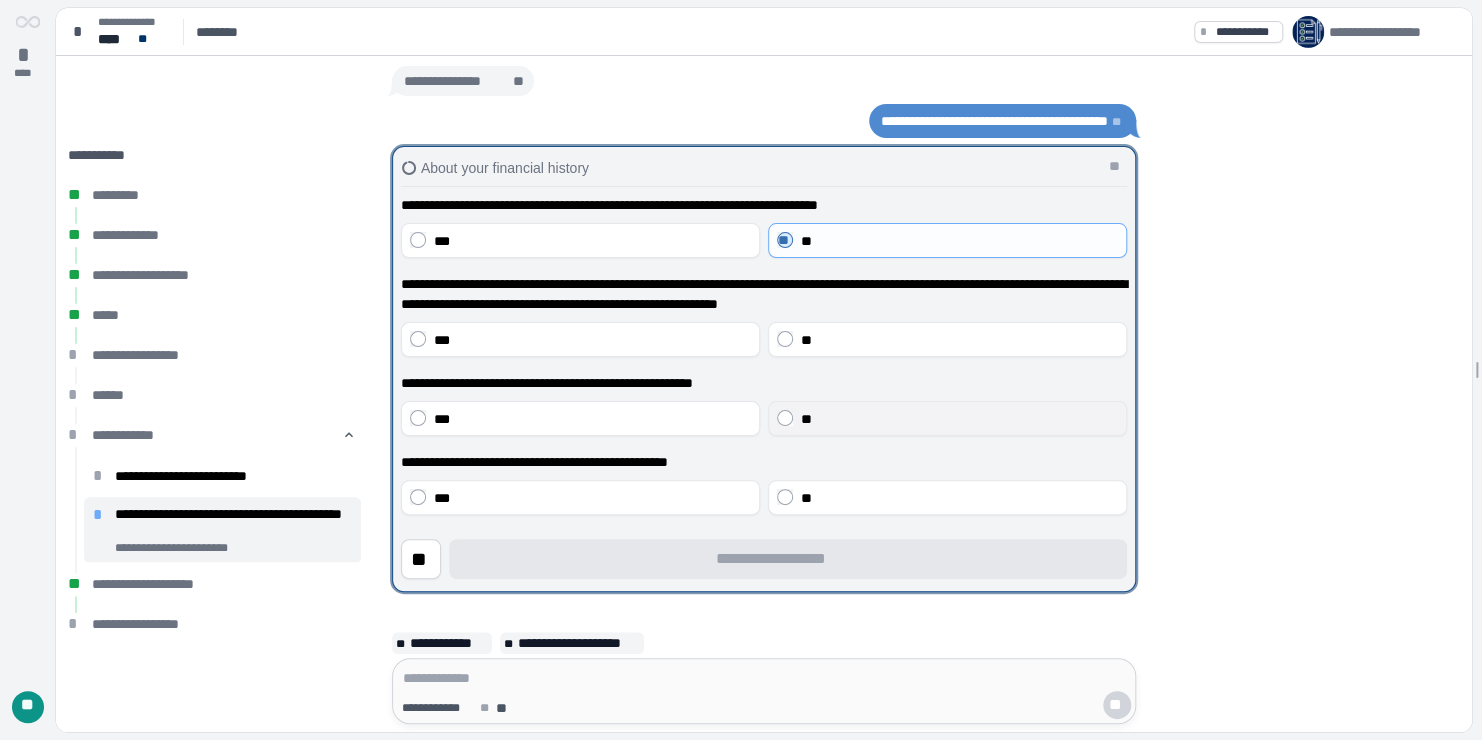 click on "**" at bounding box center [947, 418] 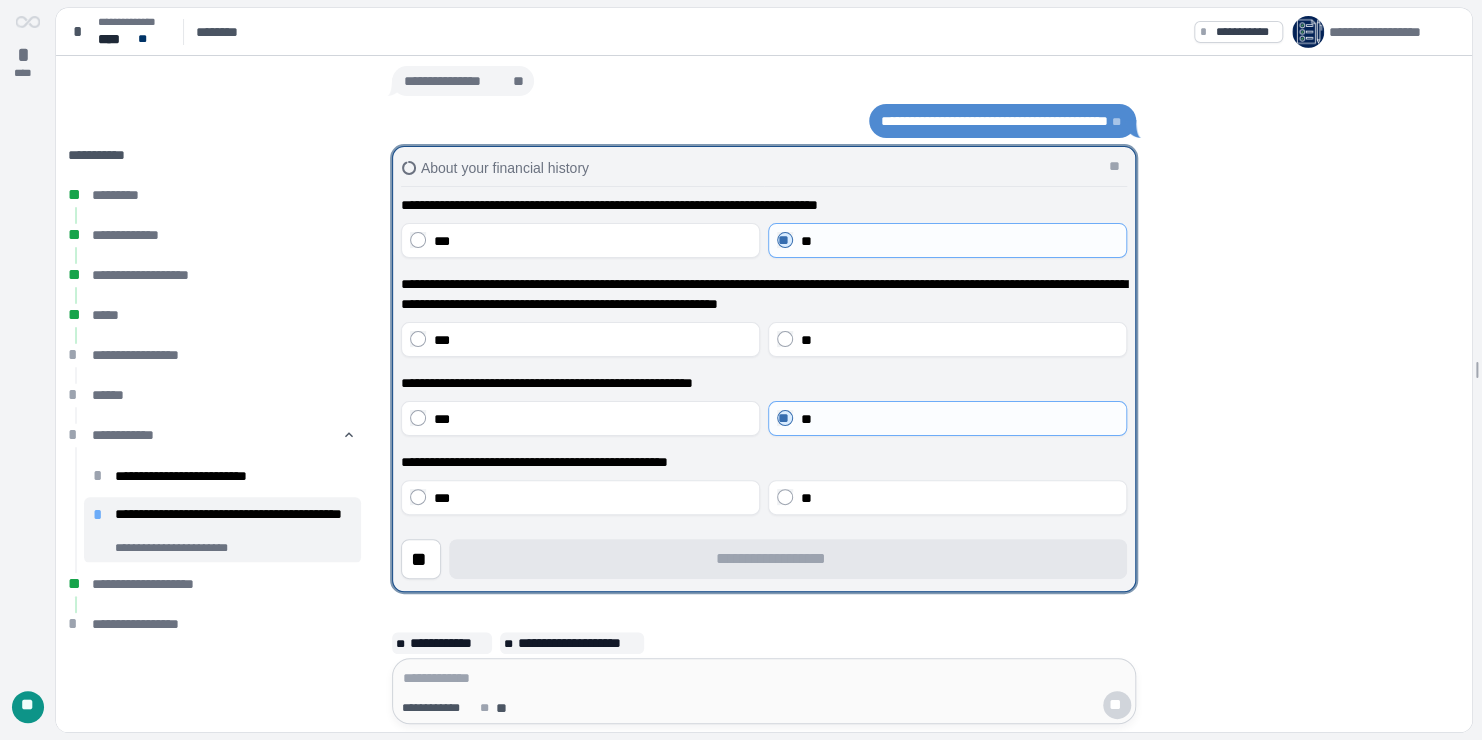 click on "**********" at bounding box center (764, 355) 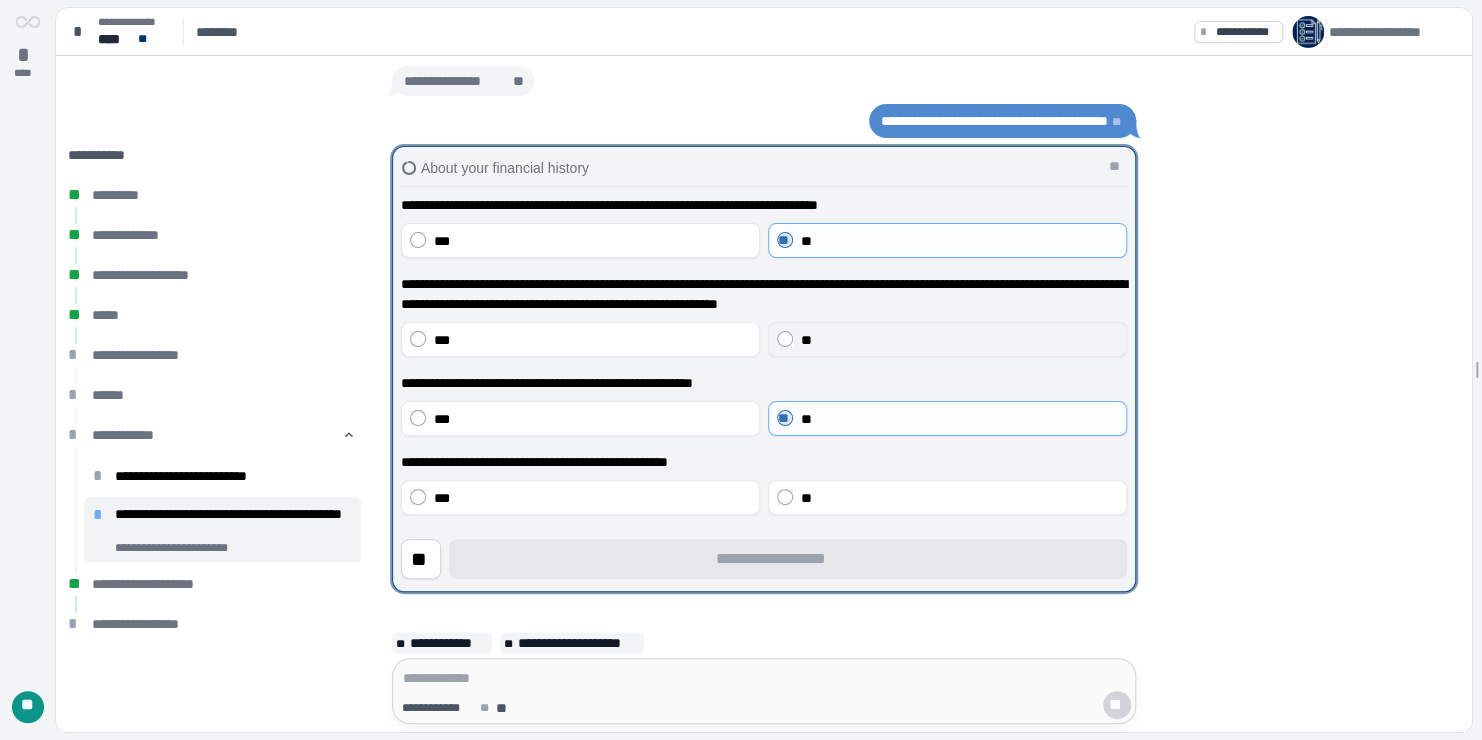 click on "**" at bounding box center (959, 340) 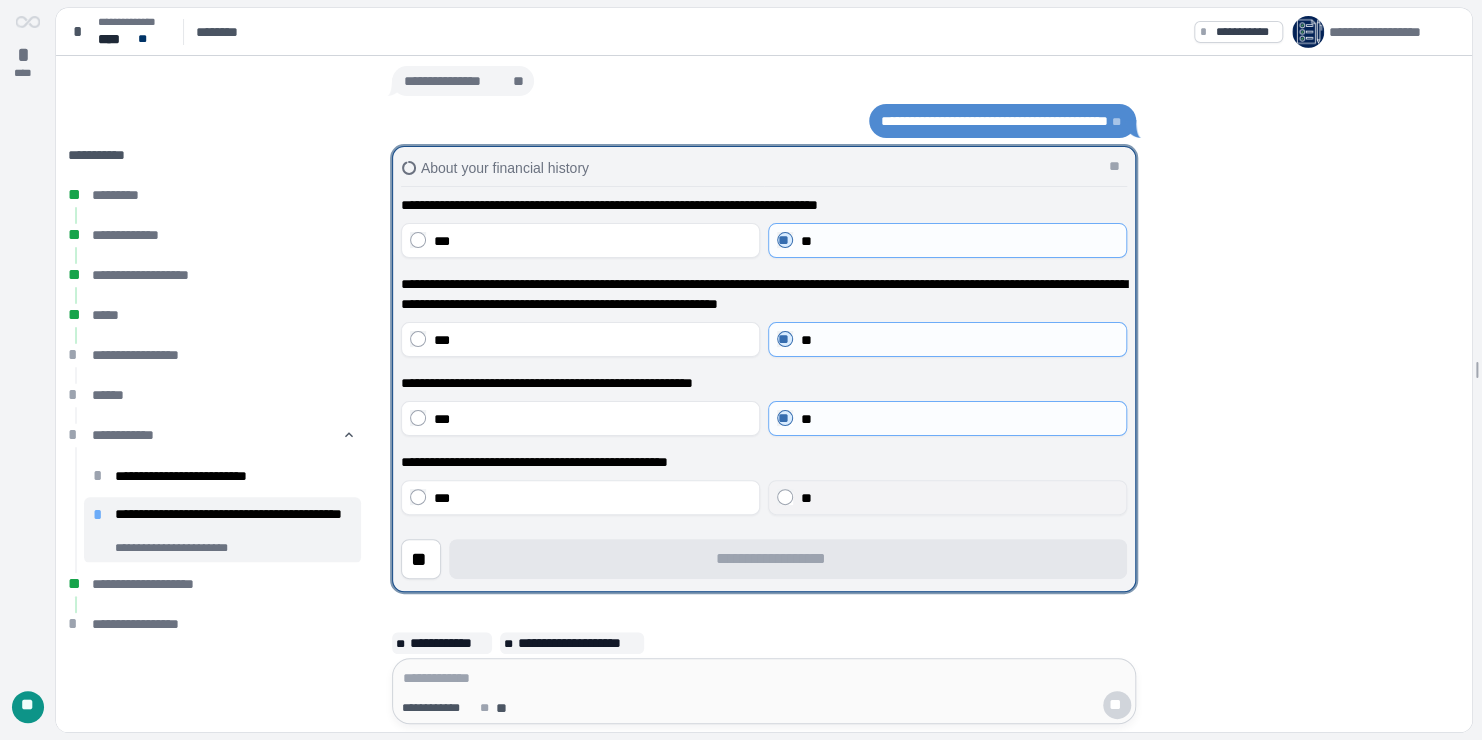 click on "**" at bounding box center (959, 498) 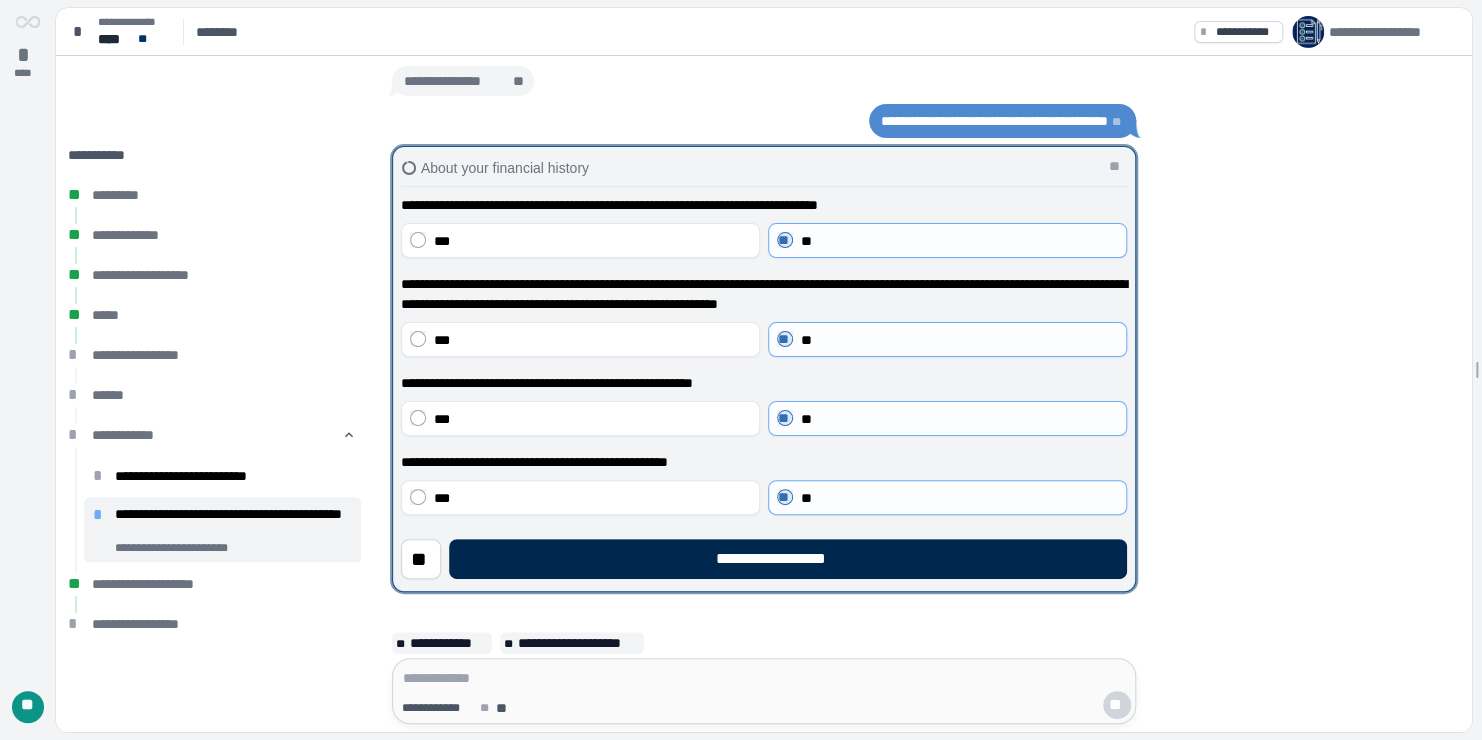 click on "**********" at bounding box center [788, 559] 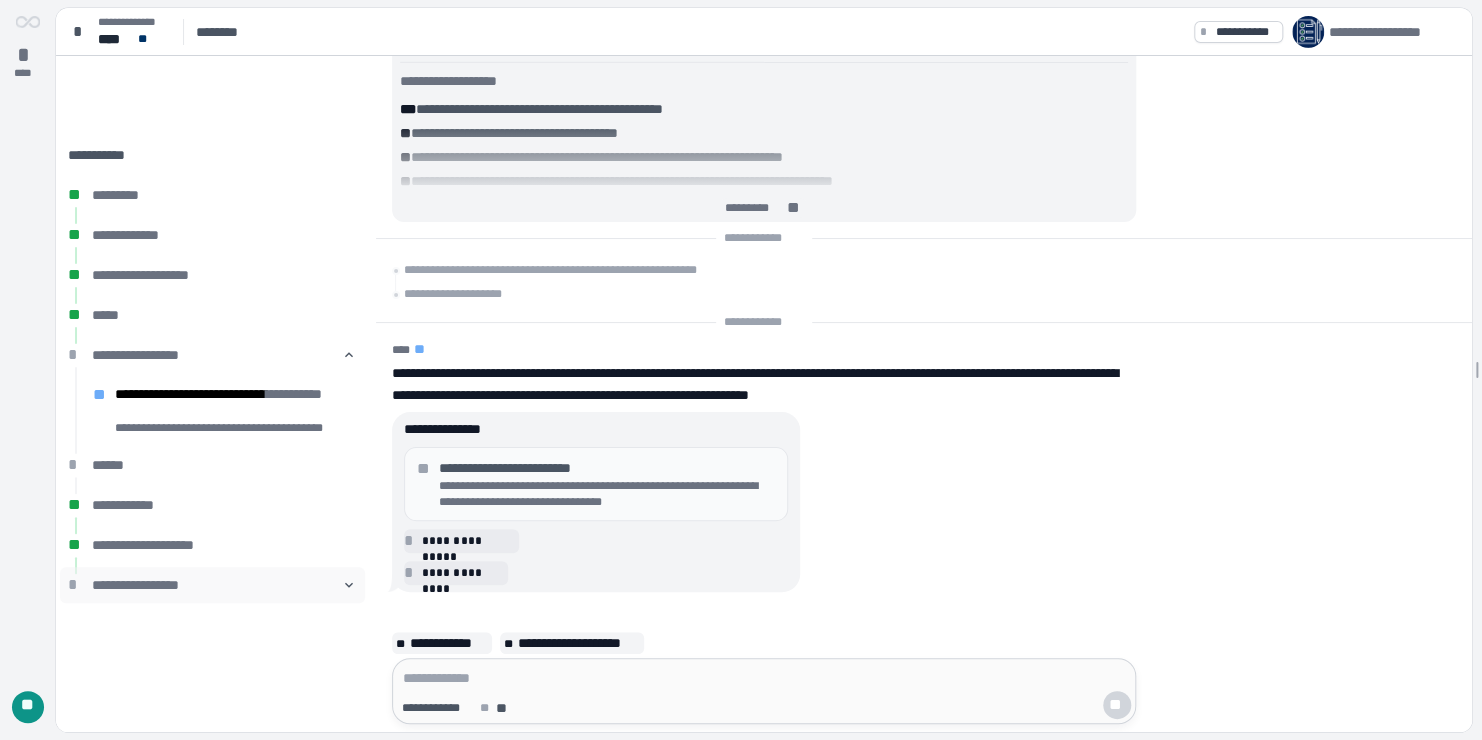 click on "**********" at bounding box center (212, 585) 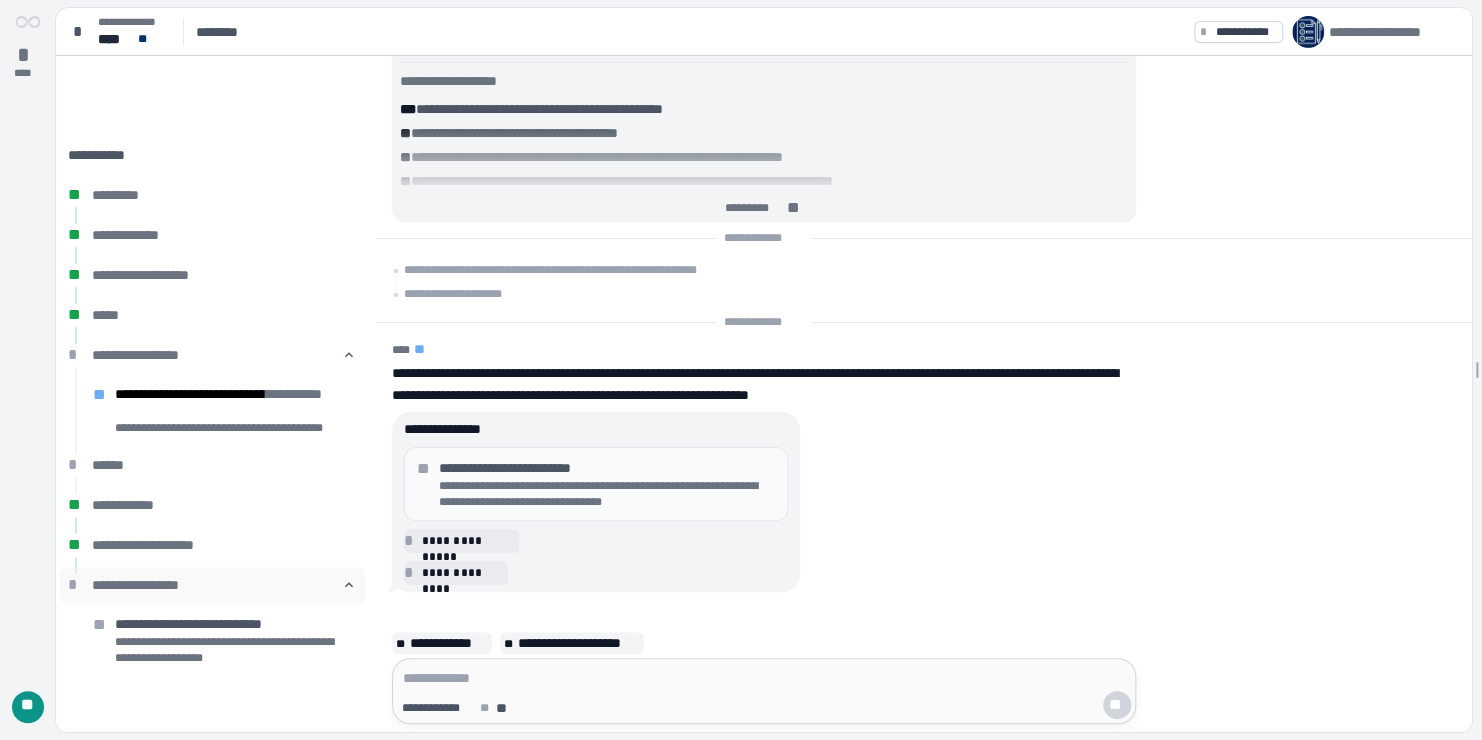 click on "**********" at bounding box center [212, 585] 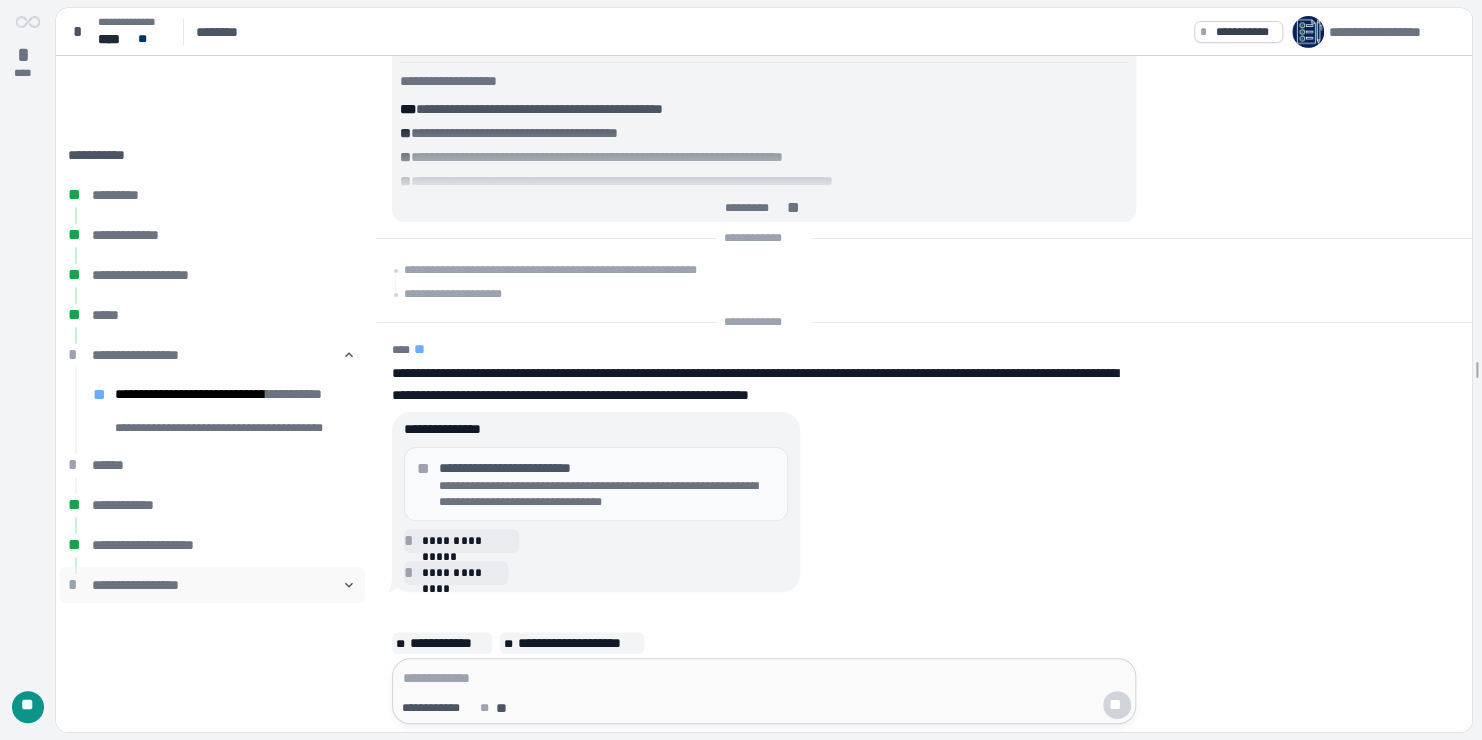 click on "**********" at bounding box center (212, 585) 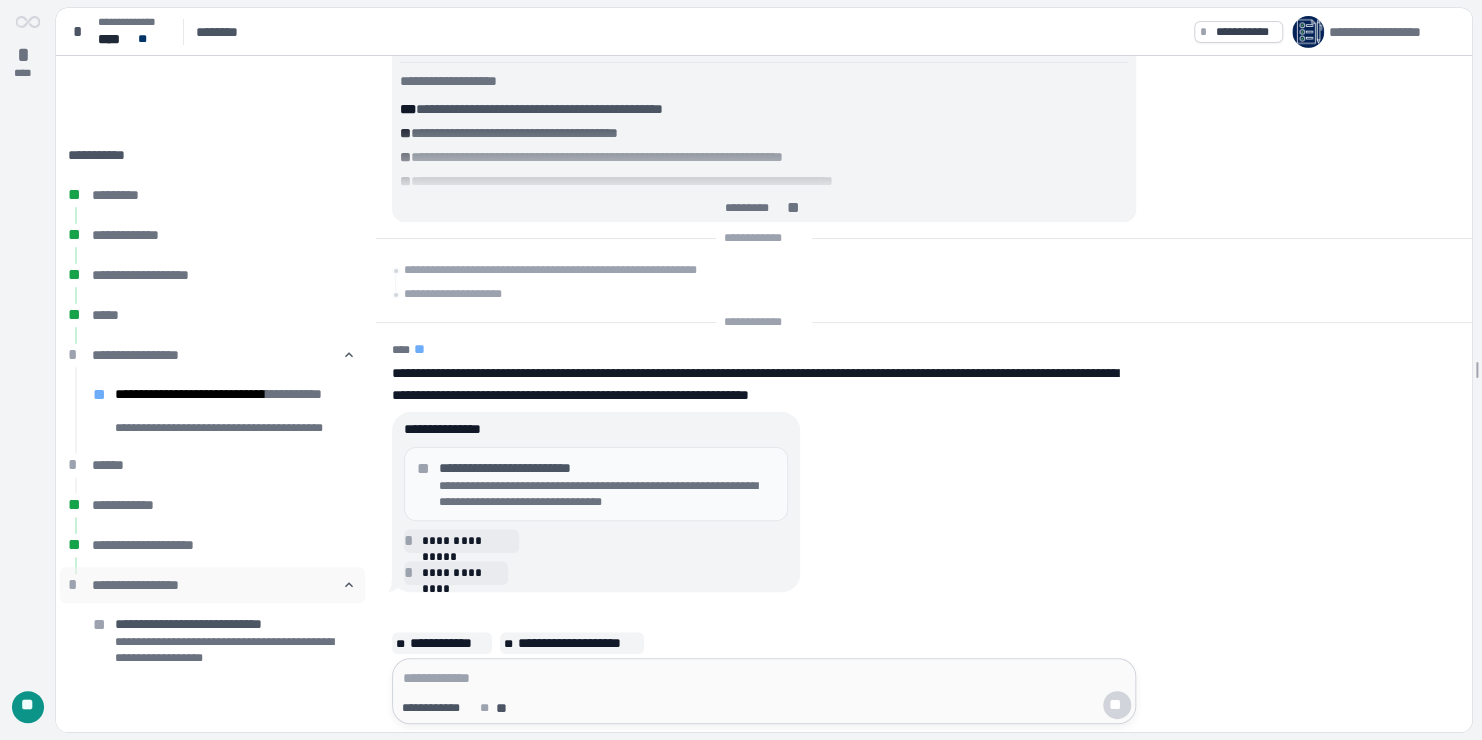 click on "**********" at bounding box center [212, 585] 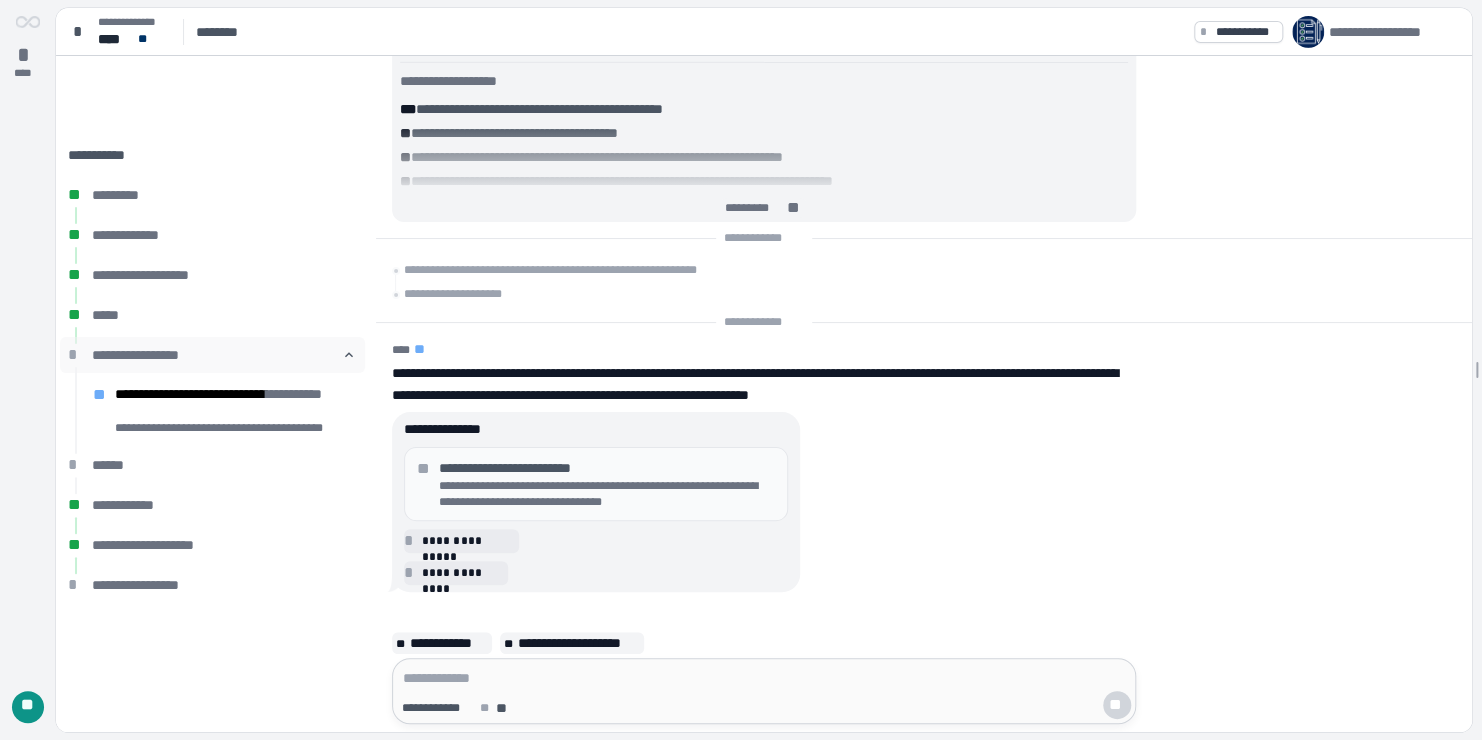 click on "**********" at bounding box center [212, 355] 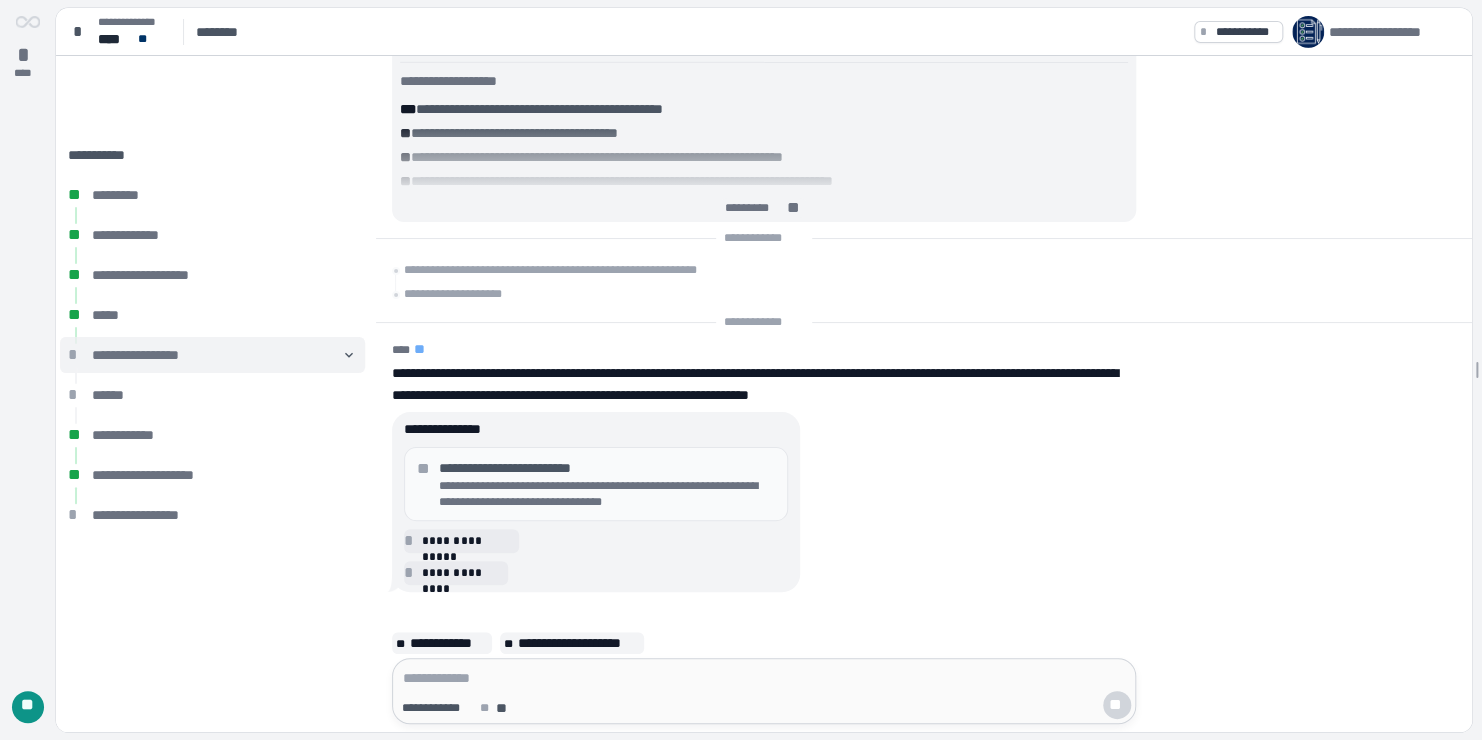 click on "**********" at bounding box center [212, 355] 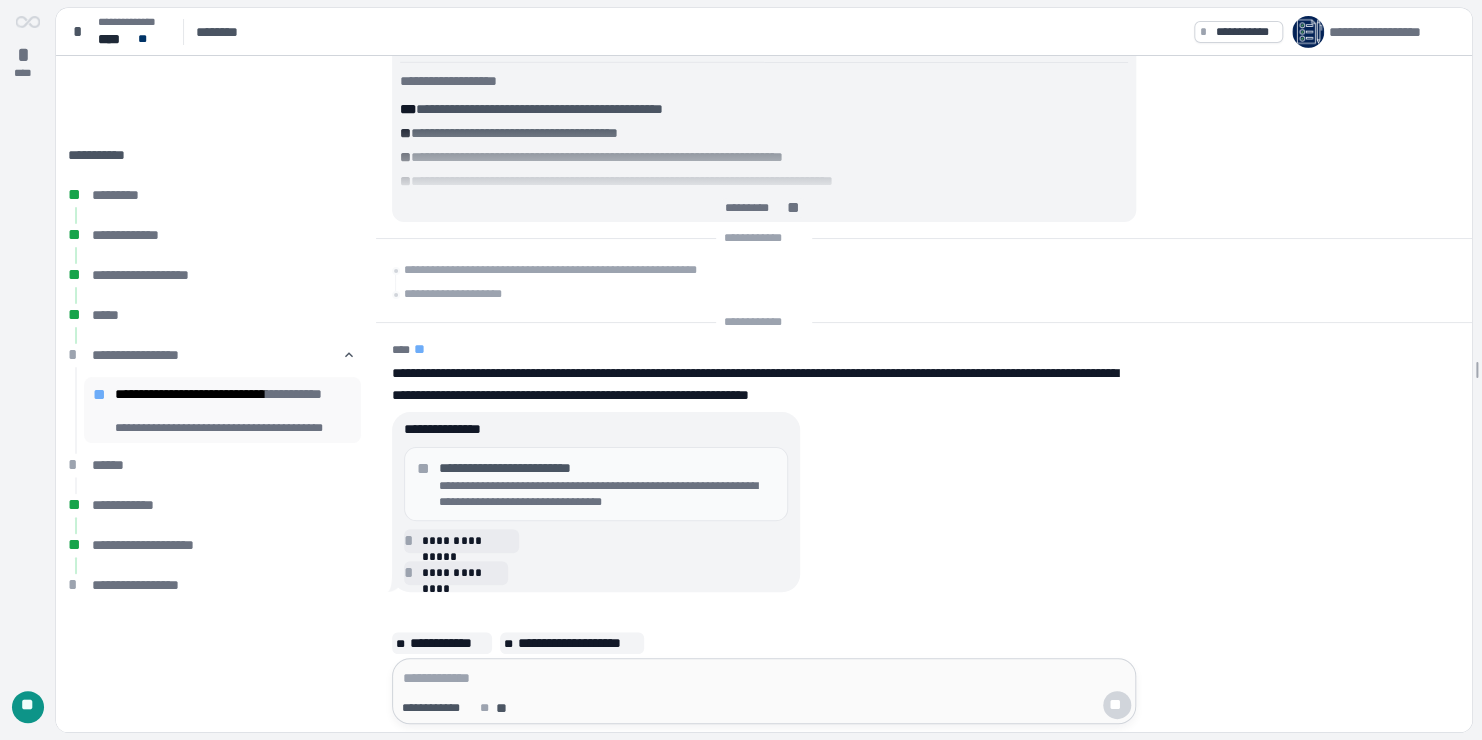 click on "**********" at bounding box center (222, 410) 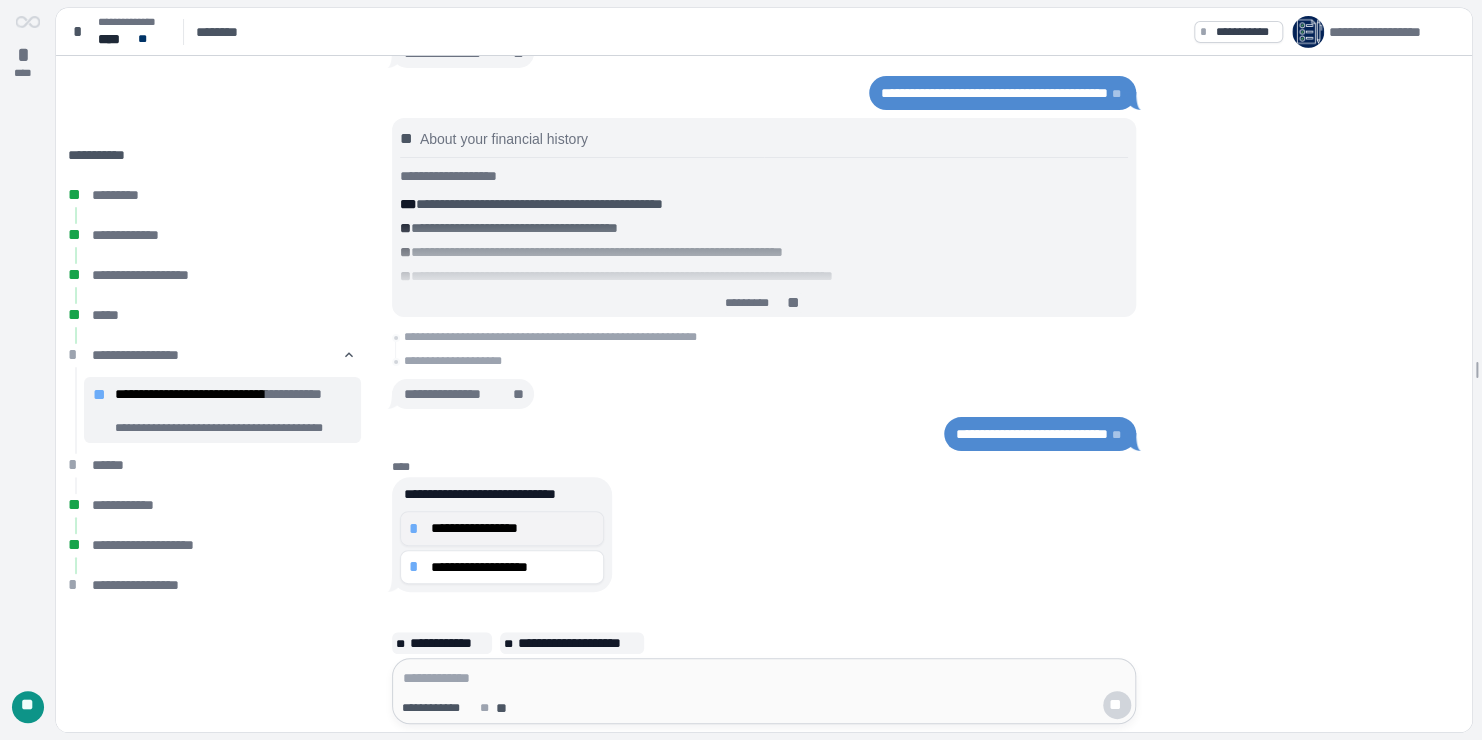 click on "**********" at bounding box center (513, 528) 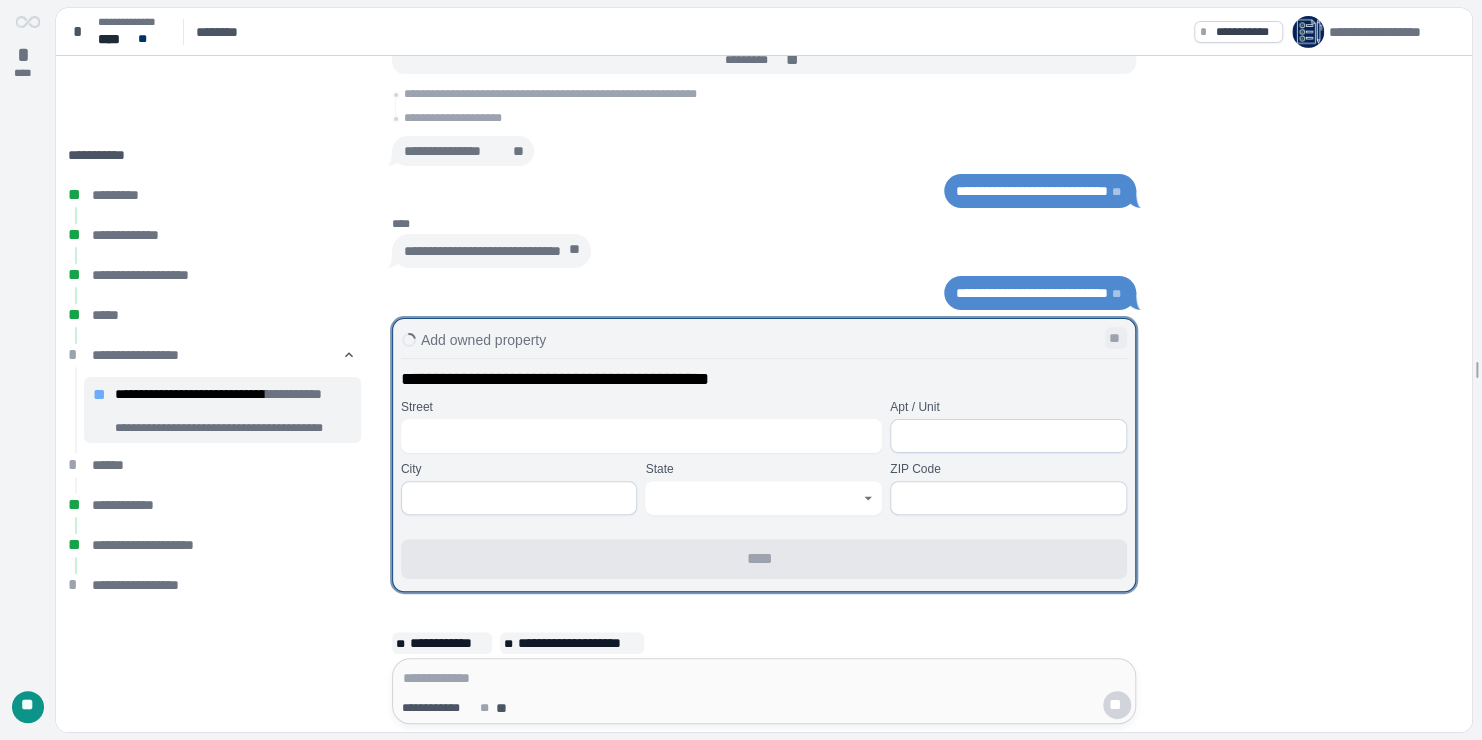 click on "**" at bounding box center [1116, 338] 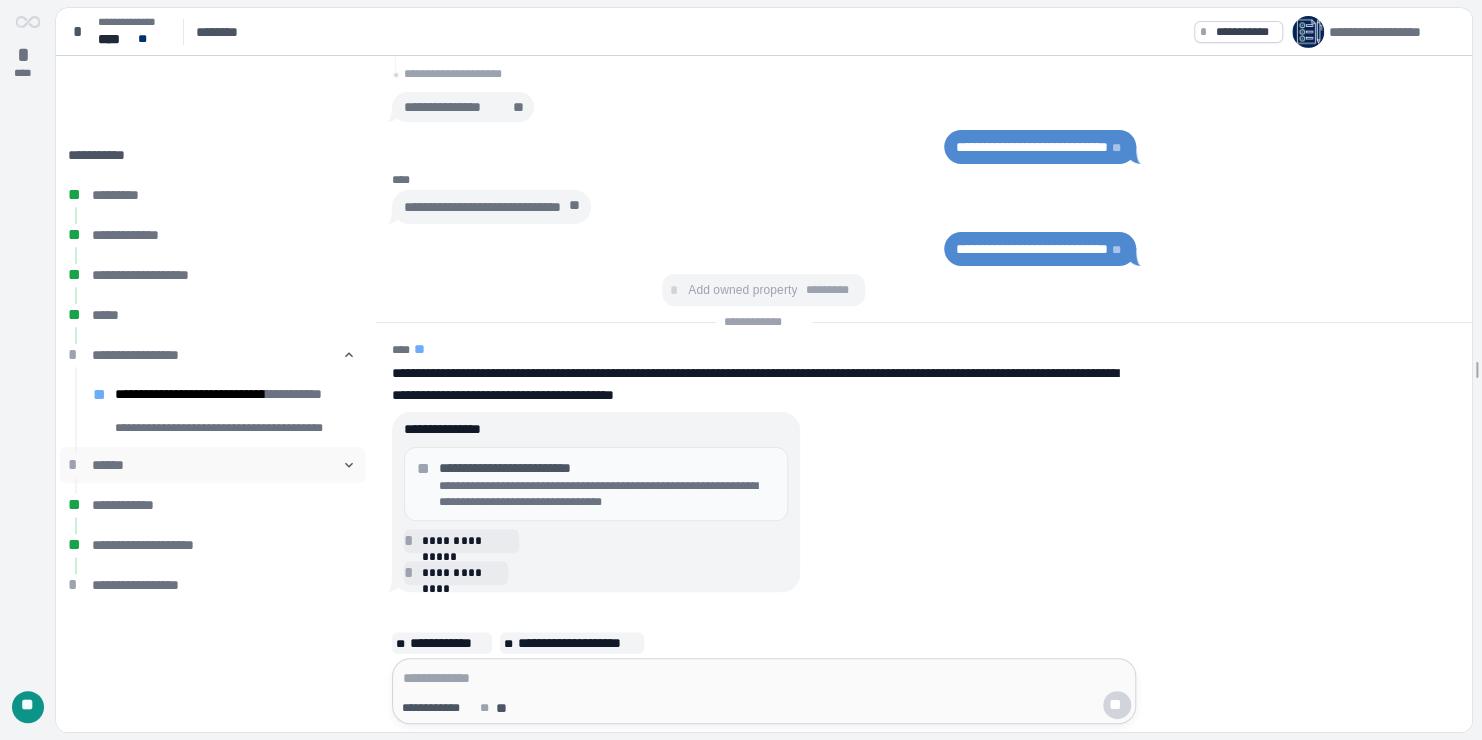 click on "******" at bounding box center (212, 465) 